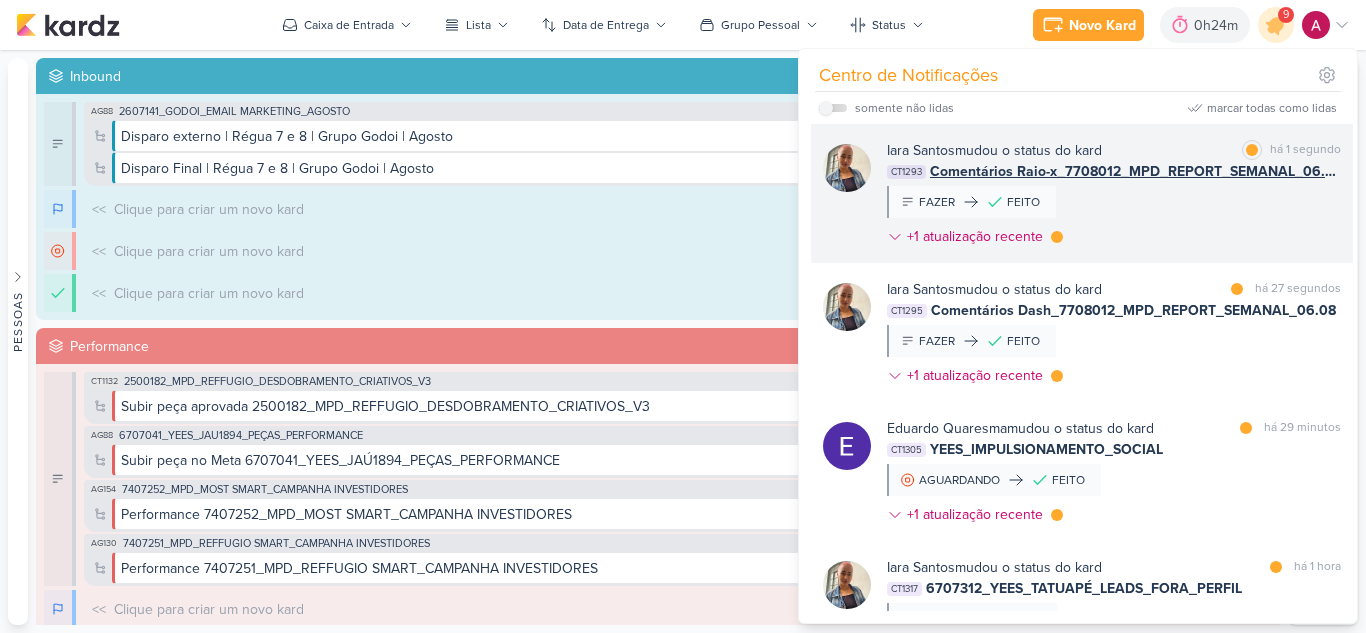 scroll, scrollTop: 0, scrollLeft: 0, axis: both 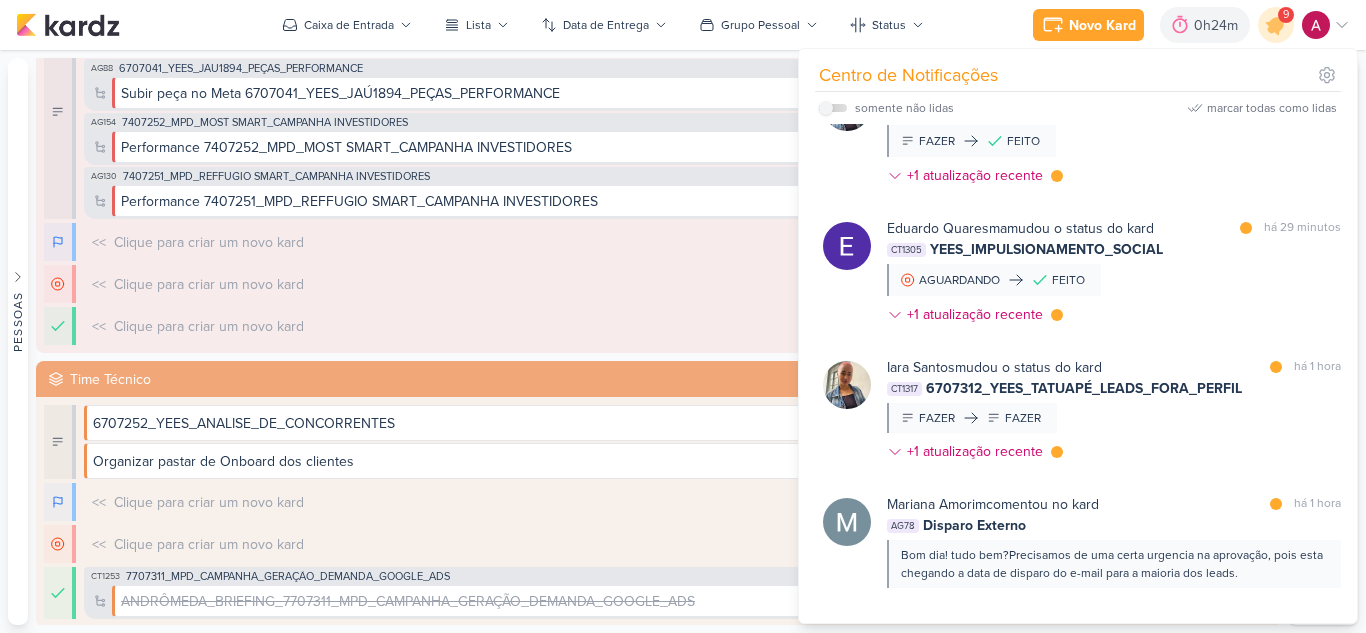 click at bounding box center (833, 108) 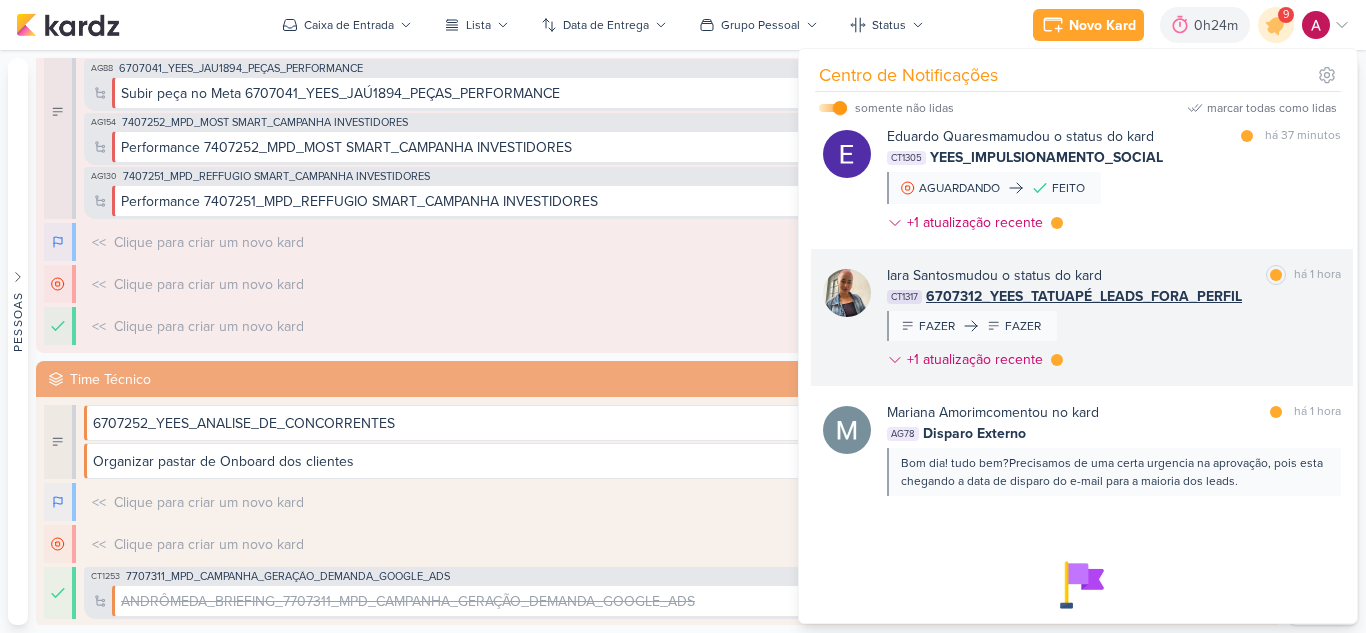 scroll, scrollTop: 408, scrollLeft: 0, axis: vertical 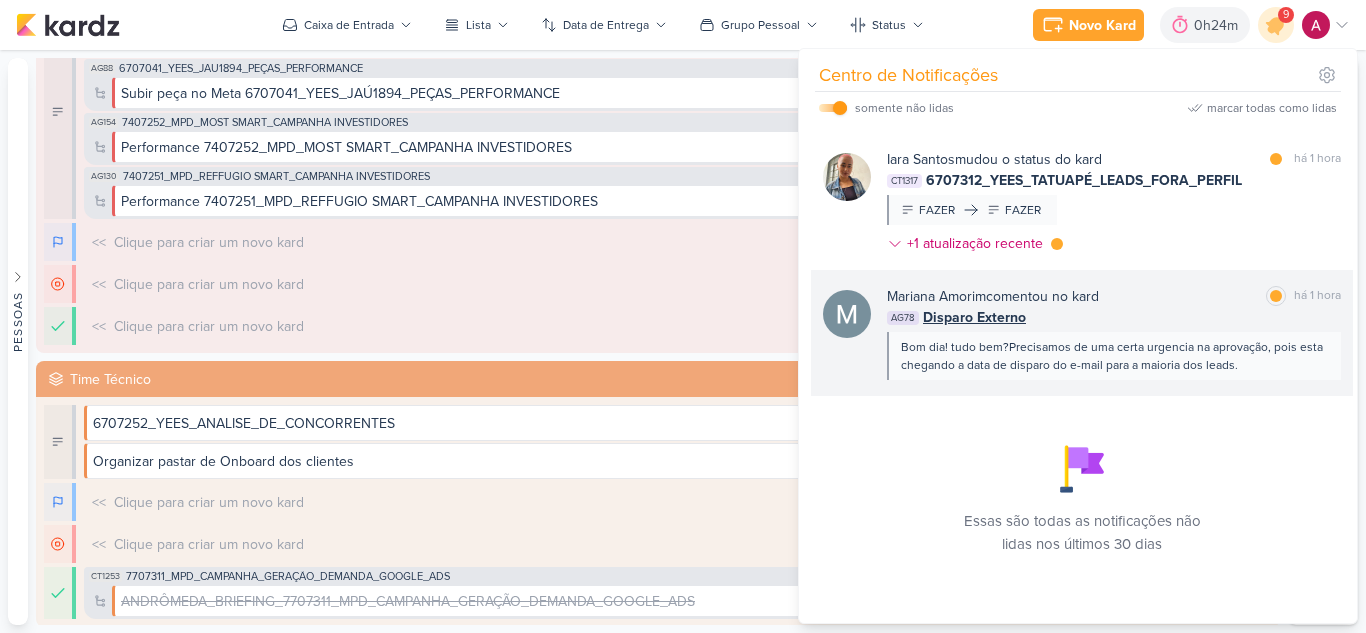 click on "[FIRST] [LAST]  comentou no kard
marcar como lida
há [TIME]" at bounding box center [1114, 296] 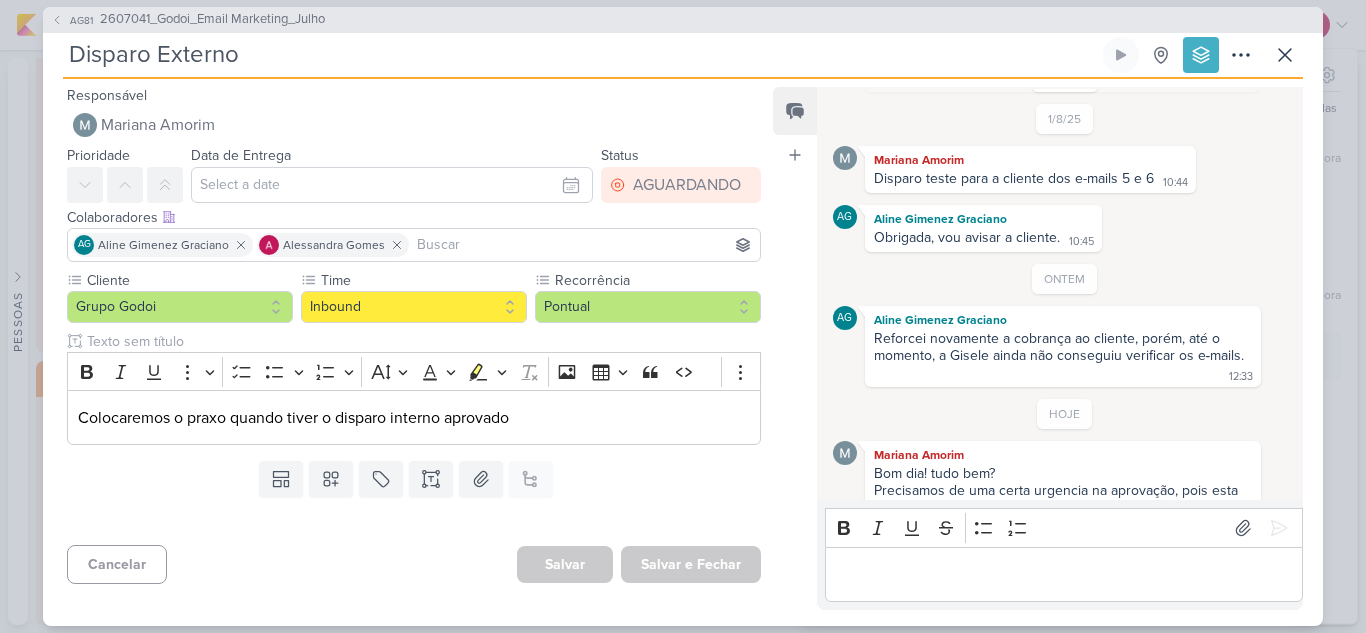 scroll, scrollTop: 1147, scrollLeft: 0, axis: vertical 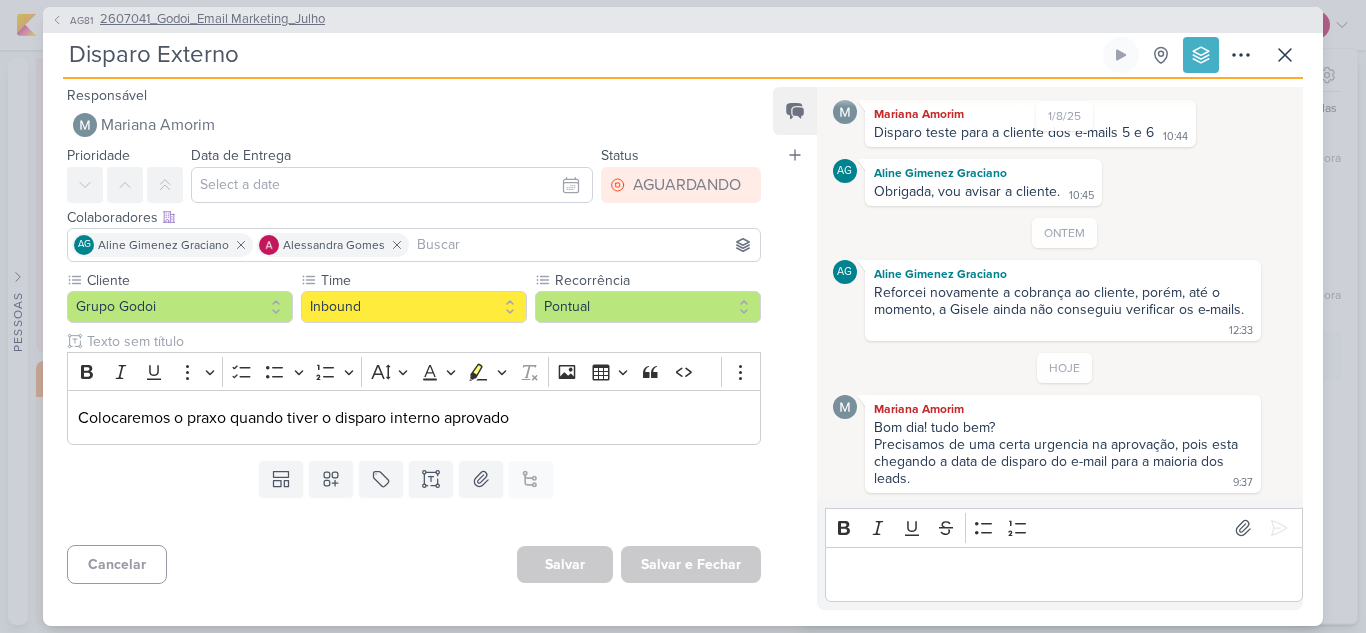click 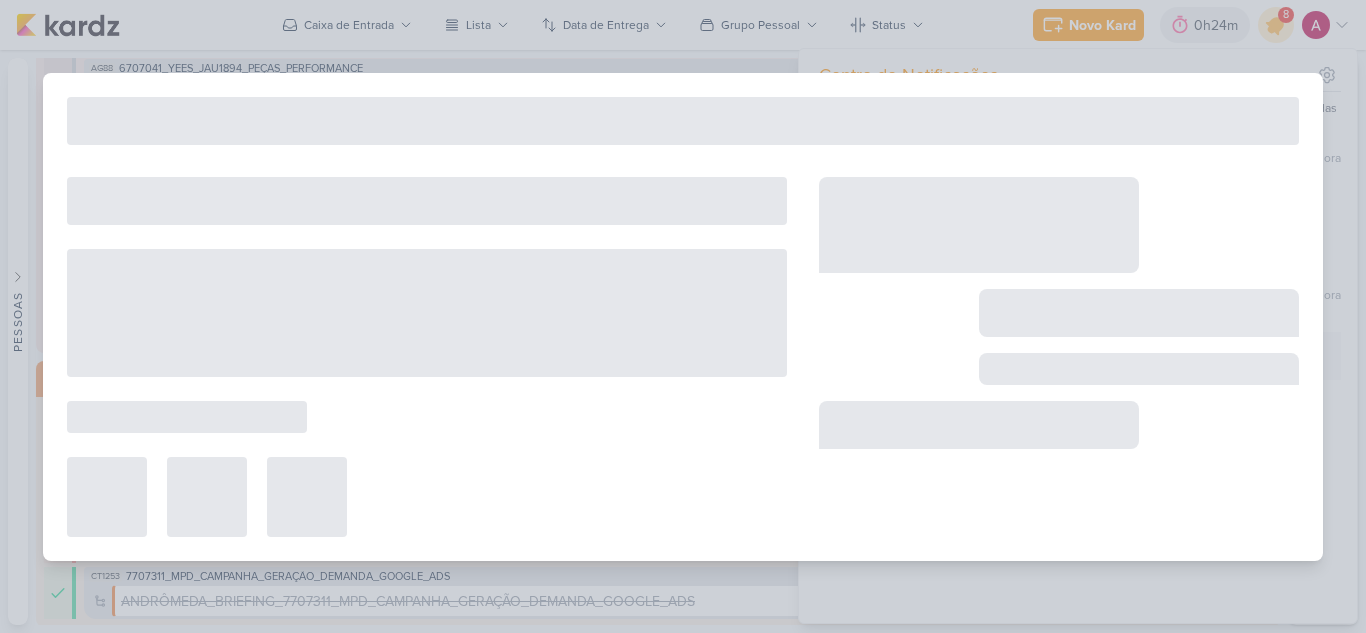 type on "2607041_Godoi_Email Marketing_Julho" 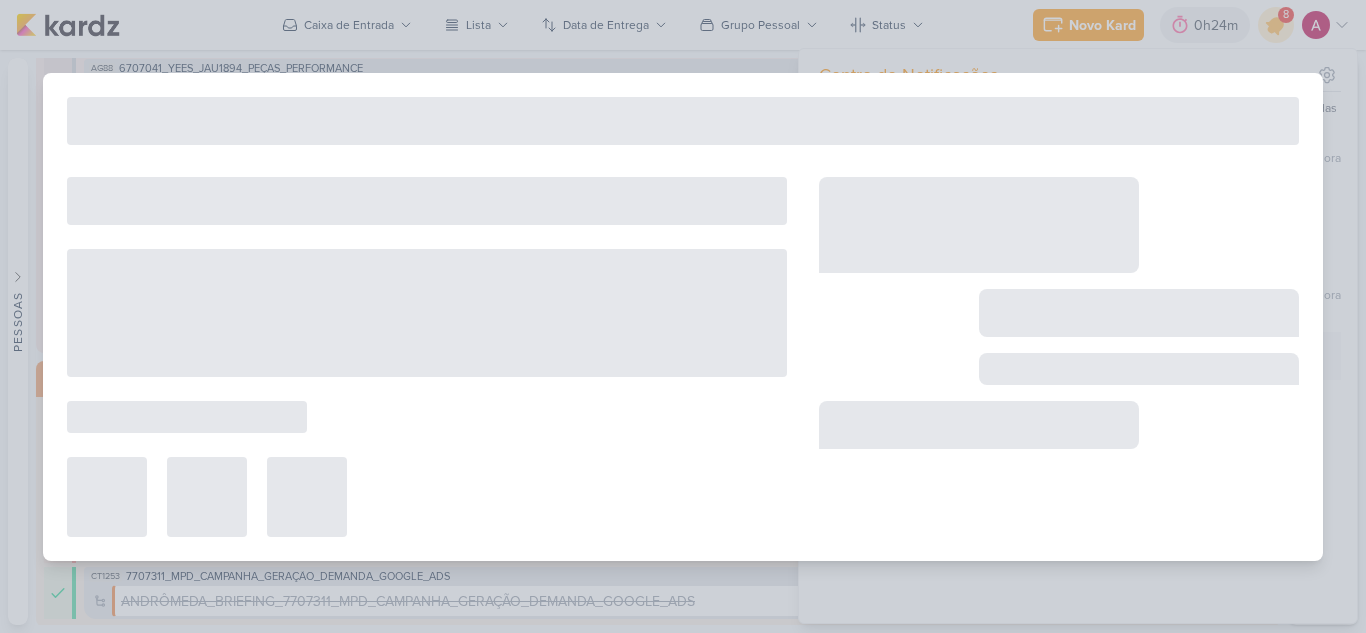 type on "7 de agosto de 2025 às 23:59" 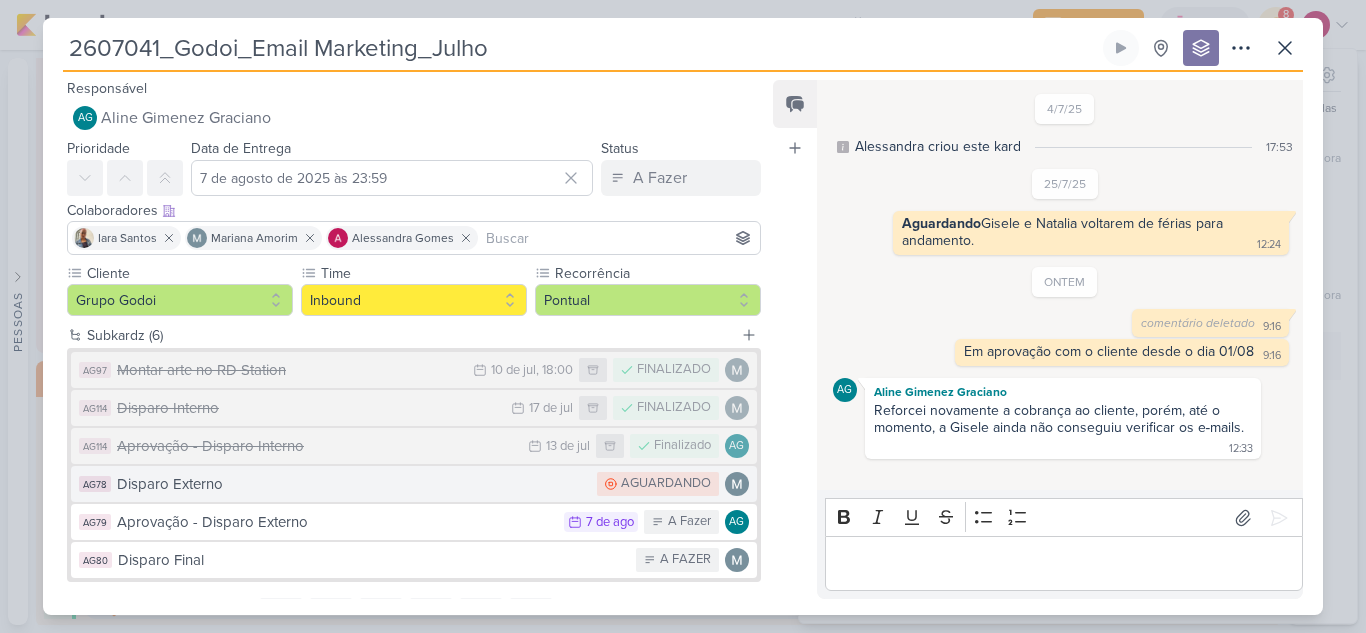 click on "Disparo Externo" at bounding box center [352, 484] 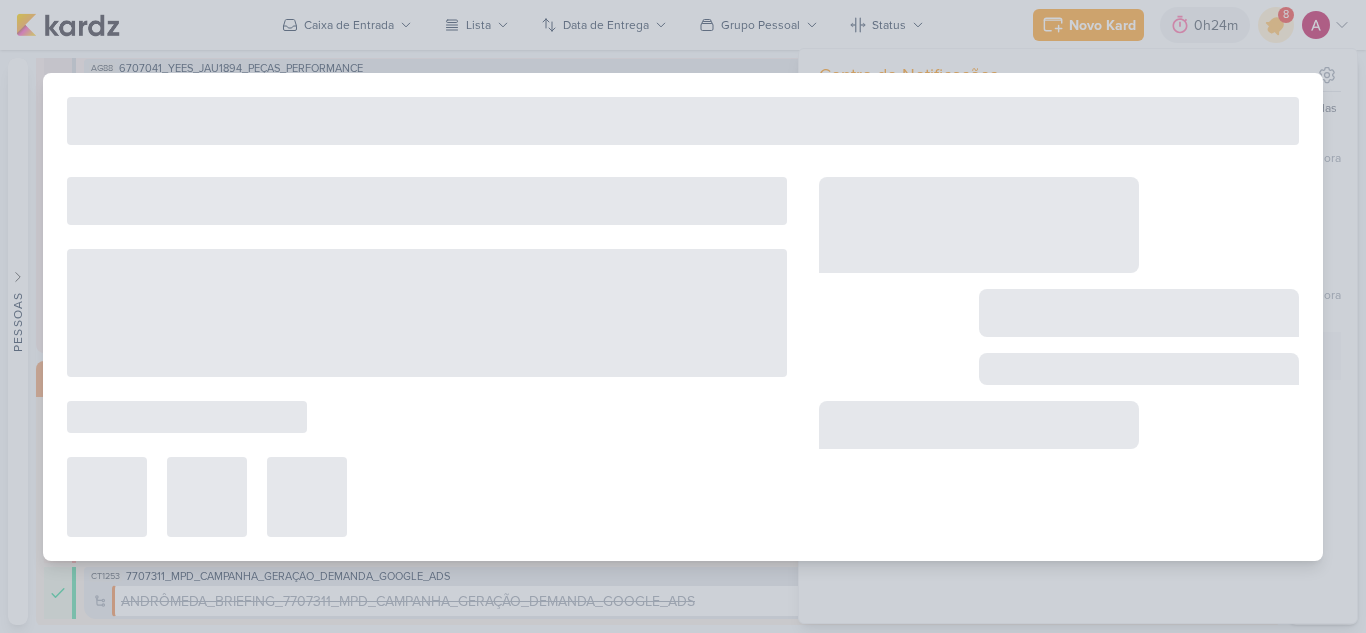 type on "Disparo Externo" 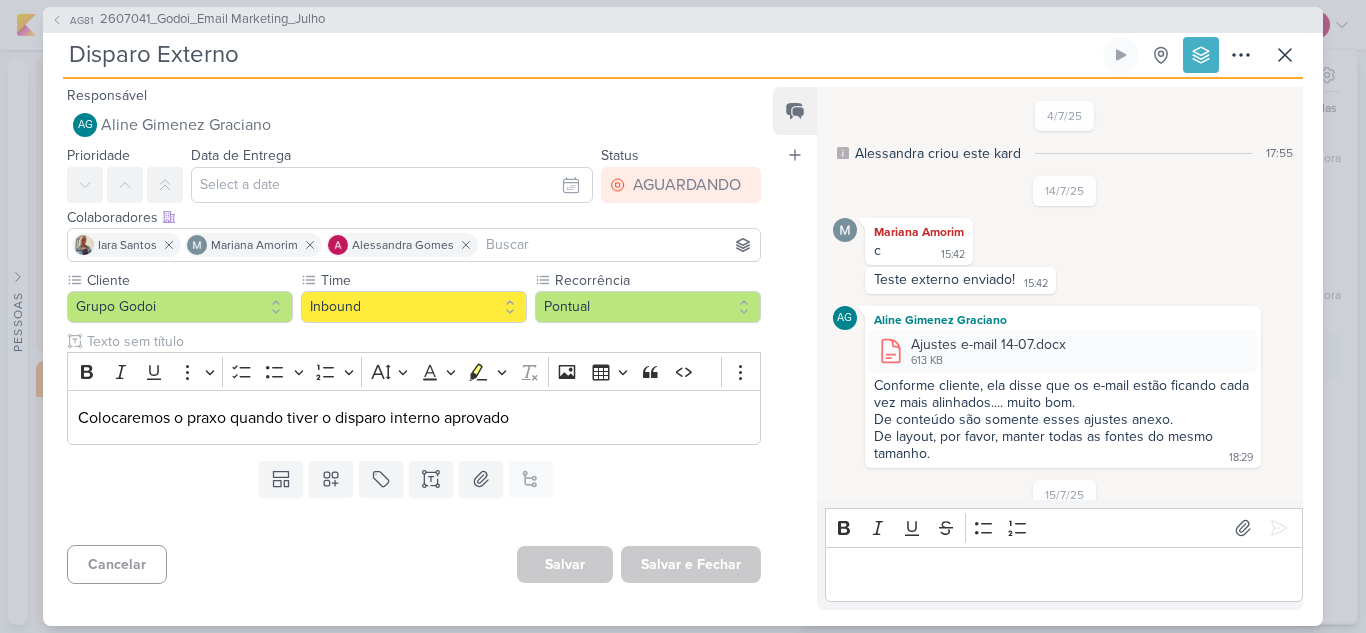 scroll, scrollTop: 1147, scrollLeft: 0, axis: vertical 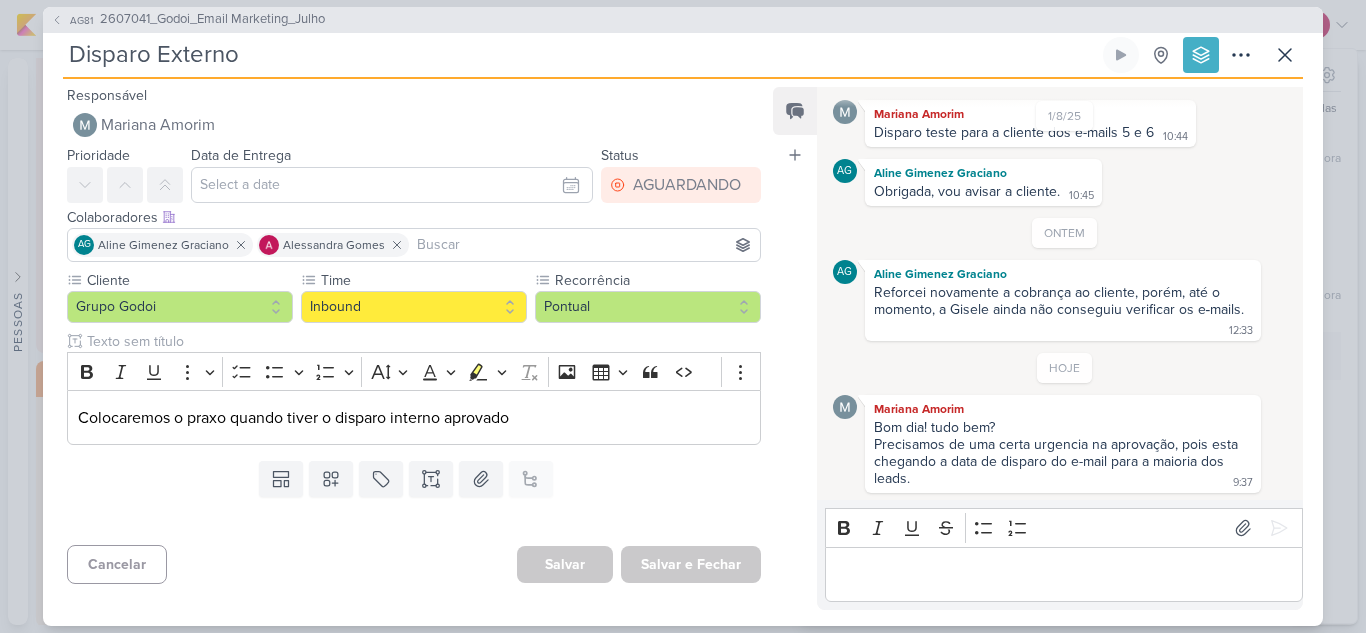 type 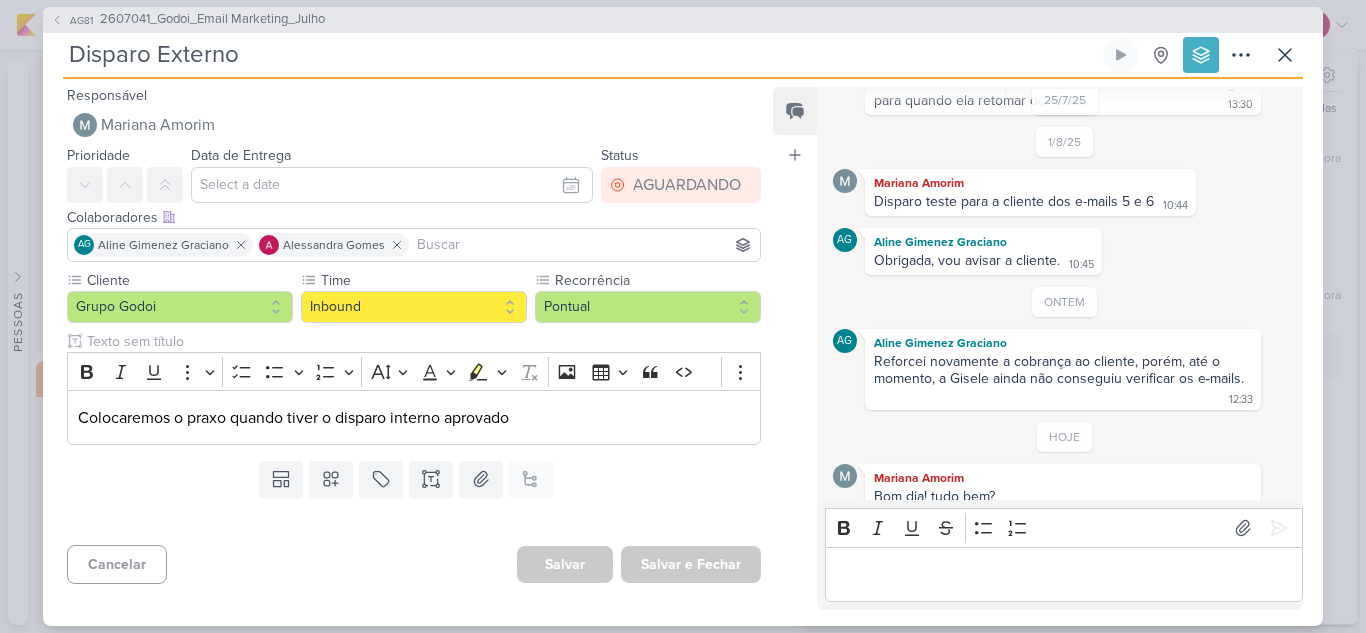 scroll, scrollTop: 1047, scrollLeft: 0, axis: vertical 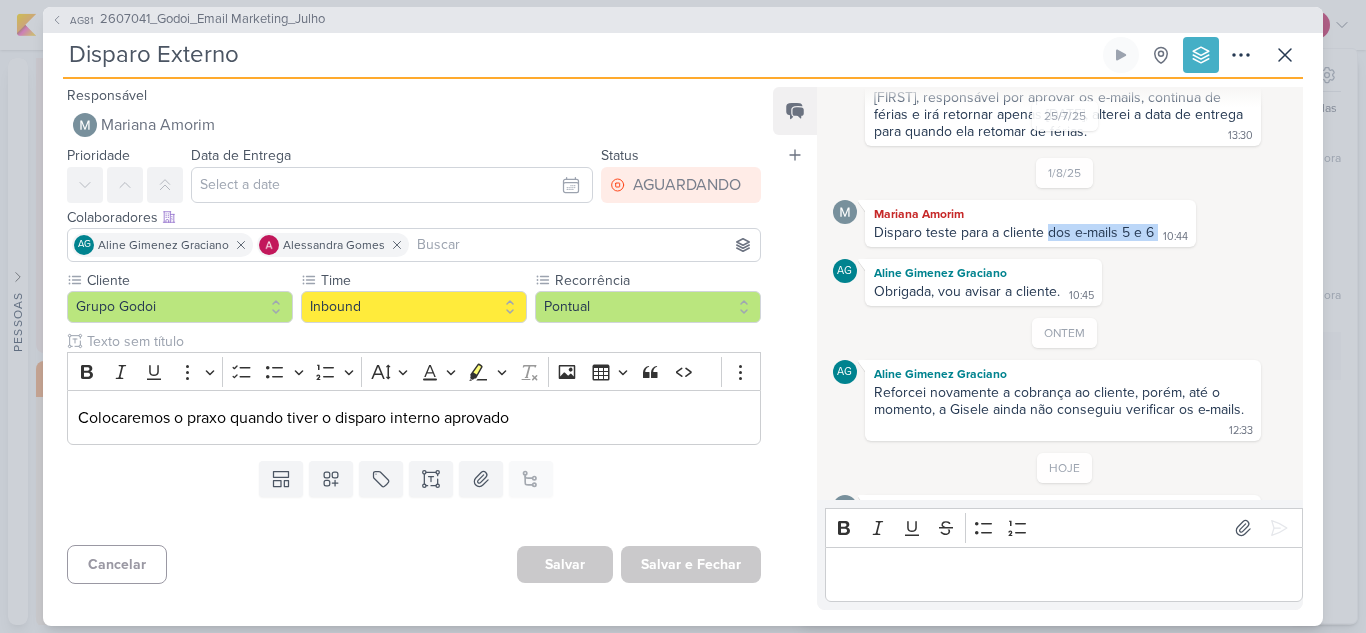 drag, startPoint x: 1048, startPoint y: 228, endPoint x: 1154, endPoint y: 226, distance: 106.01887 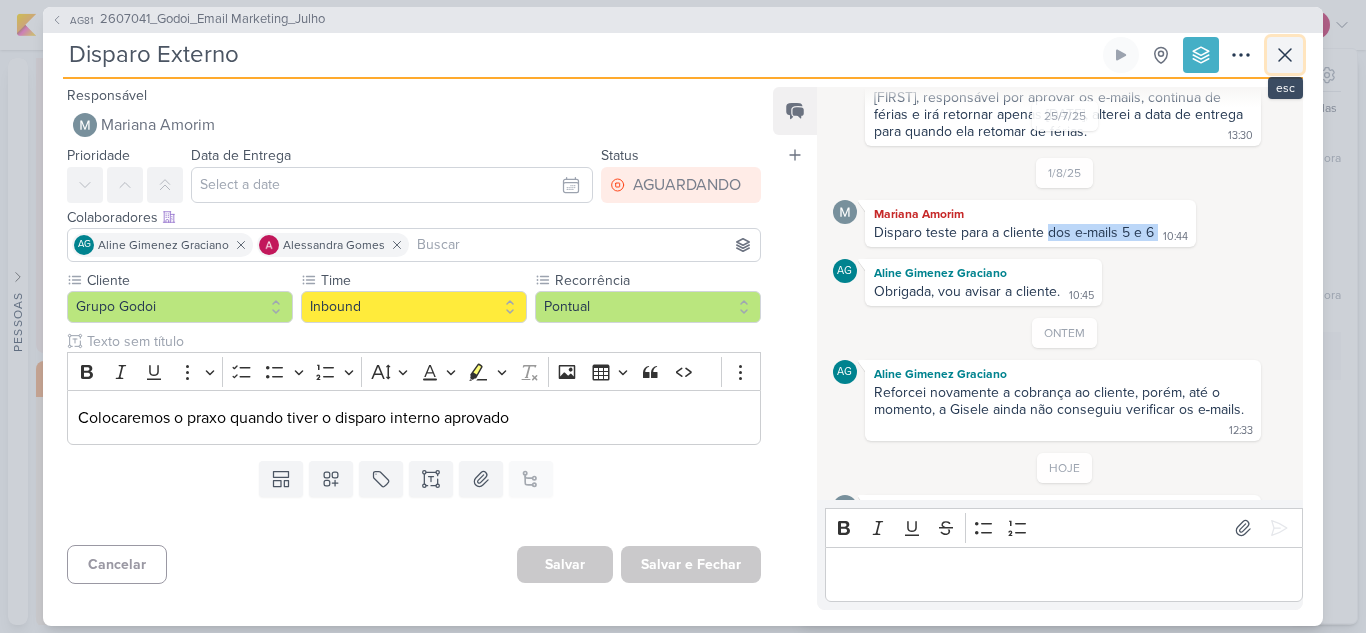 click at bounding box center (1285, 55) 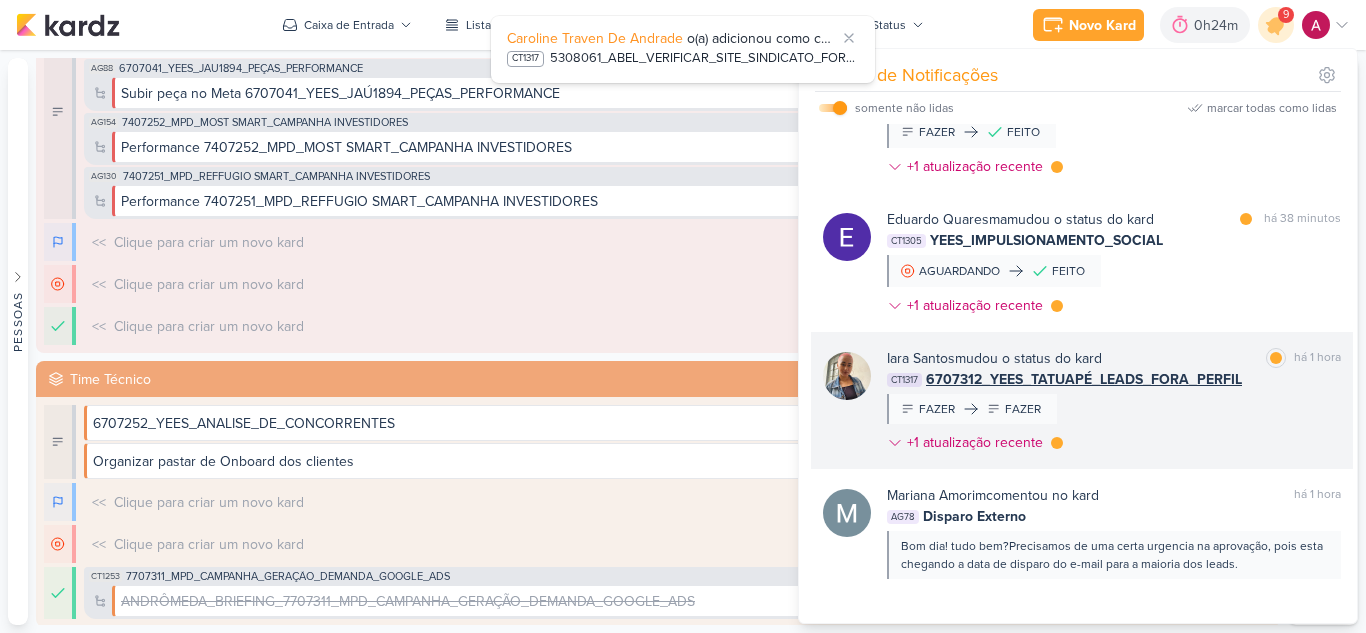 scroll, scrollTop: 308, scrollLeft: 0, axis: vertical 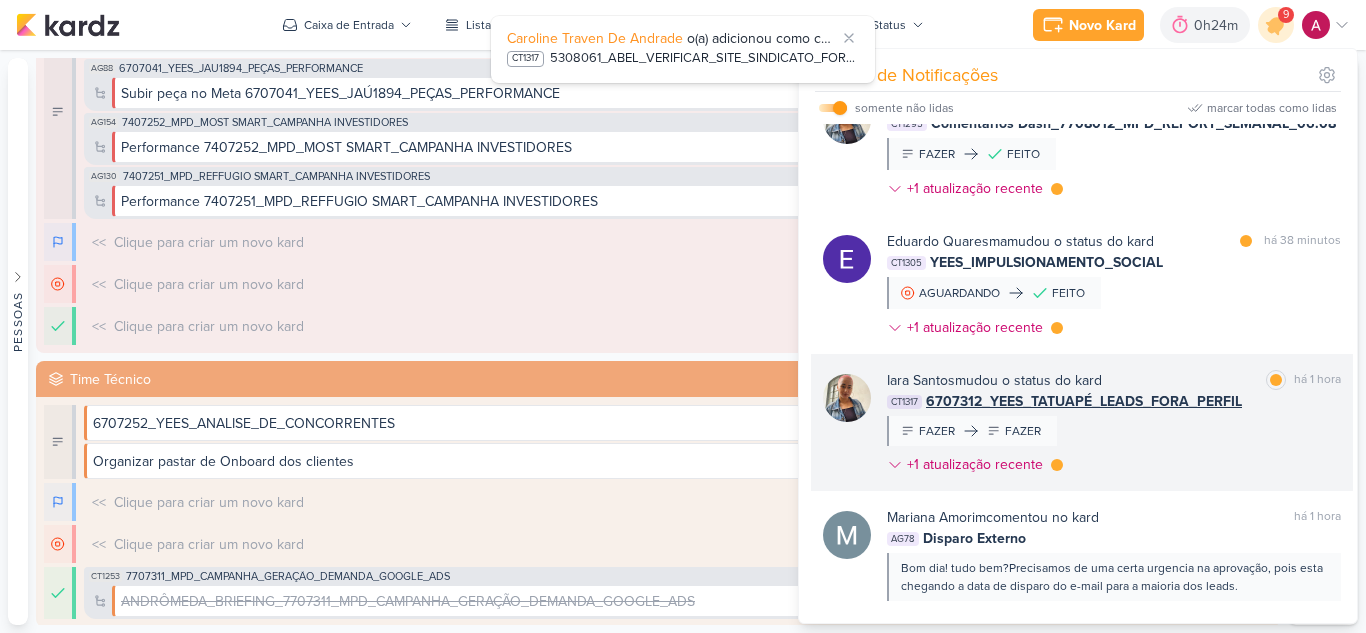 click on "[FIRST] [LAST]  mudou o status do kard
marcar como lida
há [TIME]
CT1317
6707312_YEES_TATUAPÉ_LEADS_FORA_PERFIL
FAZER
FAZER" at bounding box center [1114, 426] 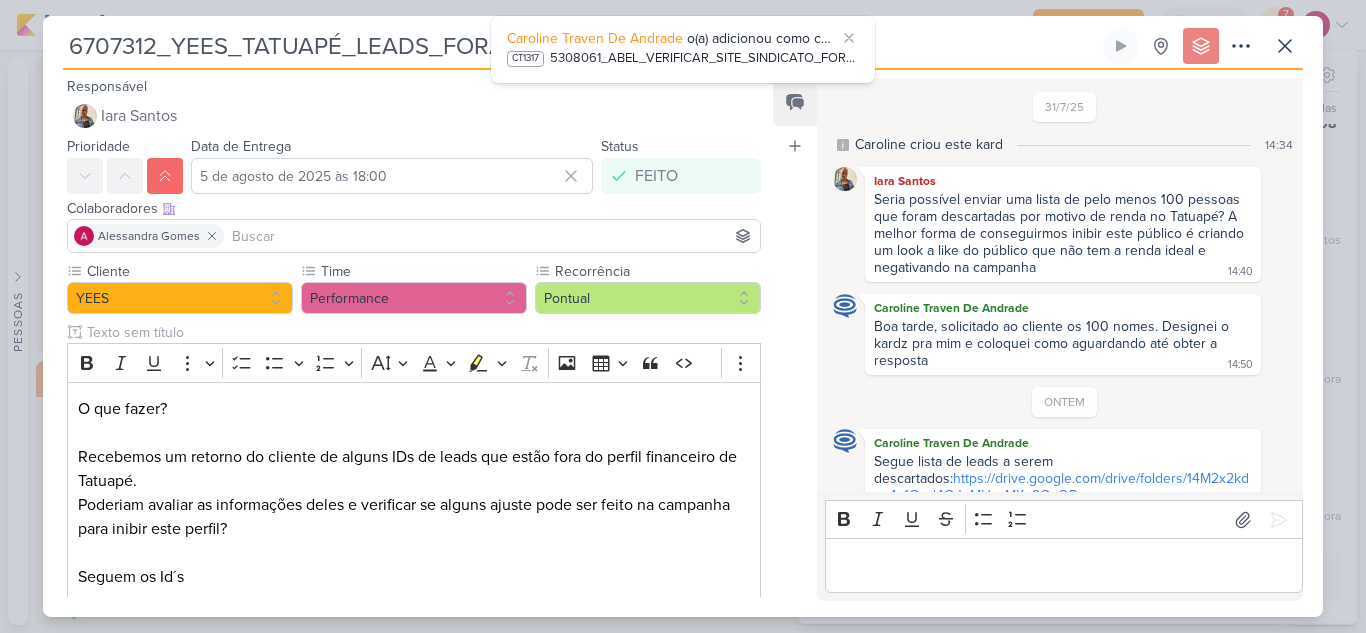 scroll, scrollTop: 127, scrollLeft: 0, axis: vertical 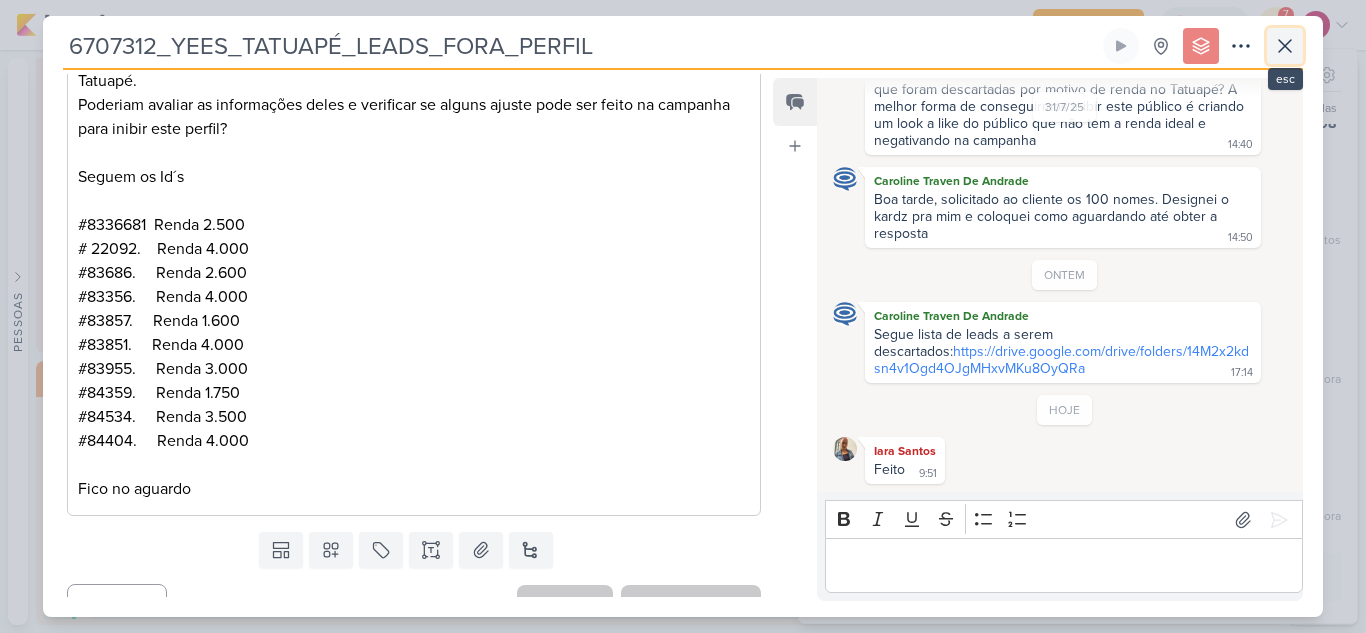 click 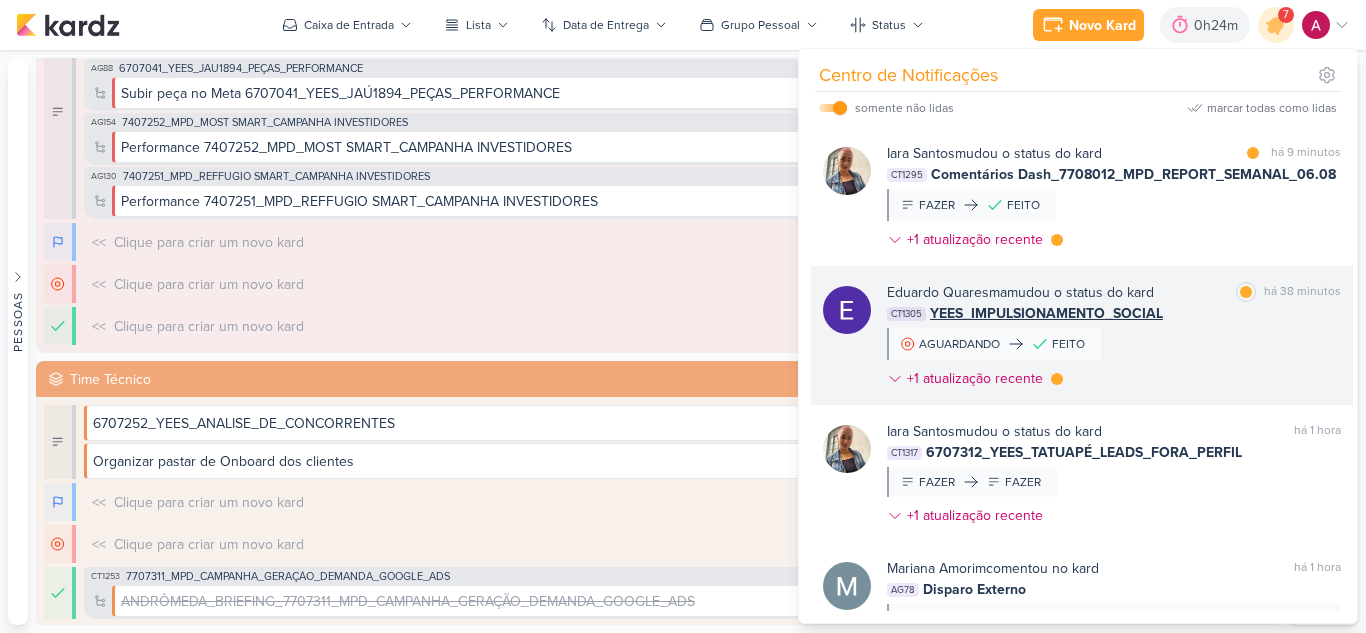 scroll, scrollTop: 208, scrollLeft: 0, axis: vertical 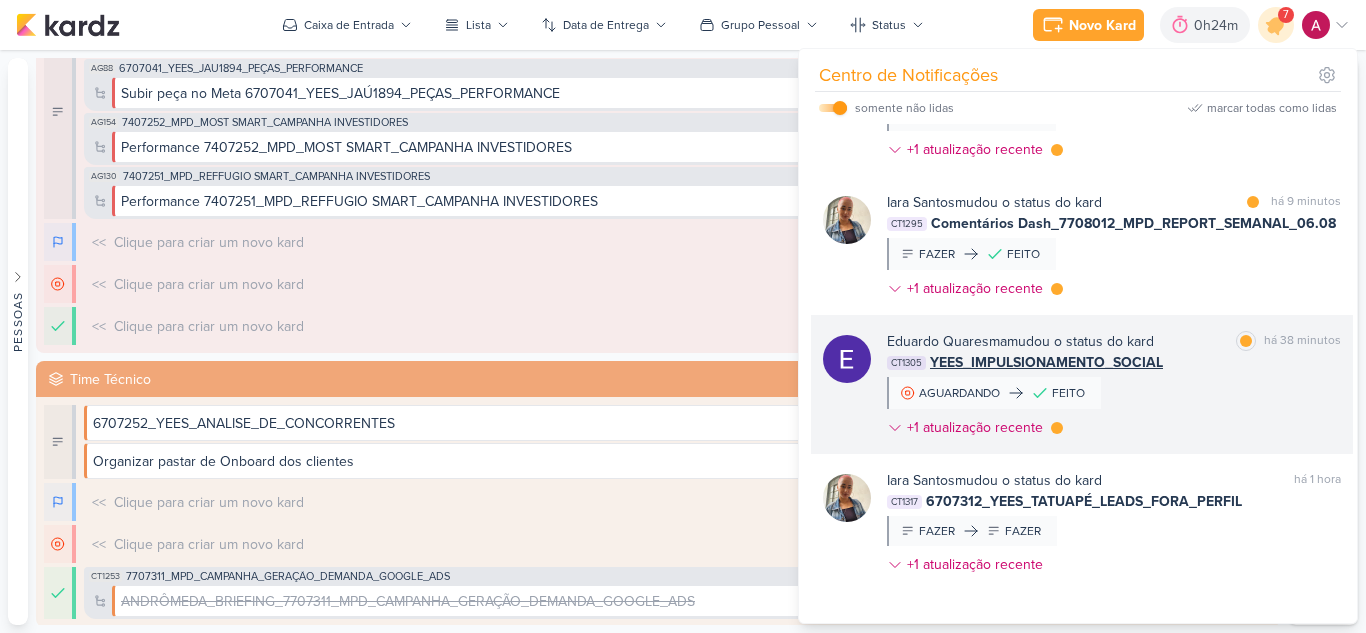 click on "[FIRST] [LAST]  mudou o status do kard
marcar como lida
há [TIME]
CT1305
YEES_IMPULSIONAMENTO_SOCIAL
AGUARDANDO
FEITO
+1 atualização recente" at bounding box center (1114, 388) 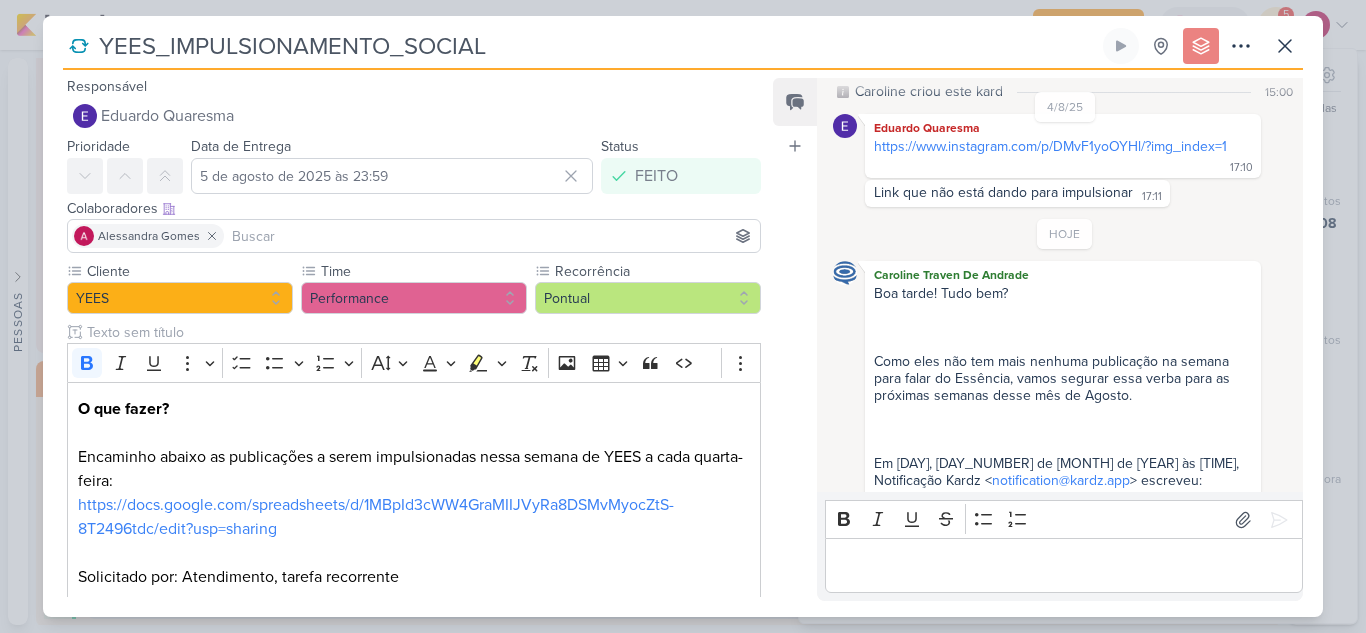 scroll, scrollTop: 81, scrollLeft: 0, axis: vertical 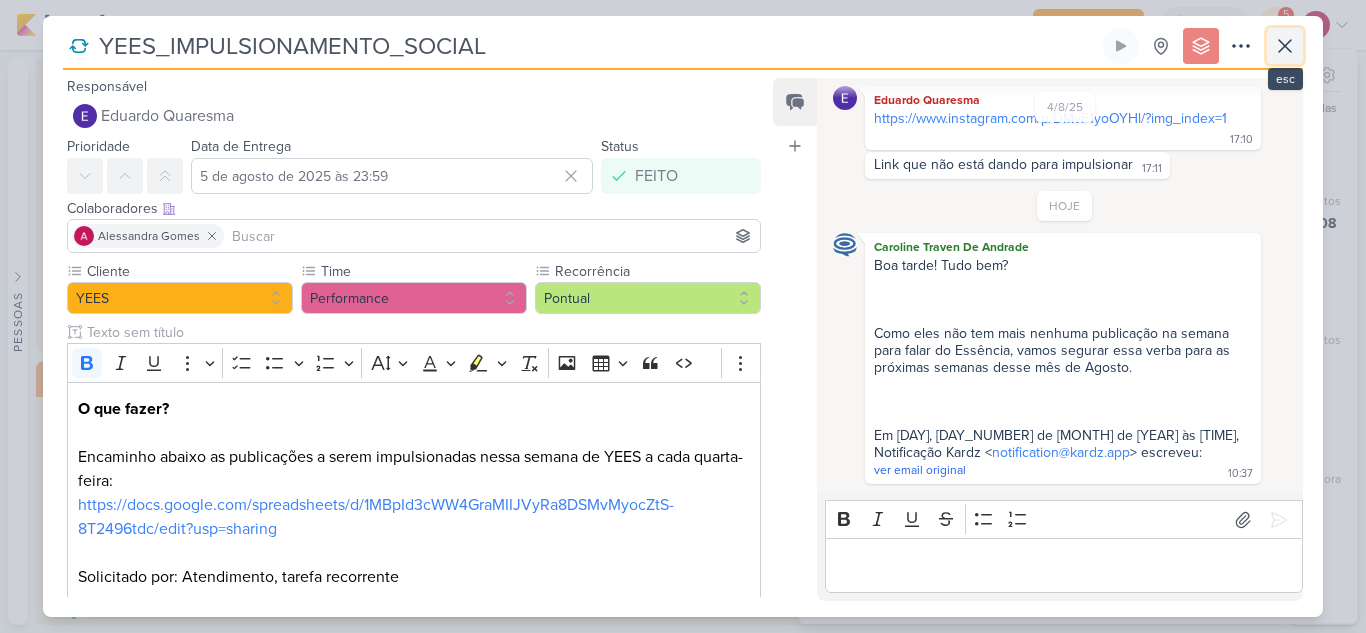 click 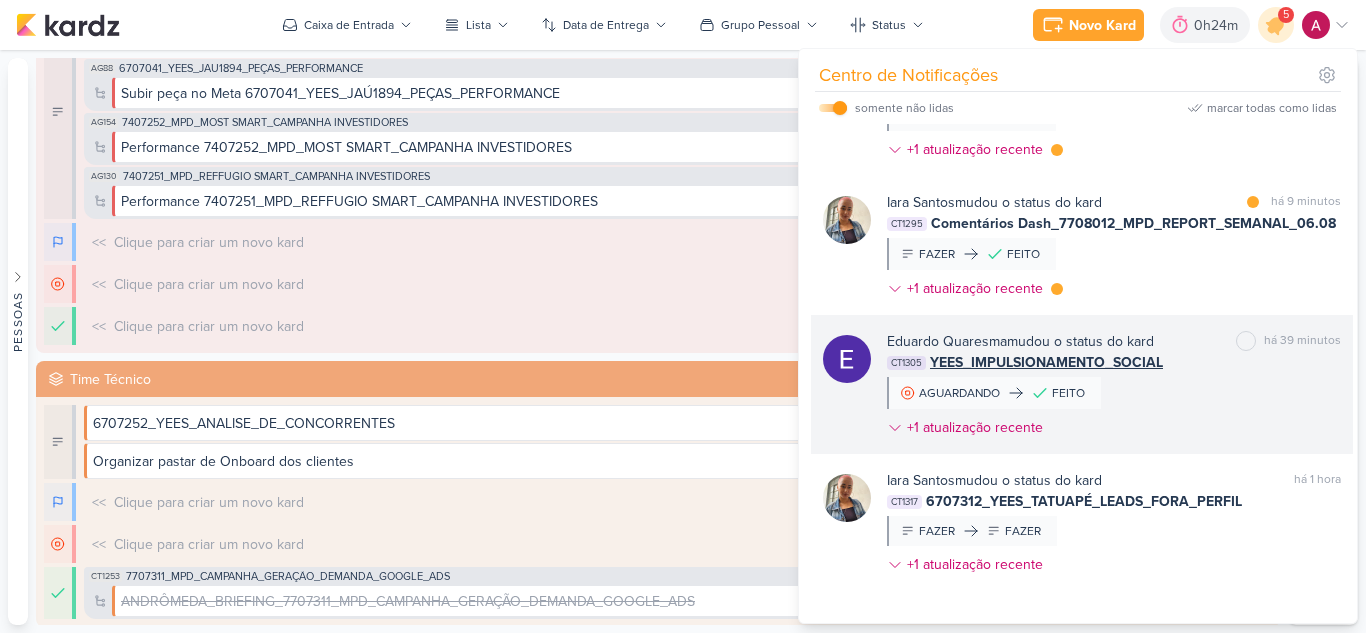 scroll, scrollTop: 108, scrollLeft: 0, axis: vertical 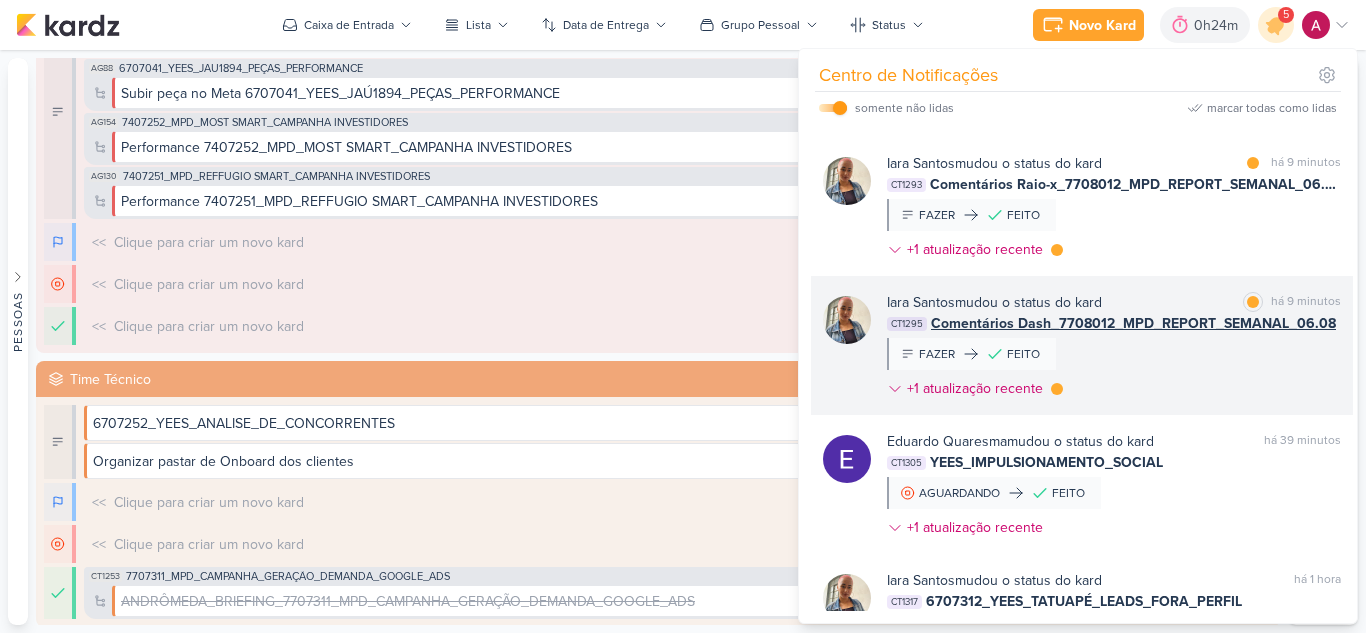 click on "[FIRST] [LAST]  mudou o status do kard
marcar como lida
há [TIME]
CT1295
Comentários Dash_7708012_MPD_REPORT_SEMANAL_06.08
FAZER
FEITO
+1 atualização recente" at bounding box center [1114, 349] 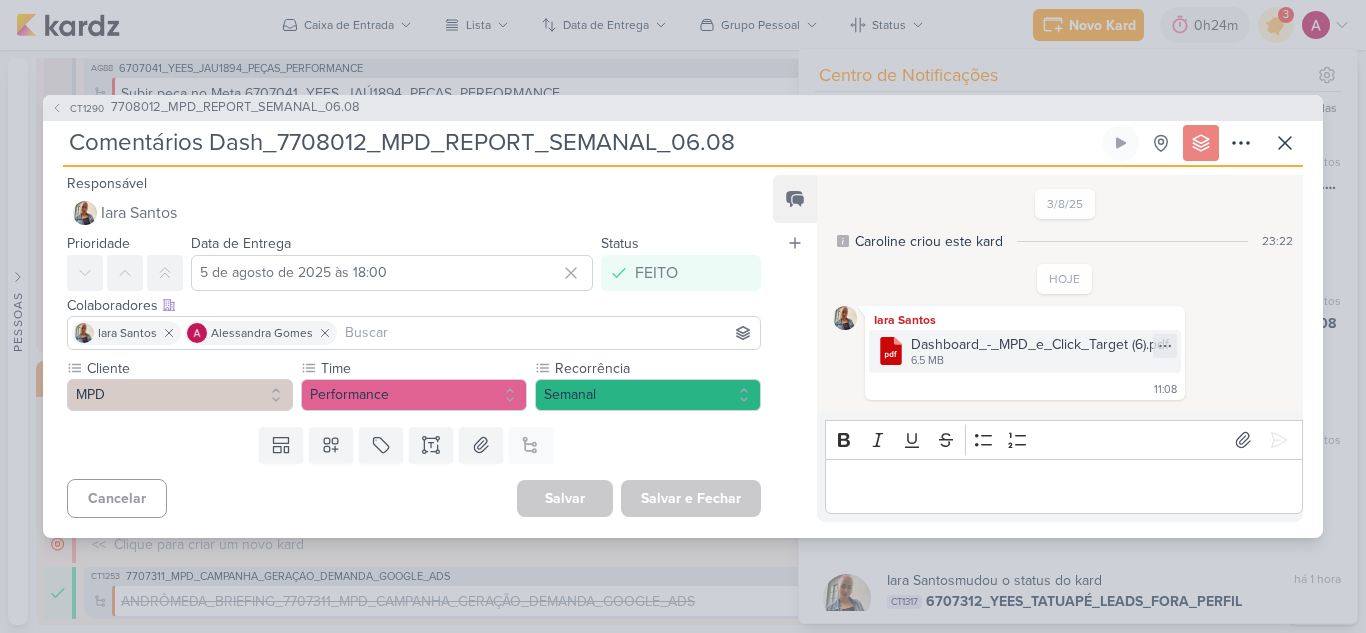 click on "6.5 MB" at bounding box center (1040, 361) 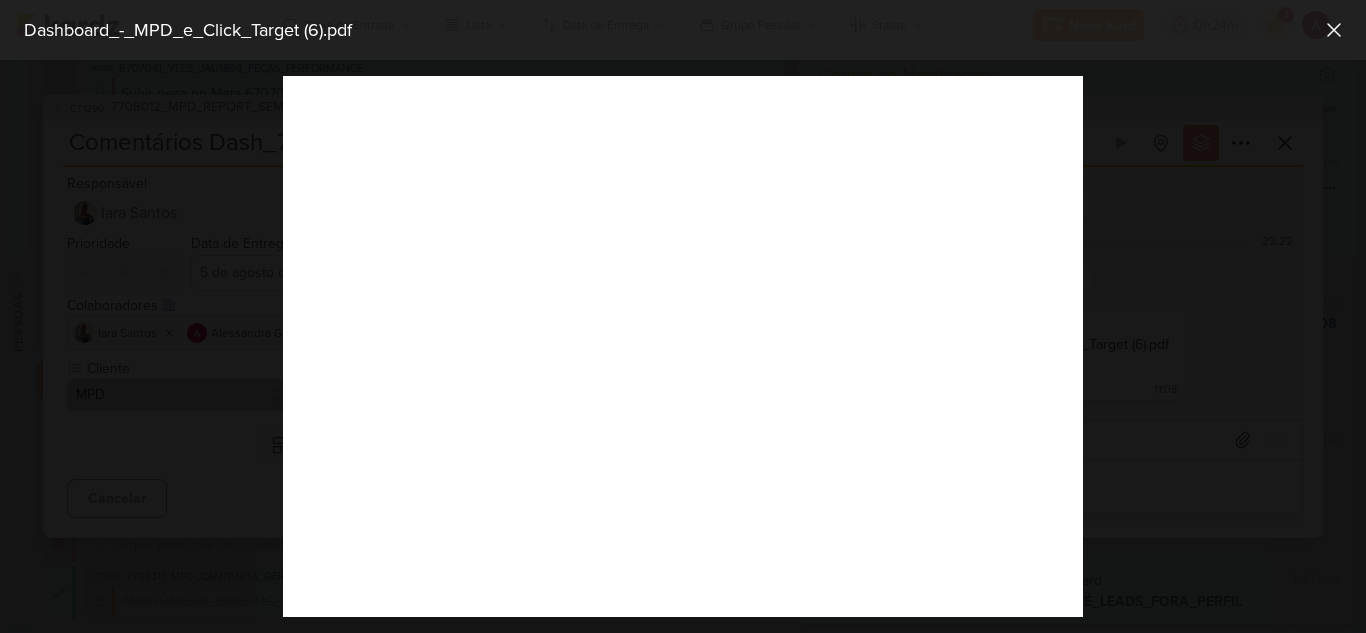 click at bounding box center [683, 346] 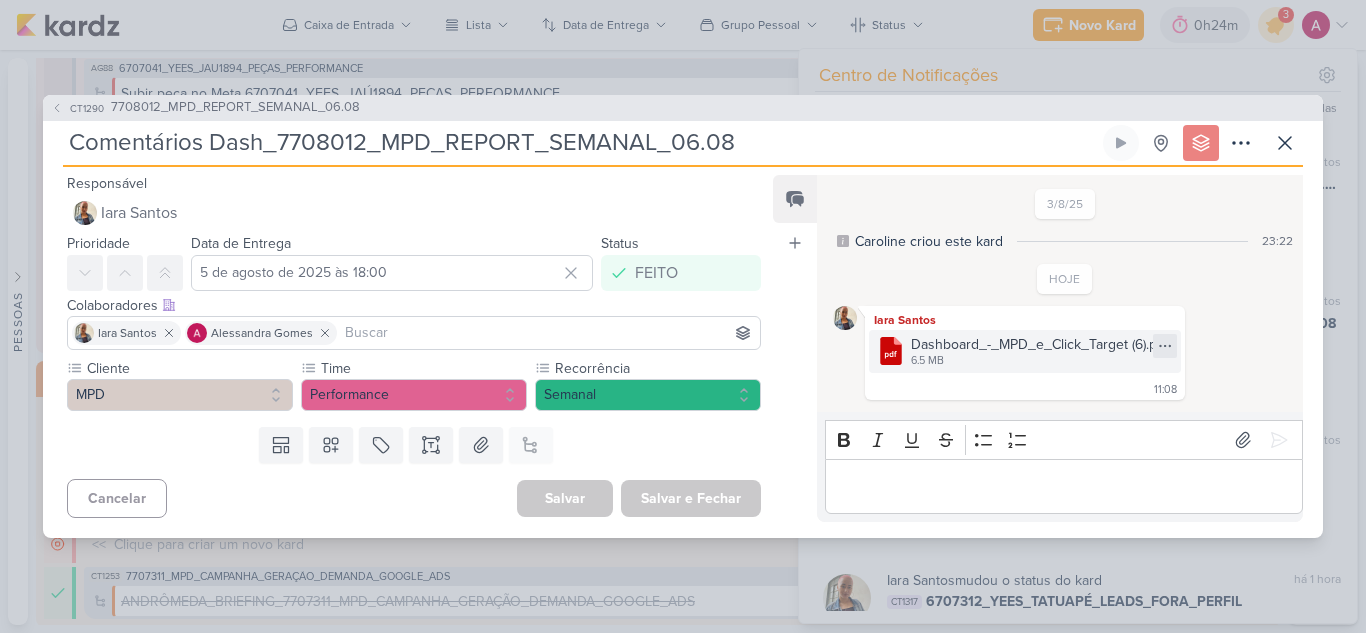 click at bounding box center [1165, 346] 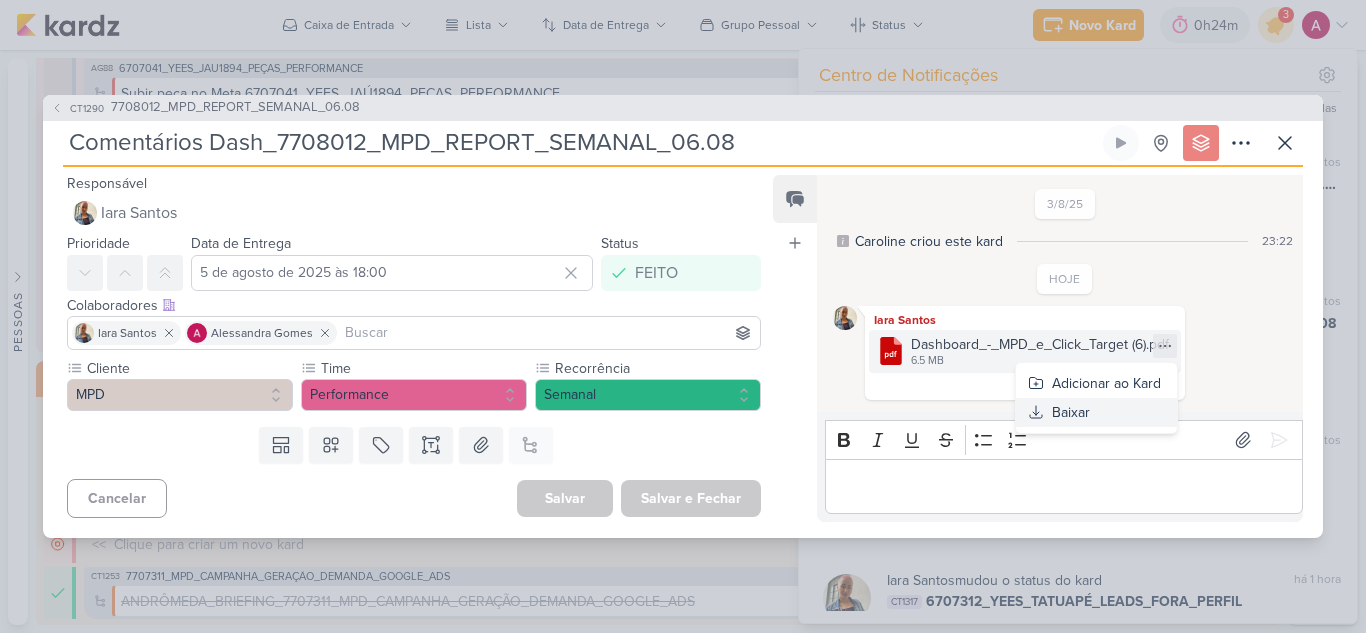 click on "Baixar" at bounding box center [1096, 412] 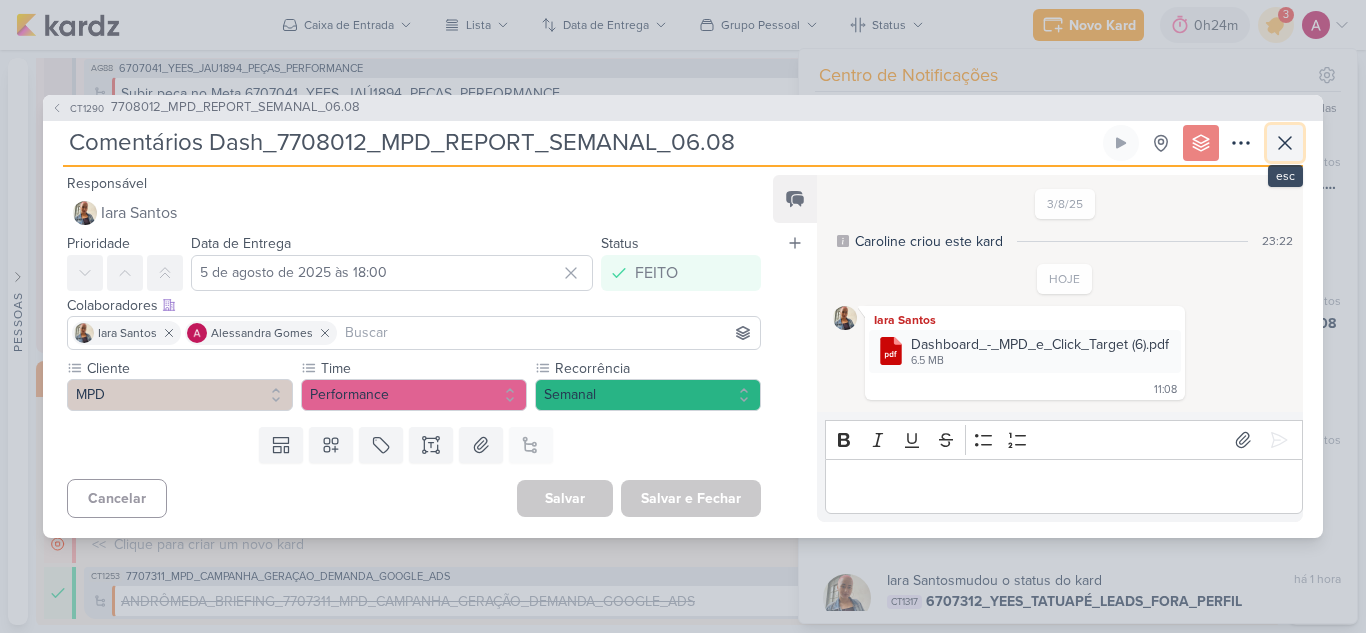 click 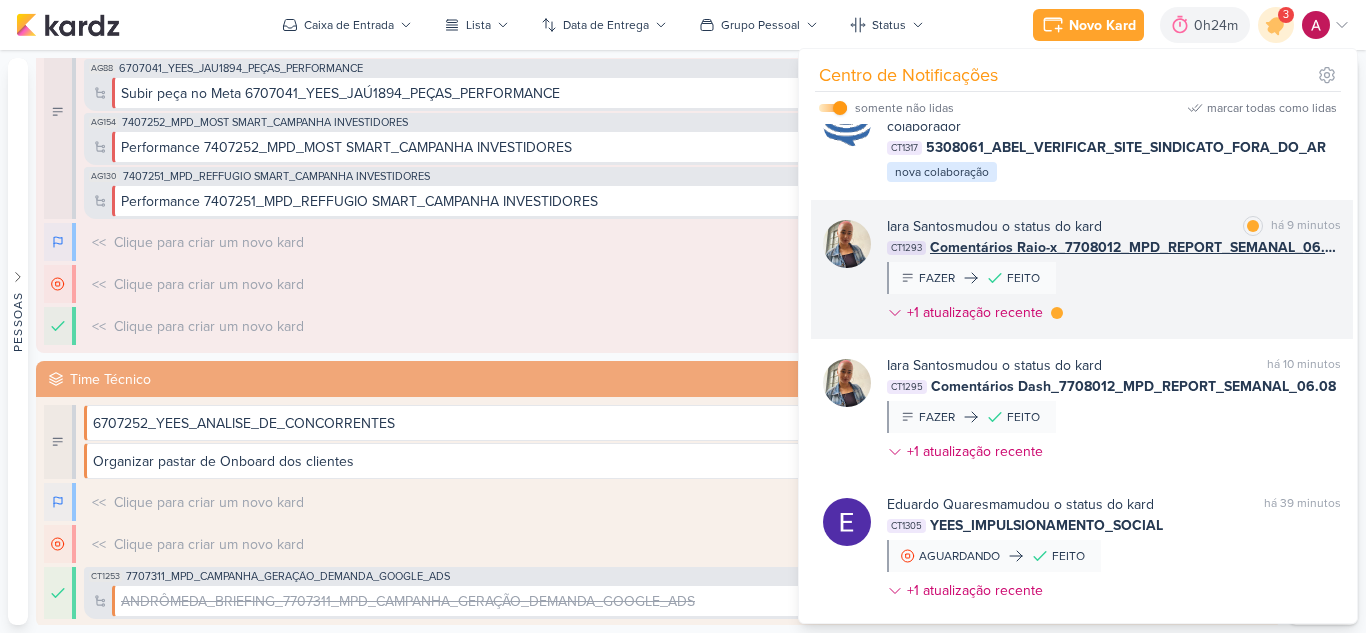 scroll, scrollTop: 0, scrollLeft: 0, axis: both 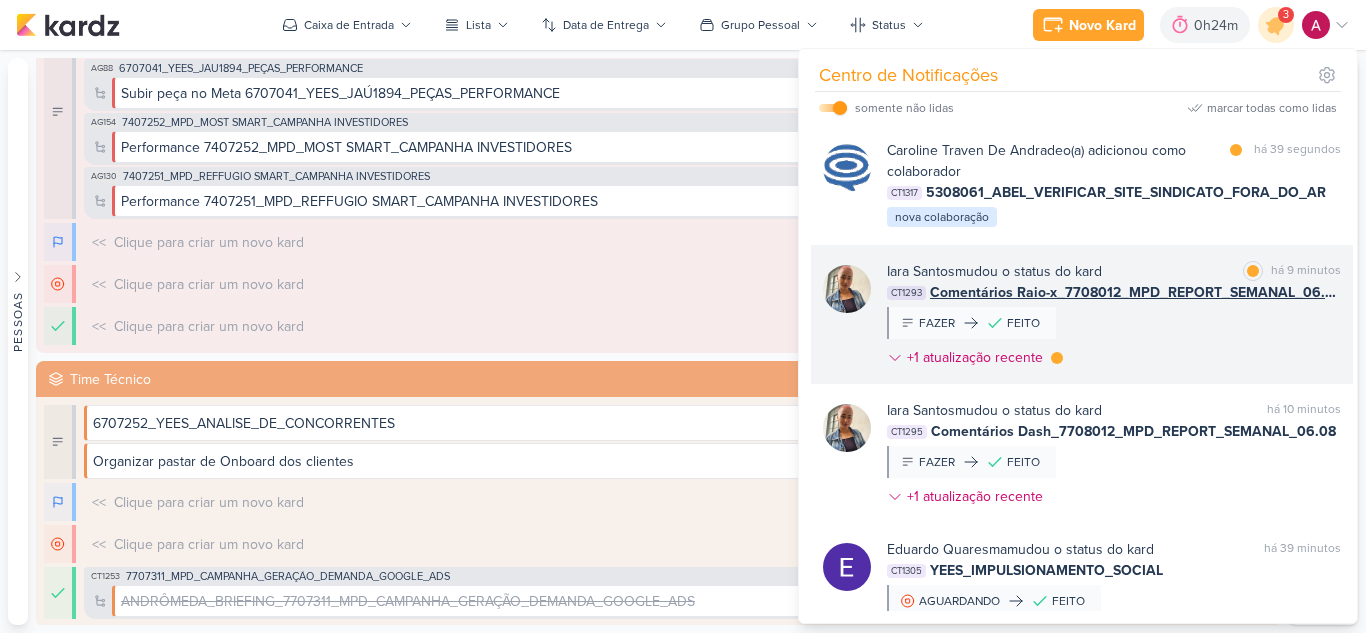 click on "[FIRST] [LAST]  mudou o status do kard
marcar como lida
há [TIME]
CT1293
Comentários Raio-x_7708012_MPD_REPORT_SEMANAL_06.08
FAZER
FEITO
+1 atualização recente" at bounding box center [1114, 318] 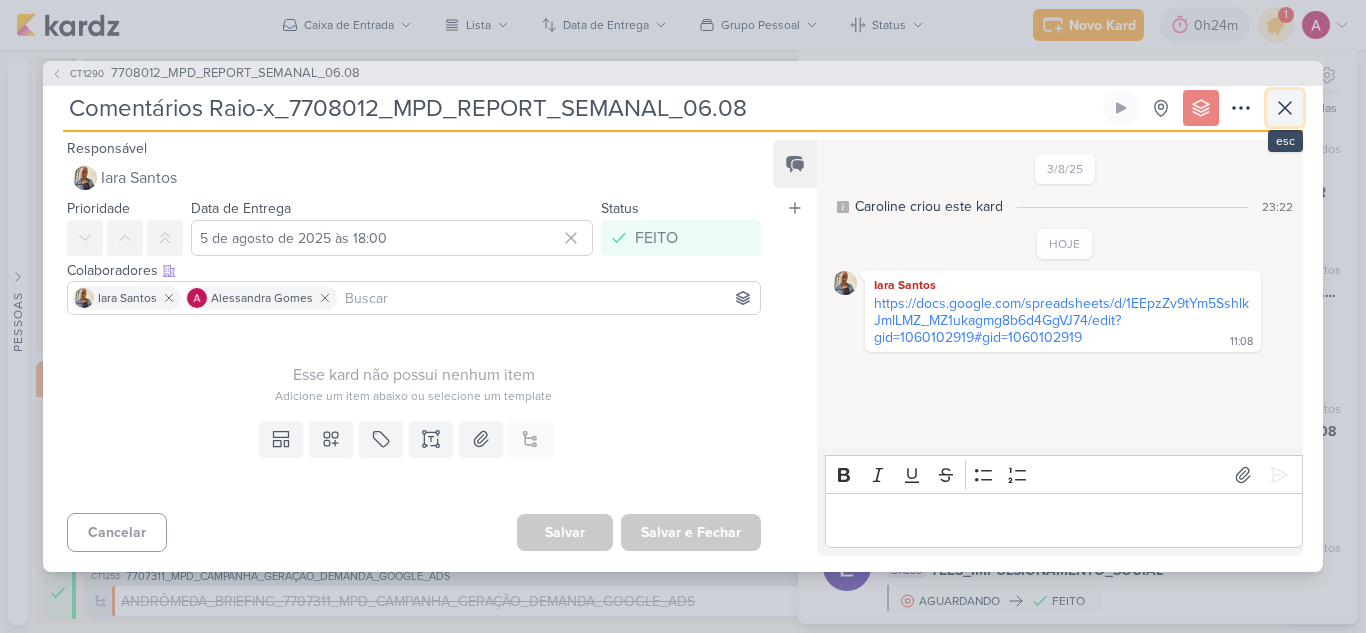 click 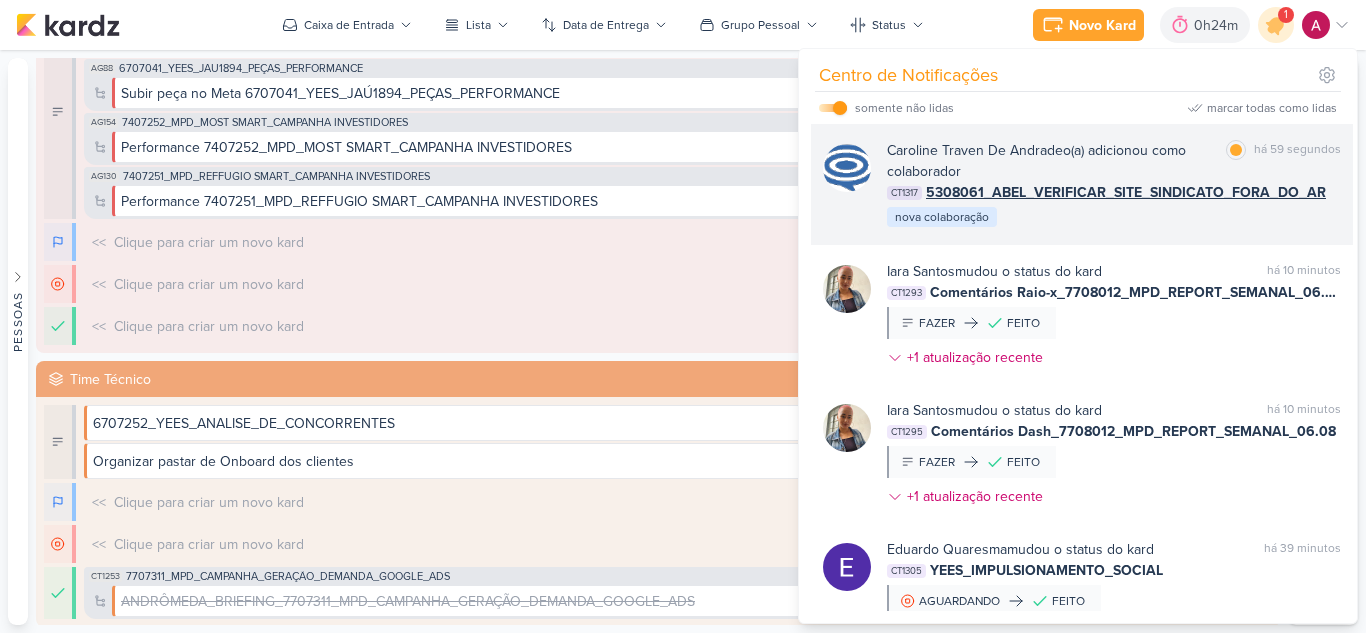 click on "[FIRST] [LAST]  o(a) adicionou como colaborador
marcar como lida
há [TIME]
CT1317
5308061_ABEL_VERIFICAR_SITE_SINDICATO_FORA_DO_AR
nova colaboração" at bounding box center [1114, 184] 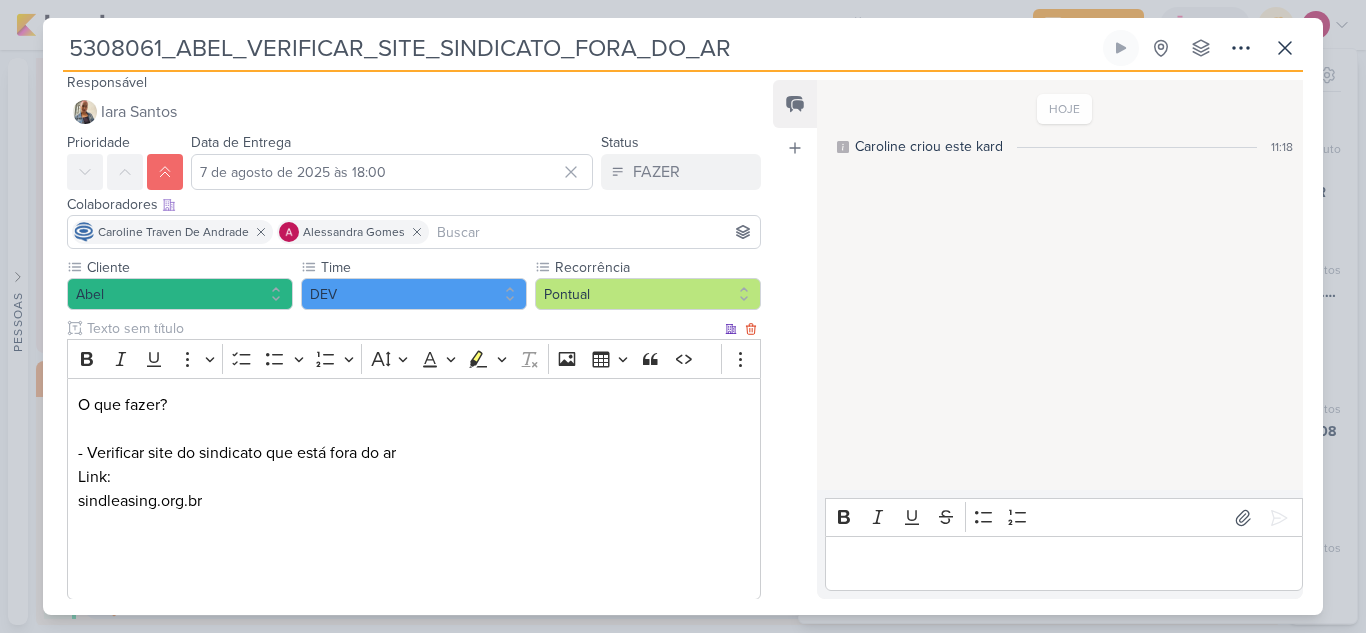 scroll, scrollTop: 0, scrollLeft: 0, axis: both 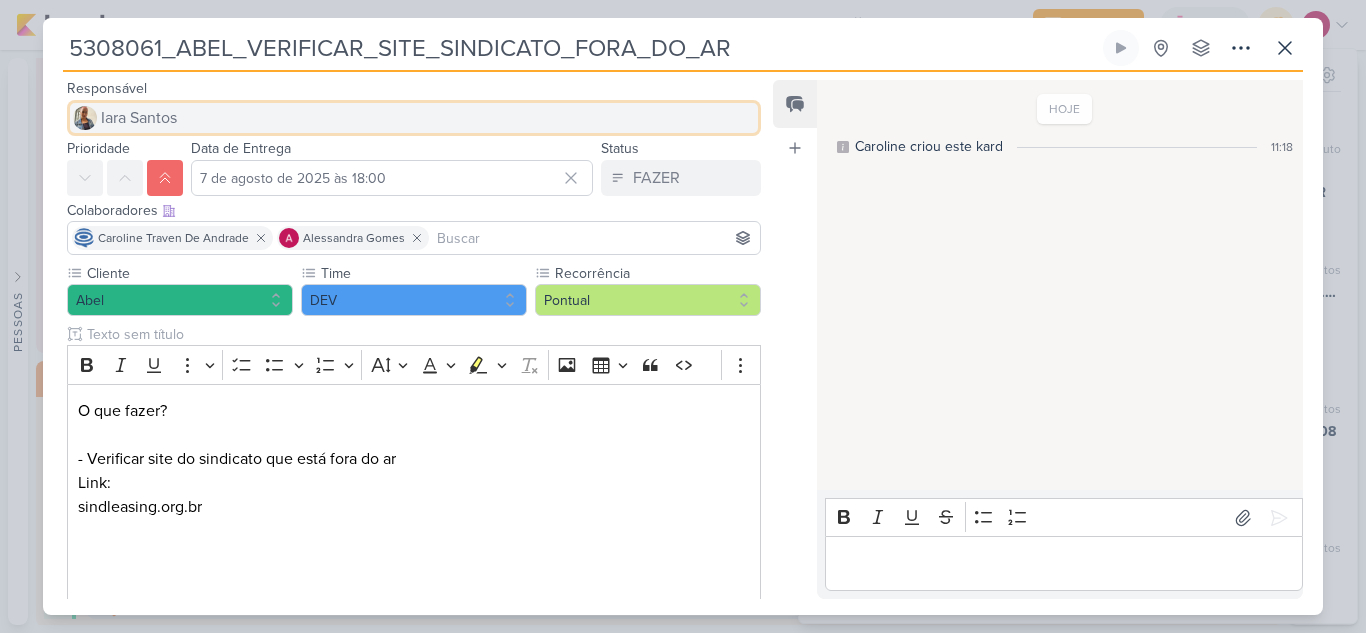 click on "Iara Santos" at bounding box center [139, 118] 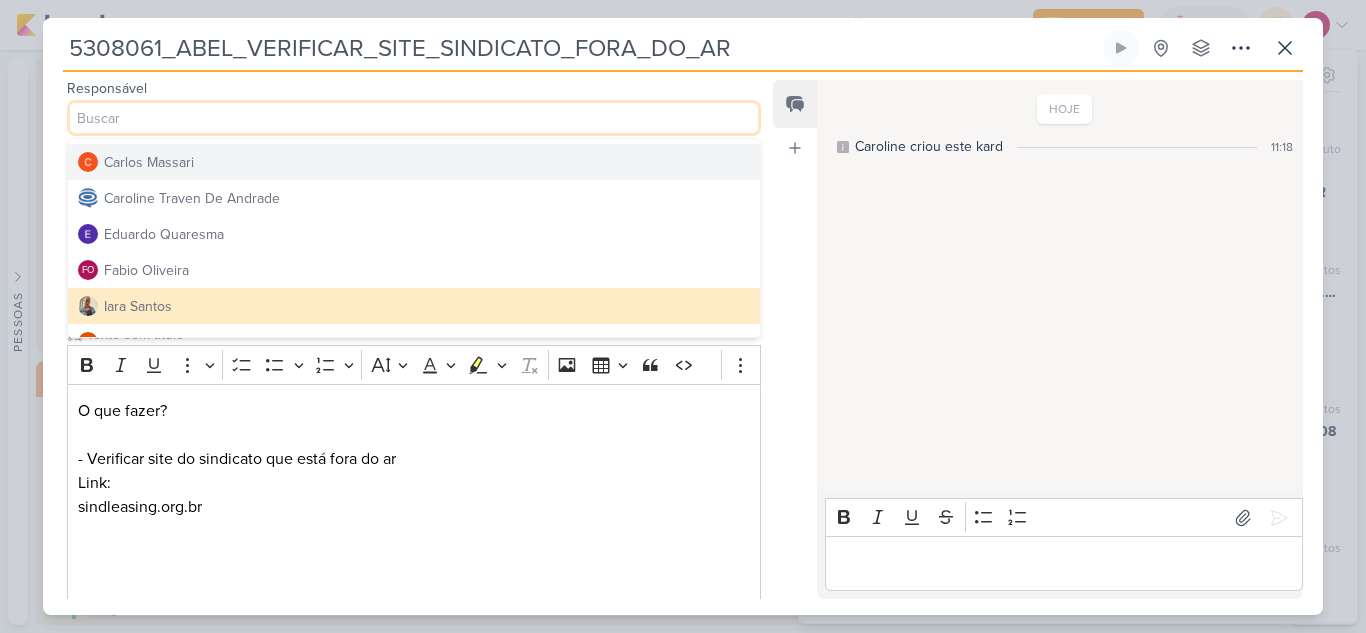 scroll, scrollTop: 100, scrollLeft: 0, axis: vertical 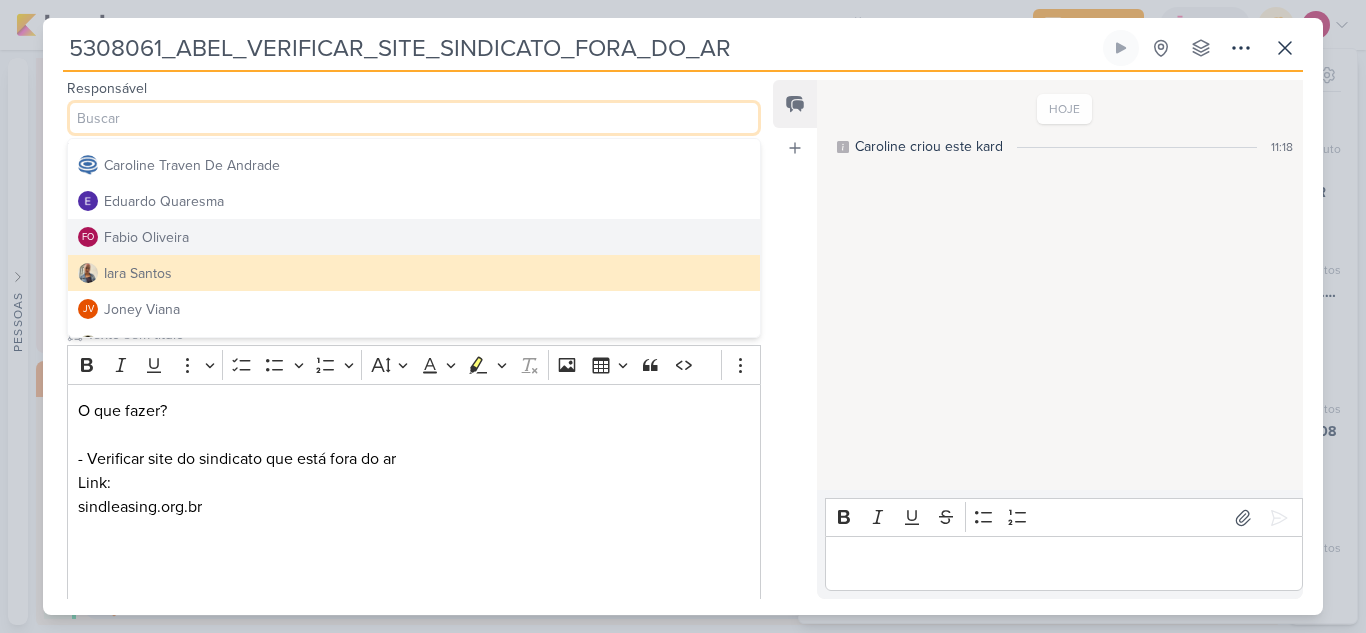 click on "Fabio Oliveira" at bounding box center (146, 237) 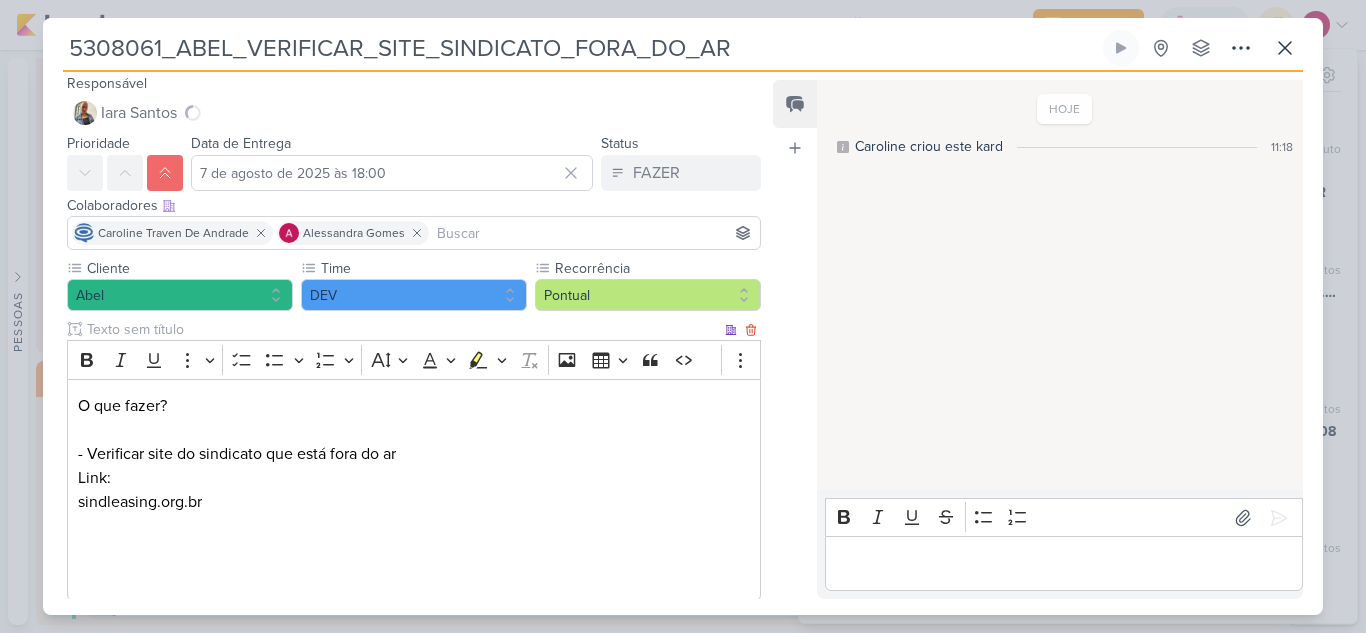 scroll, scrollTop: 0, scrollLeft: 0, axis: both 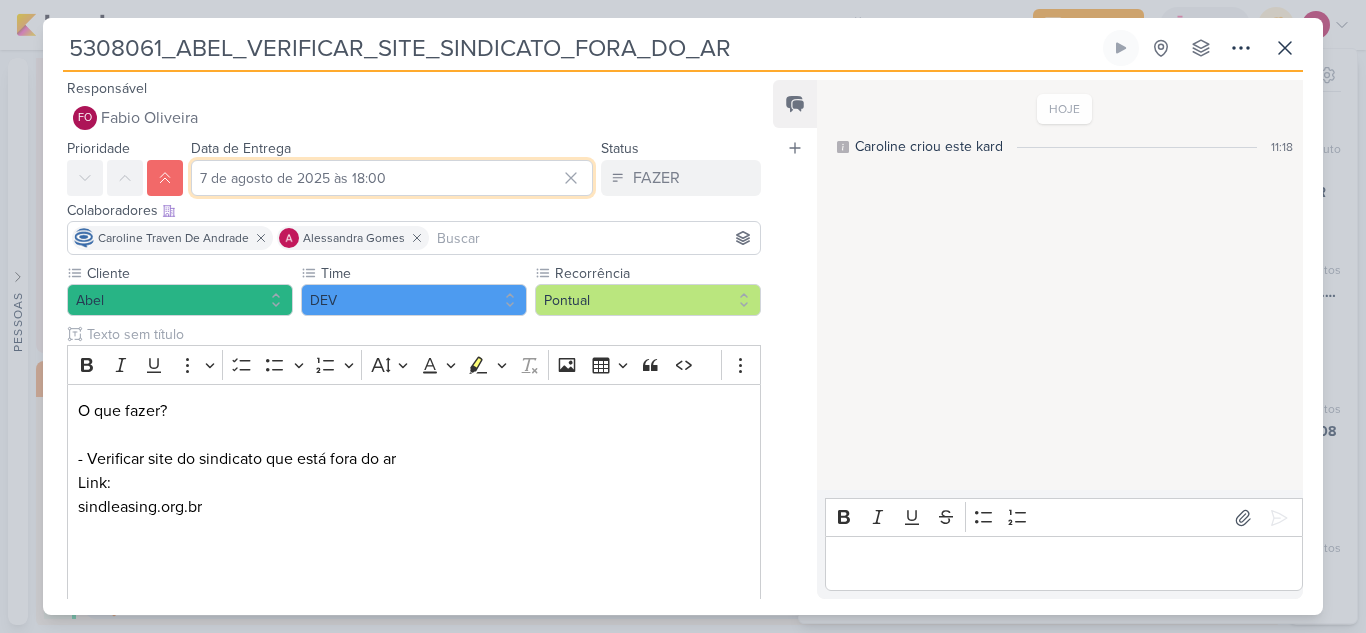 click on "7 de agosto de 2025 às 18:00" at bounding box center [392, 178] 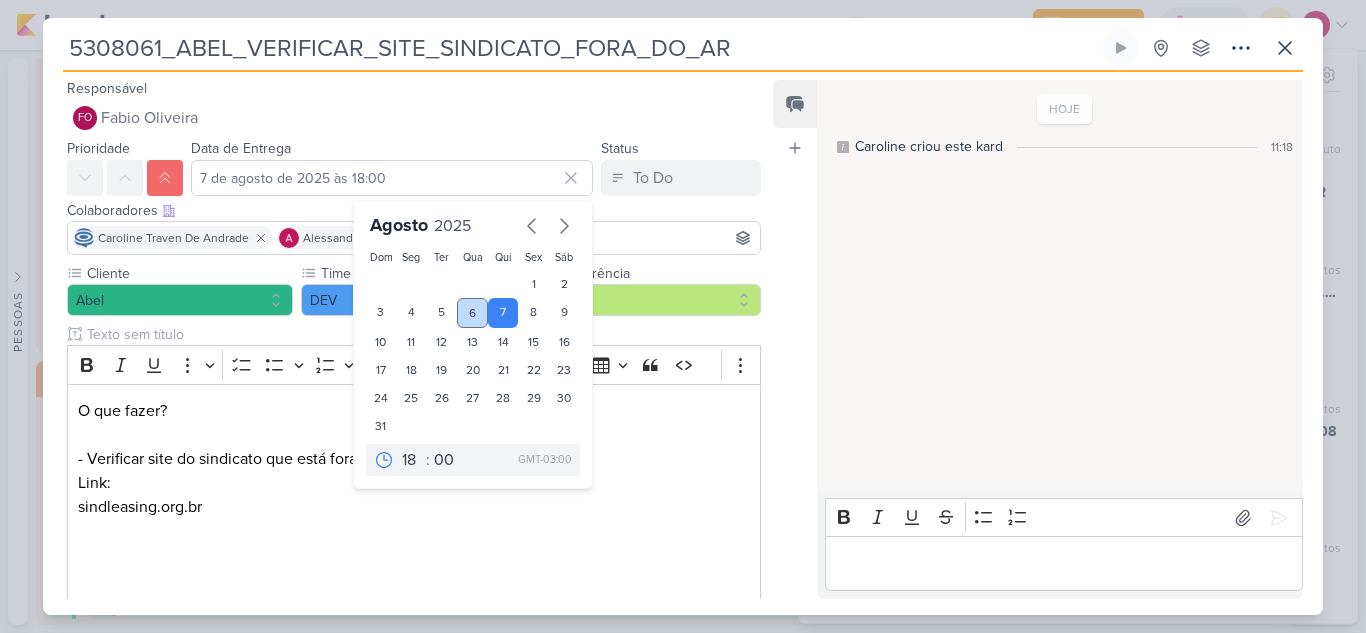 click on "6" at bounding box center [472, 313] 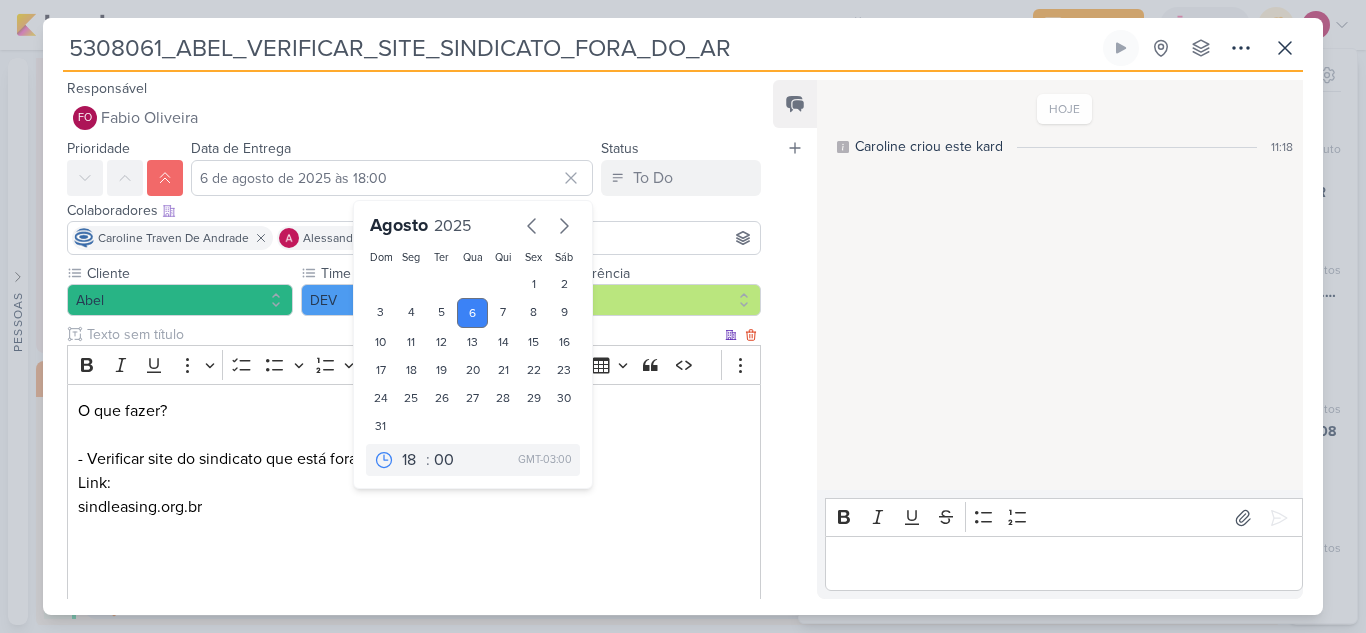 click on "O que fazer?  - Verificar site do sindicato que está fora do ar Link:  sindleasing.org.br" at bounding box center [414, 495] 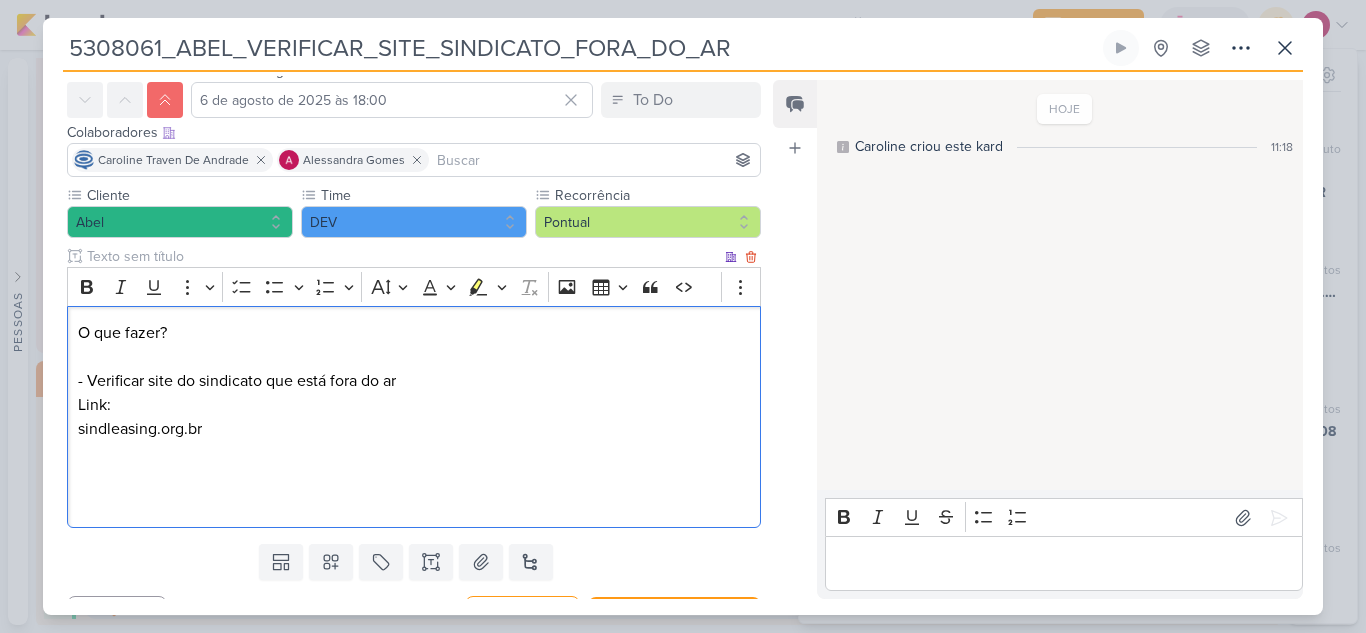 scroll, scrollTop: 118, scrollLeft: 0, axis: vertical 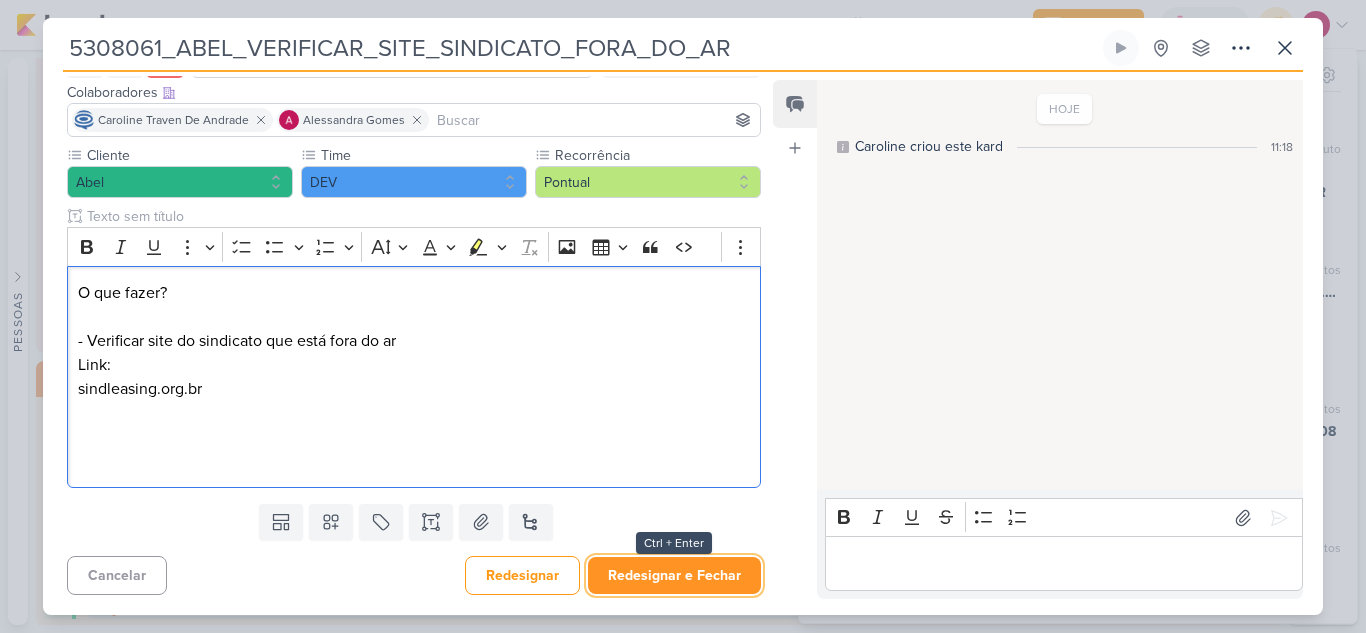 click on "Redesignar e Fechar" at bounding box center [674, 575] 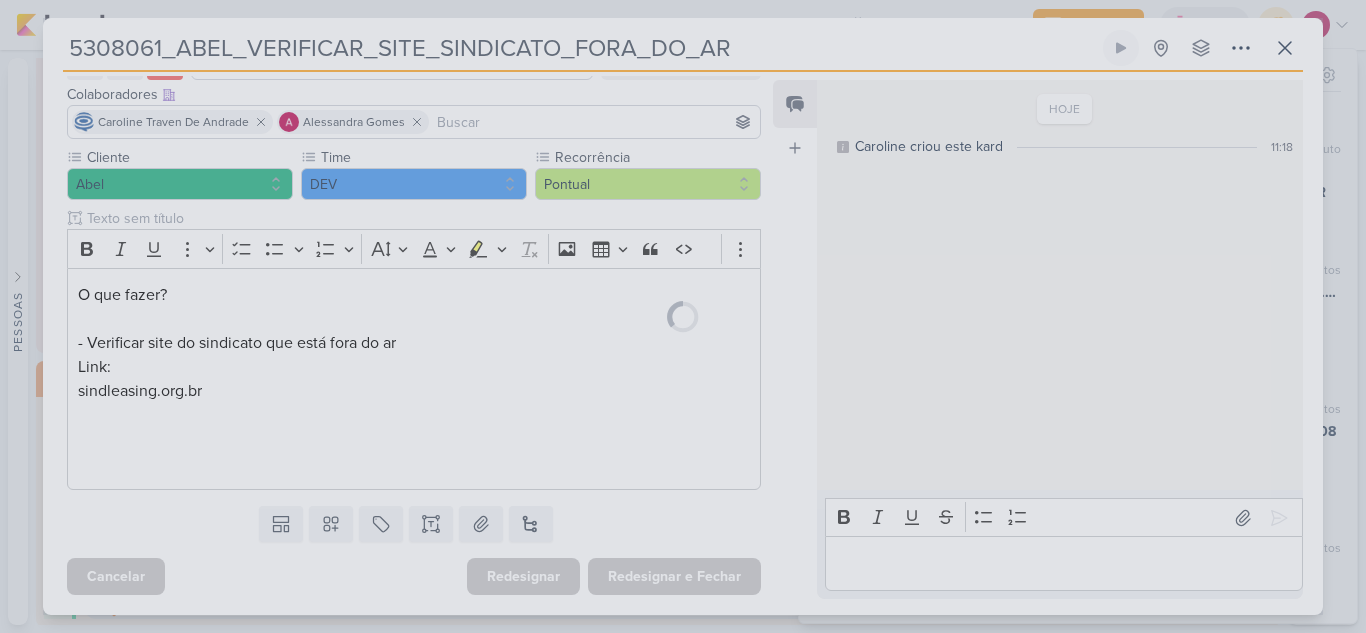 scroll, scrollTop: 116, scrollLeft: 0, axis: vertical 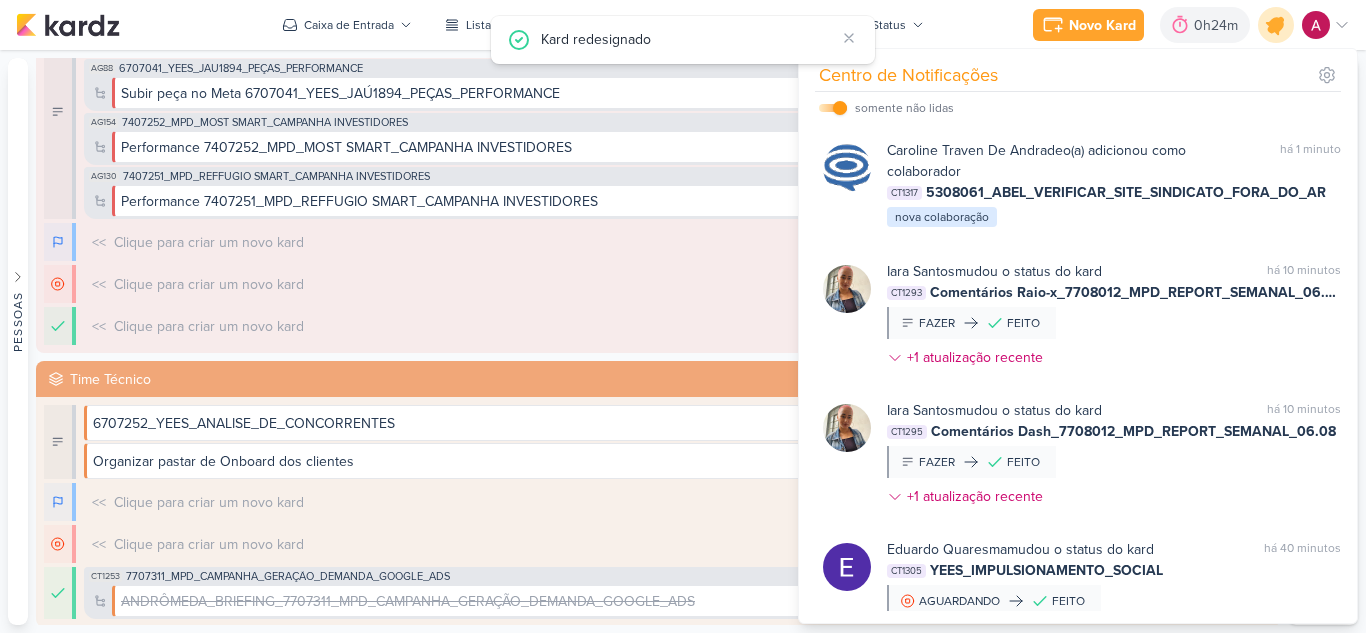 click 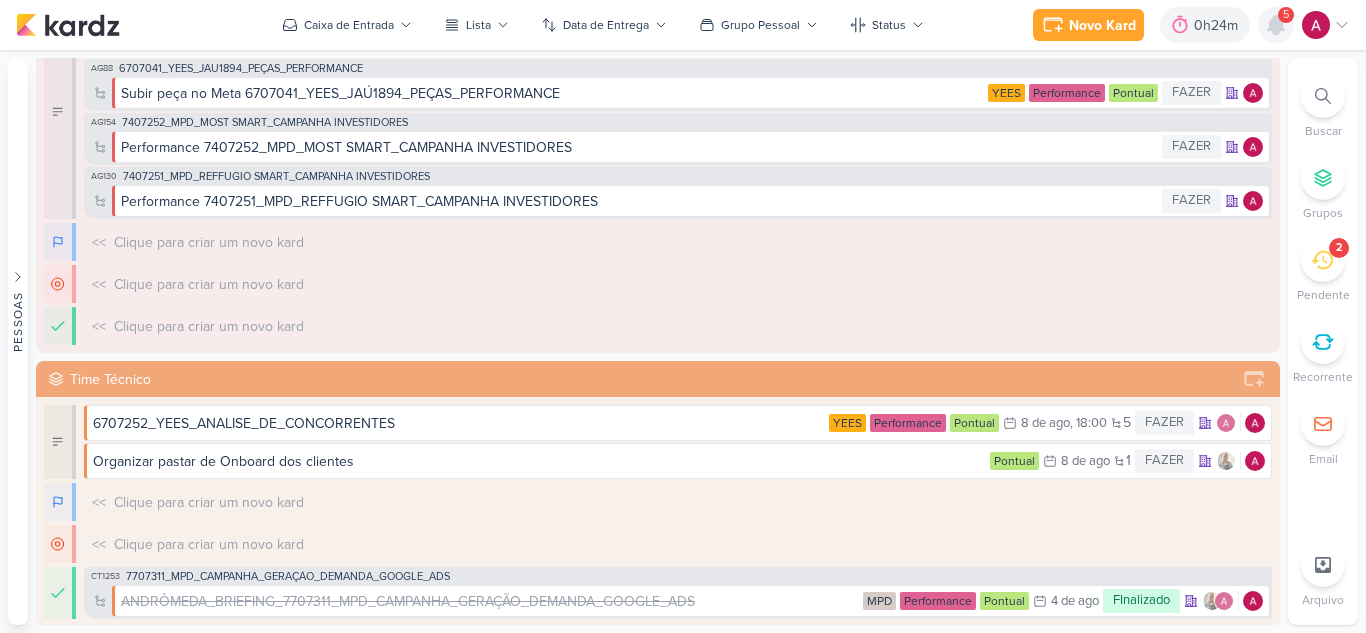 click 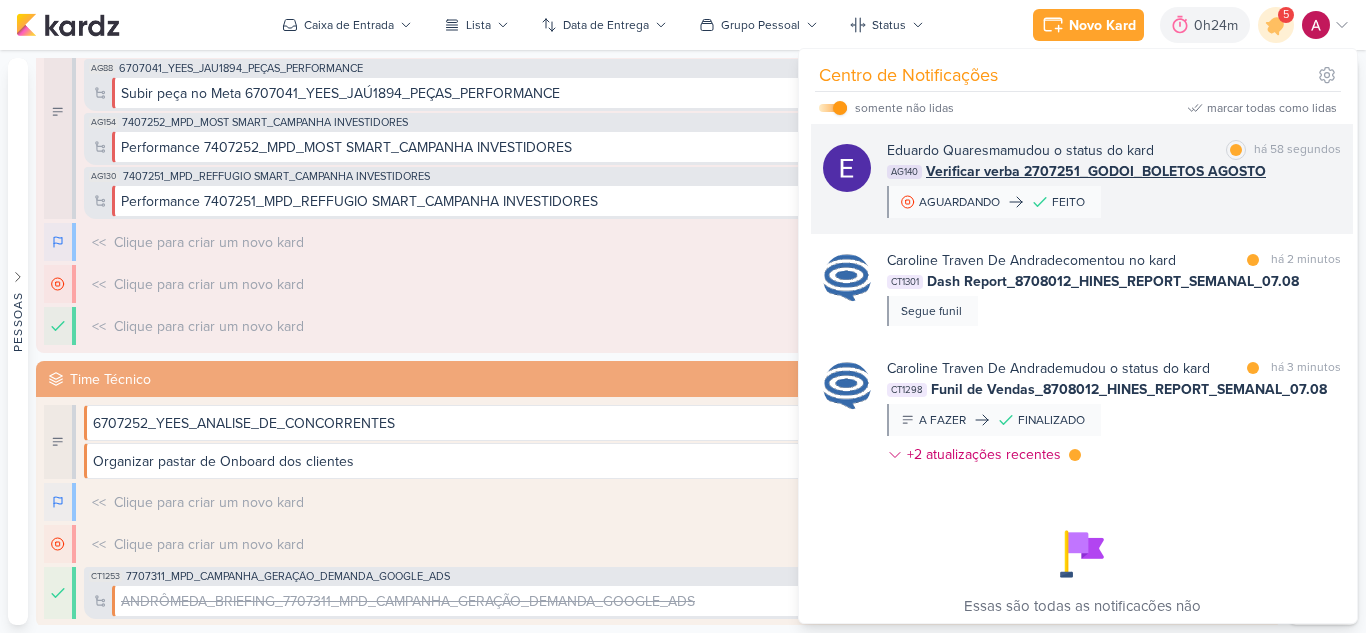 click on "[FIRST] [LAST]  mudou o status do kard
marcar como lida
há [TIME]
AG140
Verificar verba 2707251_GODOI_BOLETOS AGOSTO
AGUARDANDO
FEITO" at bounding box center [1114, 179] 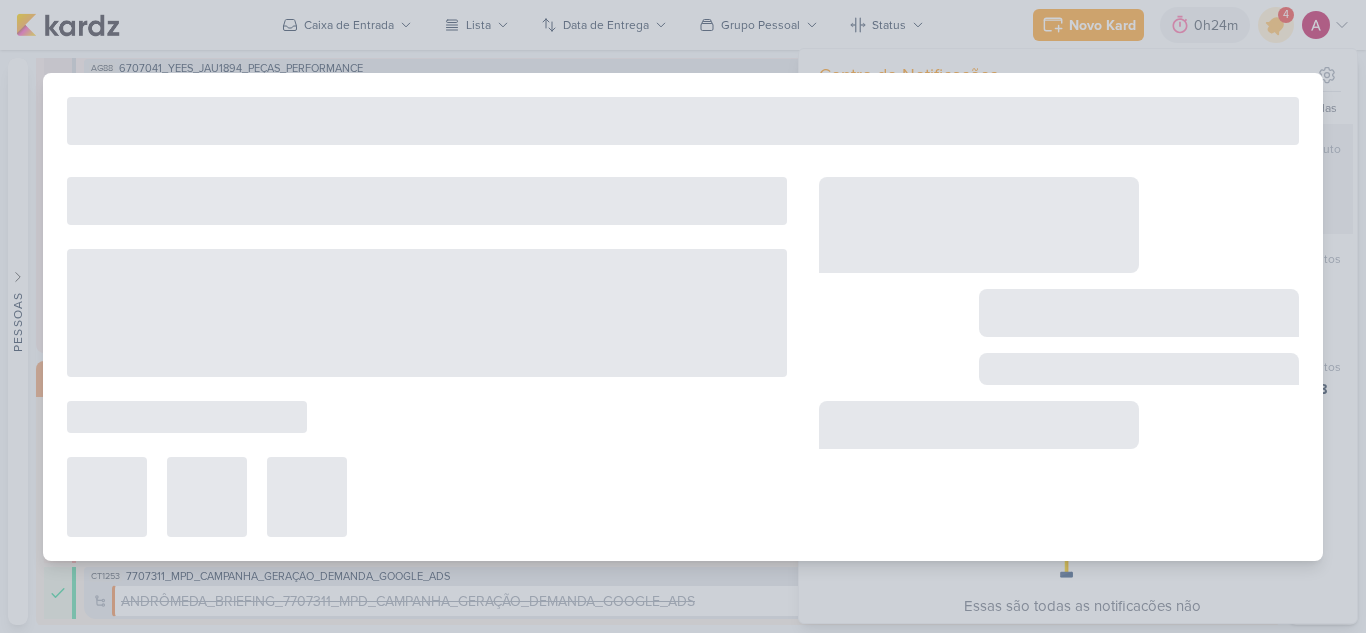 type on "Verificar verba 2707251_GODOI_BOLETOS AGOSTO" 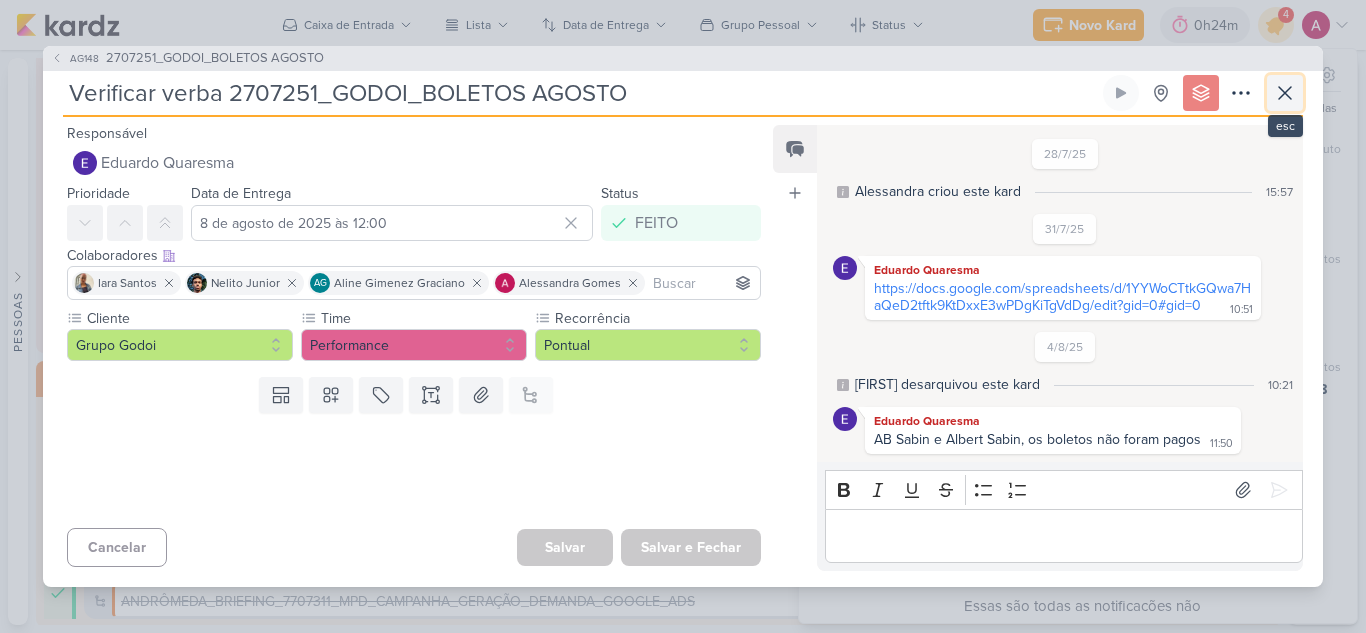 click 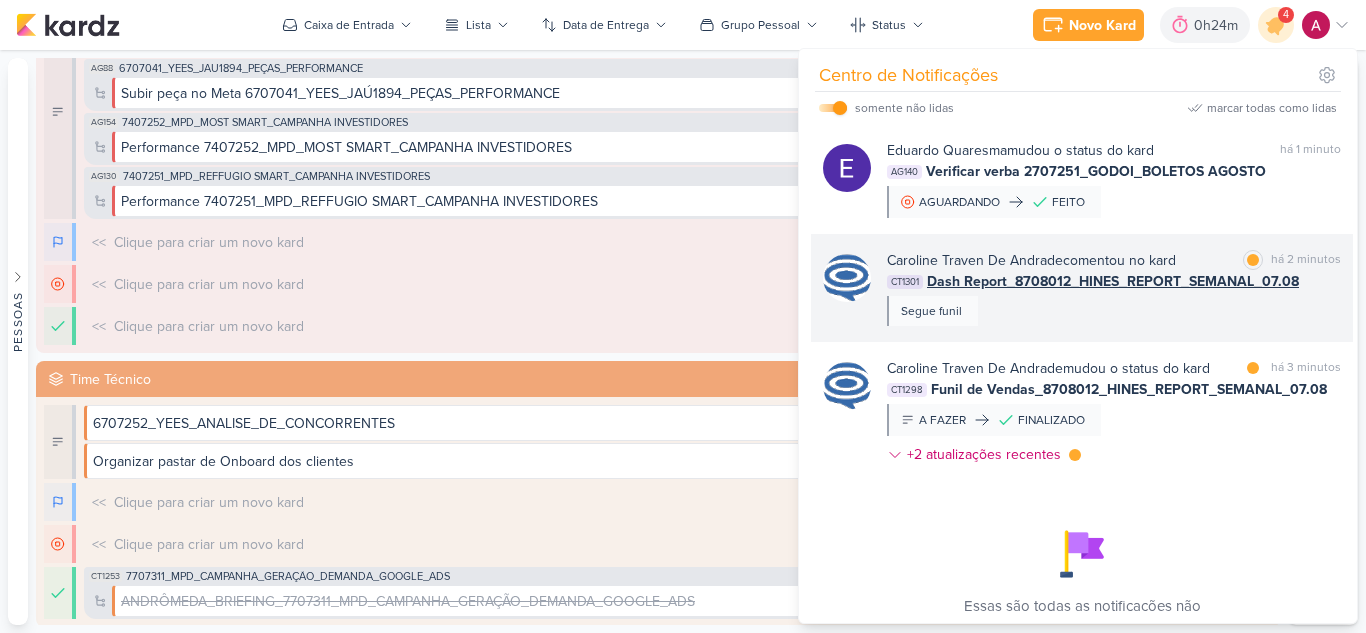 click on "[FIRST] [LAST]  comentou no kard
marcar como lida
há [TIME]
CT1301
Dash Report_8708012_HINES_REPORT_SEMANAL_07.08
Segue funil" at bounding box center (1114, 288) 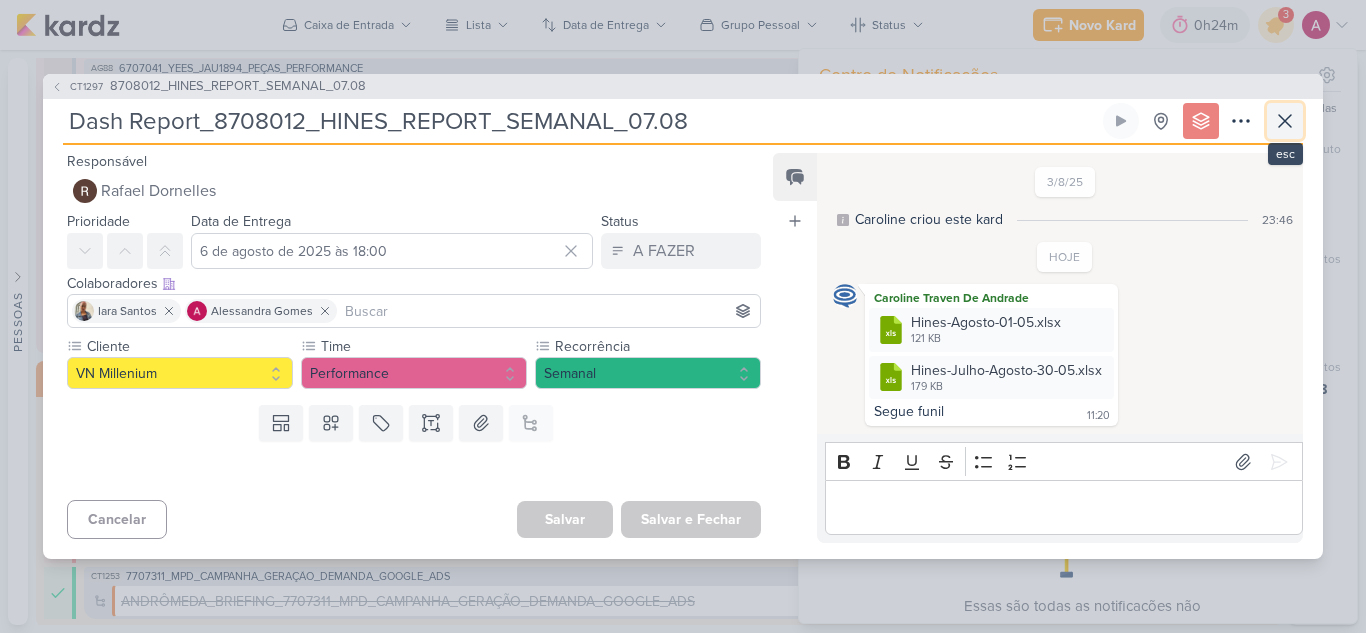 click 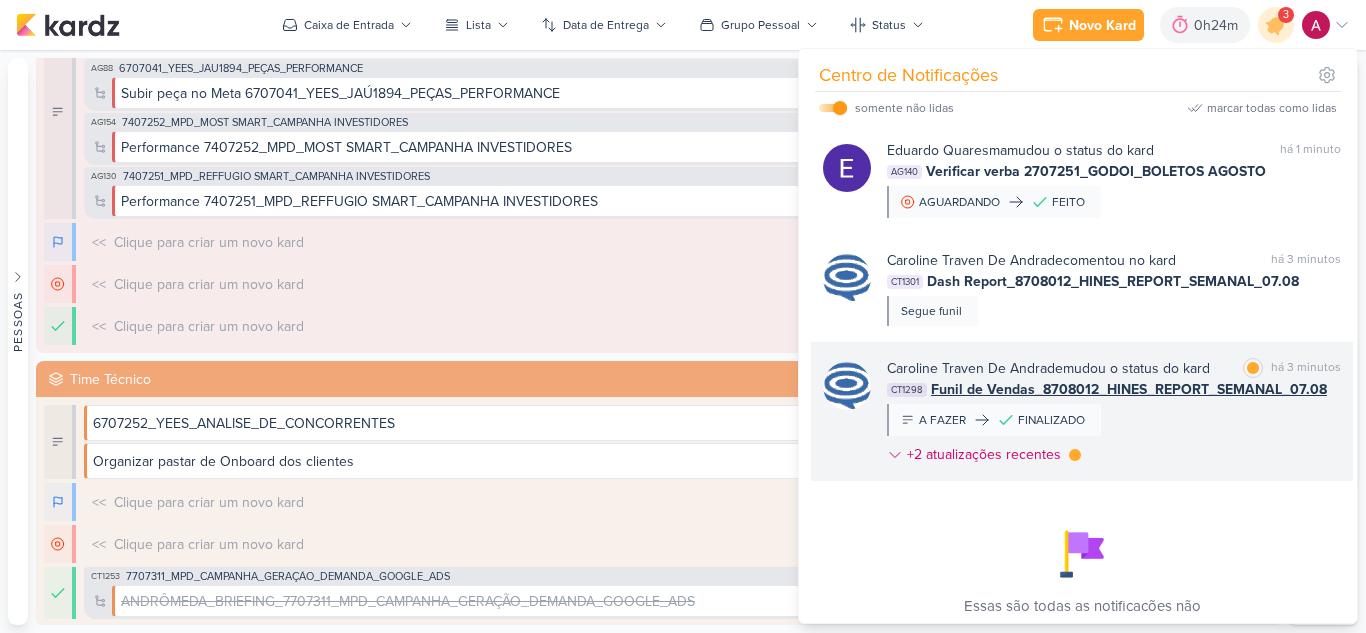 click on "[FIRST] [LAST]  mudou o status do kard
marcar como lida
há [TIME]
CT1298
Funil de Vendas_8708012_HINES_REPORT_SEMANAL_07.08
A FAZER
FINALIZADO" at bounding box center [1114, 415] 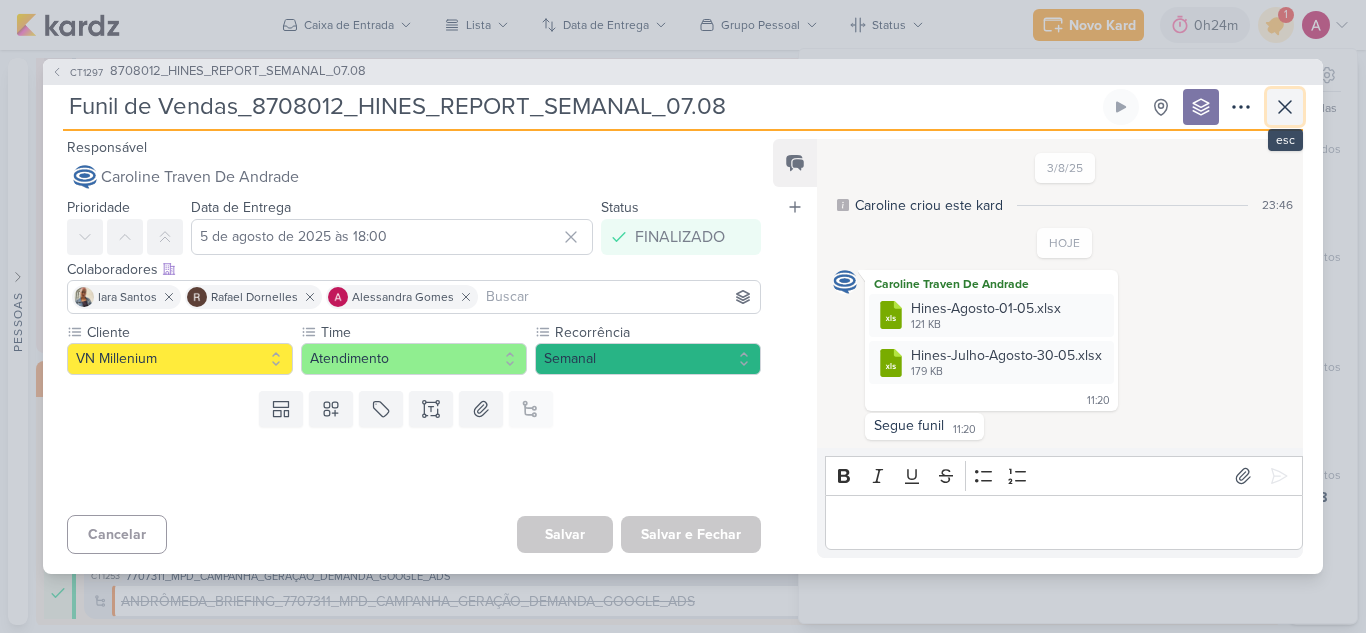 click at bounding box center (1285, 107) 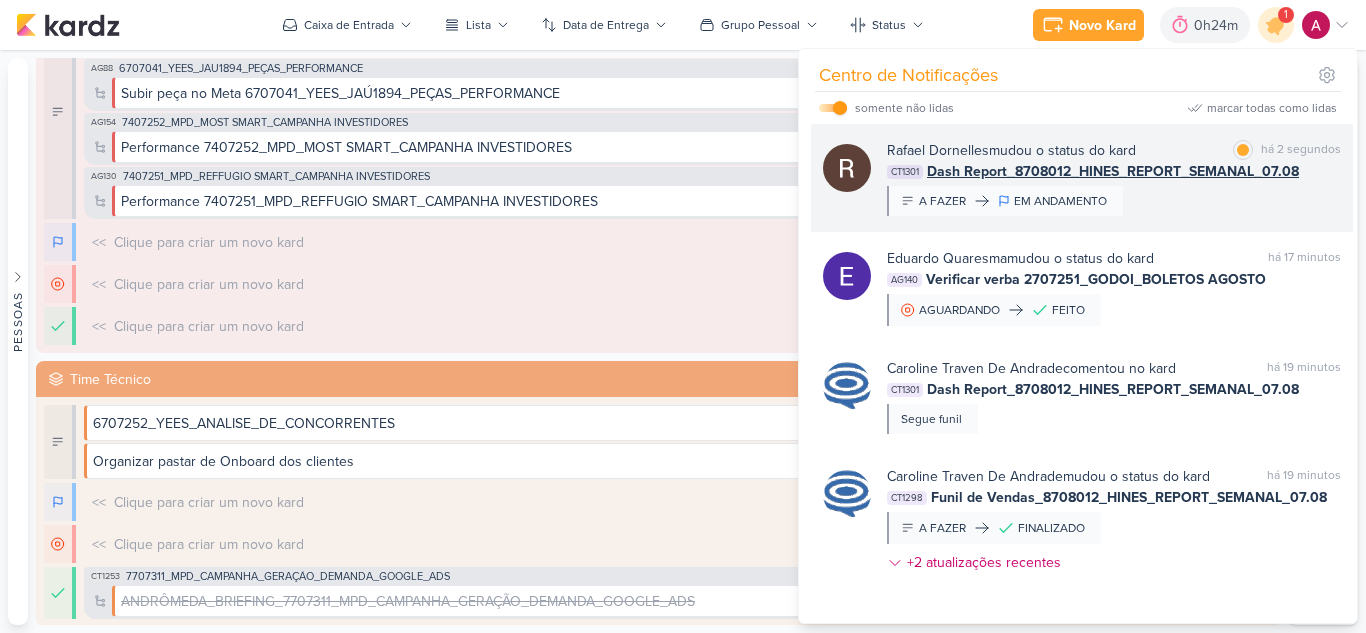 click on "[FIRST] [LAST]  mudou o status do kard
marcar como lida
há [TIME]
CT1301
Dash Report_8708012_HINES_REPORT_SEMANAL_07.08
A FAZER
EM ANDAMENTO" at bounding box center (1114, 178) 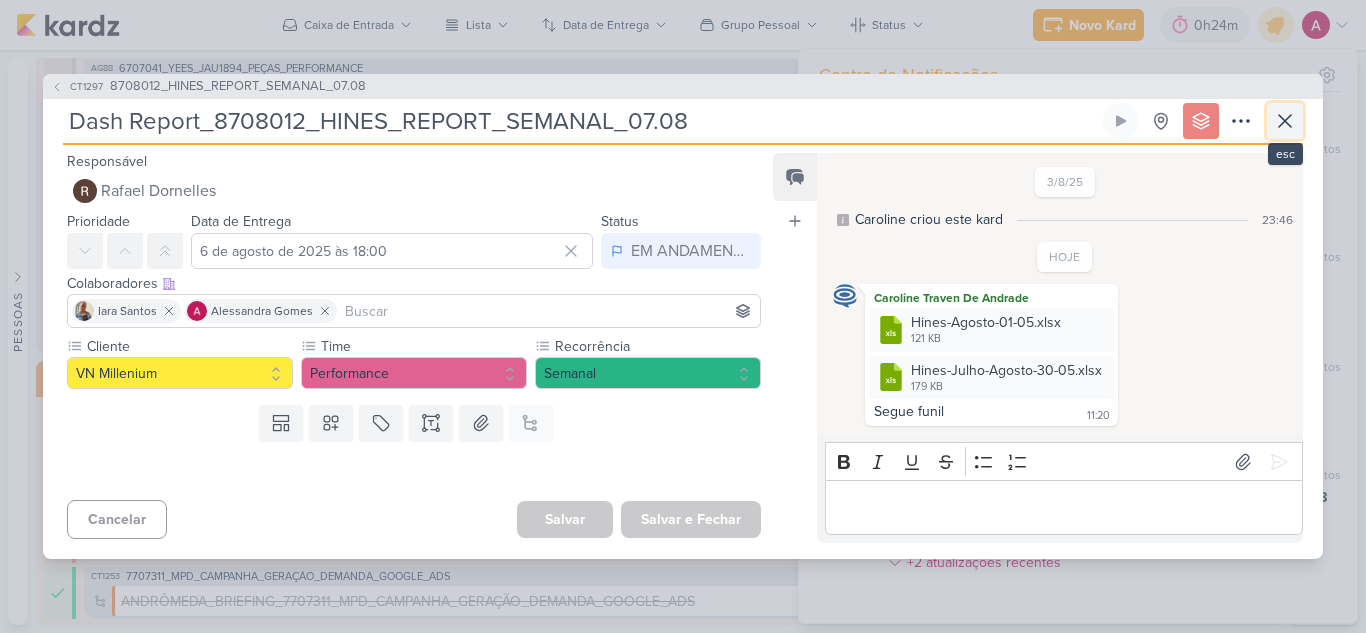 click 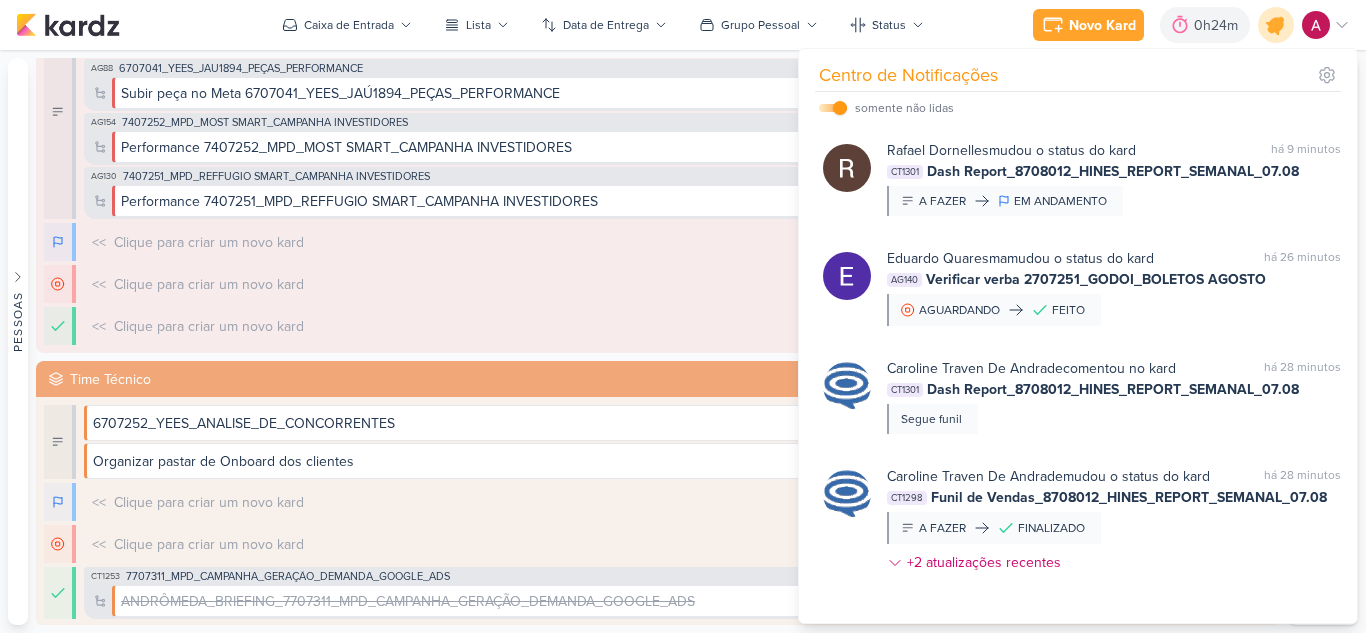 click at bounding box center (1276, 25) 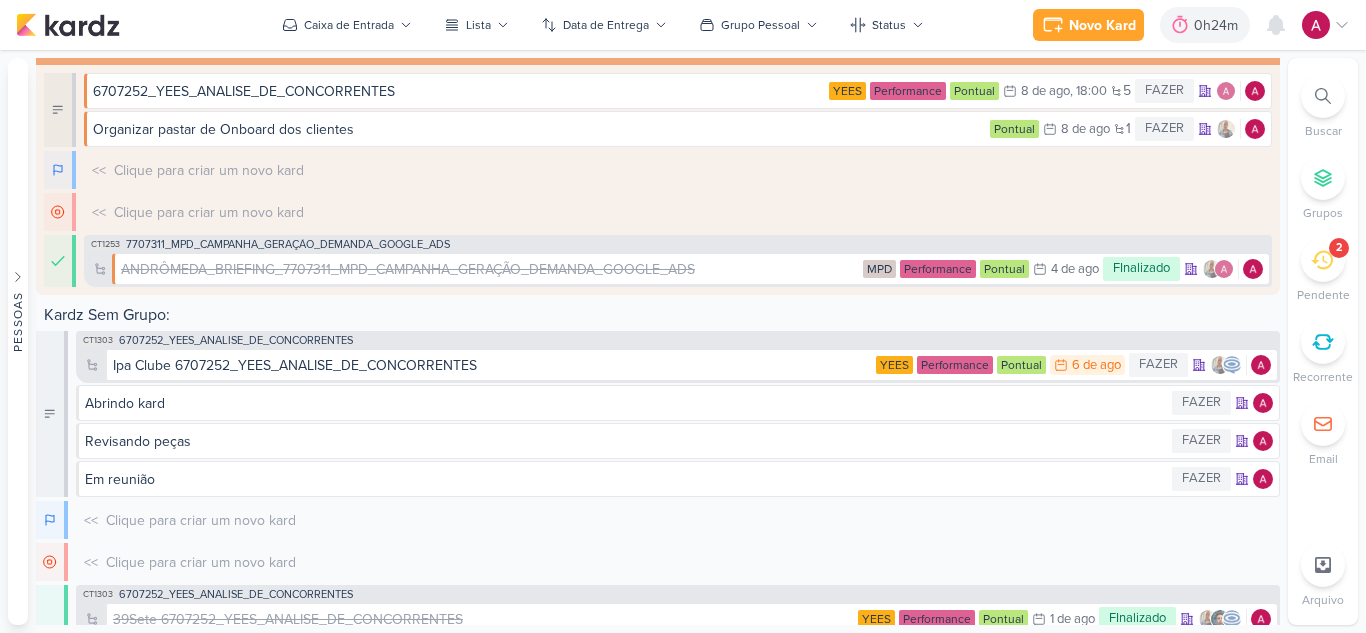 scroll, scrollTop: 815, scrollLeft: 0, axis: vertical 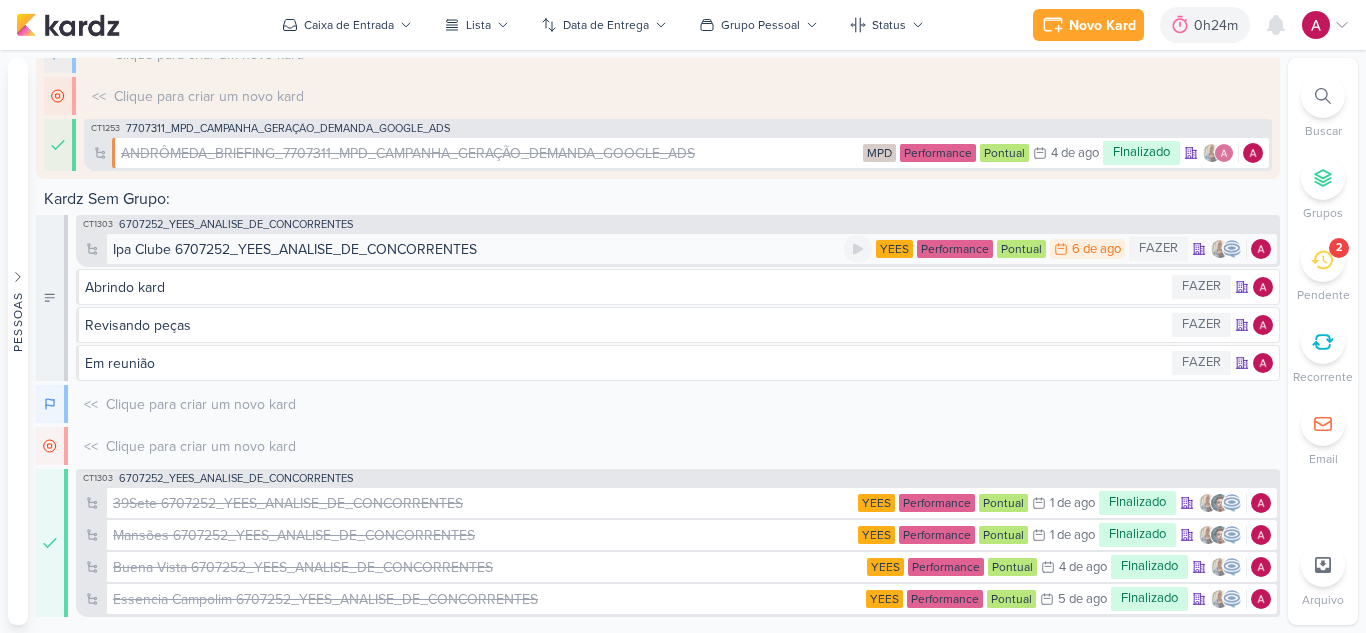 click on "Ipa Clube 6707252_YEES_ANALISE_DE_CONCORRENTES" at bounding box center [295, 249] 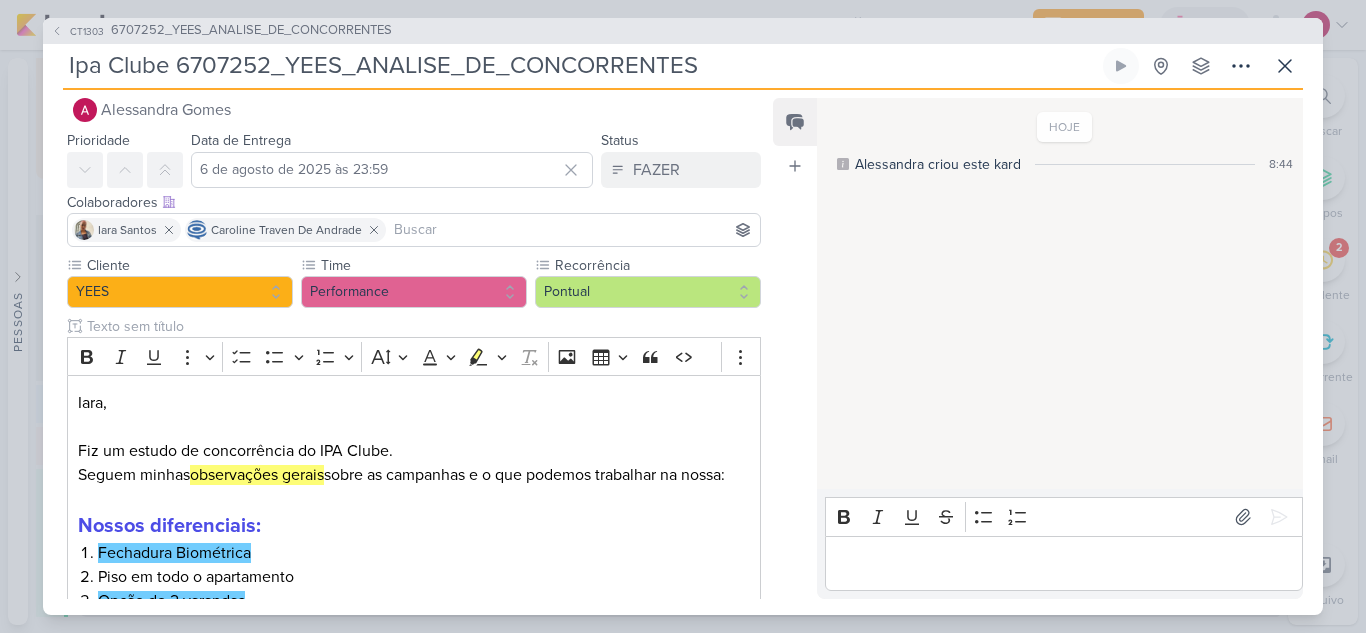 scroll, scrollTop: 0, scrollLeft: 0, axis: both 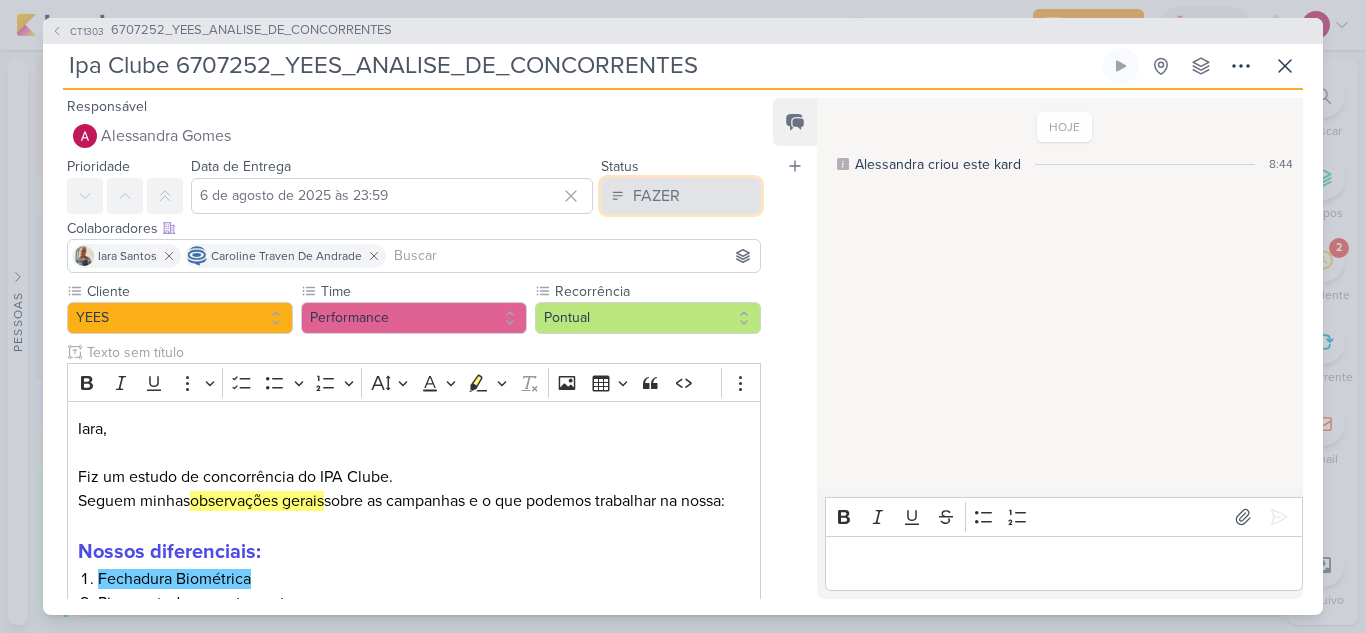 click on "FAZER" at bounding box center (656, 196) 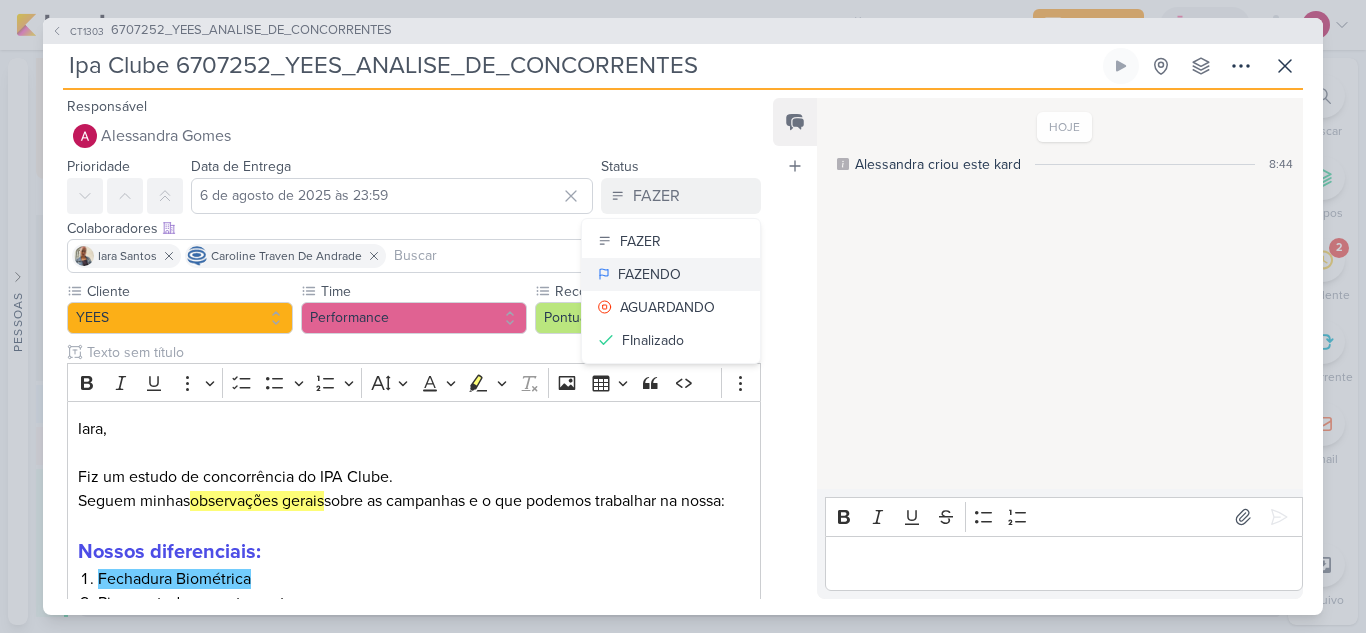 click on "FAZENDO" at bounding box center [649, 274] 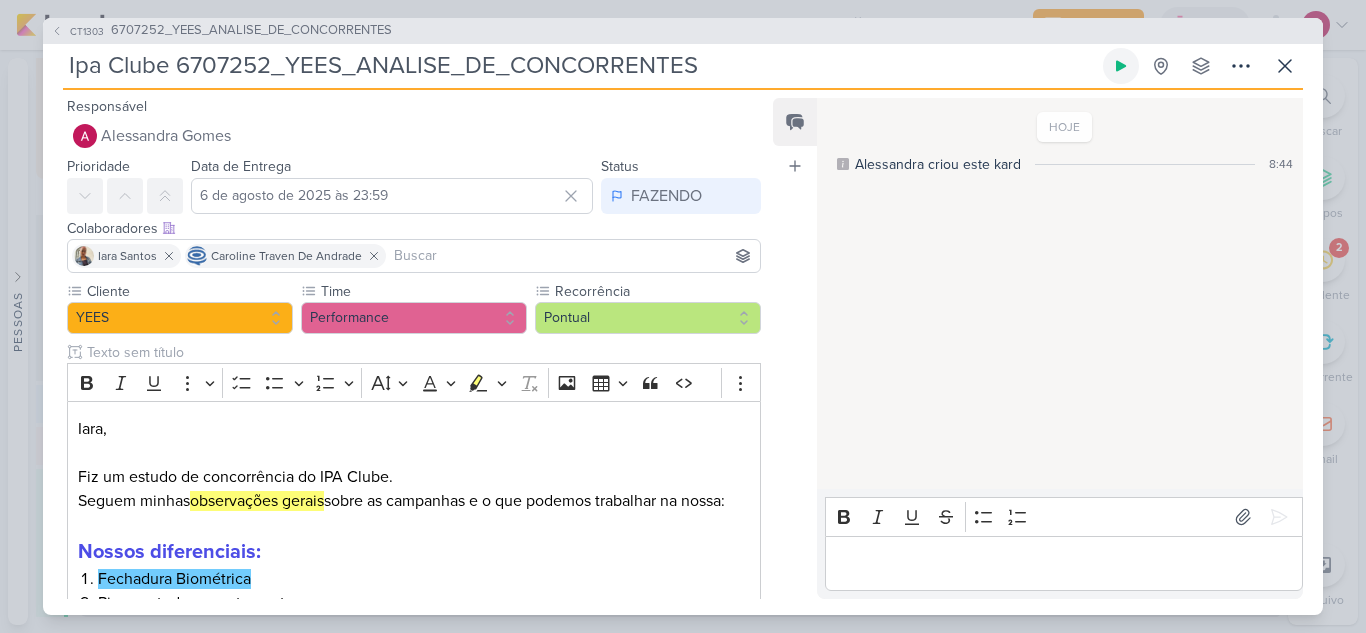 click 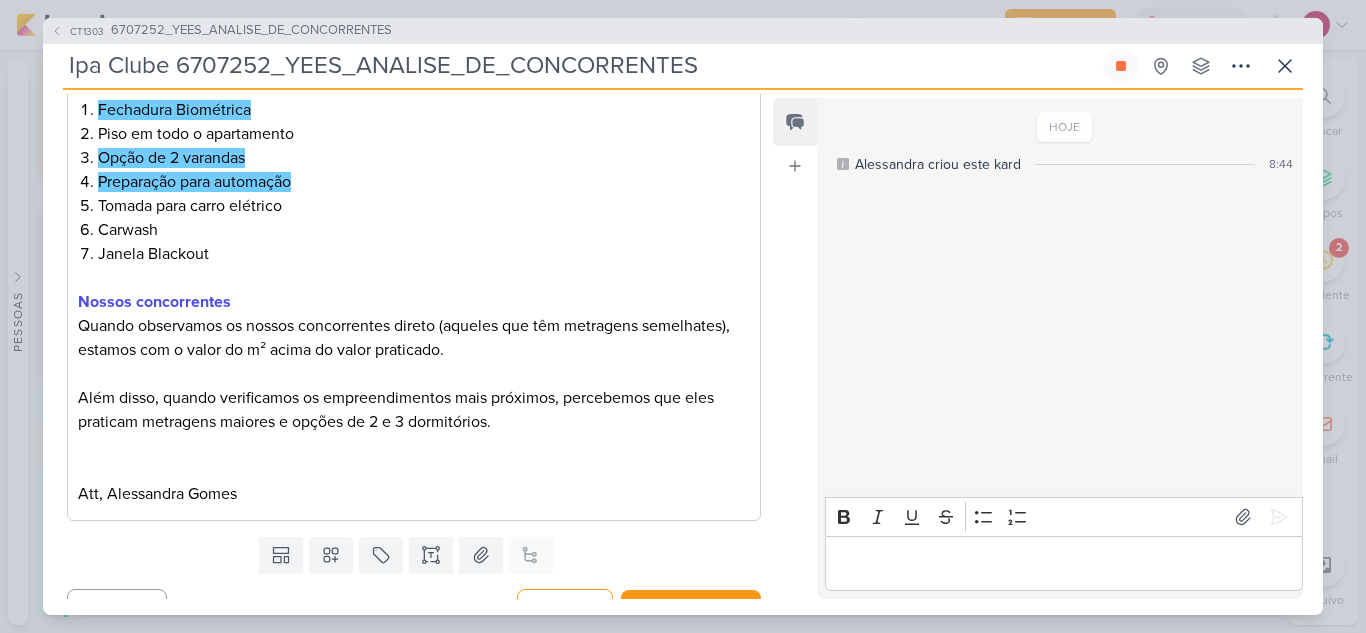 scroll, scrollTop: 500, scrollLeft: 0, axis: vertical 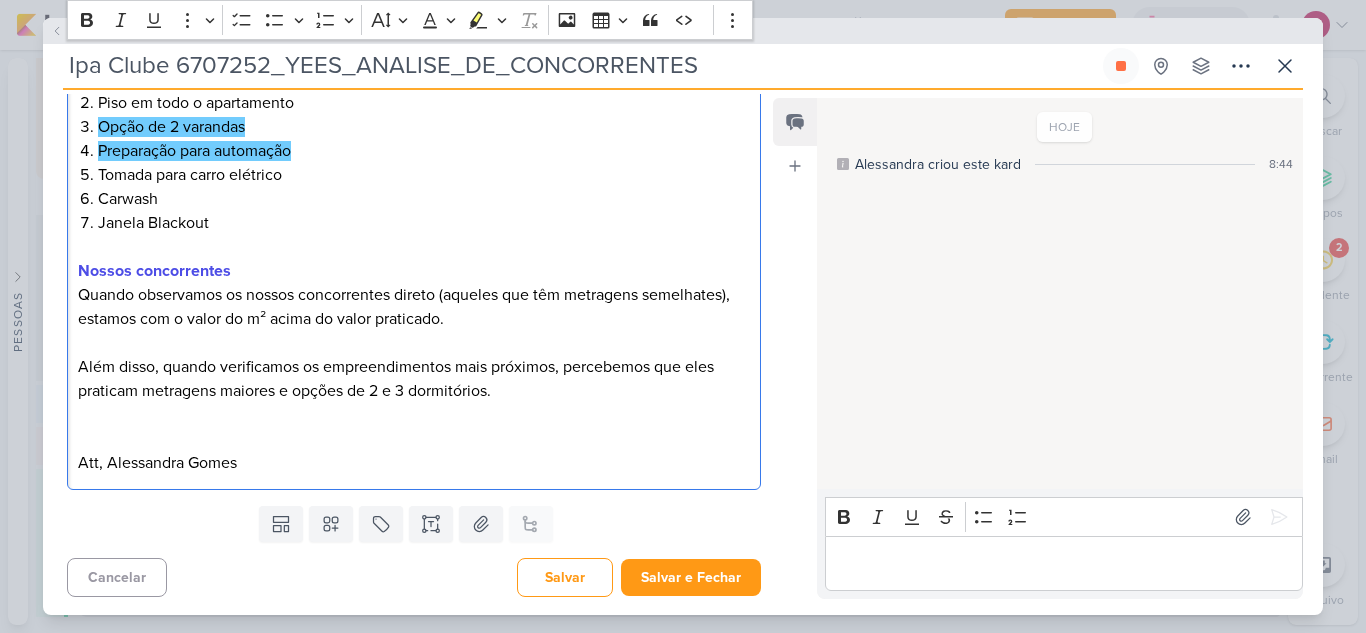 drag, startPoint x: 80, startPoint y: 322, endPoint x: 501, endPoint y: 422, distance: 432.71353 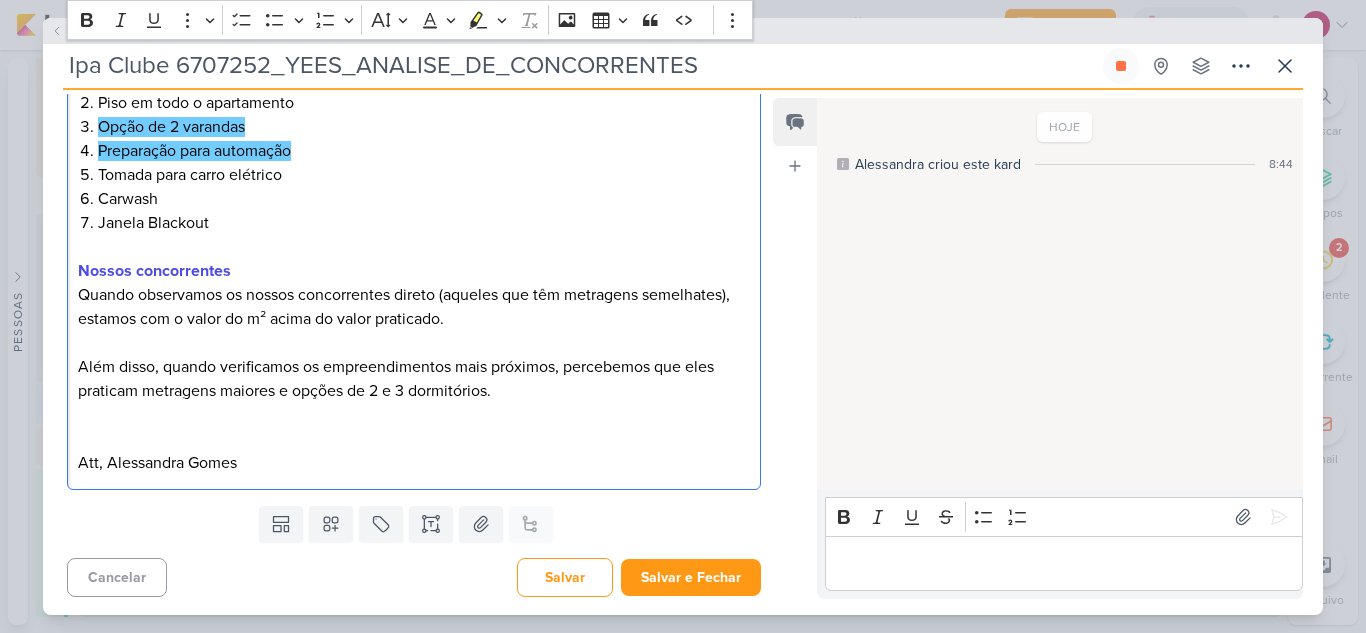 click on "Quando observamos os nossos concorrentes direto (aqueles que têm metragens semelhates), estamos com o valor do m² acima do valor praticado. Além disso, quando verificamos os empreendimentos mais próximos, percebemos que eles praticam metragens maiores e opções de 2 e 3 dormitórios." at bounding box center (414, 343) 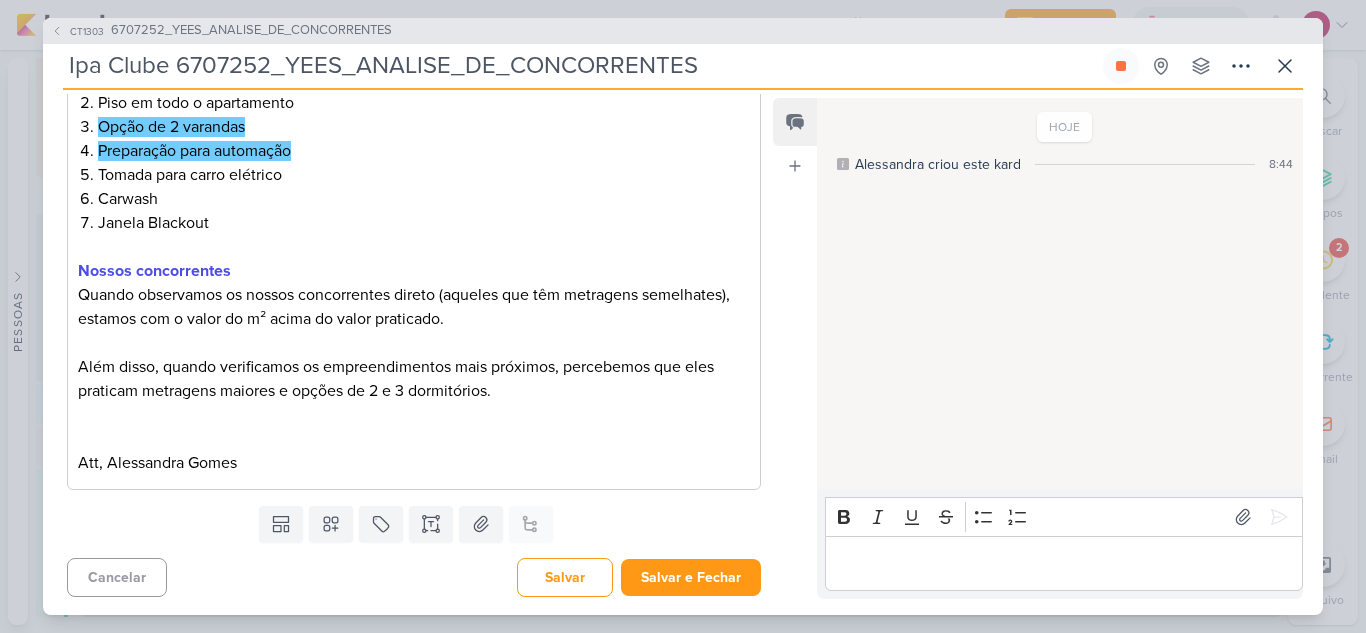 drag, startPoint x: 619, startPoint y: 347, endPoint x: 701, endPoint y: 322, distance: 85.72631 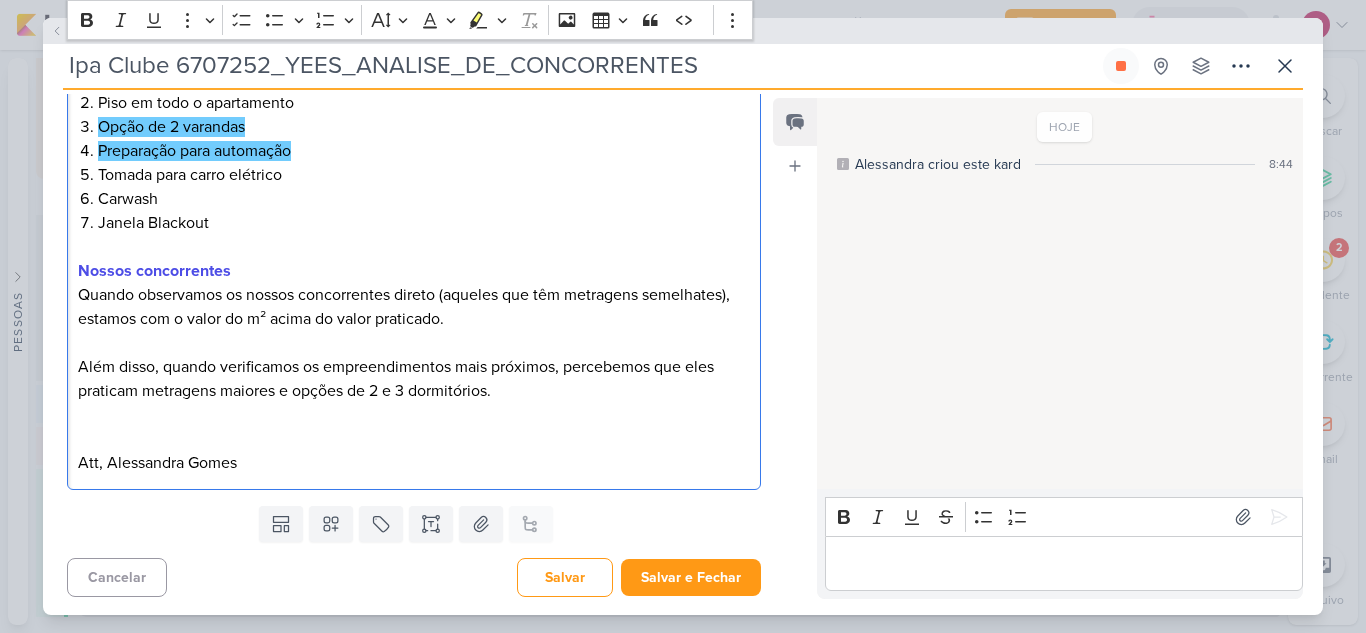 click on "Quando observamos os nossos concorrentes direto (aqueles que têm metragens semelhates), estamos com o valor do m² acima do valor praticado. Além disso, quando verificamos os empreendimentos mais próximos, percebemos que eles praticam metragens maiores e opções de 2 e 3 dormitórios." at bounding box center [414, 343] 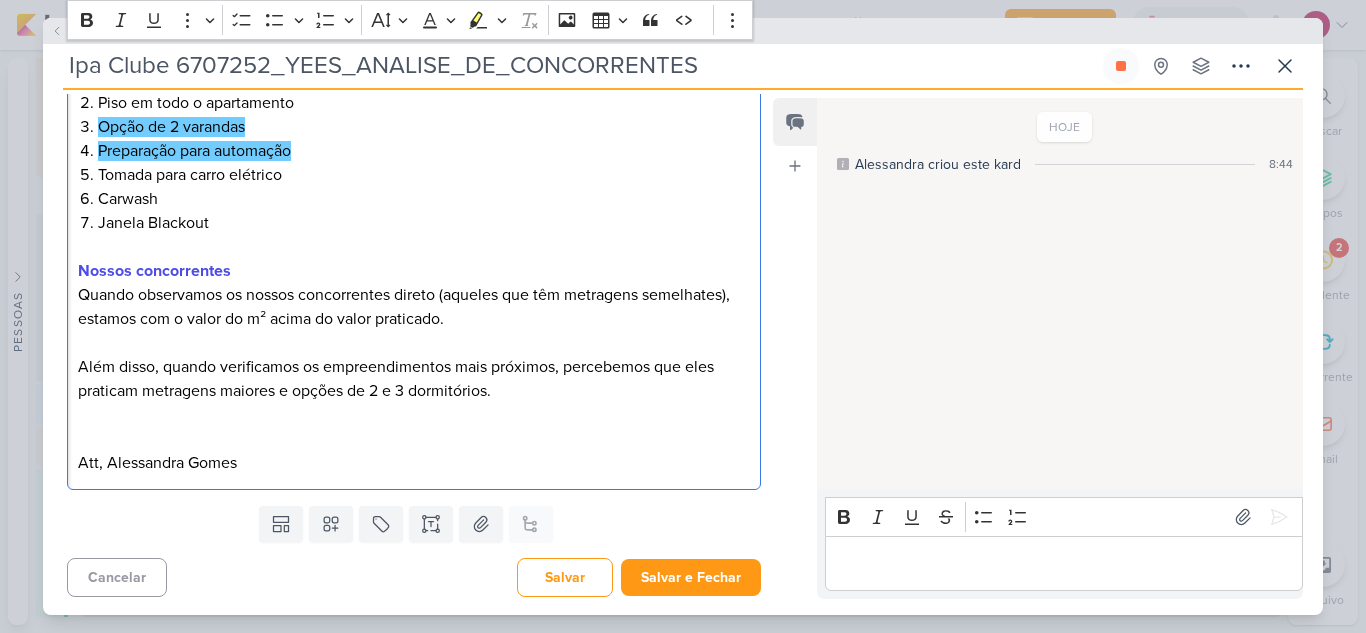 click on "Quando observamos os nossos concorrentes direto (aqueles que têm metragens semelhates), estamos com o valor do m² acima do valor praticado. Além disso, quando verificamos os empreendimentos mais próximos, percebemos que eles praticam metragens maiores e opções de 2 e 3 dormitórios." at bounding box center (414, 343) 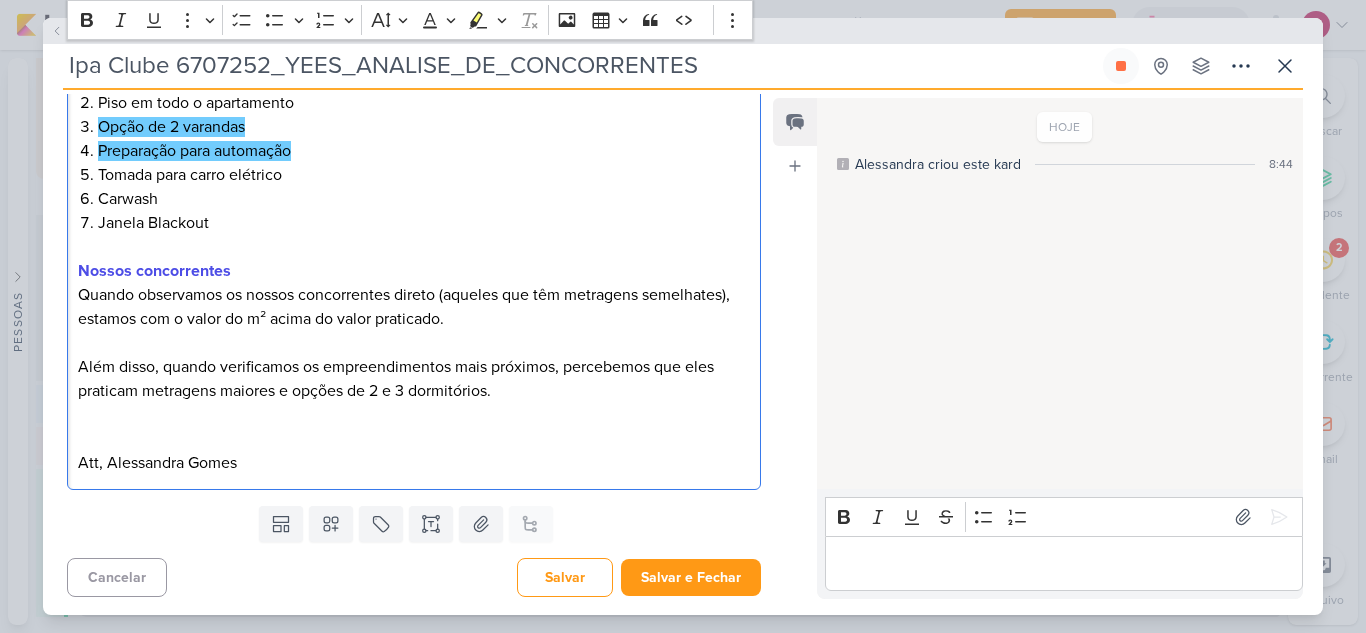 click on "semelhantes" 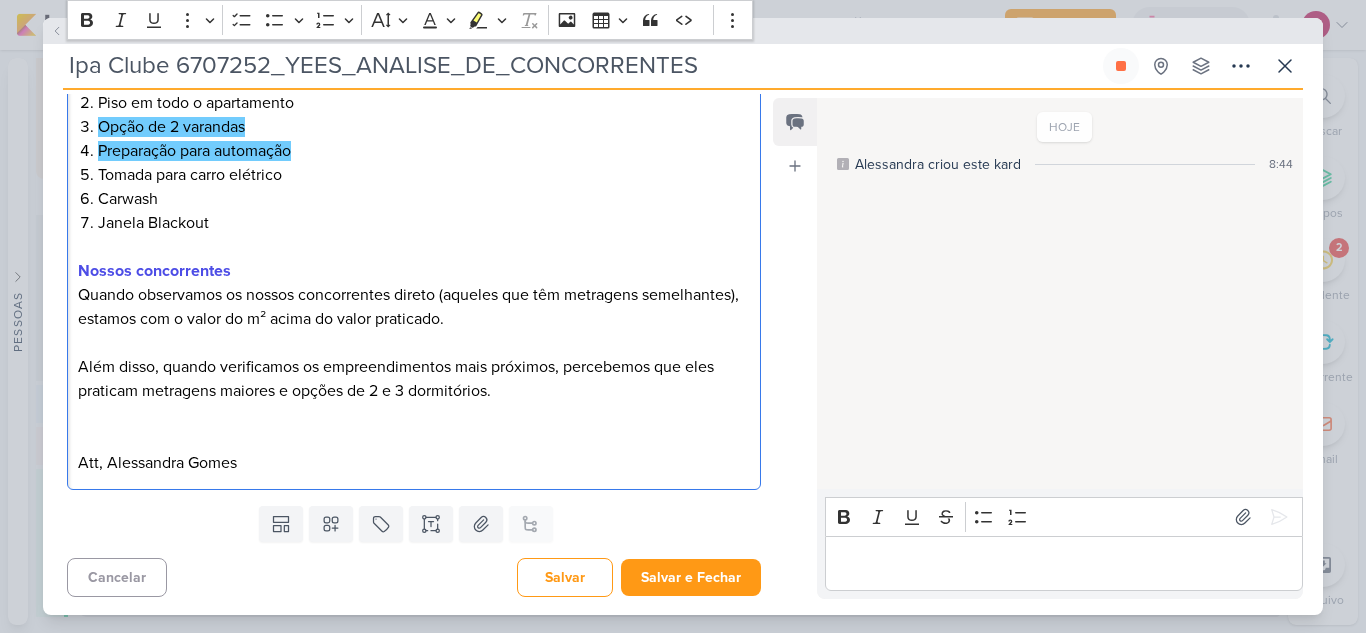 type 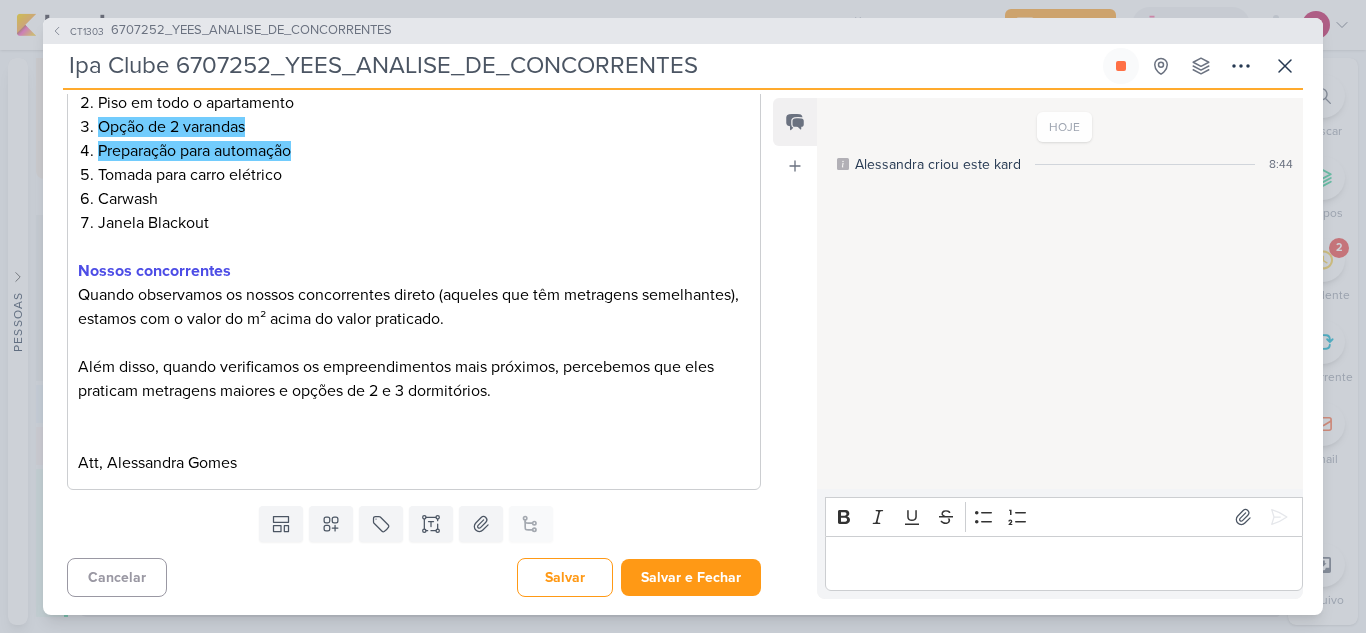 click on "Quando observamos os nossos concorrentes direto (aqueles que têm metragens semelhantes), estamos com o valor do m² acima do valor praticado. Além disso, quando verificamos os empreendimentos mais próximos, percebemos que eles praticam metragens maiores e opções de 2 e 3 dormitórios." at bounding box center (414, 343) 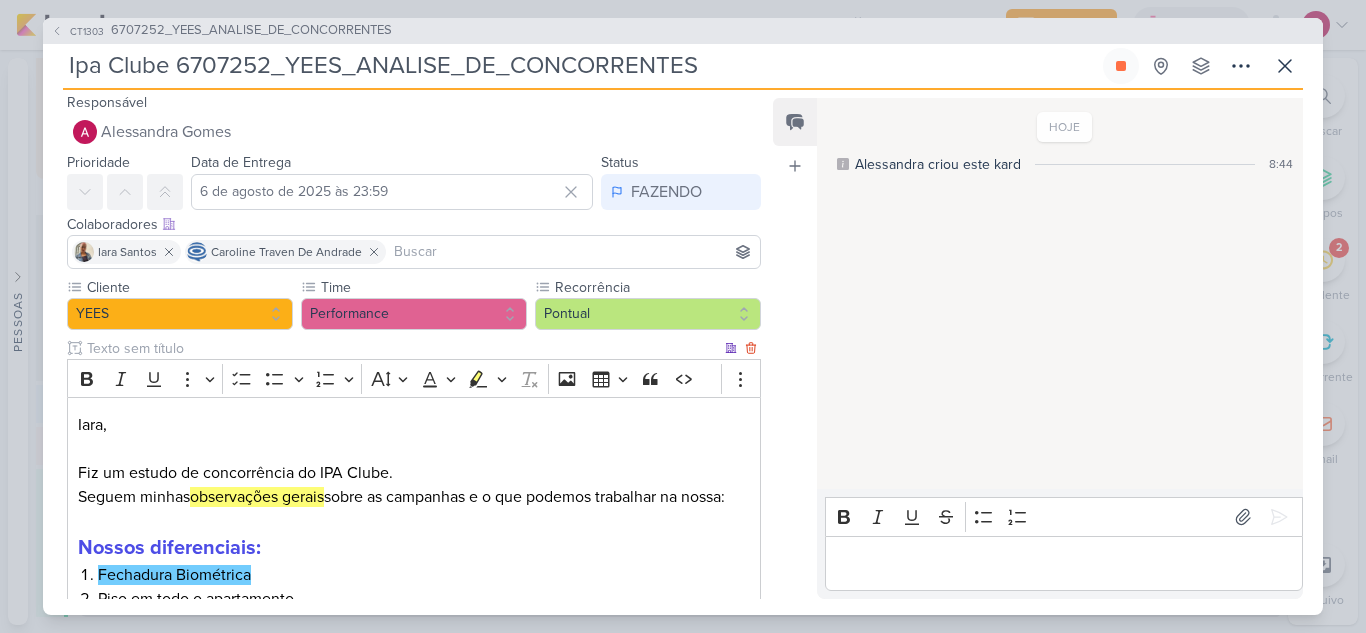 scroll, scrollTop: 0, scrollLeft: 0, axis: both 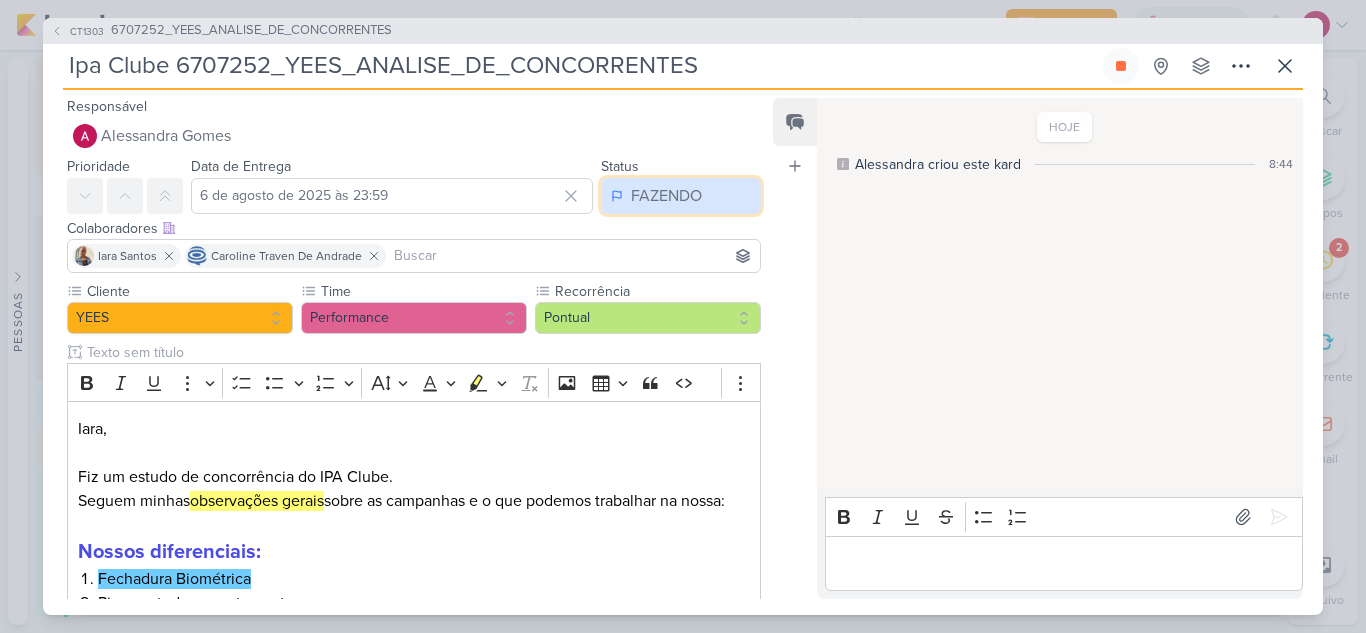 click on "FAZENDO" at bounding box center (681, 196) 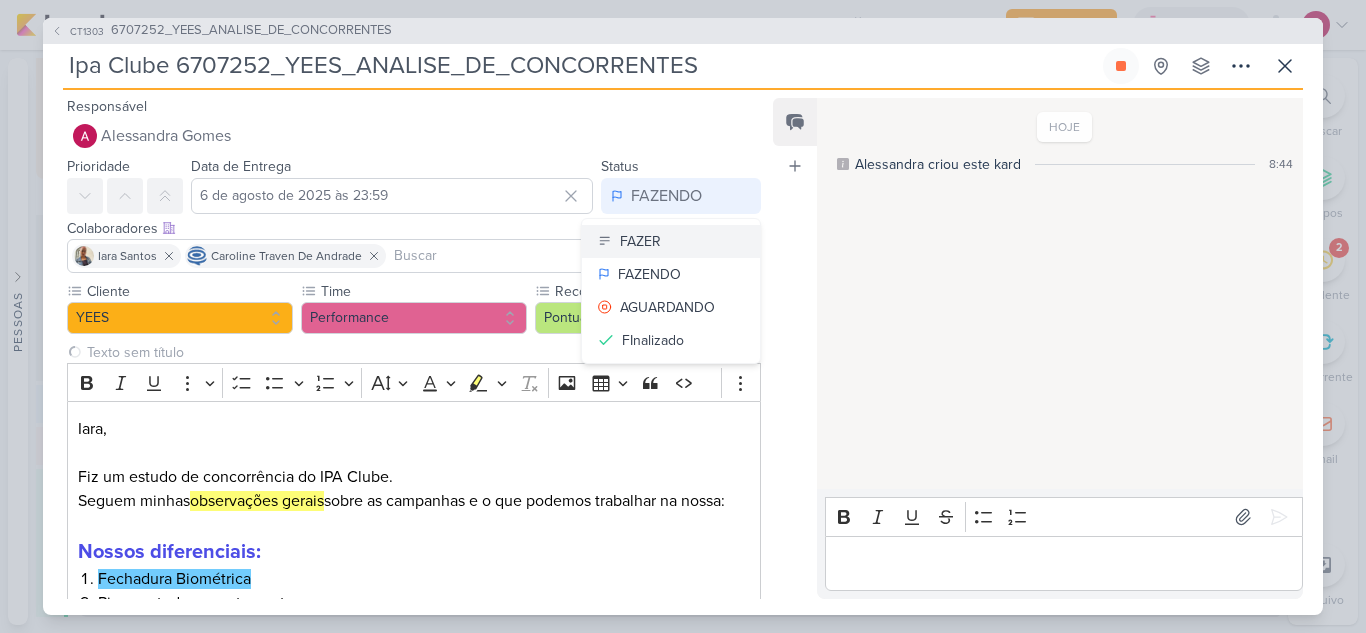 click on "FAZER" at bounding box center (640, 241) 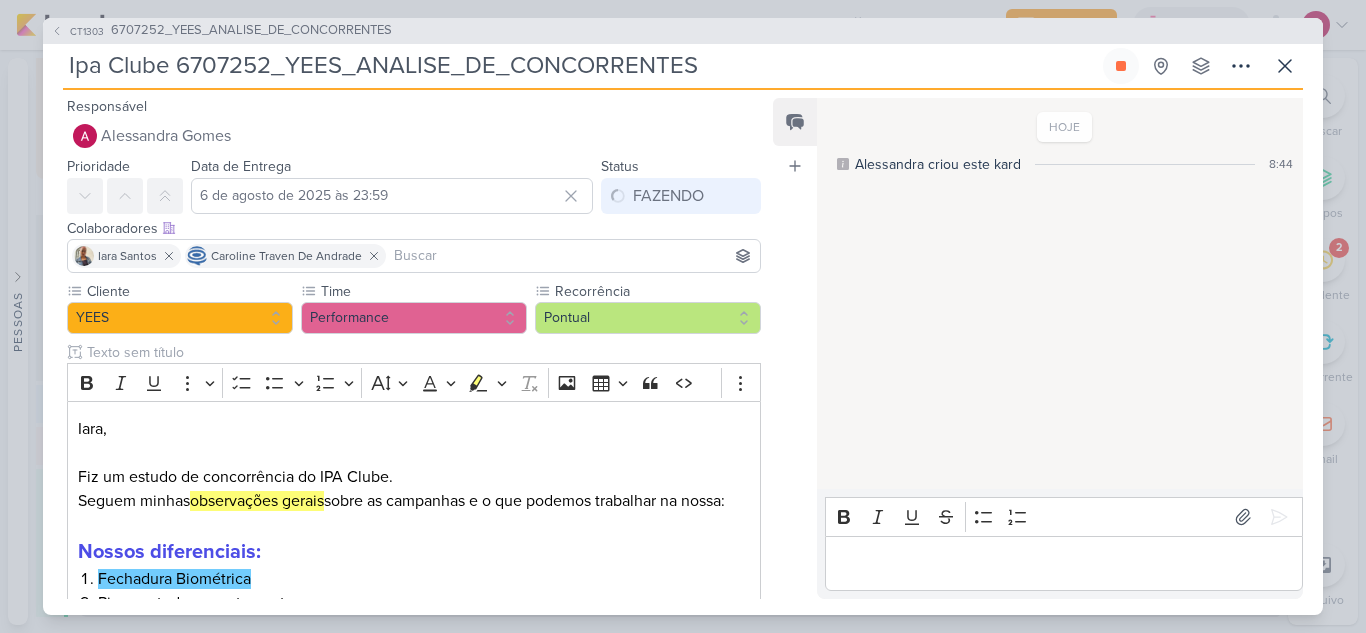 drag, startPoint x: 1116, startPoint y: 70, endPoint x: 1102, endPoint y: 77, distance: 15.652476 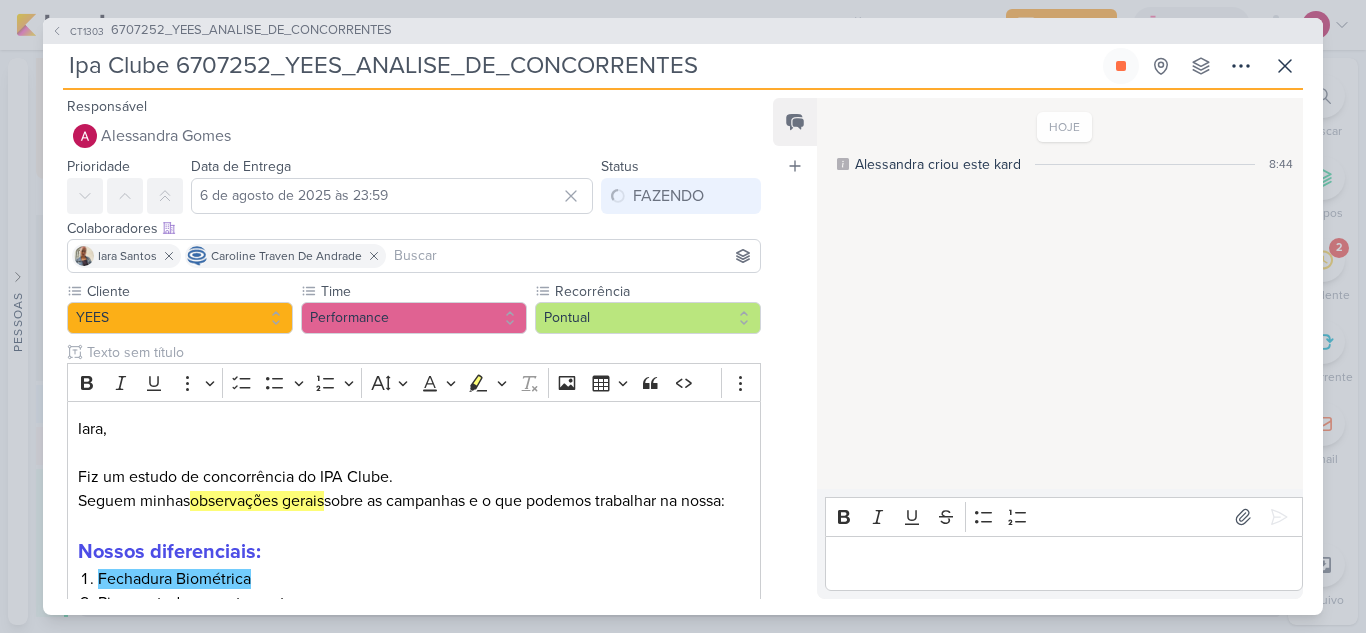 click 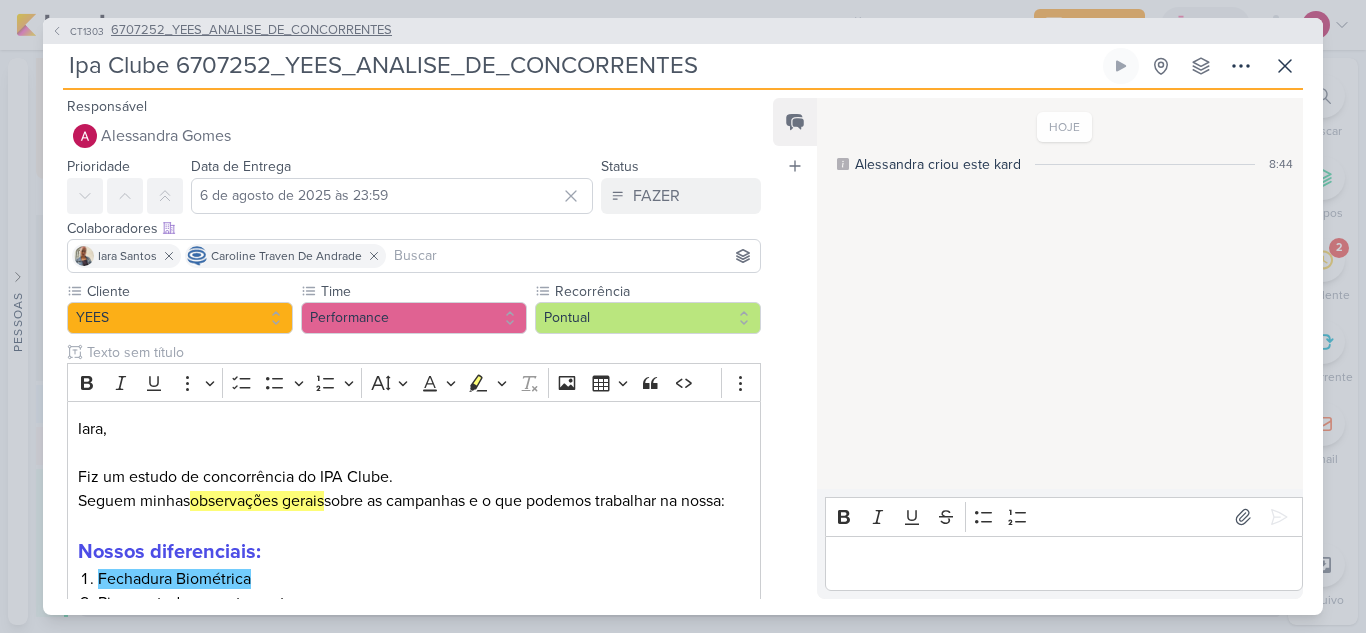click 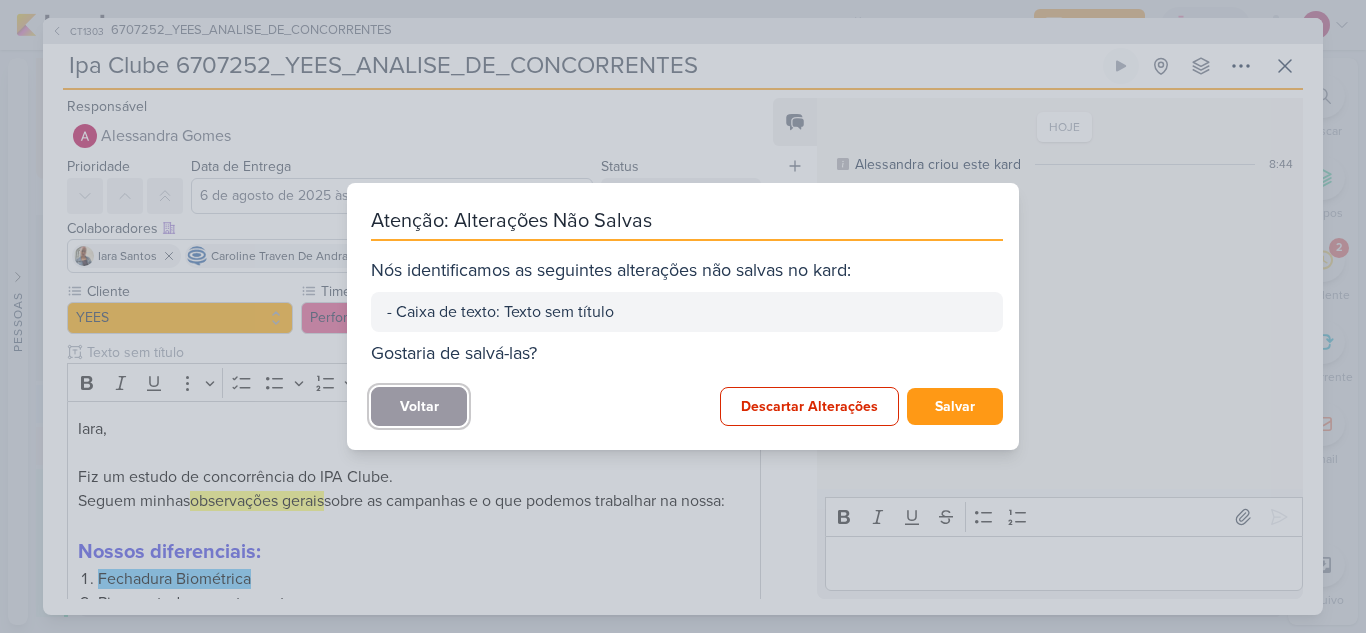 click on "Voltar" at bounding box center (419, 406) 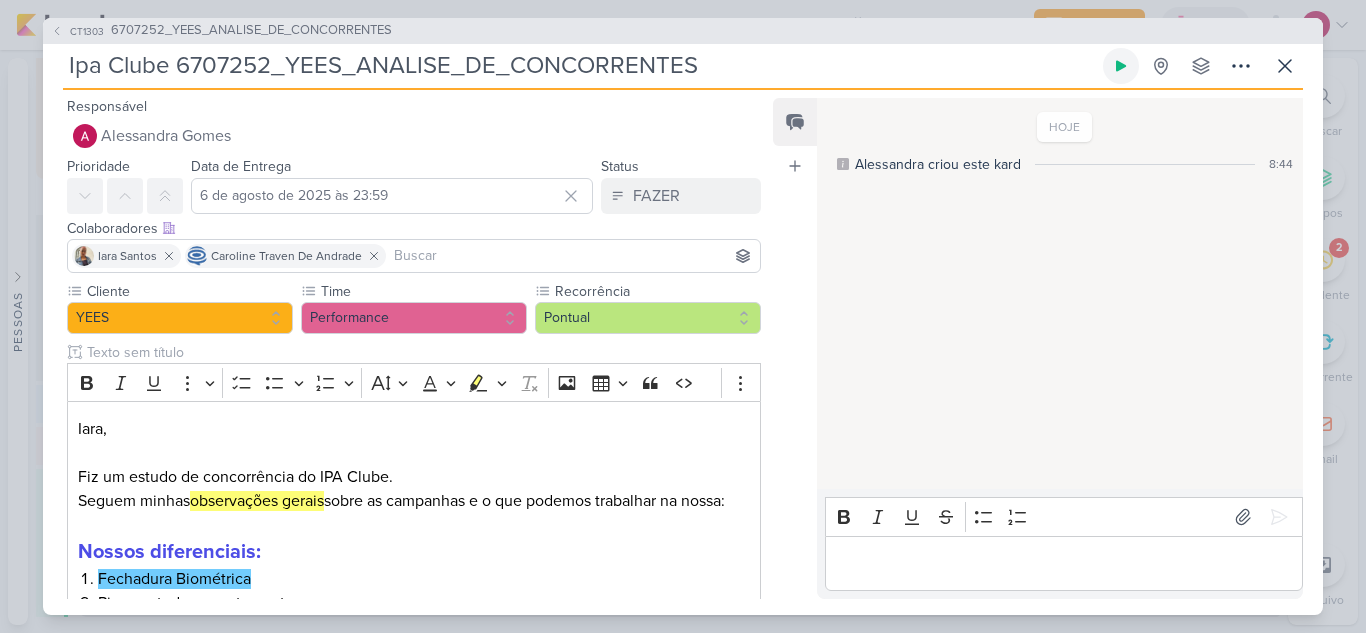 click 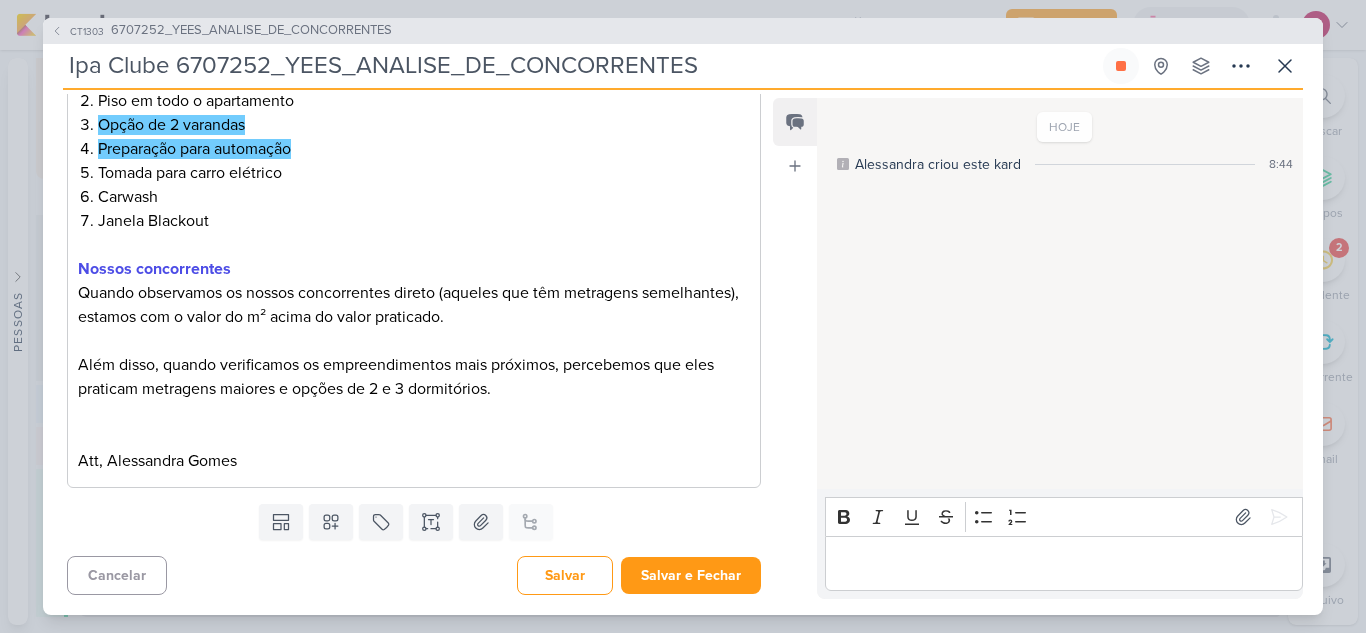 scroll, scrollTop: 526, scrollLeft: 0, axis: vertical 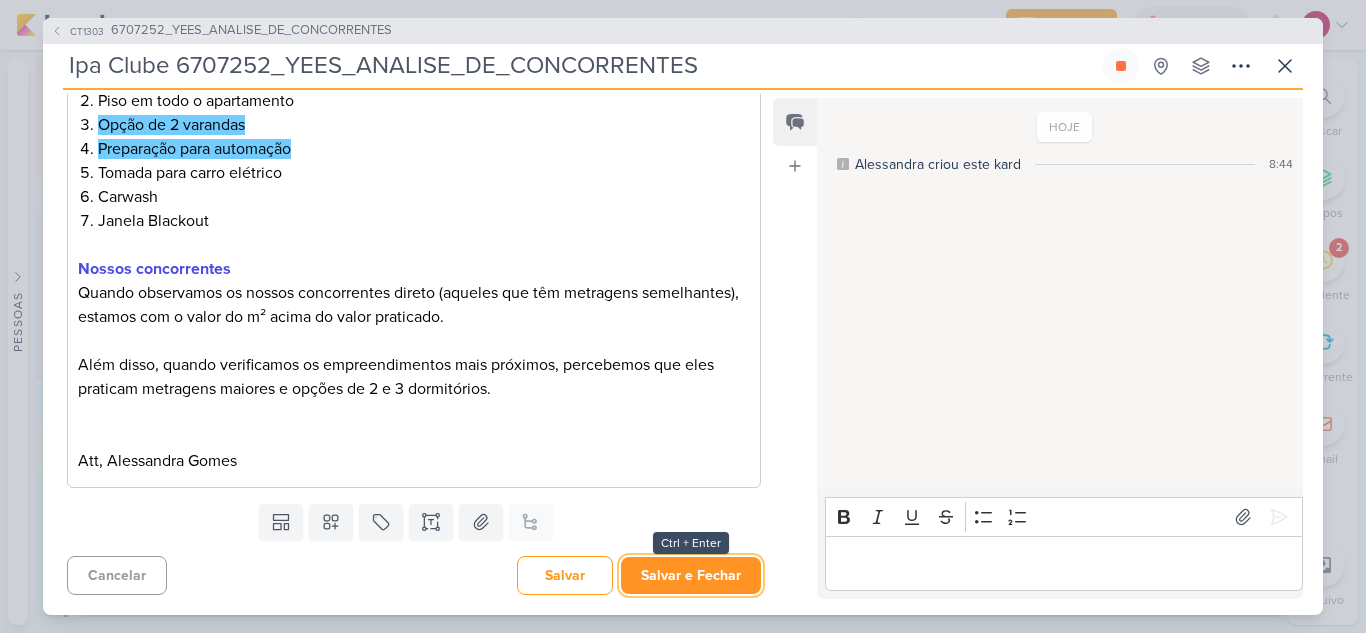 click on "Salvar e Fechar" at bounding box center (691, 575) 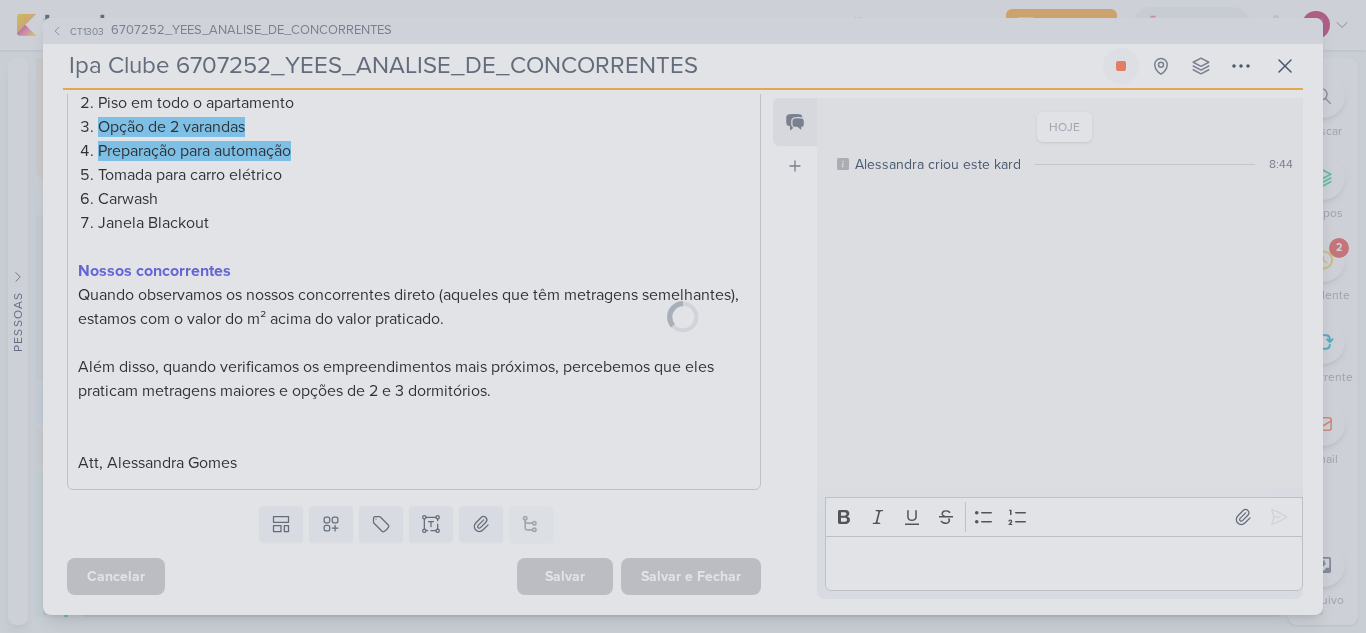 scroll, scrollTop: 524, scrollLeft: 0, axis: vertical 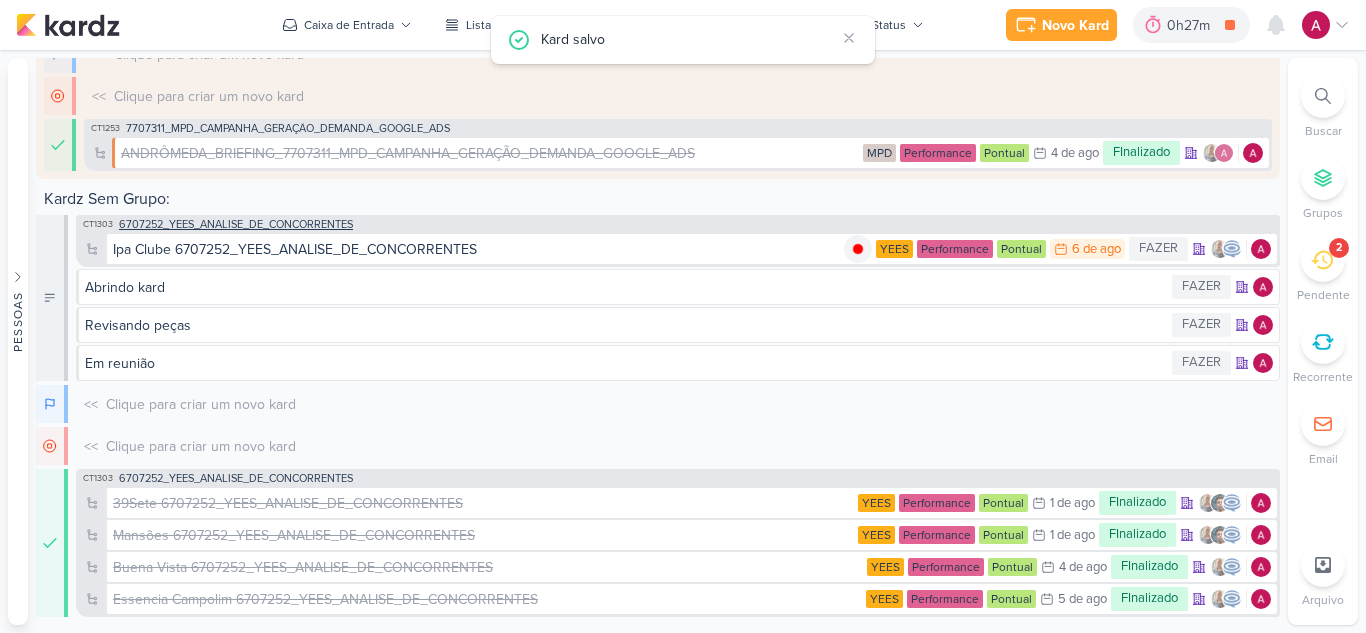 click on "6707252_YEES_ANALISE_DE_CONCORRENTES" at bounding box center [236, 224] 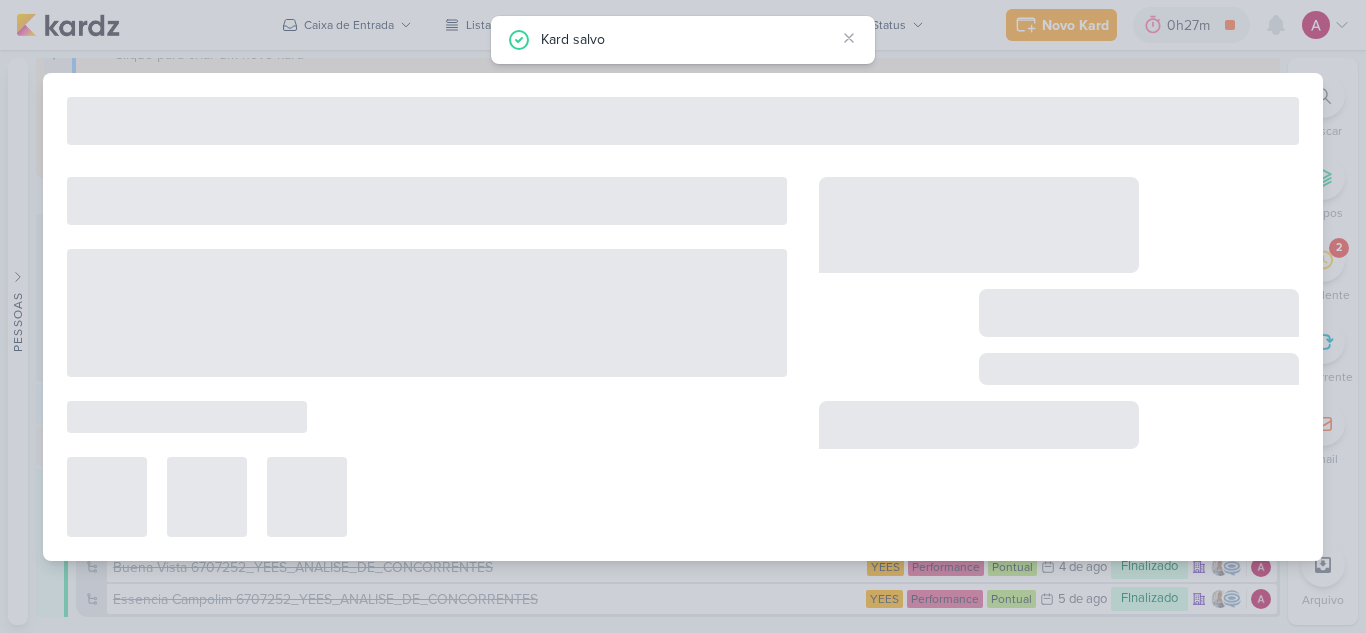type on "6707252_YEES_ANALISE_DE_CONCORRENTES" 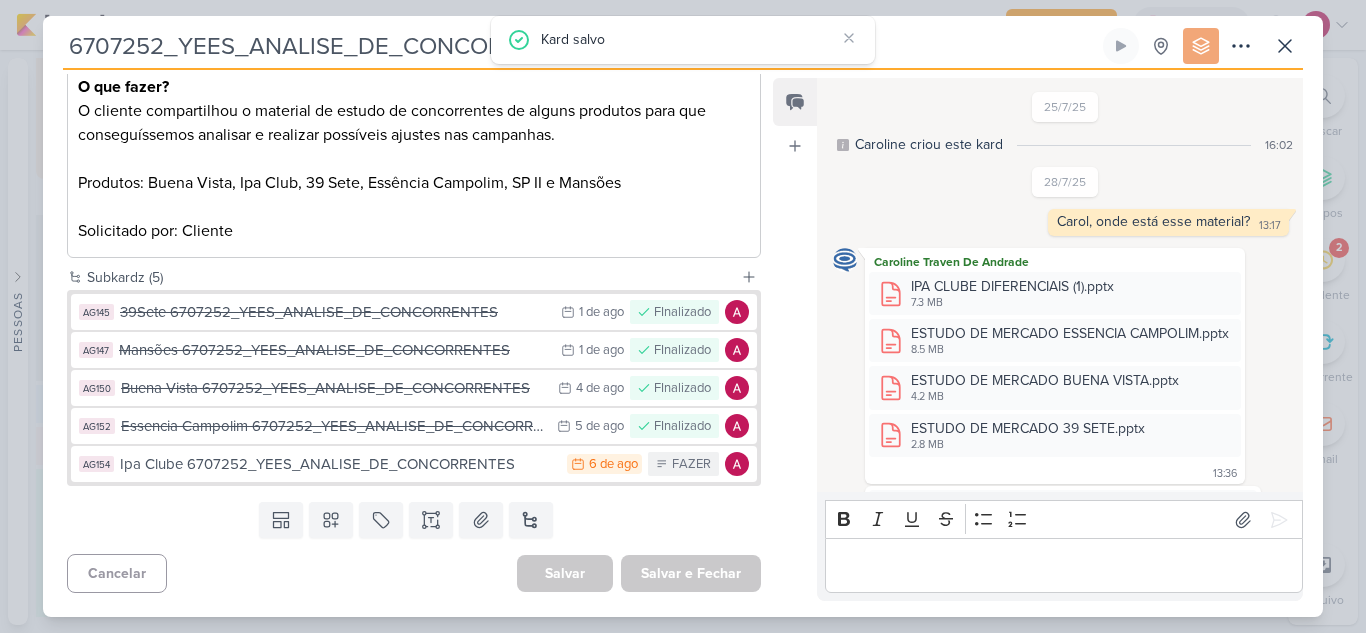 scroll, scrollTop: 0, scrollLeft: 0, axis: both 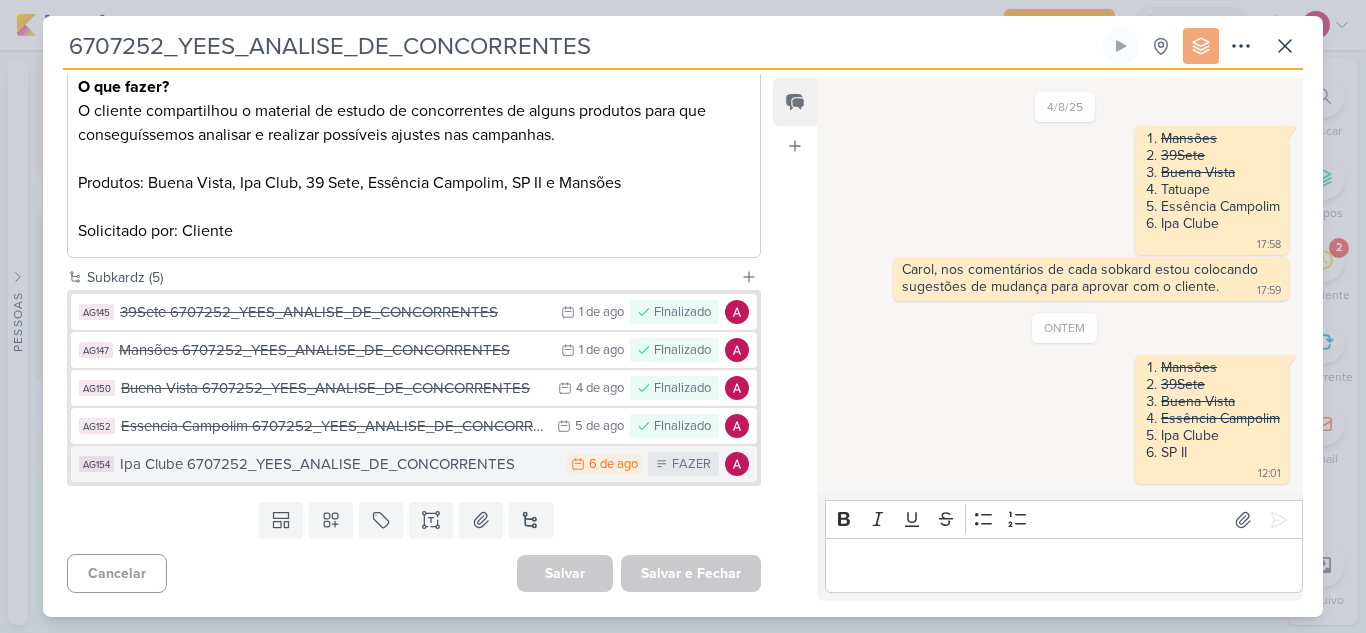 click on "Ipa Clube 6707252_YEES_ANALISE_DE_CONCORRENTES" at bounding box center [338, 464] 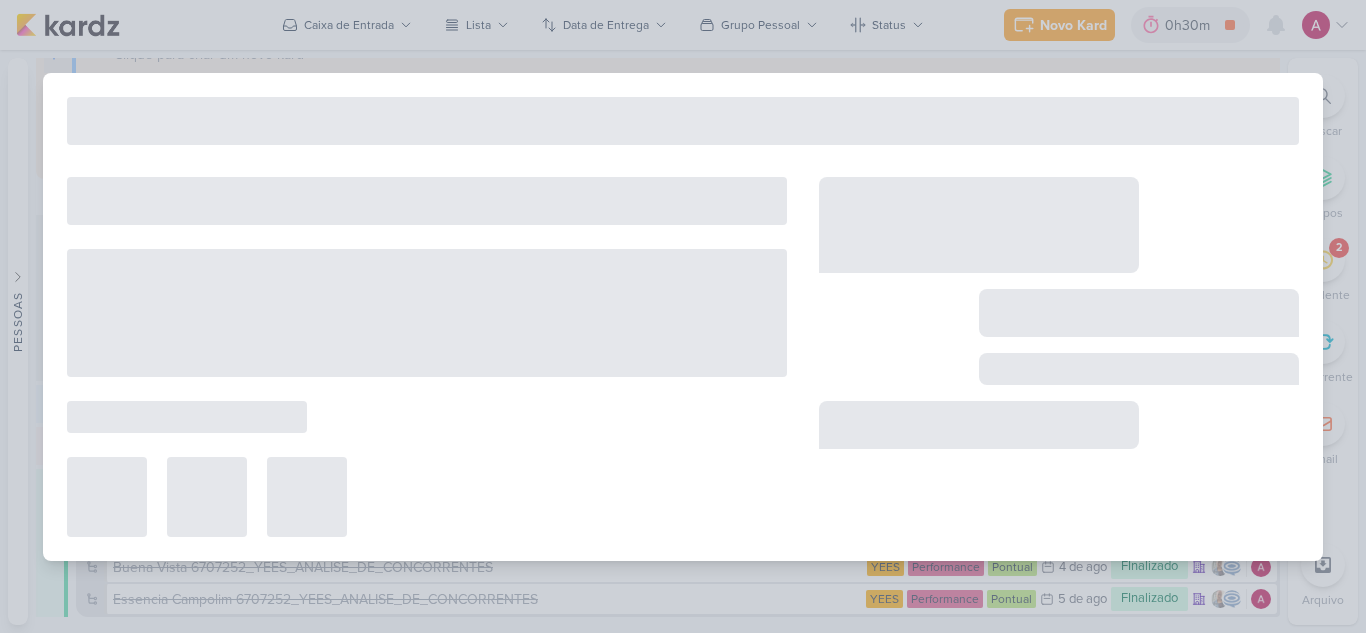 type on "Ipa Clube 6707252_YEES_ANALISE_DE_CONCORRENTES" 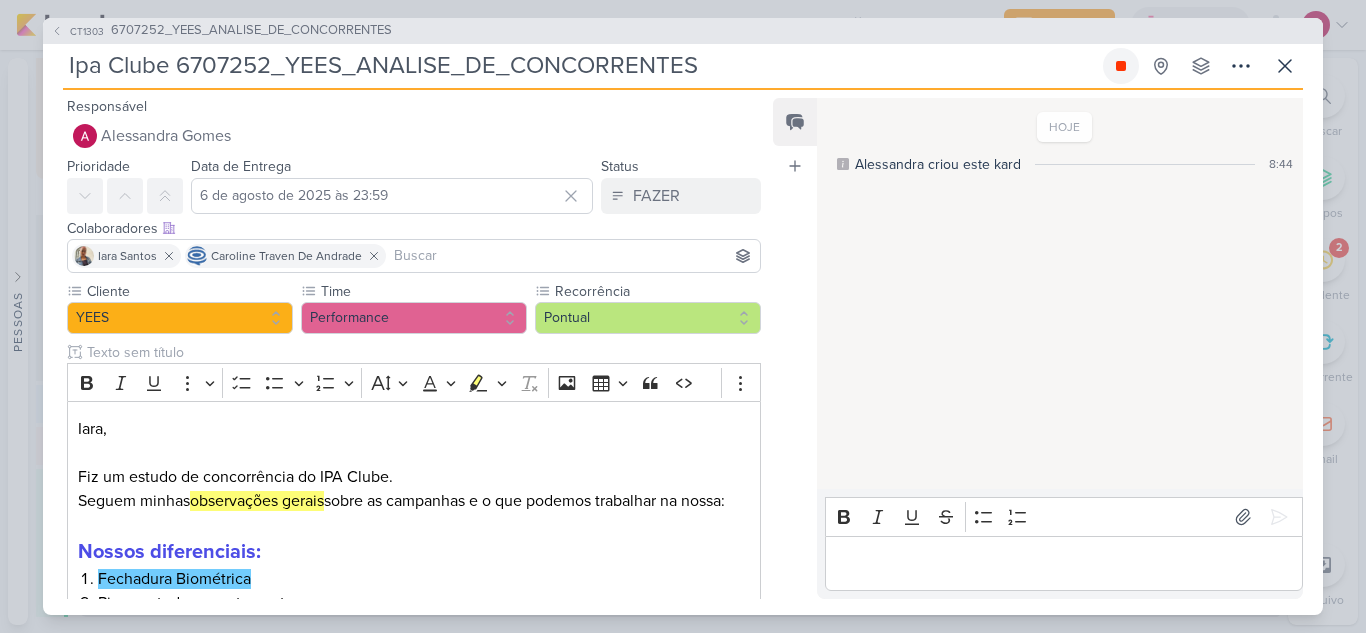 click at bounding box center (1121, 66) 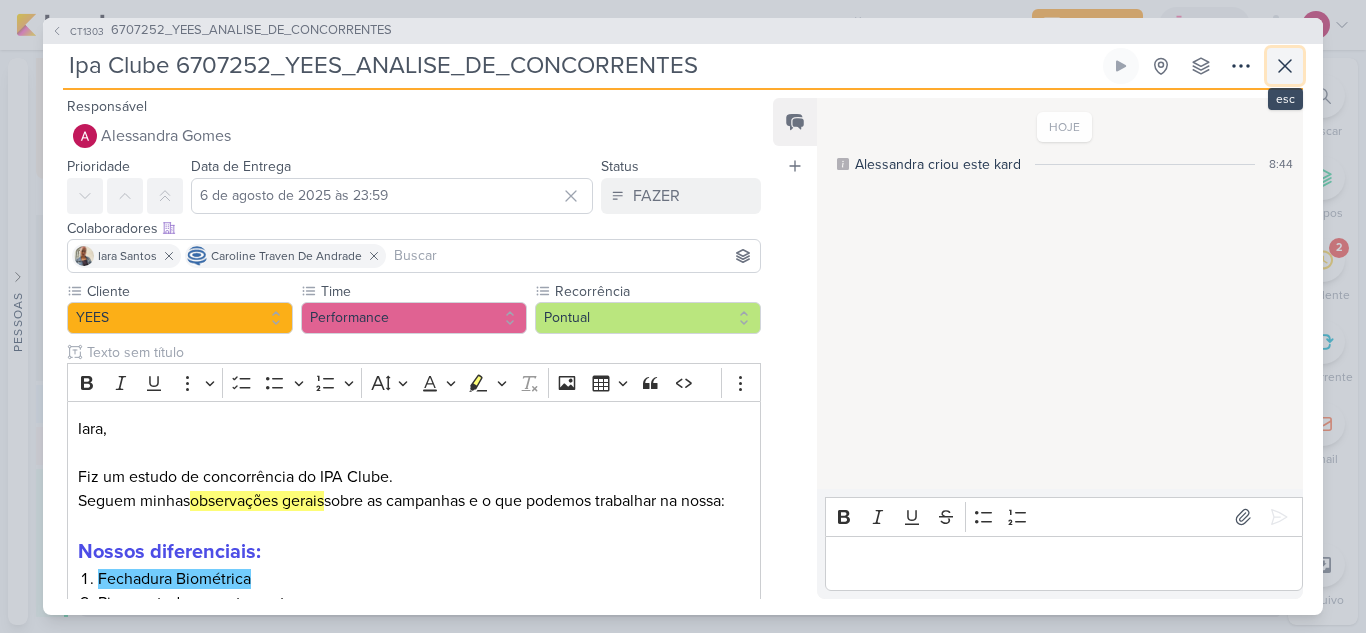 click 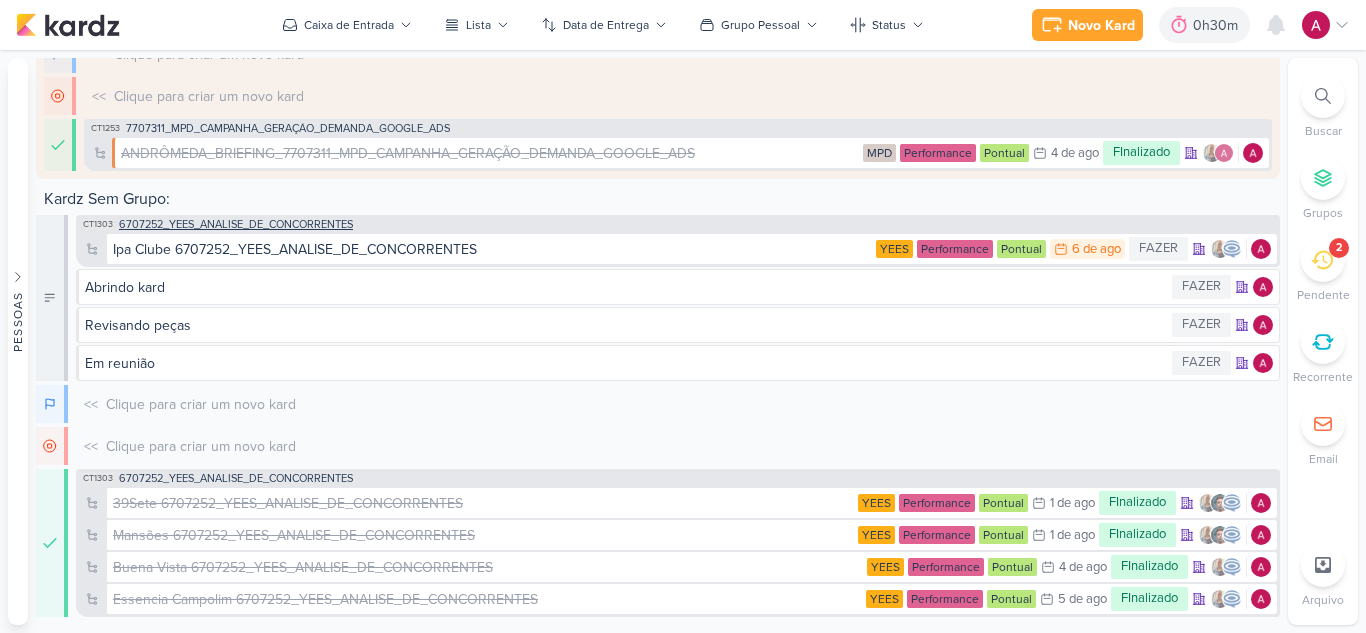 click on "6707252_YEES_ANALISE_DE_CONCORRENTES" at bounding box center [236, 224] 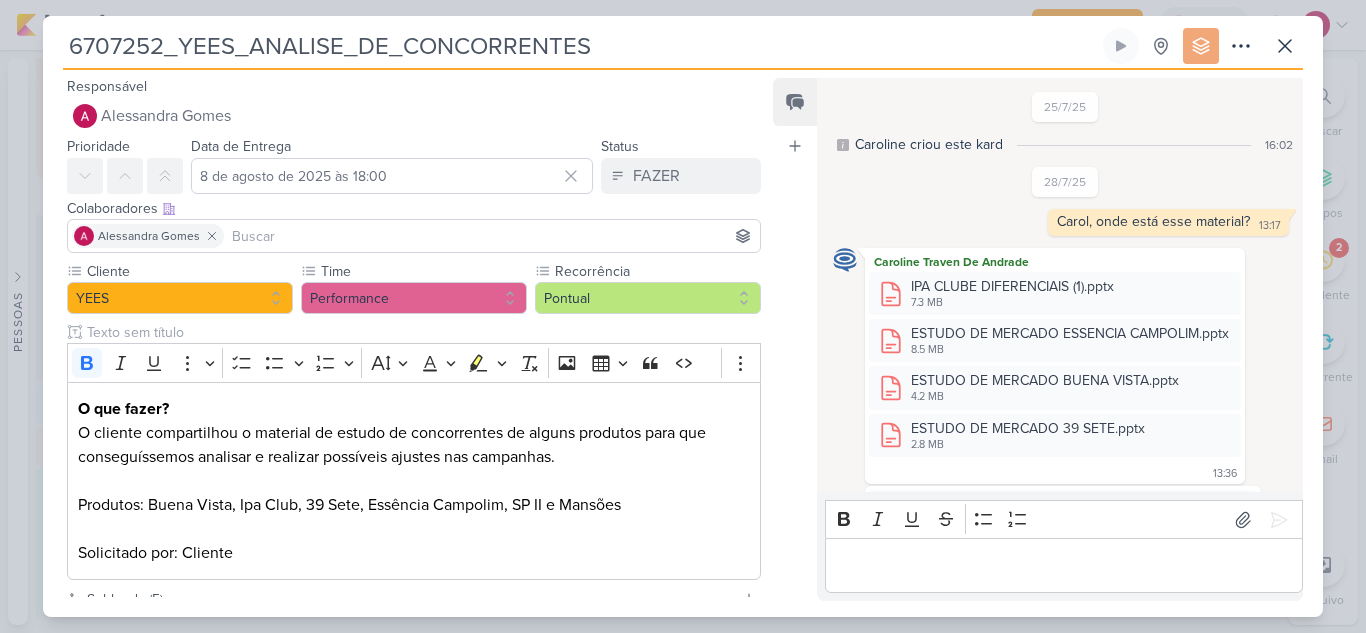 scroll, scrollTop: 929, scrollLeft: 0, axis: vertical 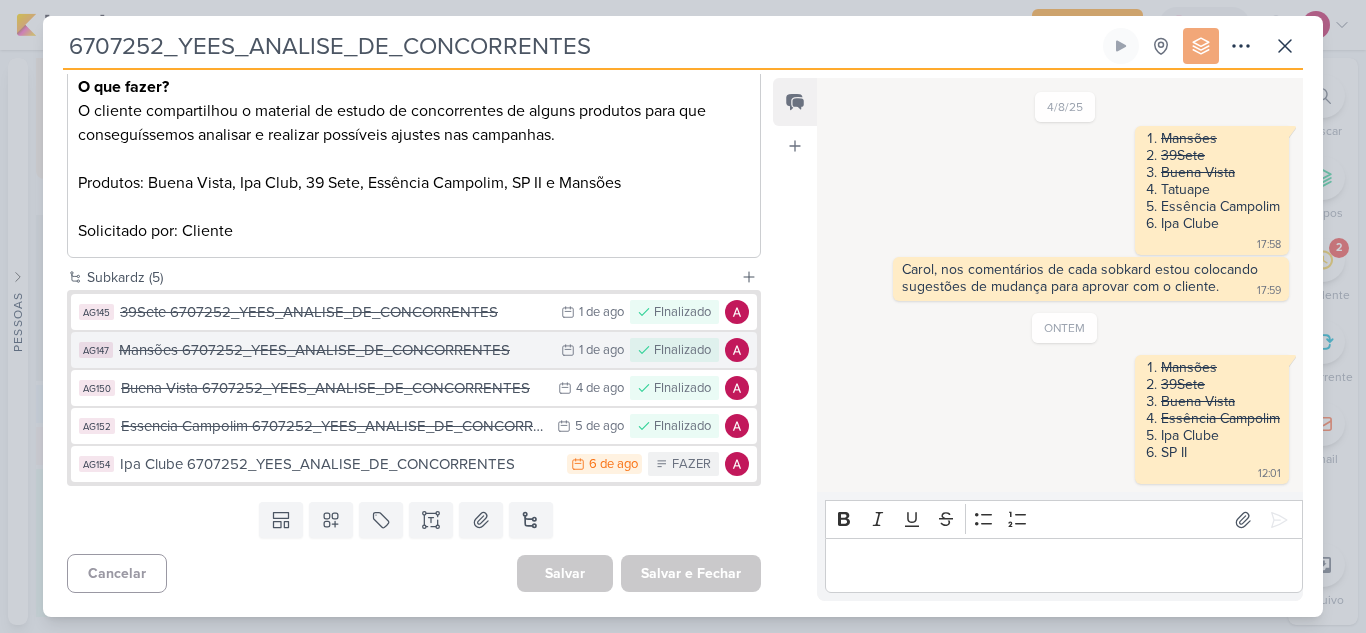 click on "AG147
Mansões 6707252_YEES_ANALISE_DE_CONCORRENTES
1/8
1 de ago
FInalizado" at bounding box center [414, 350] 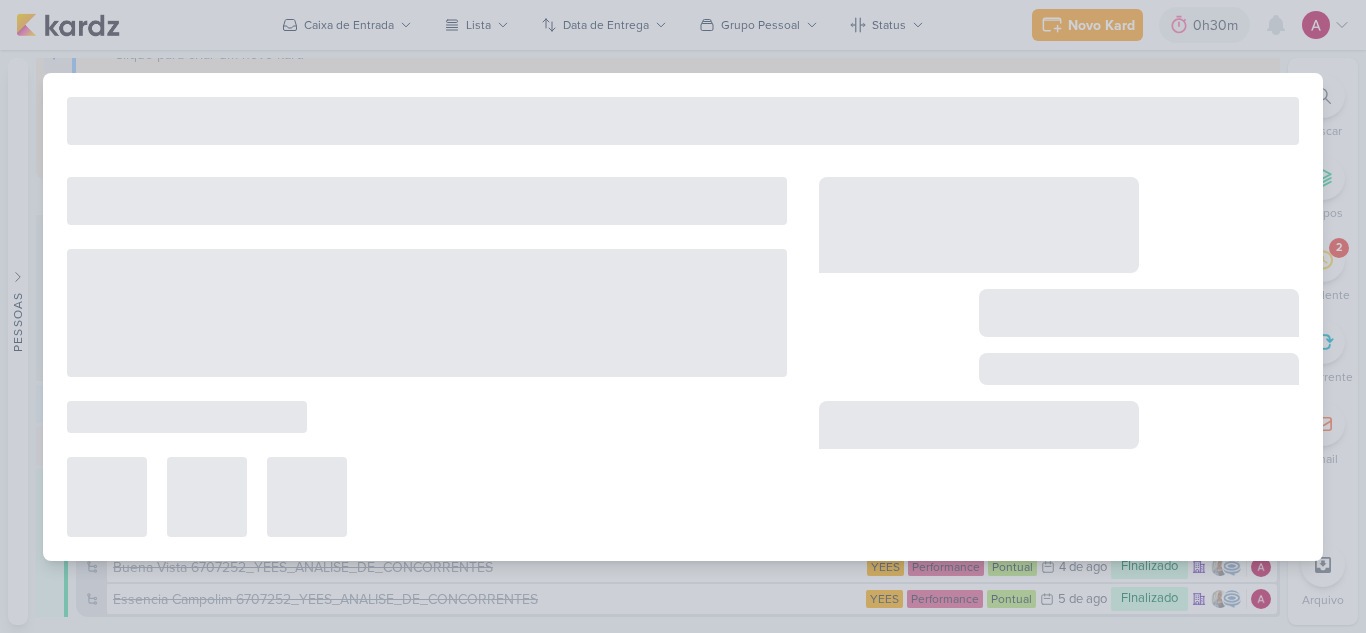 type on "Mansões 6707252_YEES_ANALISE_DE_CONCORRENTES" 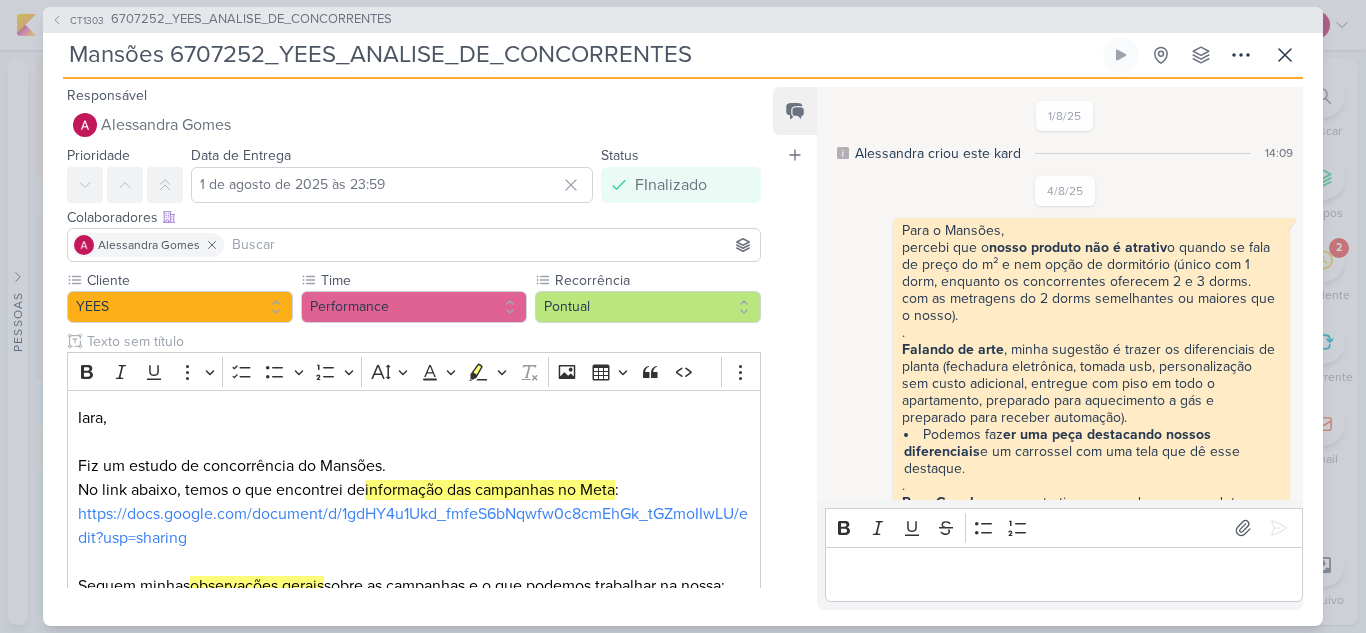 scroll, scrollTop: 58, scrollLeft: 0, axis: vertical 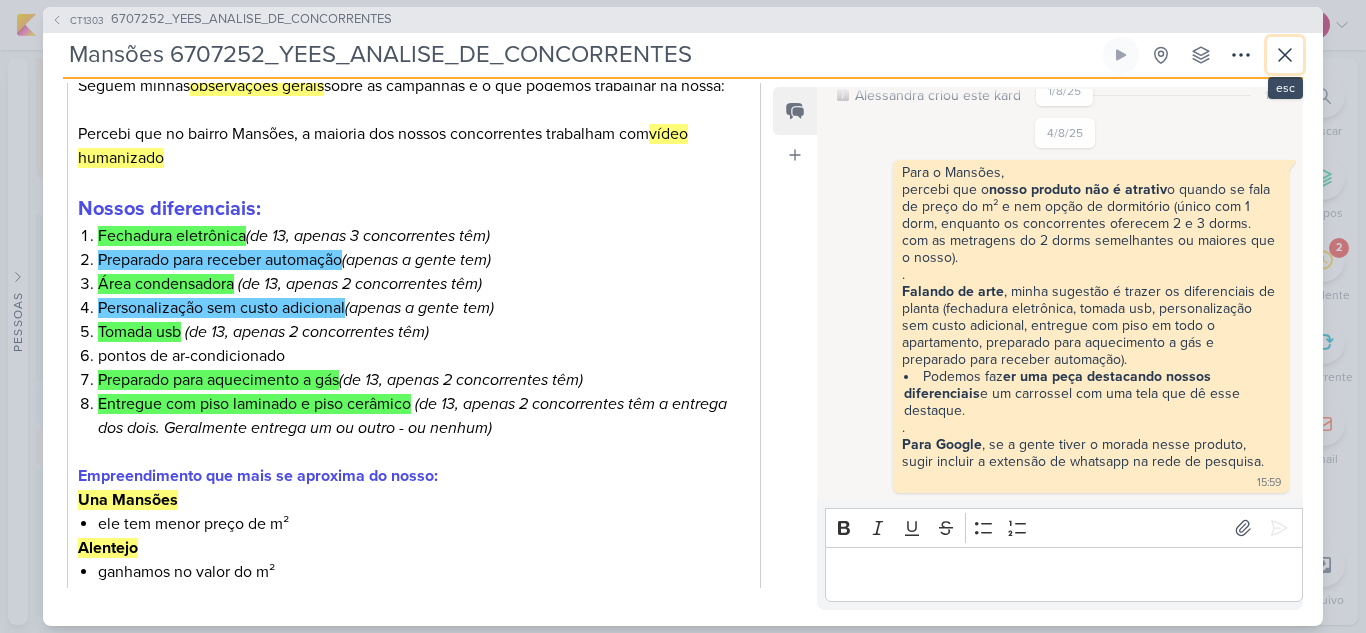 drag, startPoint x: 1277, startPoint y: 59, endPoint x: 1118, endPoint y: 109, distance: 166.67633 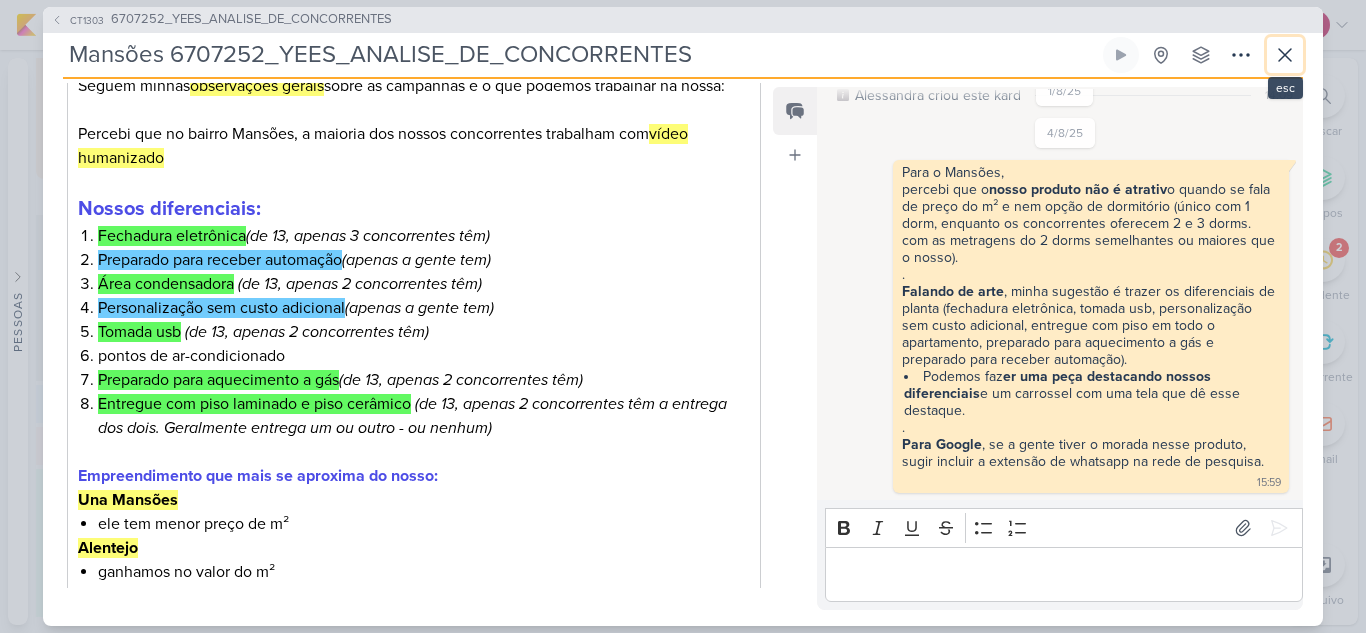 click 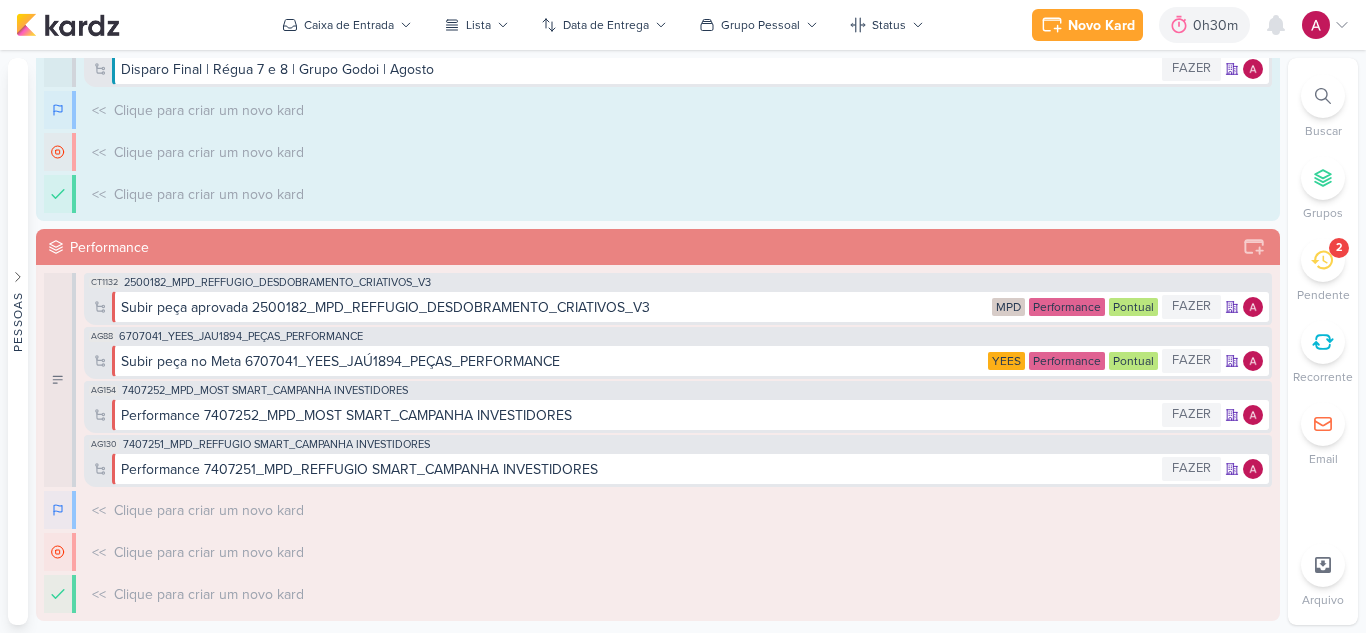 scroll, scrollTop: 0, scrollLeft: 0, axis: both 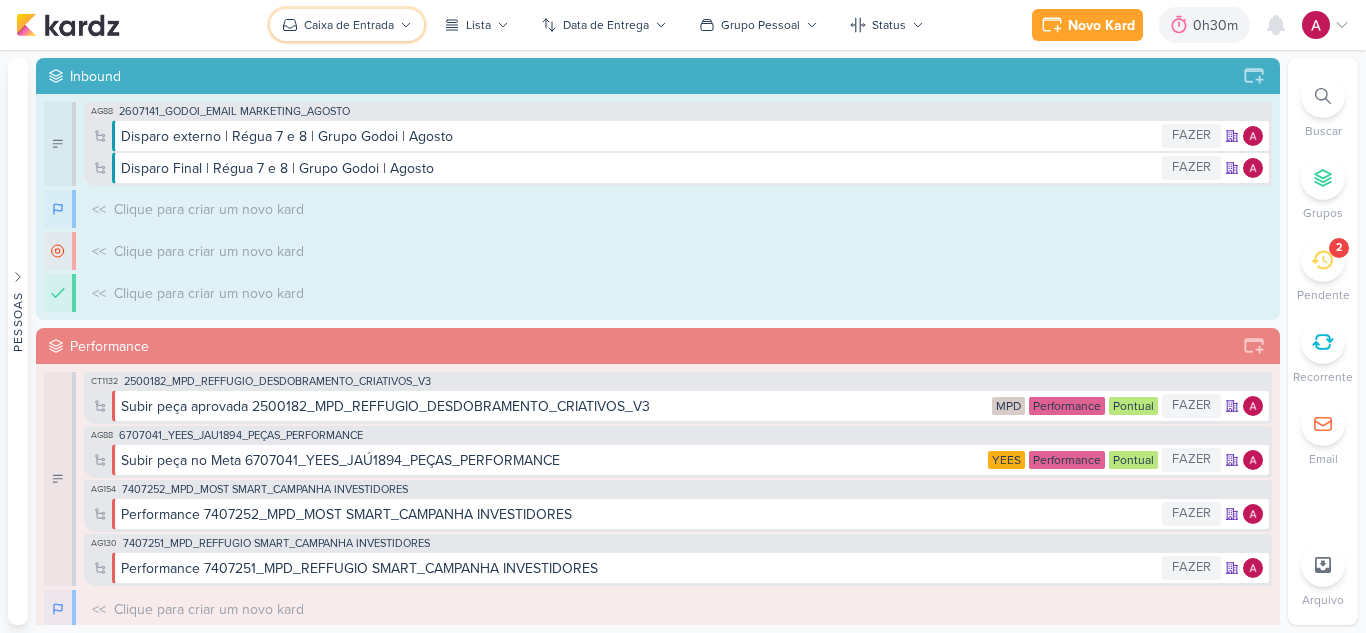 click on "Caixa de Entrada" at bounding box center [349, 25] 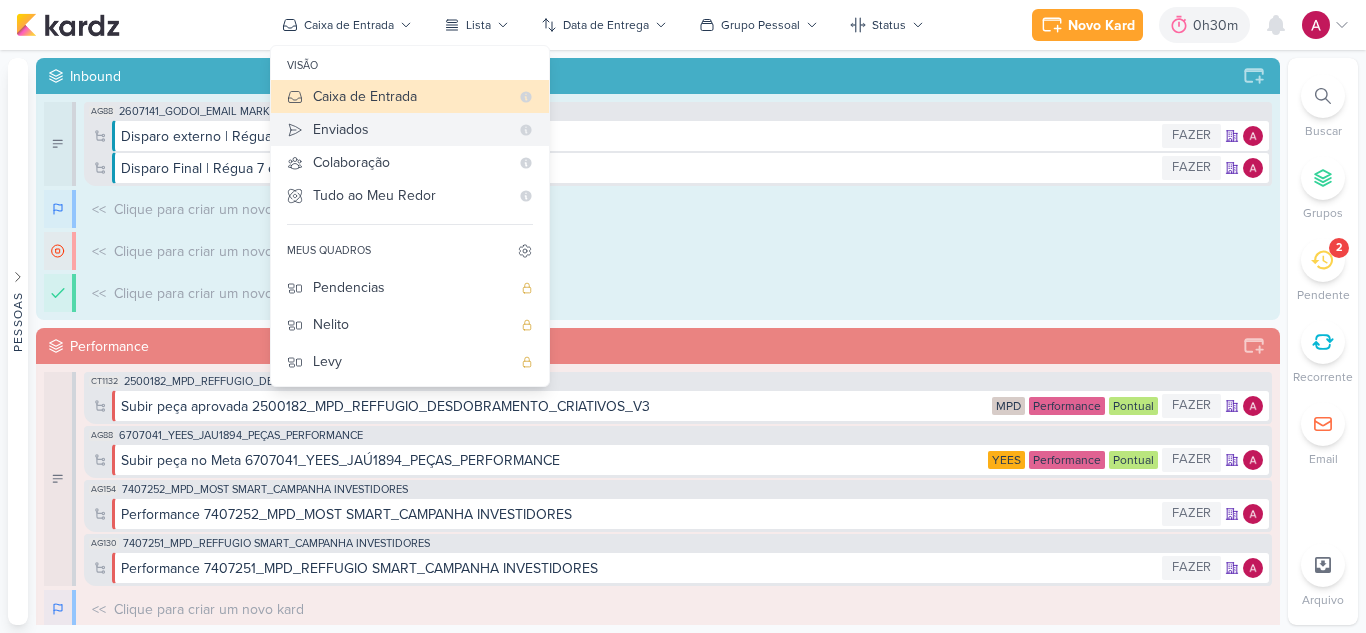 click on "Enviados" at bounding box center [410, 129] 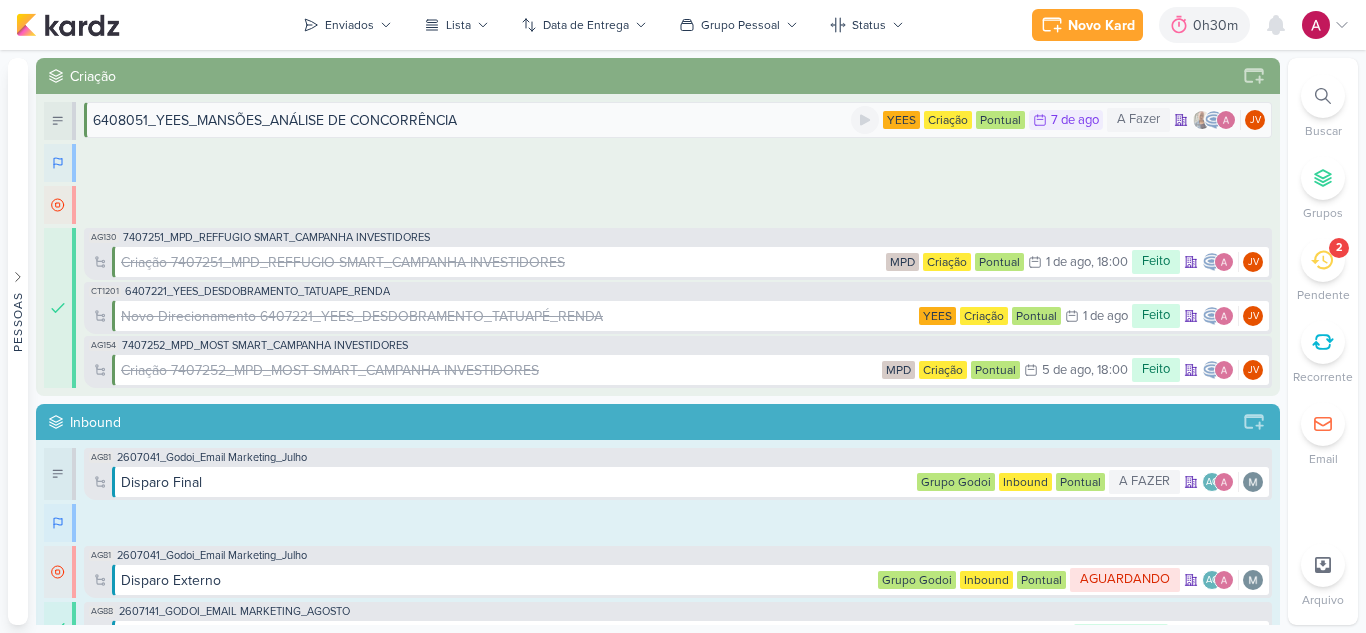 click on "6408051_YEES_MANSÕES_ANÁLISE DE CONCORRÊNCIA" at bounding box center [275, 120] 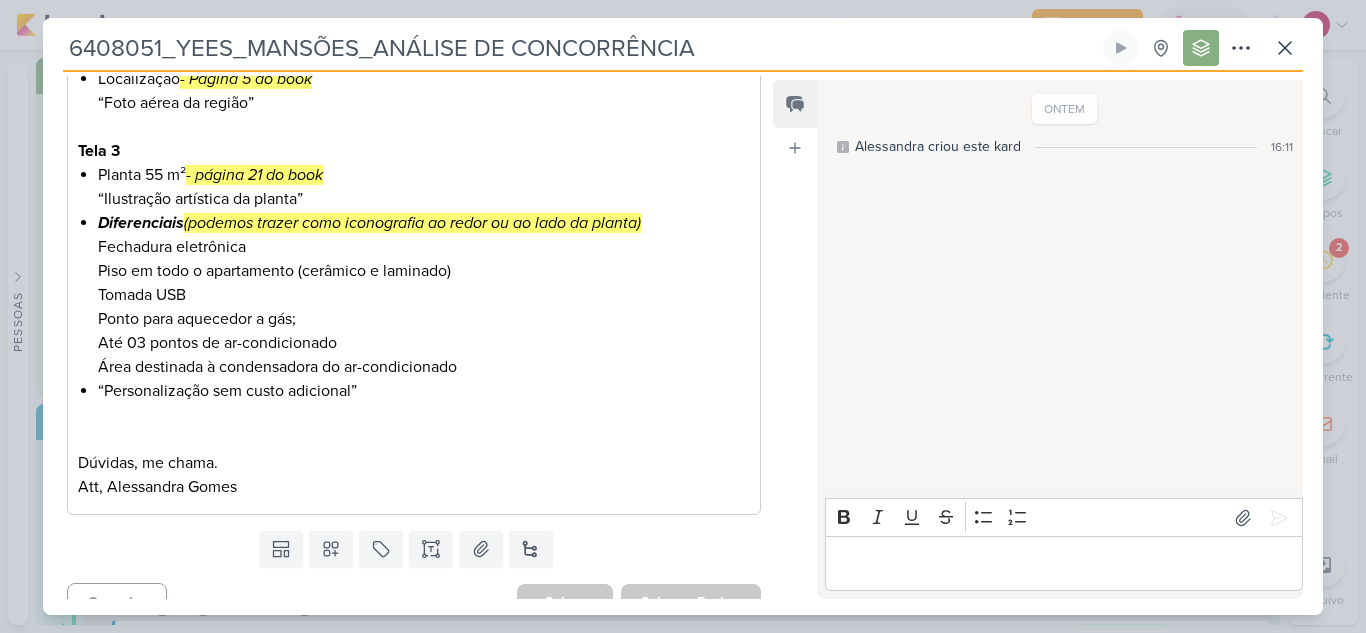 scroll, scrollTop: 1214, scrollLeft: 0, axis: vertical 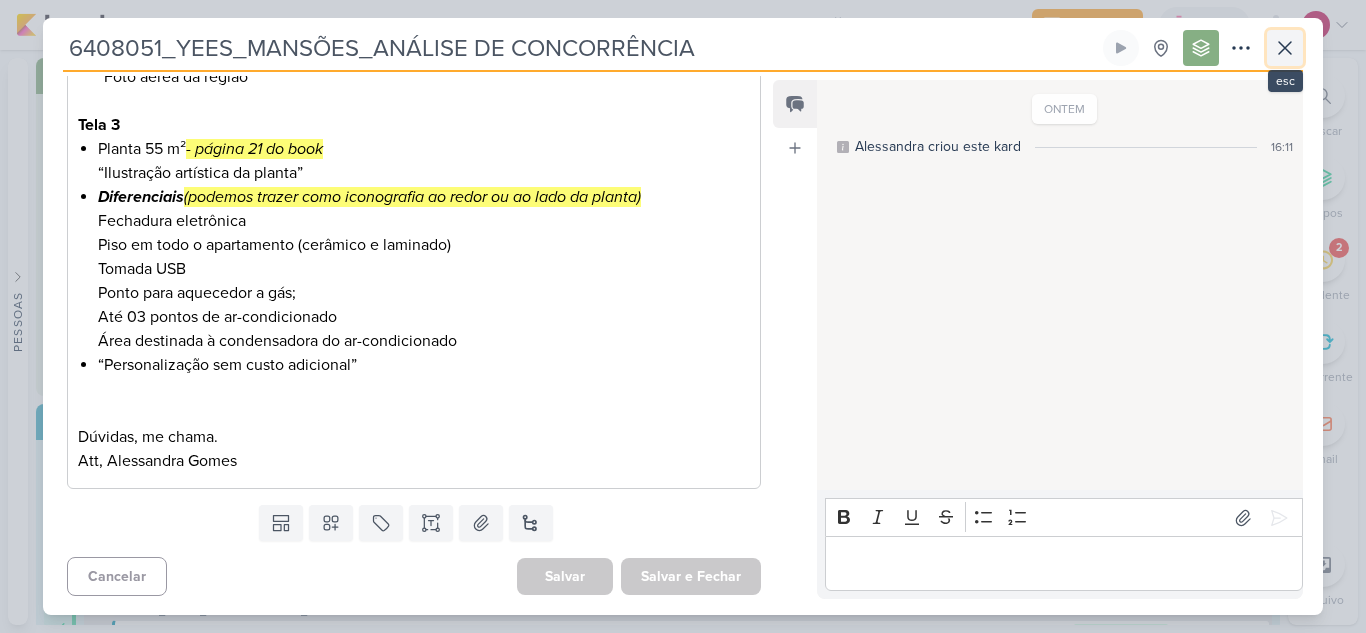 click at bounding box center (1285, 48) 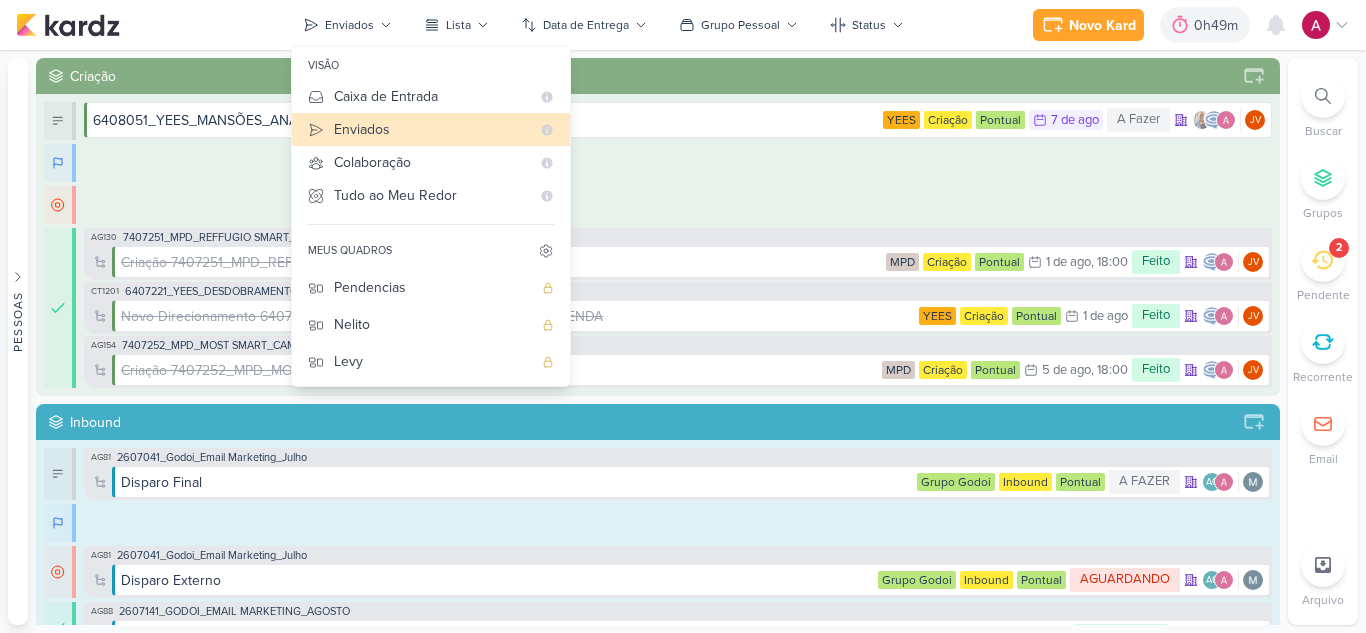 scroll, scrollTop: 0, scrollLeft: 0, axis: both 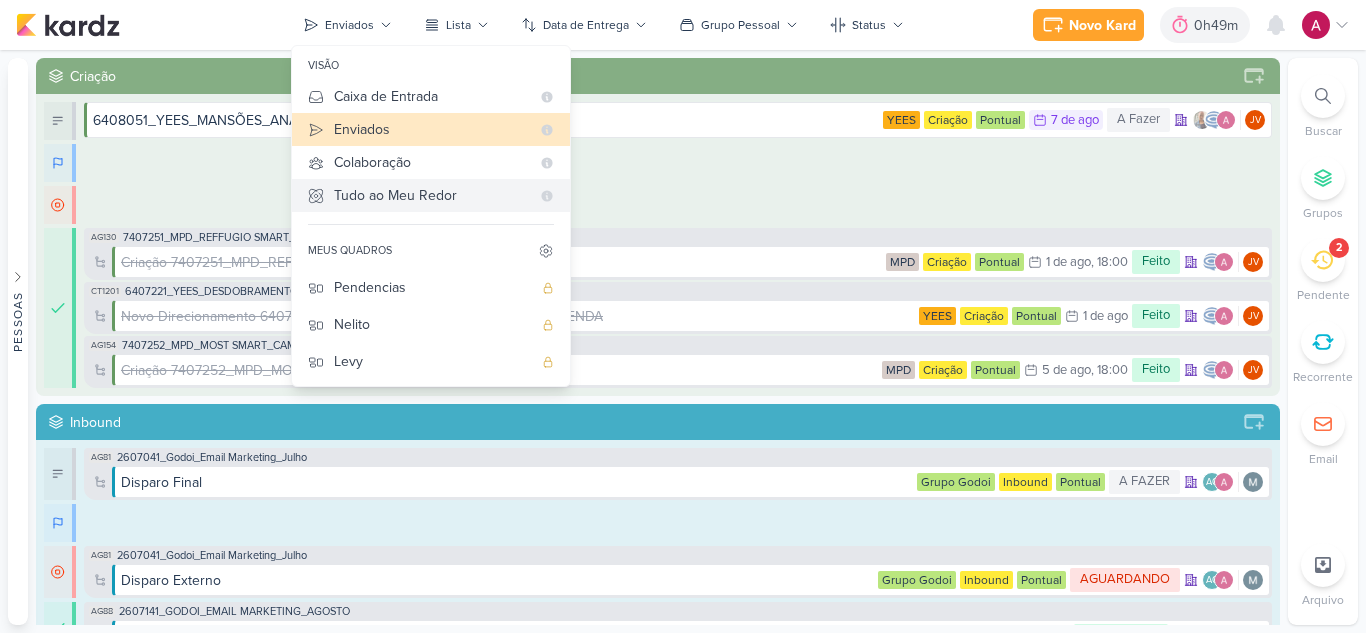 click on "Tudo ao Meu Redor" at bounding box center (432, 195) 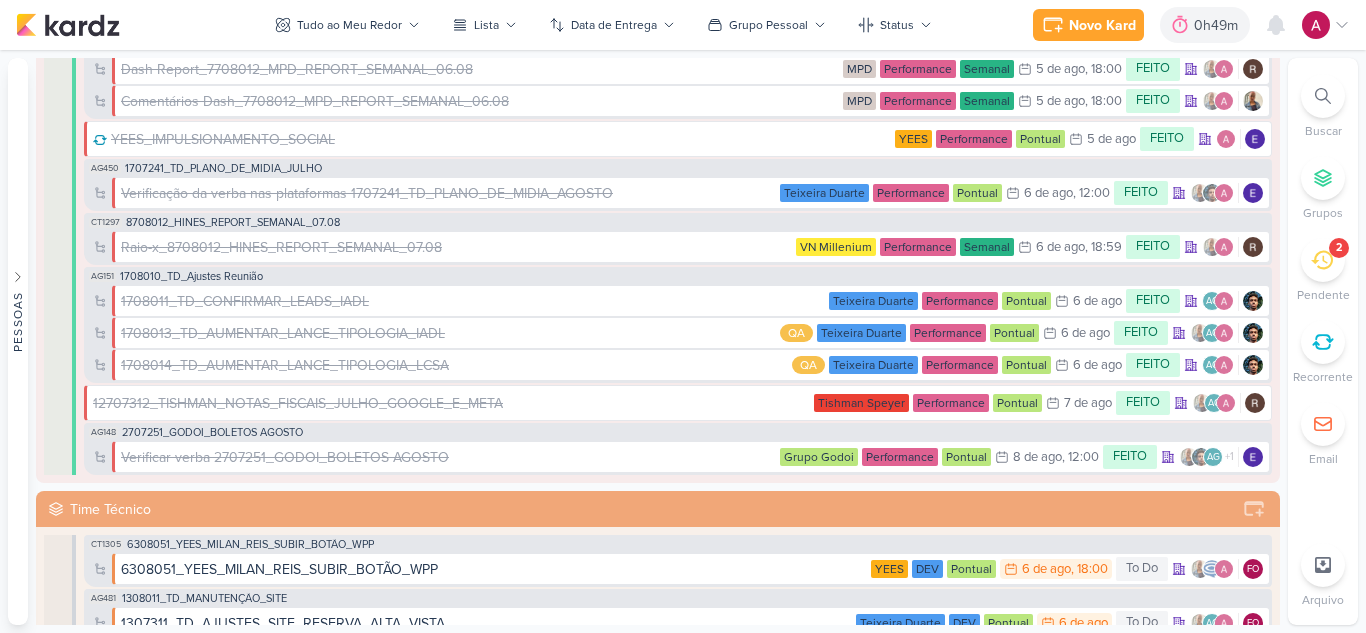 scroll, scrollTop: 3793, scrollLeft: 0, axis: vertical 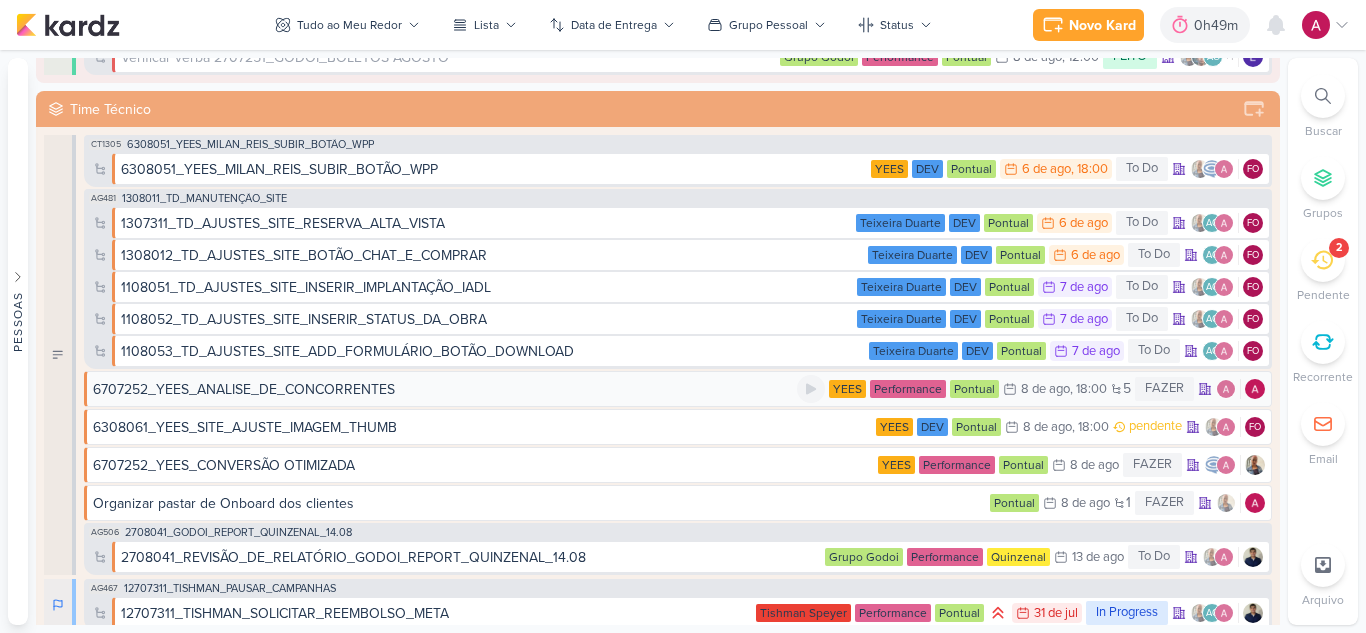 click on "6707252_YEES_ANALISE_DE_CONCORRENTES" at bounding box center [244, 389] 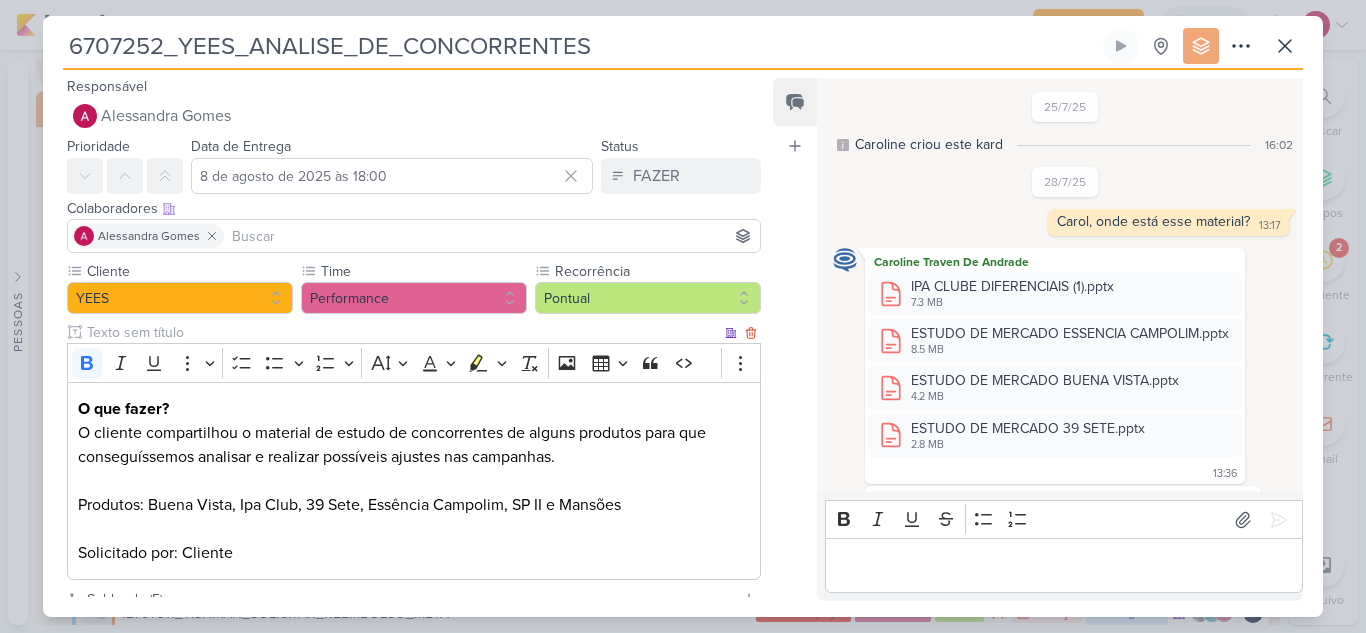 scroll, scrollTop: 929, scrollLeft: 0, axis: vertical 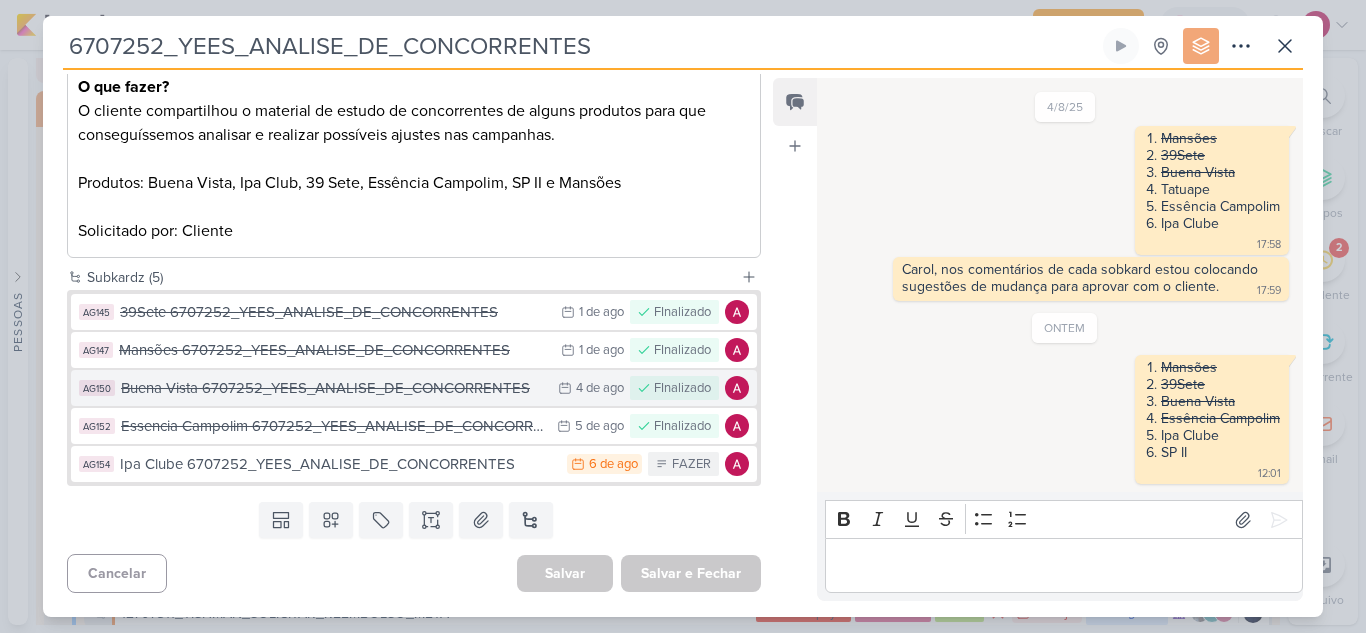 click on "Buena Vista 6707252_YEES_ANALISE_DE_CONCORRENTES" at bounding box center [334, 388] 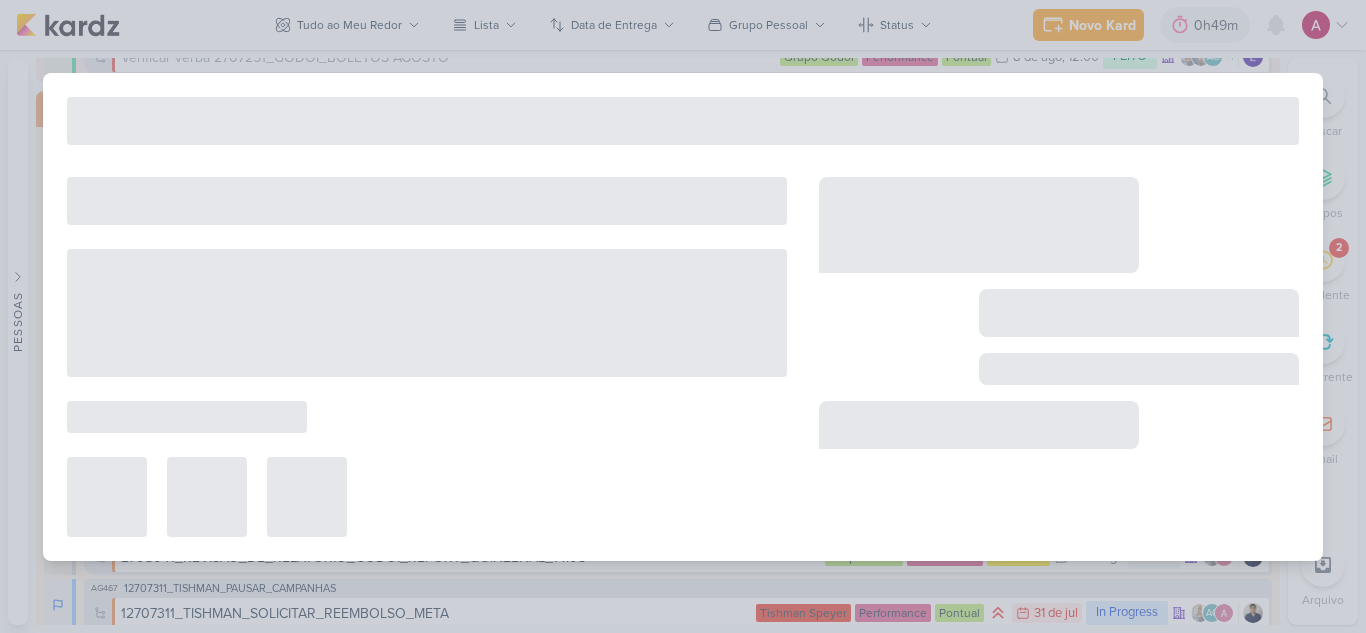 type on "Buena Vista 6707252_YEES_ANALISE_DE_CONCORRENTES" 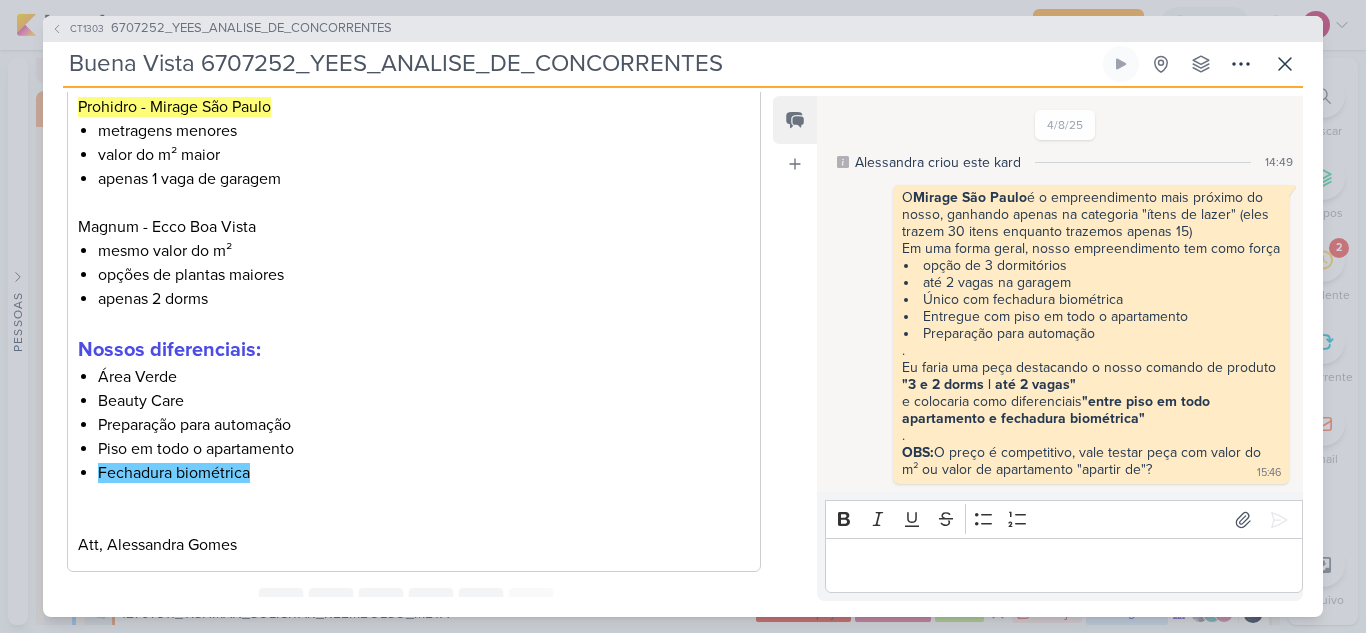 scroll, scrollTop: 886, scrollLeft: 0, axis: vertical 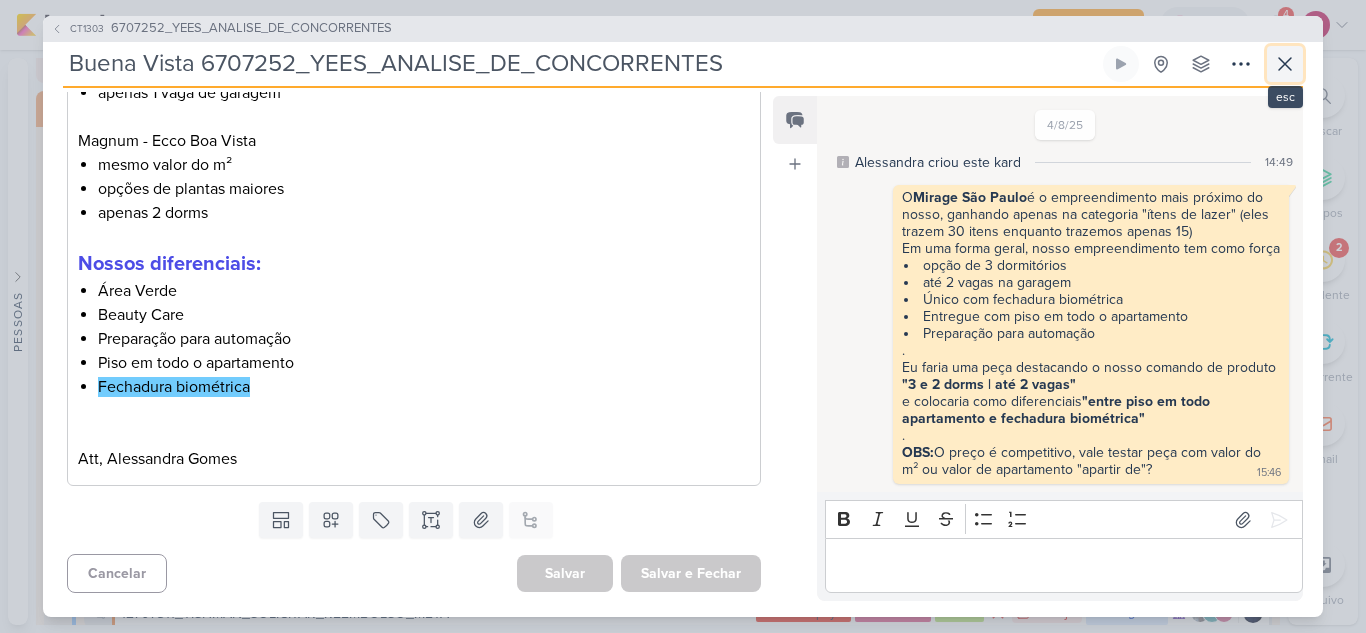 click 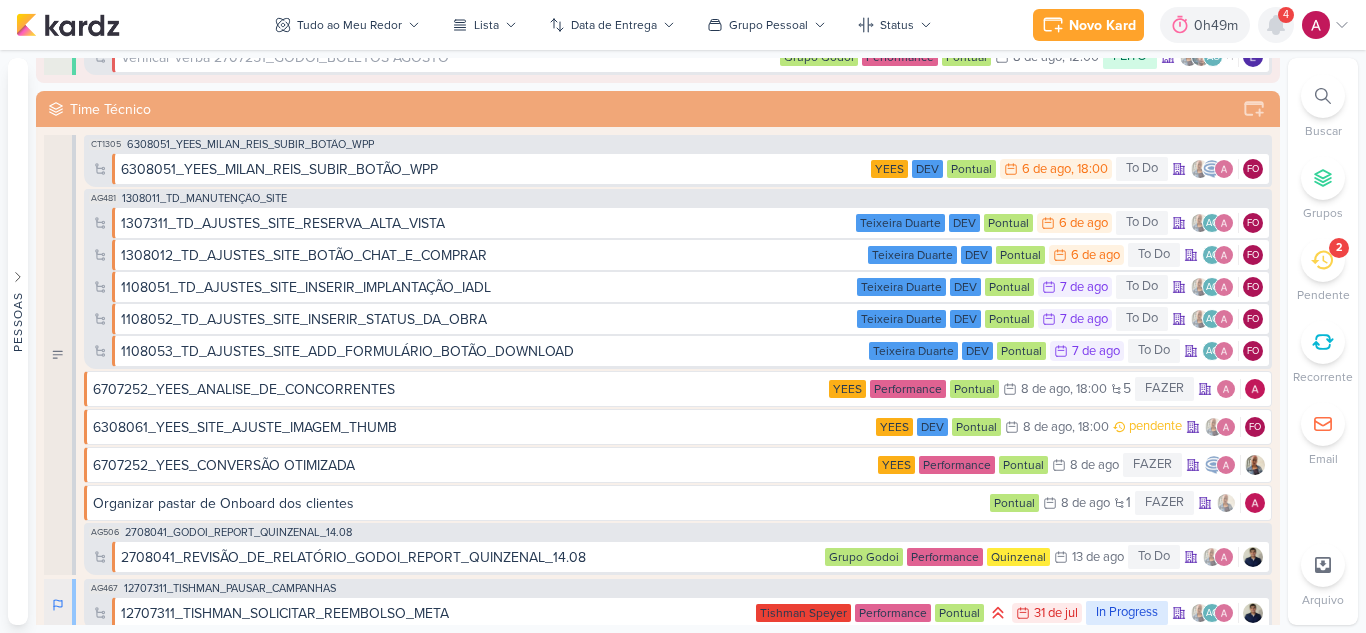 click 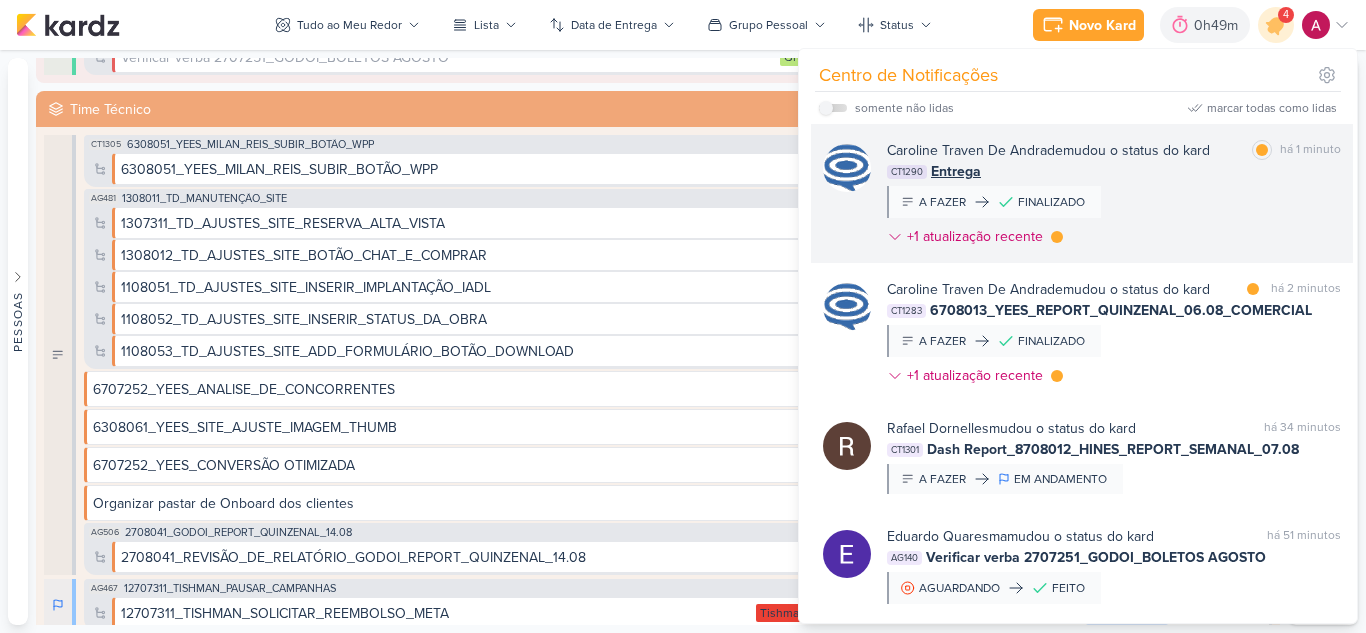 click on "Caroline Traven De Andrade  mudou o status do kard
marcar como lida
há 1 minuto
CT1290
Entrega
A FAZER
FINALIZADO" at bounding box center (1114, 197) 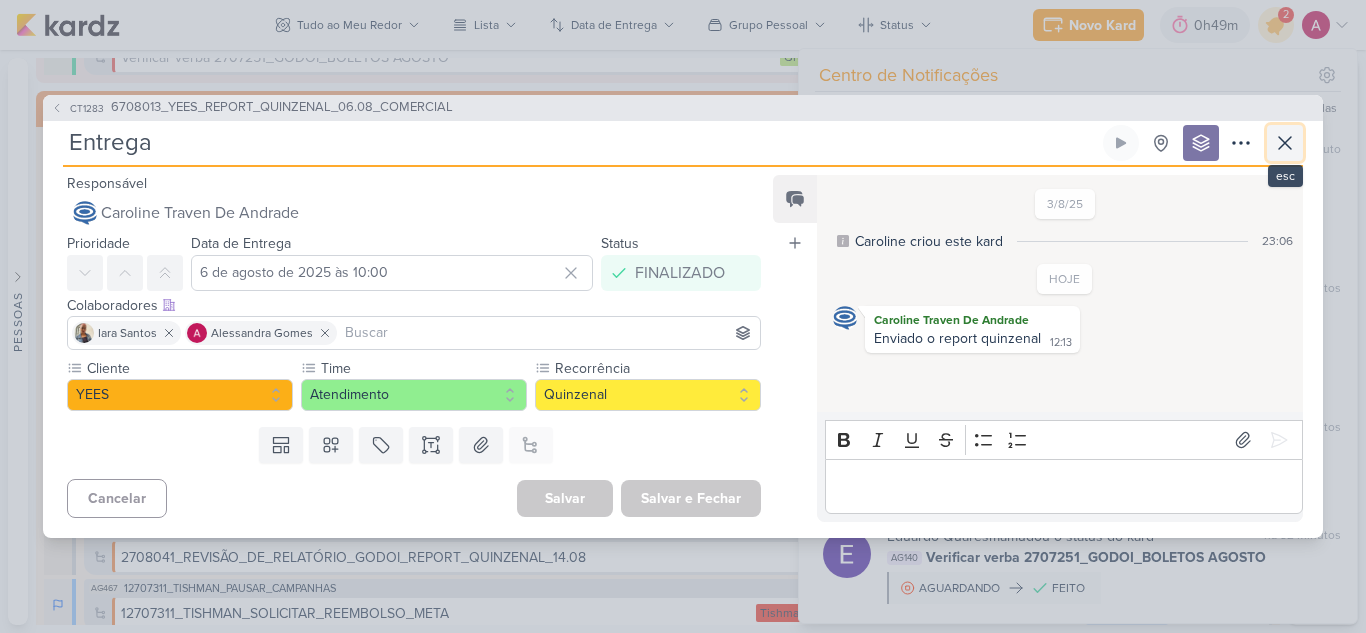 click 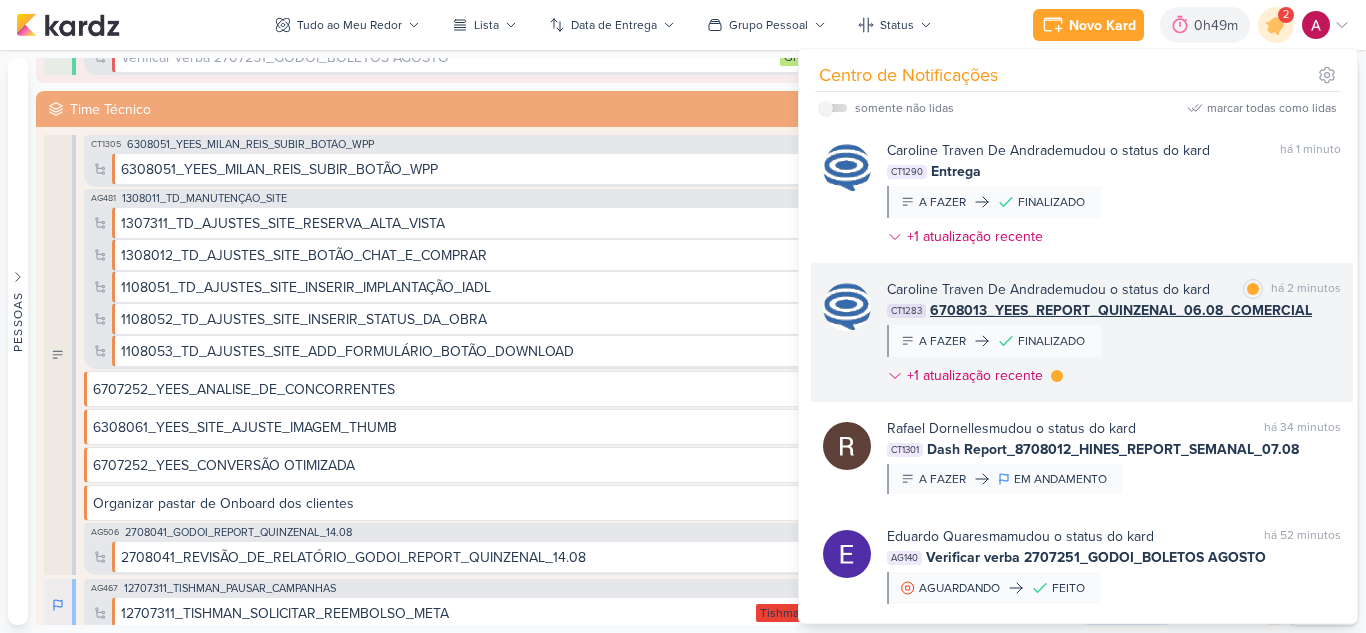 scroll, scrollTop: 100, scrollLeft: 0, axis: vertical 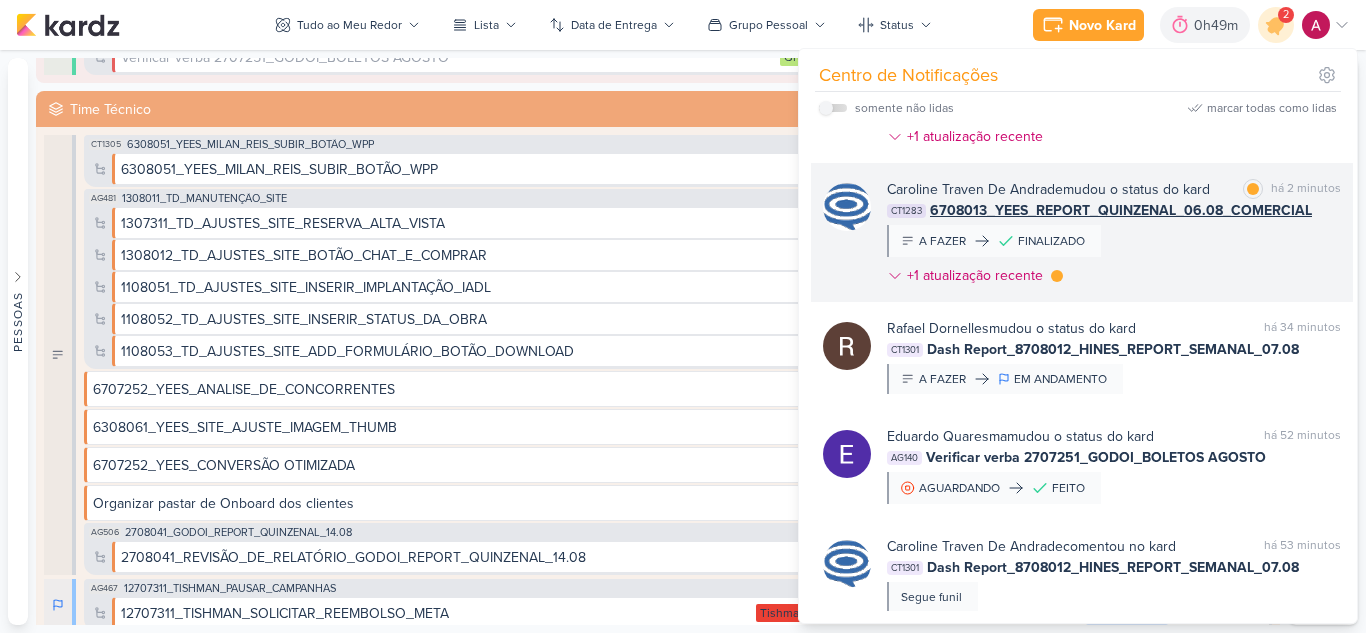 click on "Caroline Traven De Andrade  mudou o status do kard
marcar como lida
há 2 minutos
CT1283
6708013_YEES_REPORT_QUINZENAL_06.08_COMERCIAL
A FAZER
FINALIZADO" at bounding box center (1114, 236) 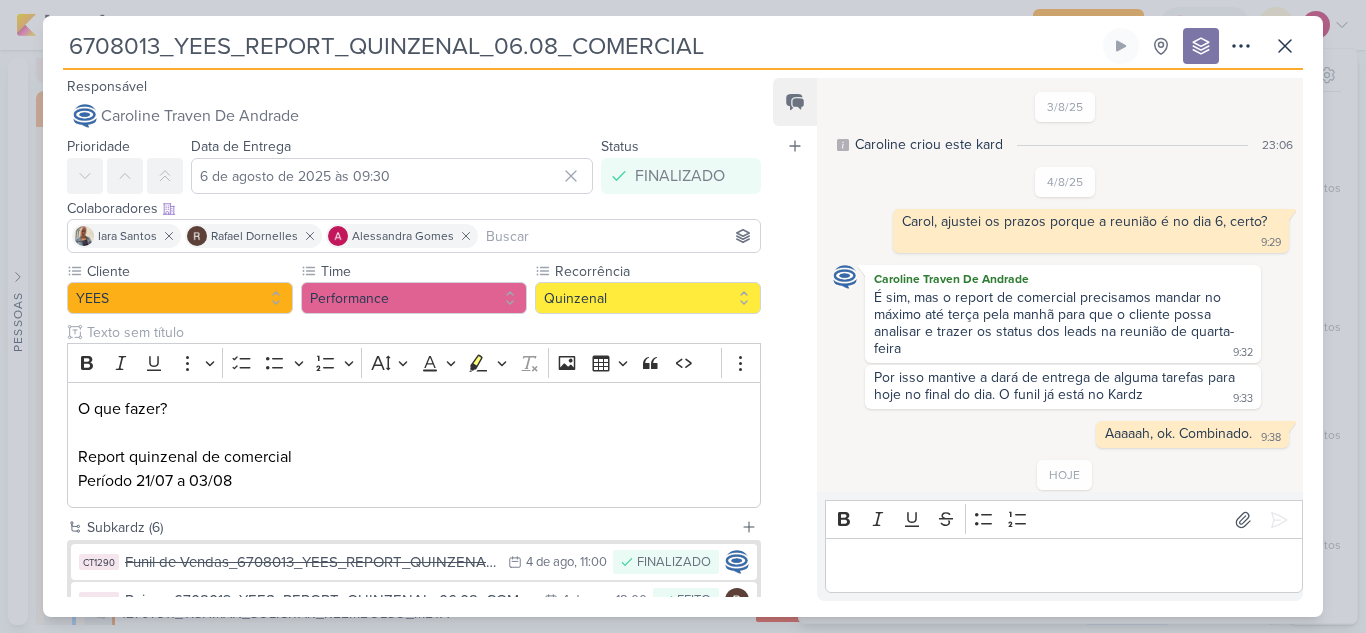 scroll, scrollTop: 65, scrollLeft: 0, axis: vertical 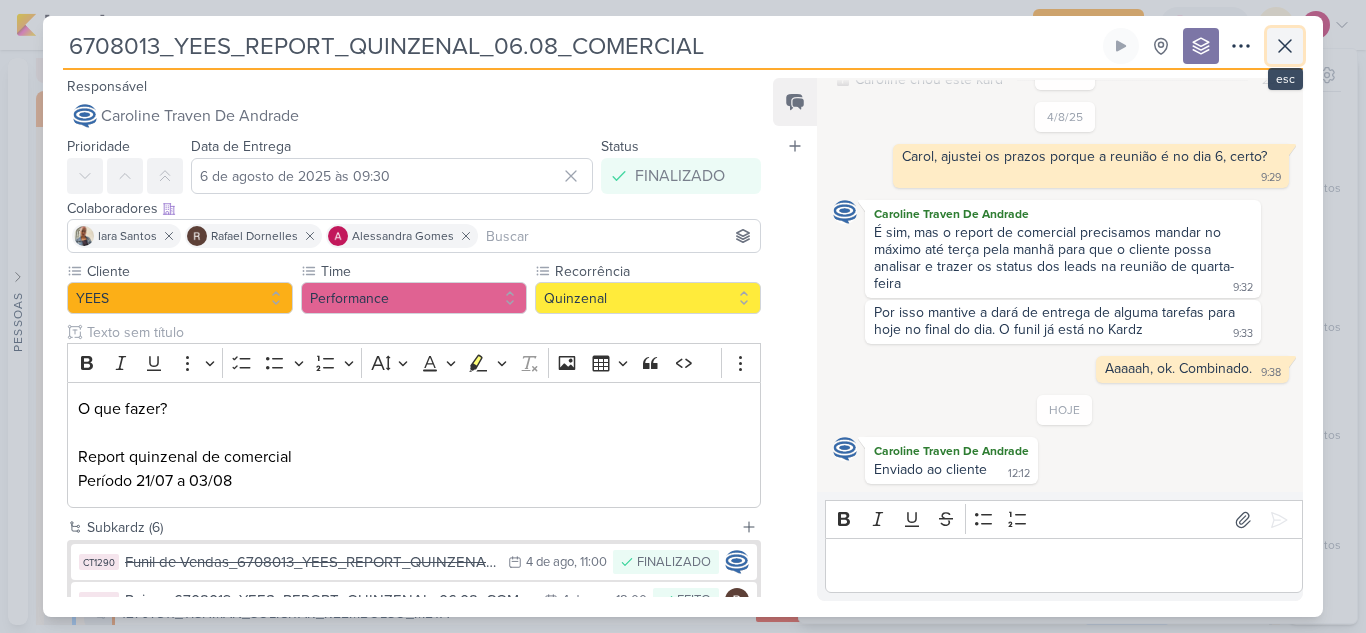 click 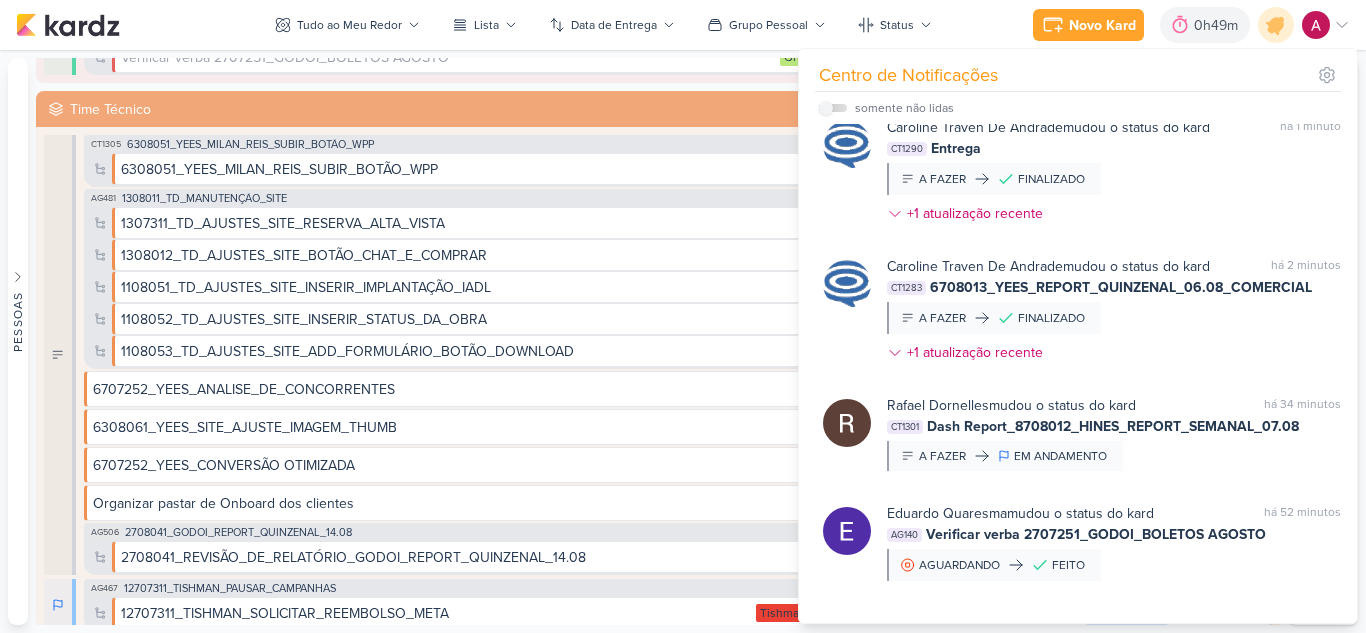 scroll, scrollTop: 0, scrollLeft: 0, axis: both 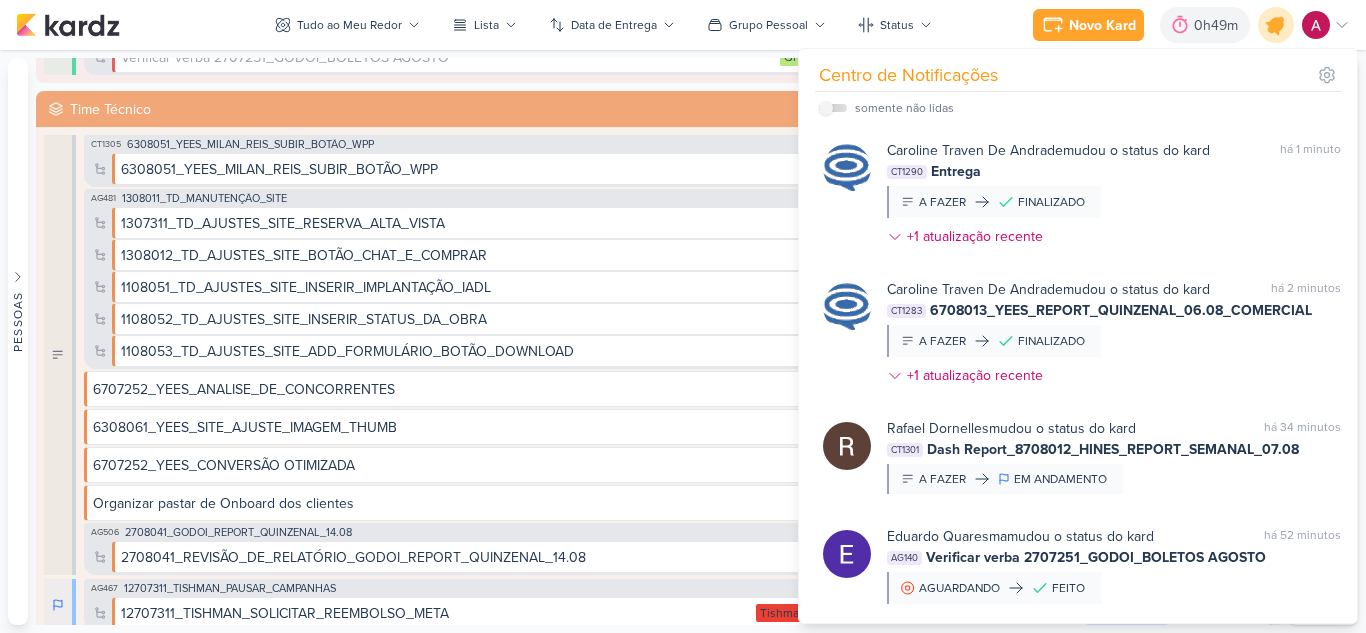 click 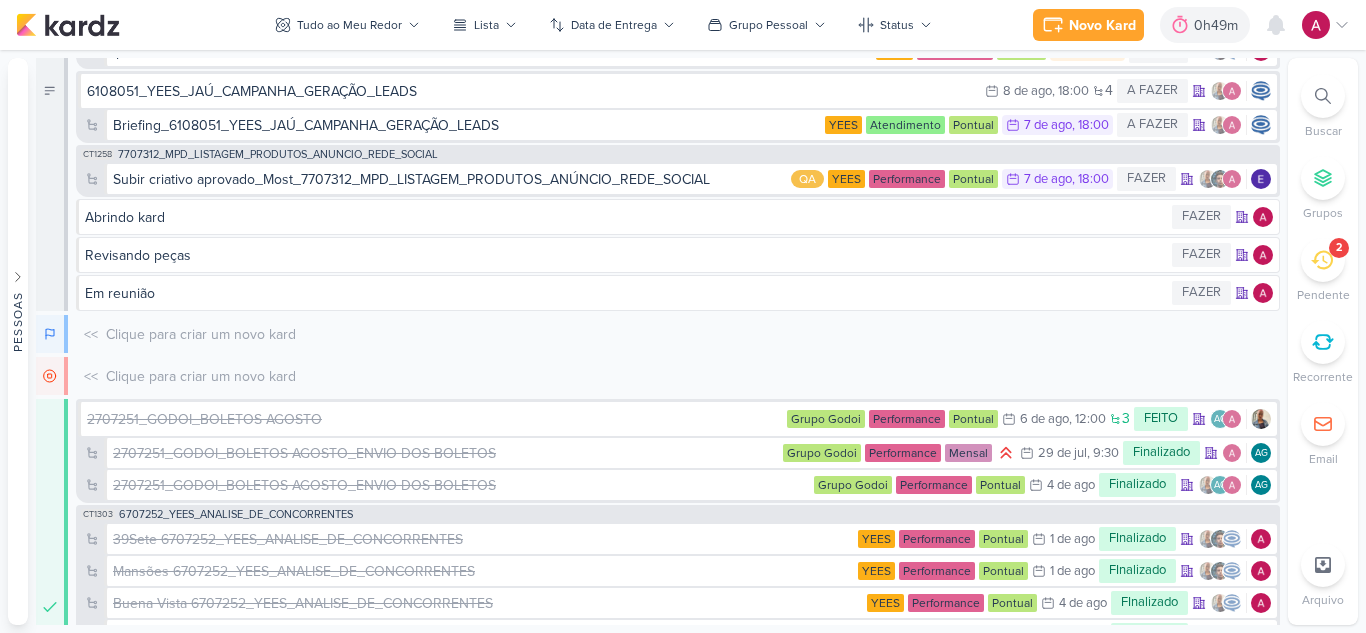 scroll, scrollTop: 8055, scrollLeft: 0, axis: vertical 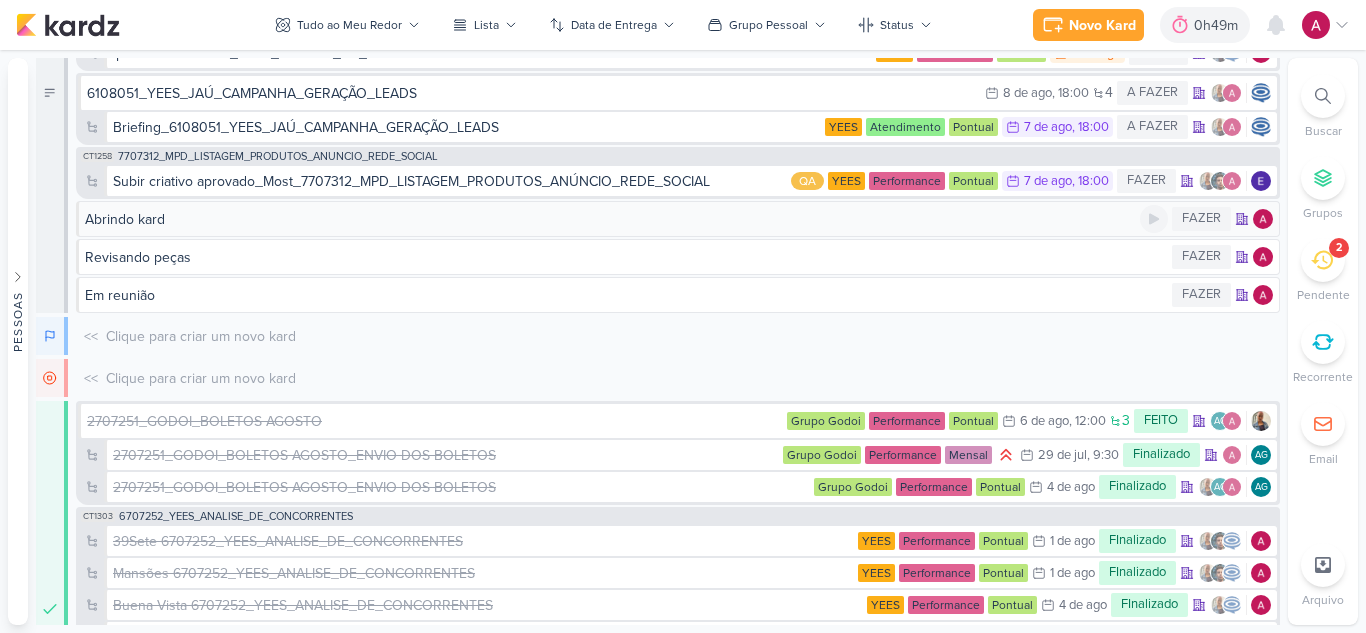 click on "Abrindo kard" at bounding box center [125, 219] 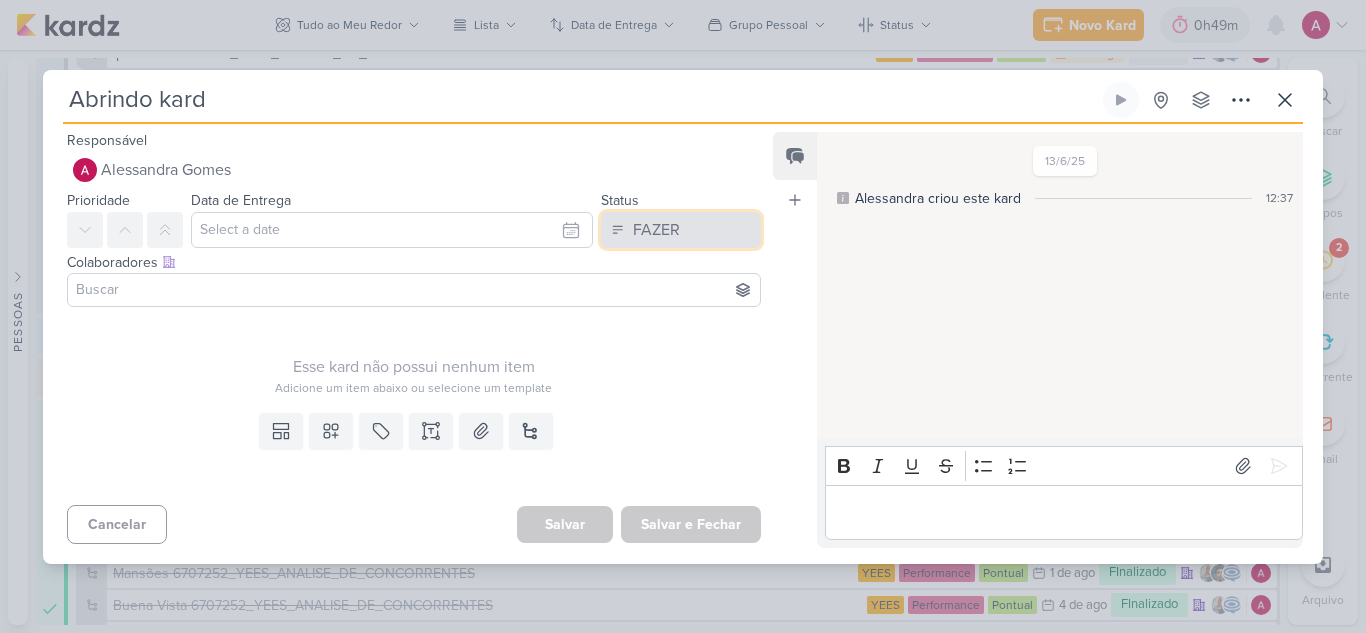 click on "FAZER" at bounding box center (681, 230) 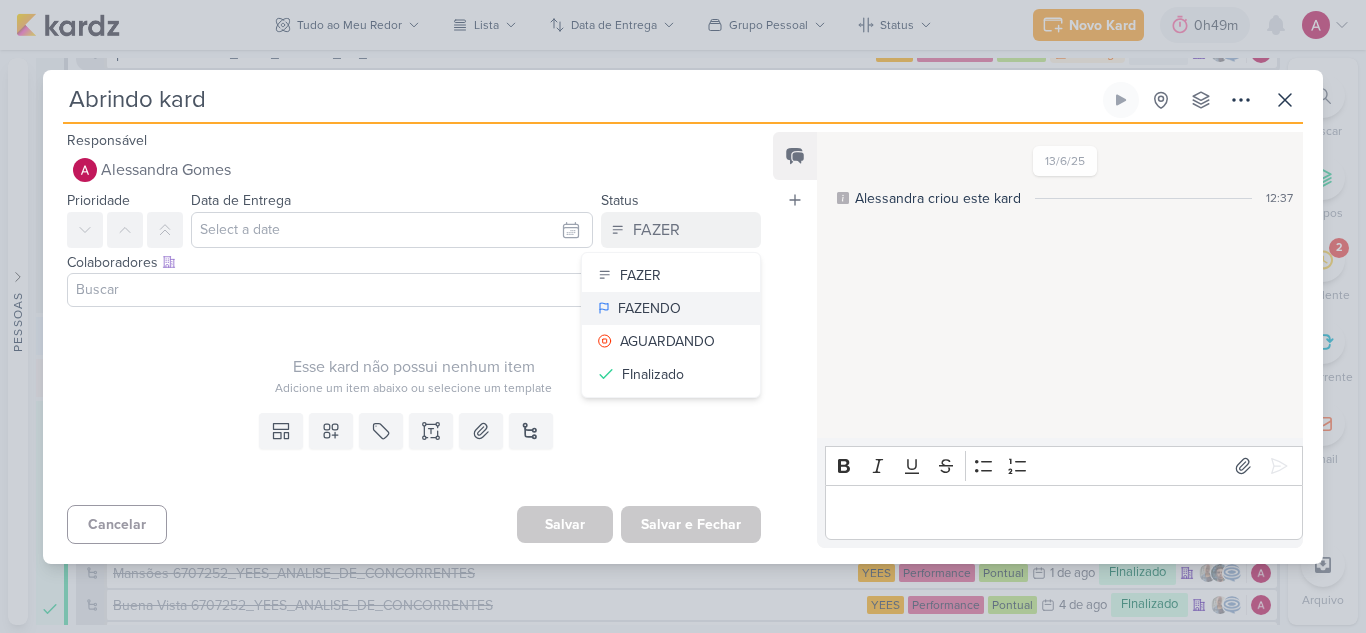 click on "FAZENDO" at bounding box center [649, 308] 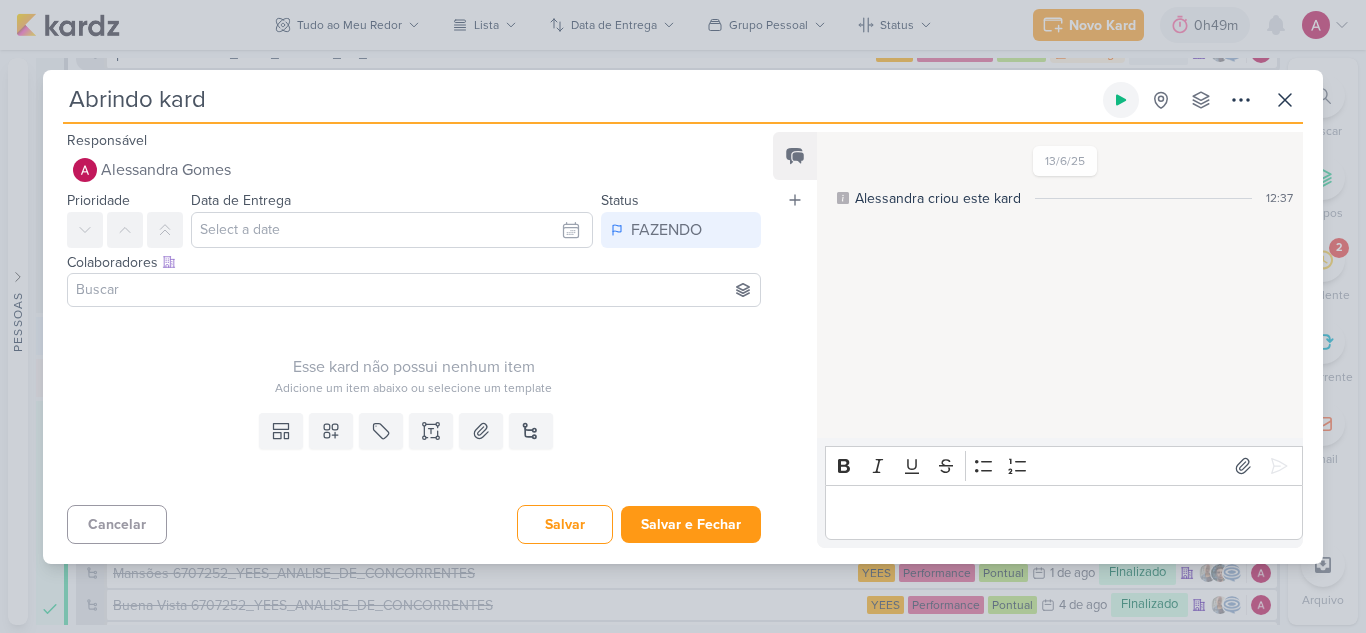 click 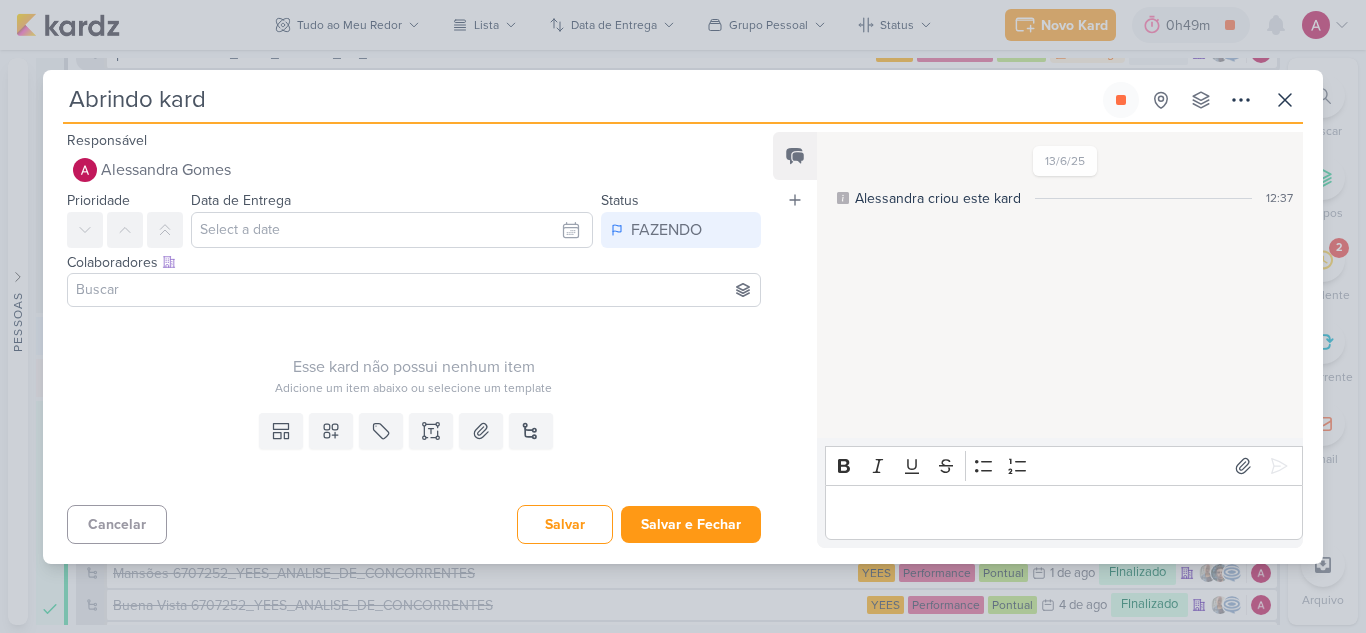 type 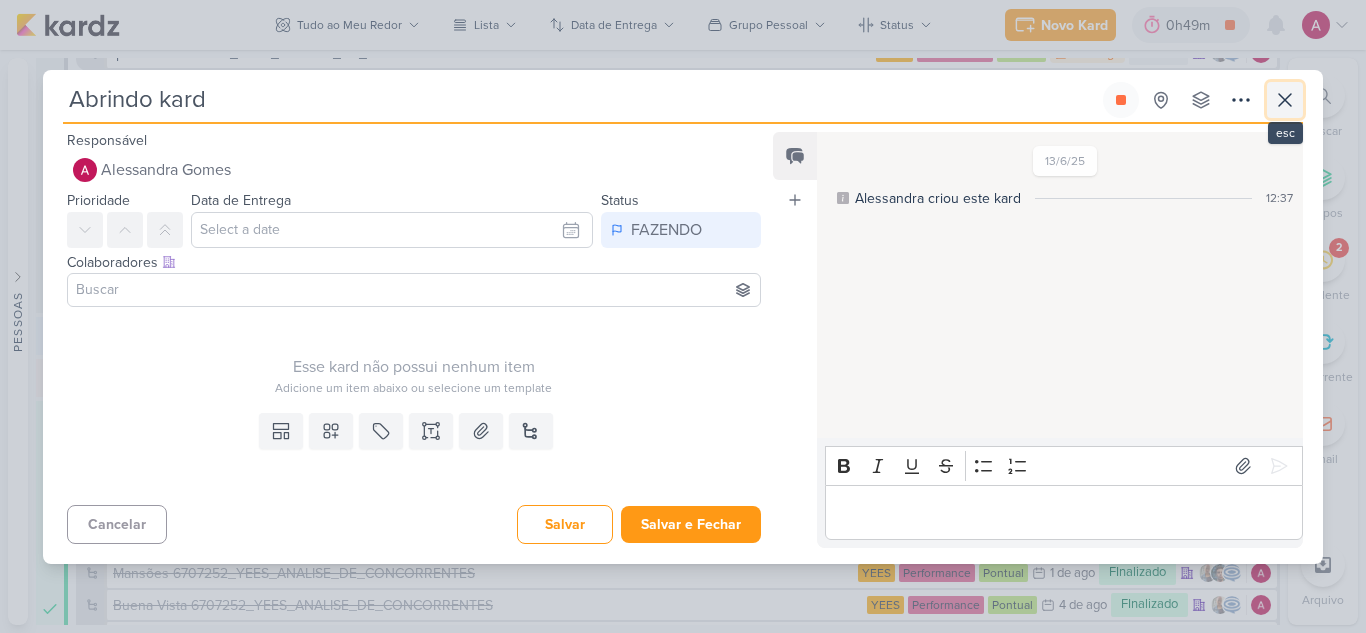 click 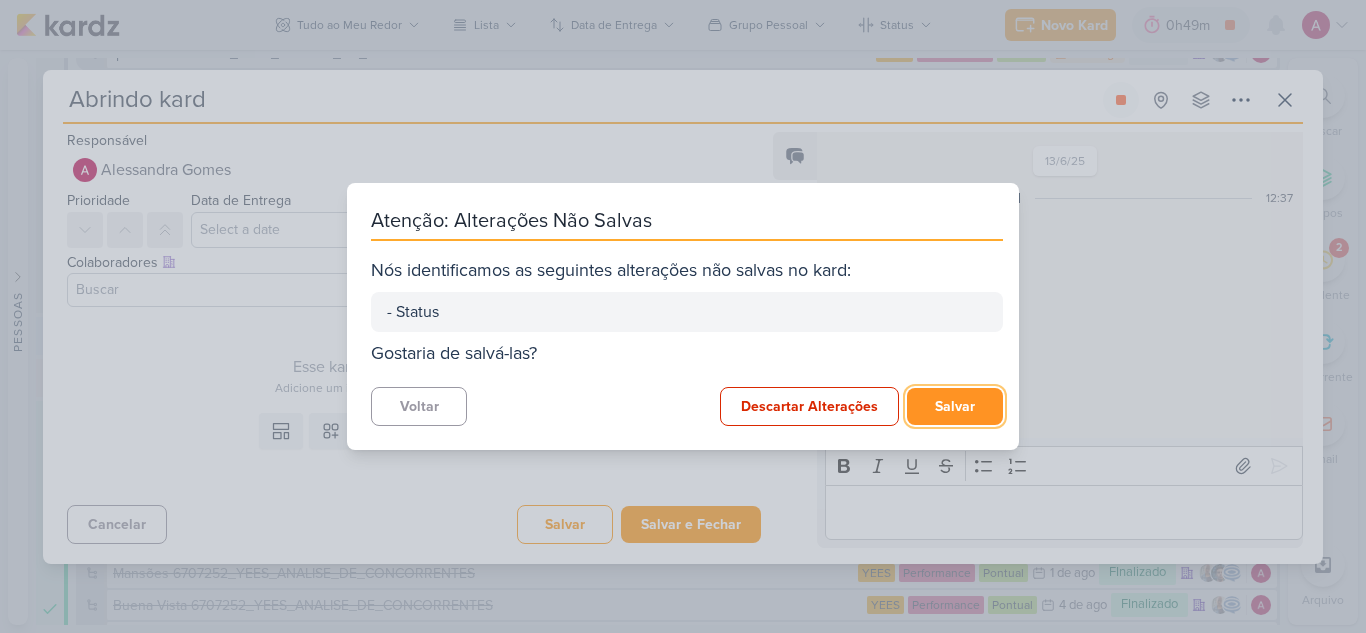 click on "Salvar" at bounding box center [955, 406] 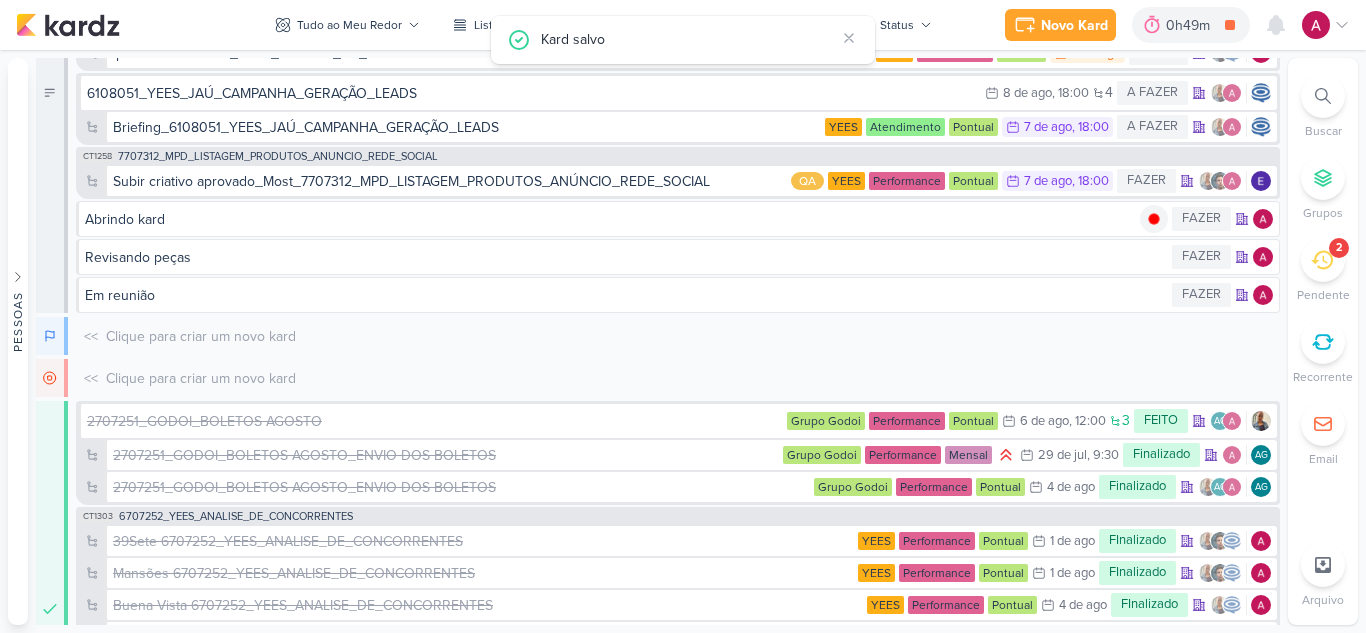 click on "Tudo ao Meu Redor
visão
Caixa de Entrada
A caixa de entrada mostra todos os kardz que você é o responsável
Enviados
A visão de enviados contém os kardz que você criou e designou à outra pessoa
Colaboração" at bounding box center (603, 25) 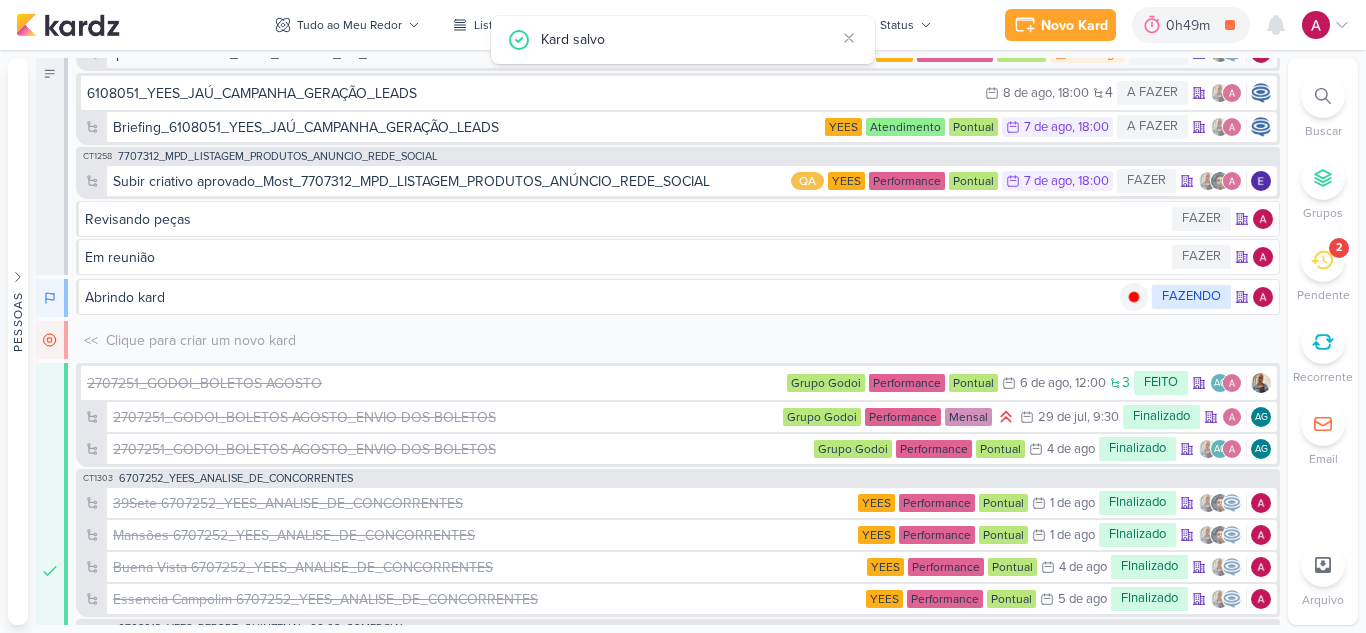 scroll, scrollTop: 8036, scrollLeft: 0, axis: vertical 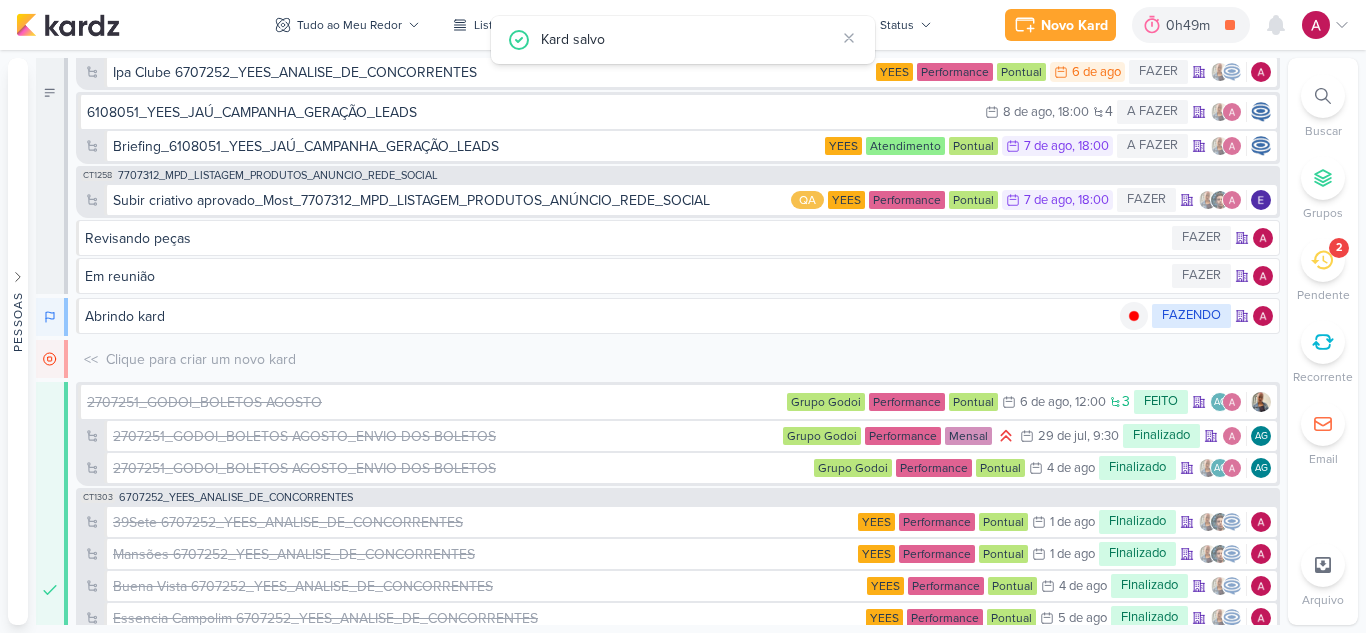 click on "Tudo ao Meu Redor
visão
Caixa de Entrada
A caixa de entrada mostra todos os kardz que você é o responsável
Enviados
A visão de enviados contém os kardz que você criou e designou à outra pessoa
Colaboração" at bounding box center (603, 25) 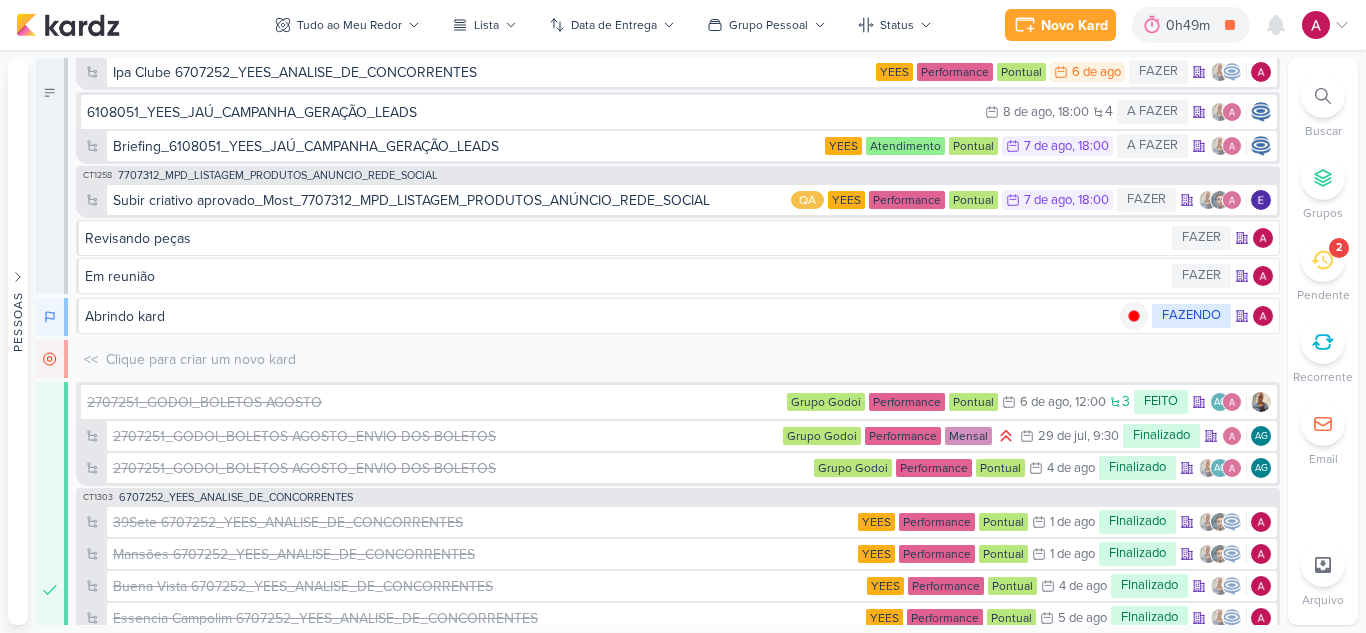 click on "Tudo ao Meu Redor
visão
Caixa de Entrada
A caixa de entrada mostra todos os kardz que você é o responsável
Enviados
A visão de enviados contém os kardz que você criou e designou à outra pessoa
Colaboração" at bounding box center (603, 25) 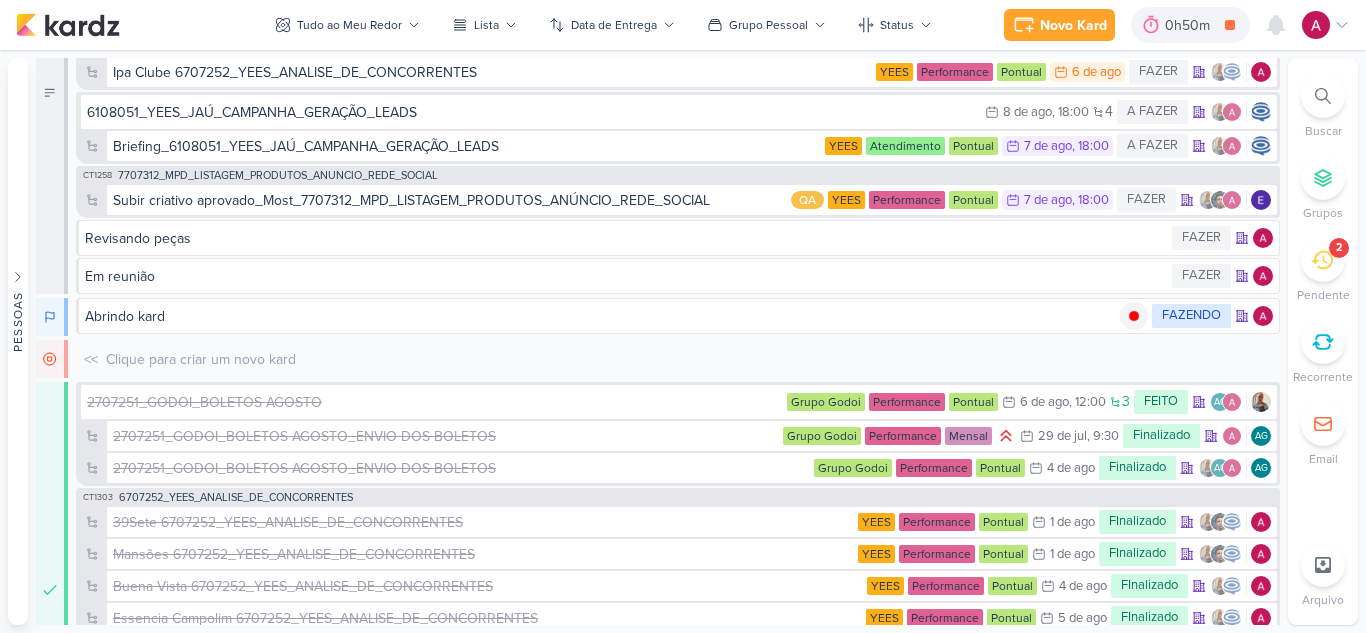 click on "Tudo ao Meu Redor
visão
Caixa de Entrada
A caixa de entrada mostra todos os kardz que você é o responsável
Enviados
A visão de enviados contém os kardz que você criou e designou à outra pessoa
Colaboração" at bounding box center [603, 25] 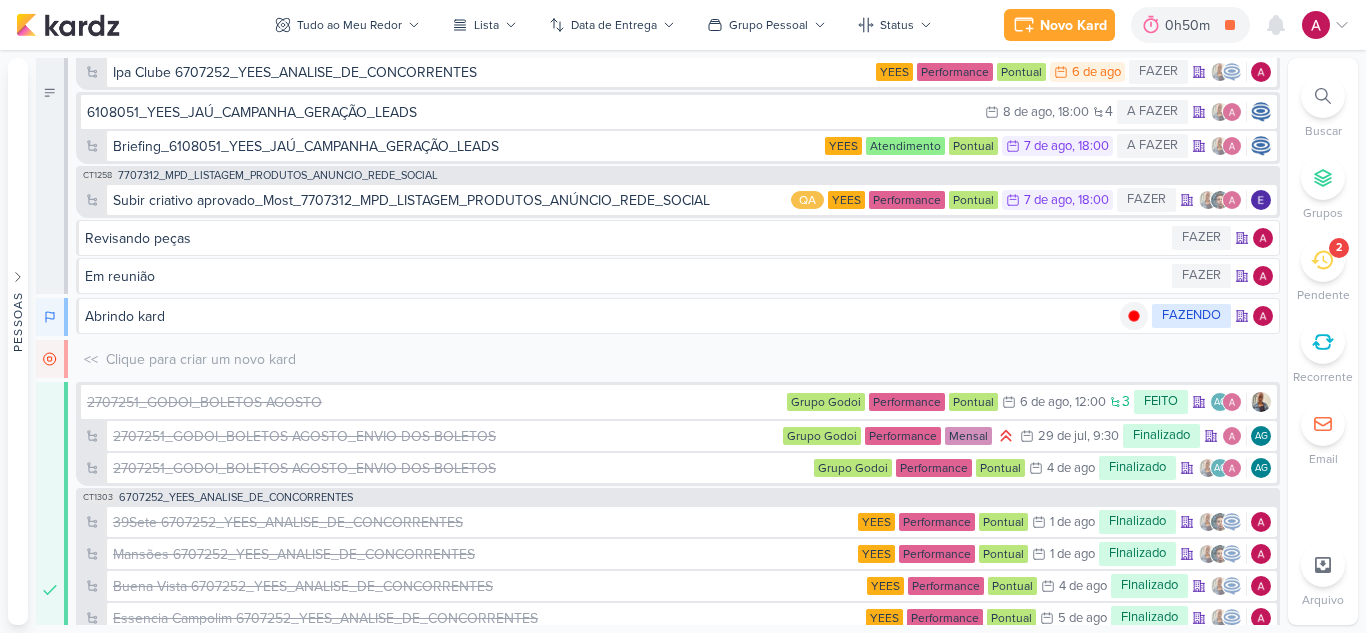 click on "Tudo ao Meu Redor
visão
Caixa de Entrada
A caixa de entrada mostra todos os kardz que você é o responsável
Enviados
A visão de enviados contém os kardz que você criou e designou à outra pessoa
Colaboração" at bounding box center (603, 25) 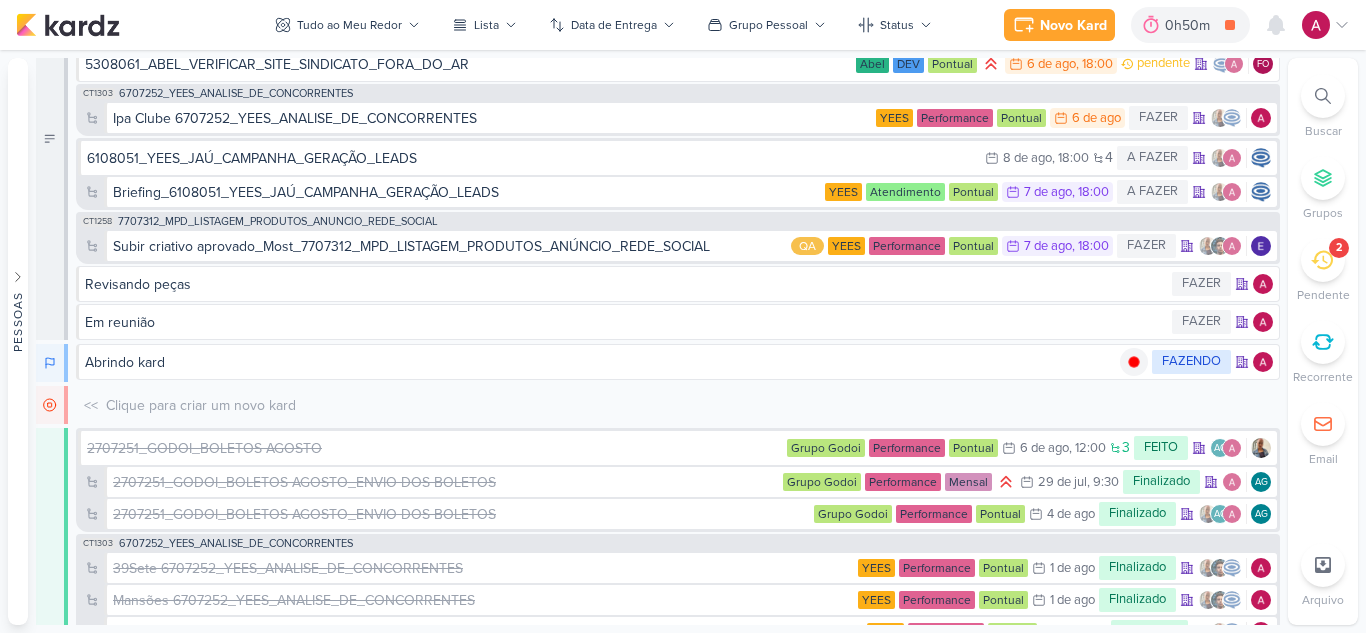 scroll, scrollTop: 8117, scrollLeft: 0, axis: vertical 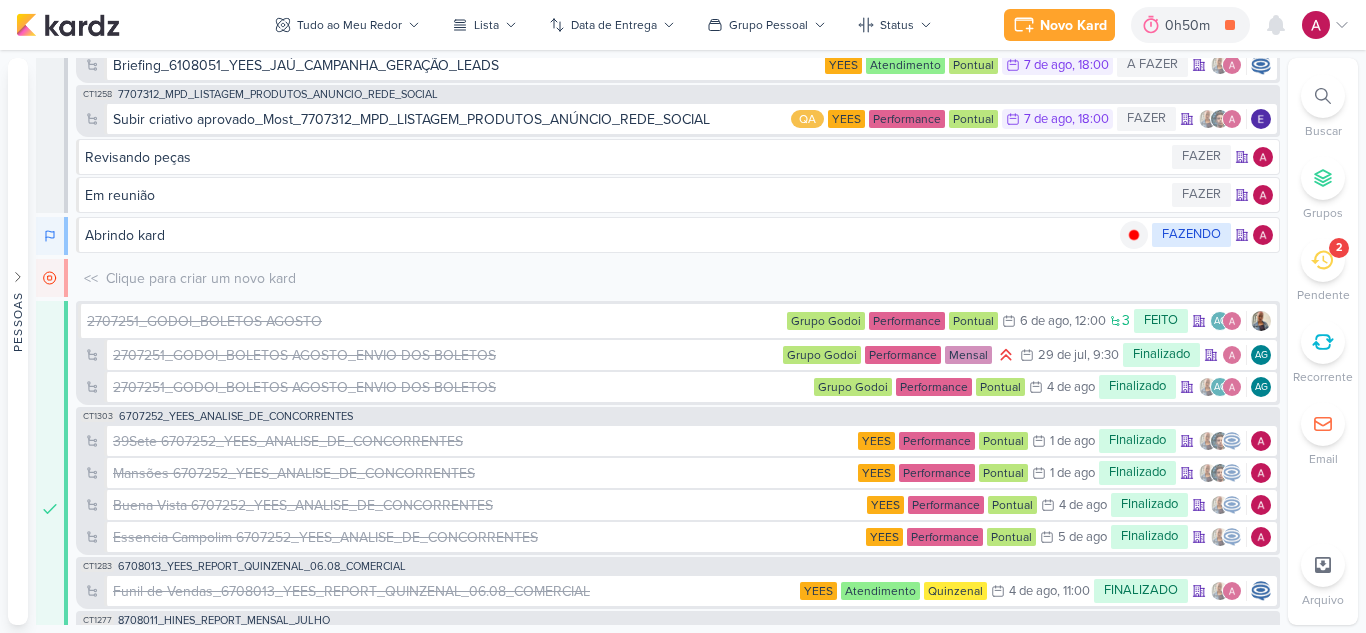 click on "Tudo ao Meu Redor
visão
Caixa de Entrada
A caixa de entrada mostra todos os kardz que você é o responsável
Enviados
A visão de enviados contém os kardz que você criou e designou à outra pessoa
Colaboração" at bounding box center [603, 25] 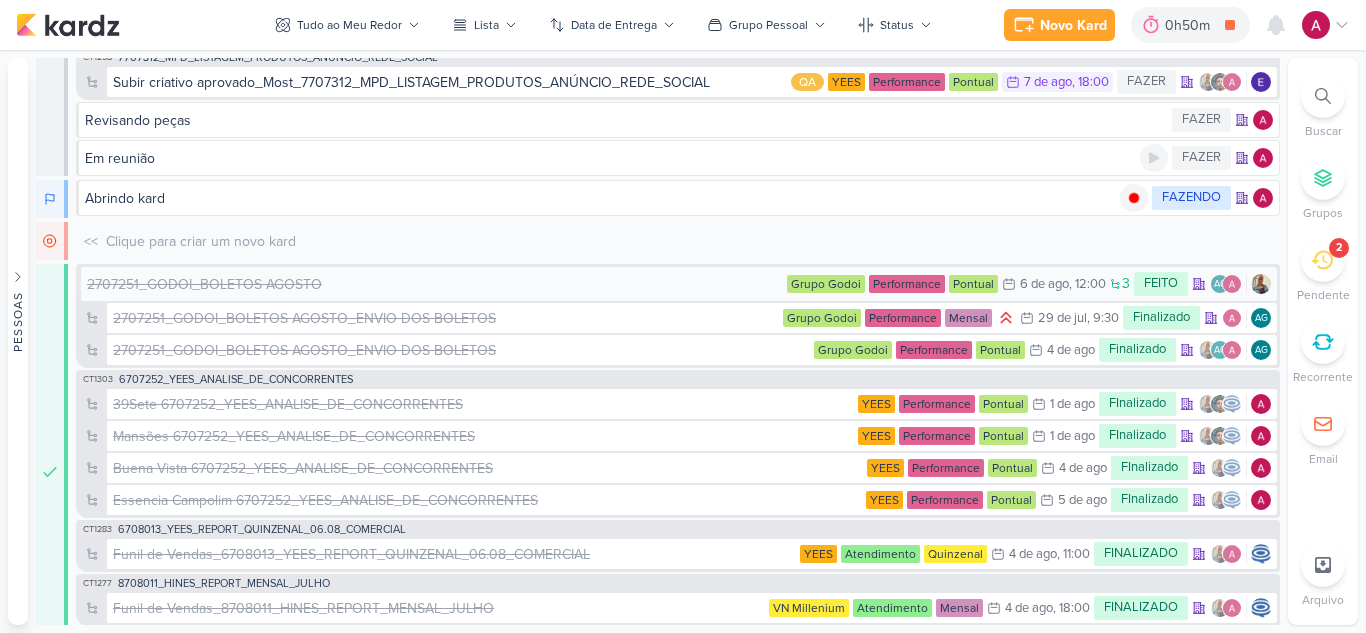 scroll, scrollTop: 8217, scrollLeft: 0, axis: vertical 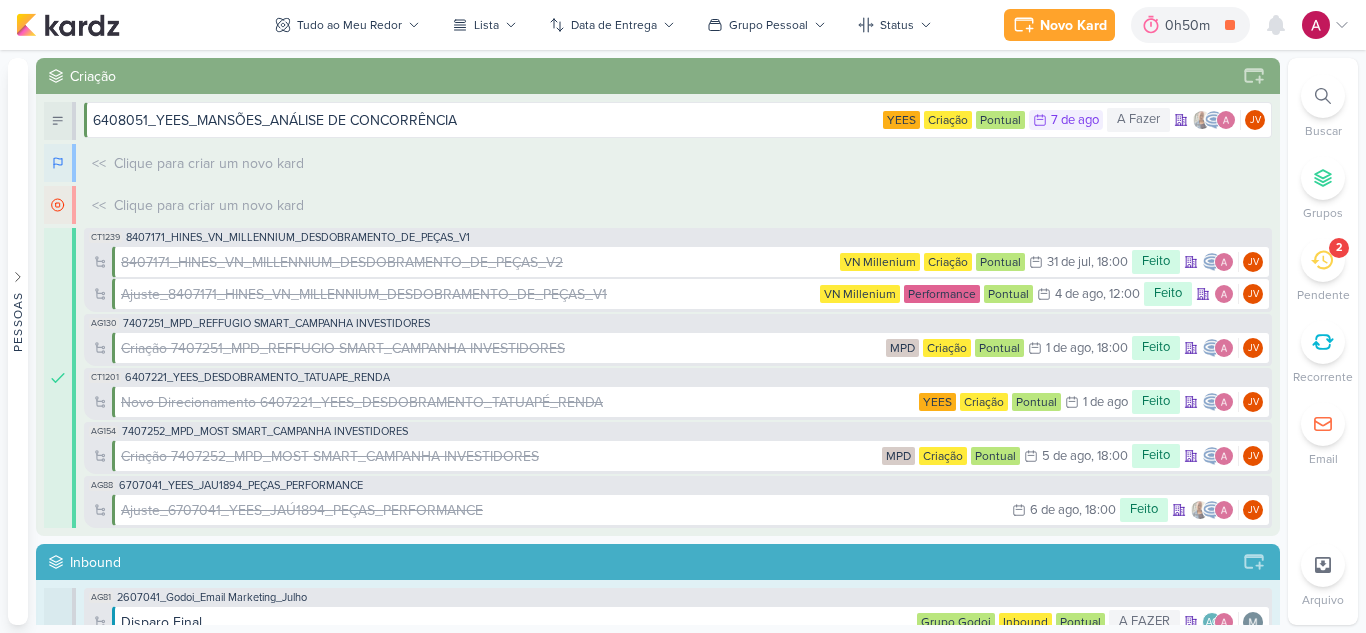 click on "Tudo ao Meu Redor
visão
Caixa de Entrada
A caixa de entrada mostra todos os kardz que você é o responsável
Enviados
A visão de enviados contém os kardz que você criou e designou à outra pessoa
Colaboração" at bounding box center [603, 25] 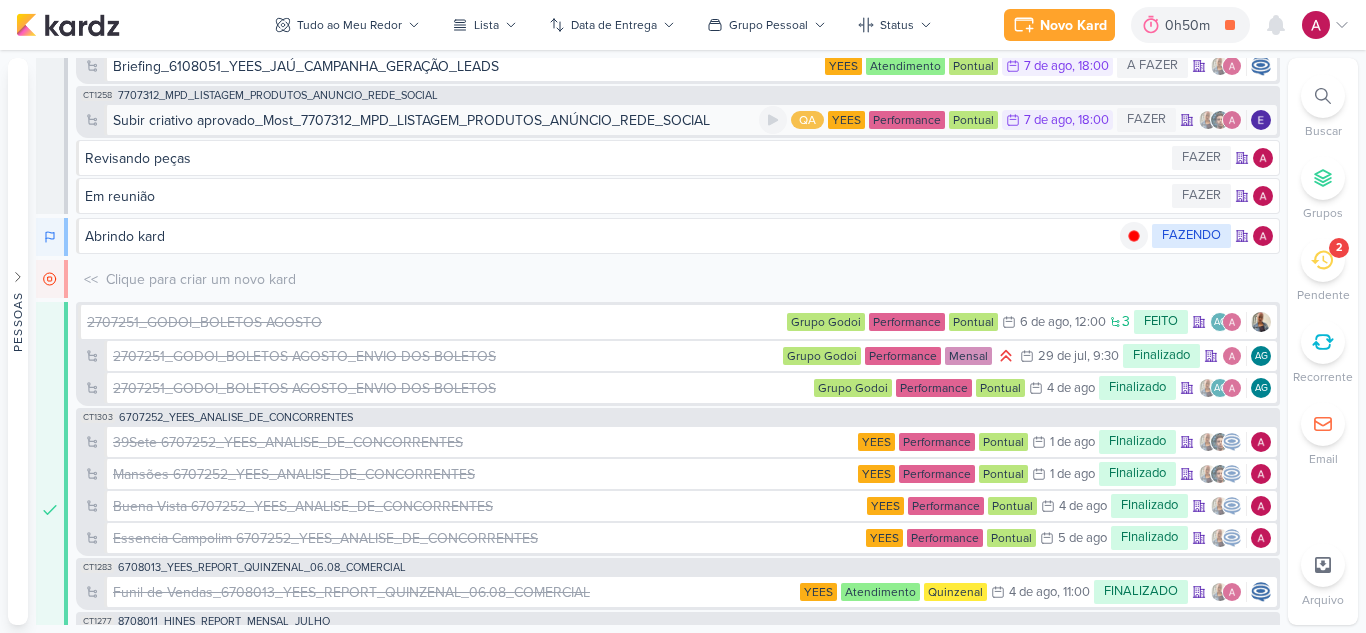scroll, scrollTop: 7917, scrollLeft: 0, axis: vertical 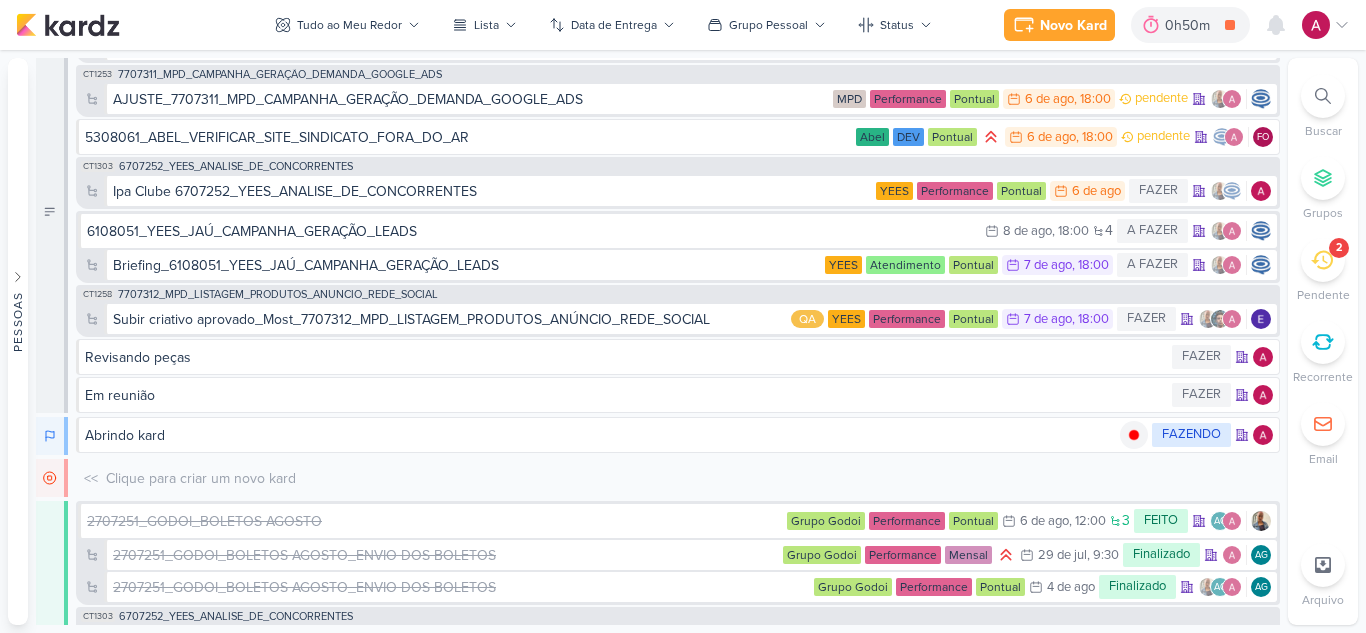 click on "Tudo ao Meu Redor
visão
Caixa de Entrada
A caixa de entrada mostra todos os kardz que você é o responsável
Enviados
A visão de enviados contém os kardz que você criou e designou à outra pessoa
Colaboração" at bounding box center [603, 25] 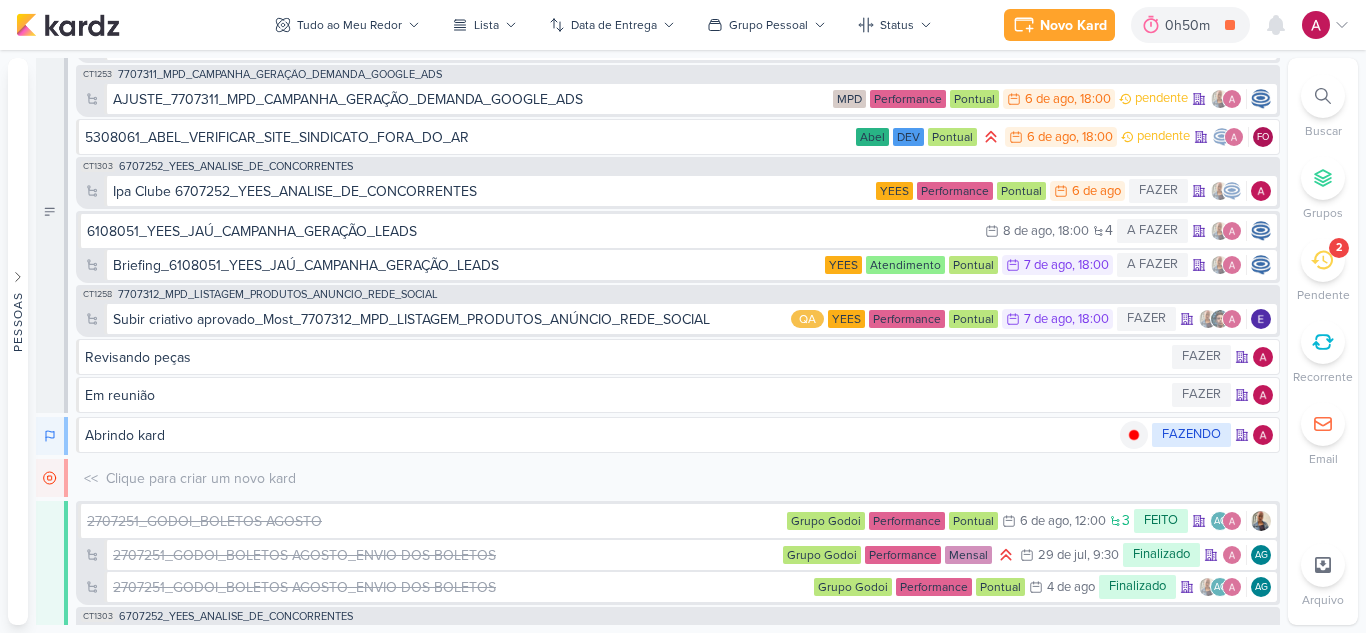 click on "Tudo ao Meu Redor
visão
Caixa de Entrada
A caixa de entrada mostra todos os kardz que você é o responsável
Enviados
A visão de enviados contém os kardz que você criou e designou à outra pessoa
Colaboração" at bounding box center (603, 25) 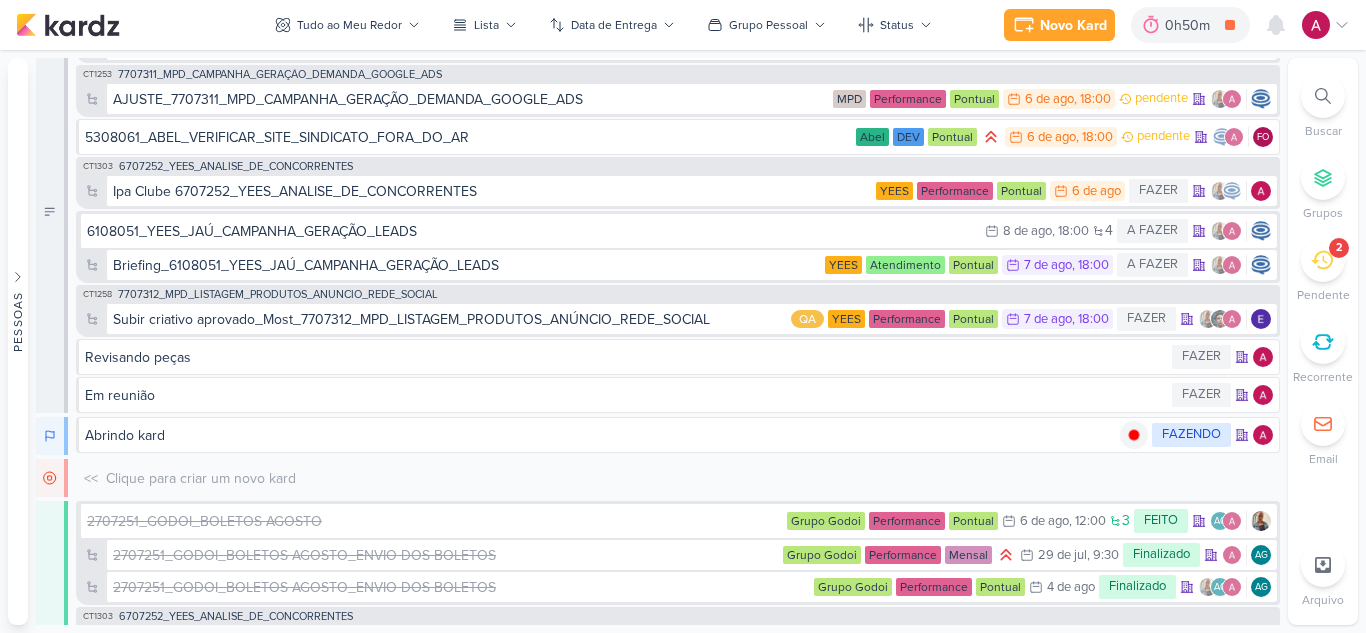 click on "Tudo ao Meu Redor
visão
Caixa de Entrada
A caixa de entrada mostra todos os kardz que você é o responsável
Enviados
A visão de enviados contém os kardz que você criou e designou à outra pessoa
Colaboração" at bounding box center [603, 25] 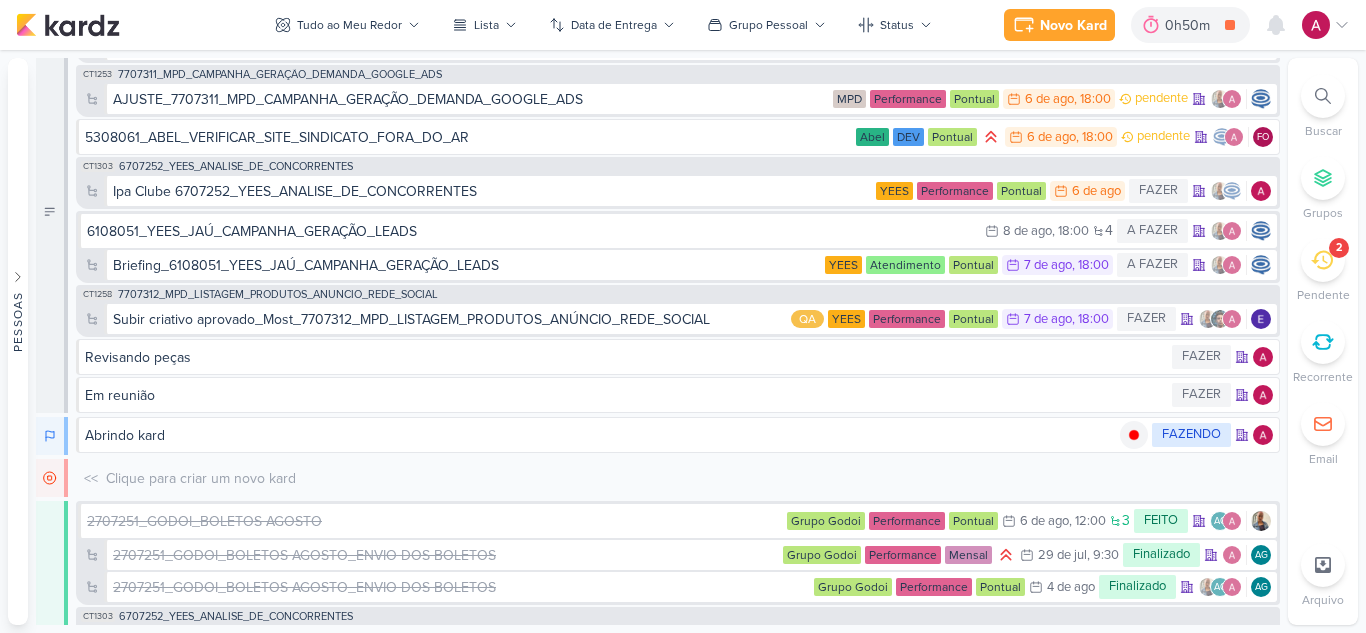 click on "Tudo ao Meu Redor
visão
Caixa de Entrada
A caixa de entrada mostra todos os kardz que você é o responsável
Enviados
A visão de enviados contém os kardz que você criou e designou à outra pessoa
Colaboração" at bounding box center [603, 25] 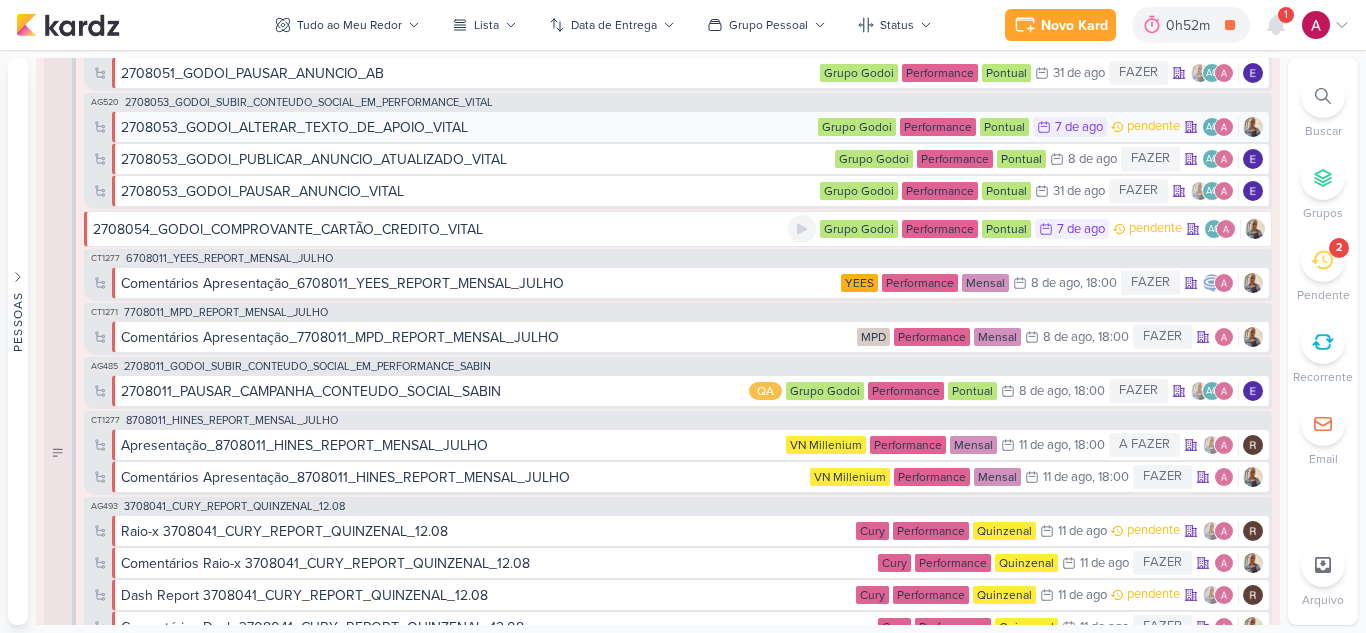 scroll, scrollTop: 1517, scrollLeft: 0, axis: vertical 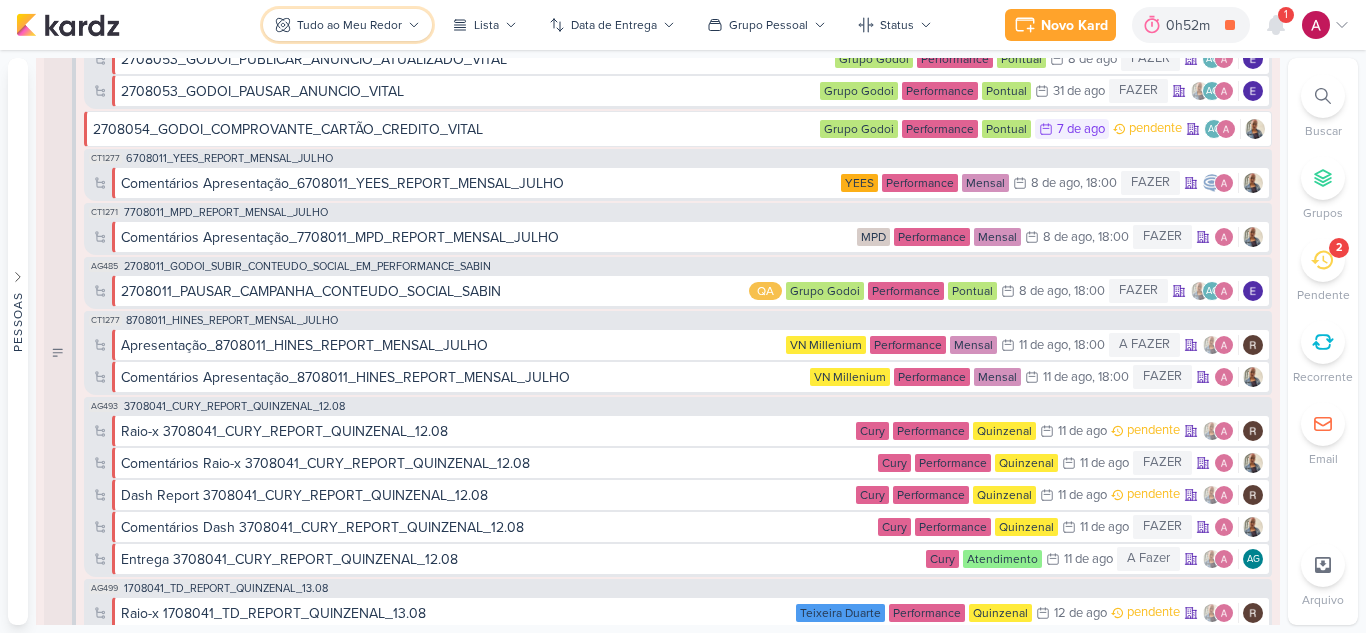 click on "Tudo ao Meu Redor" at bounding box center (349, 25) 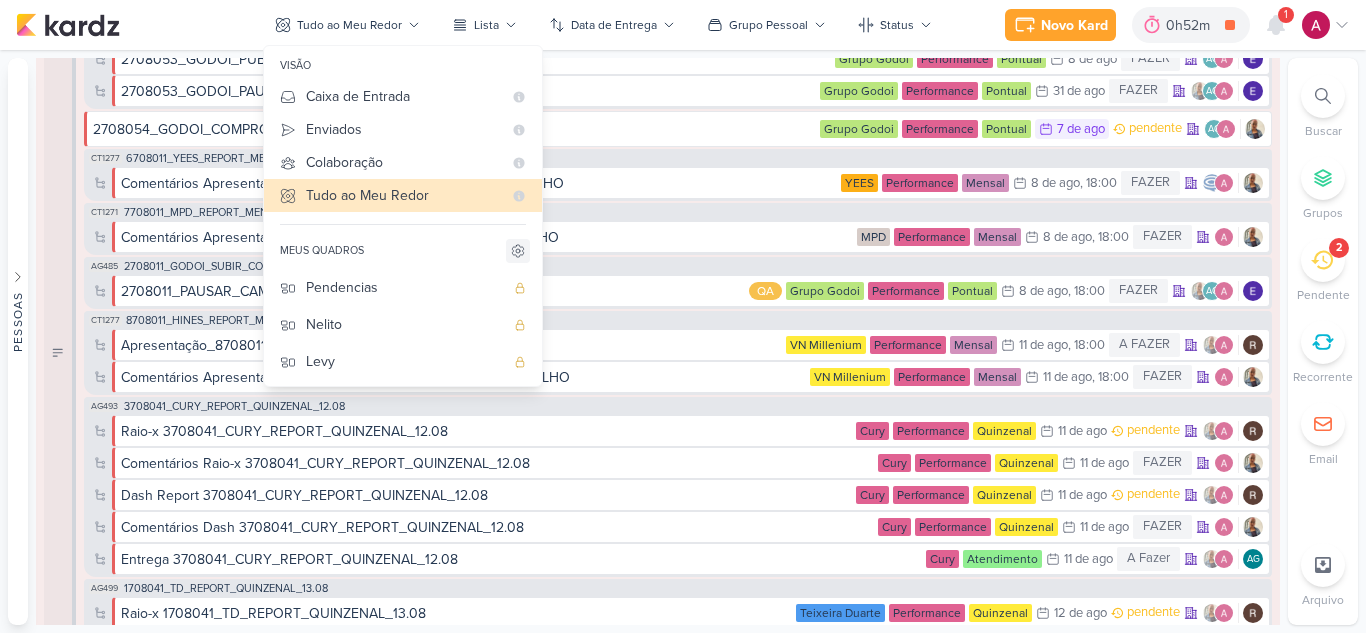 click 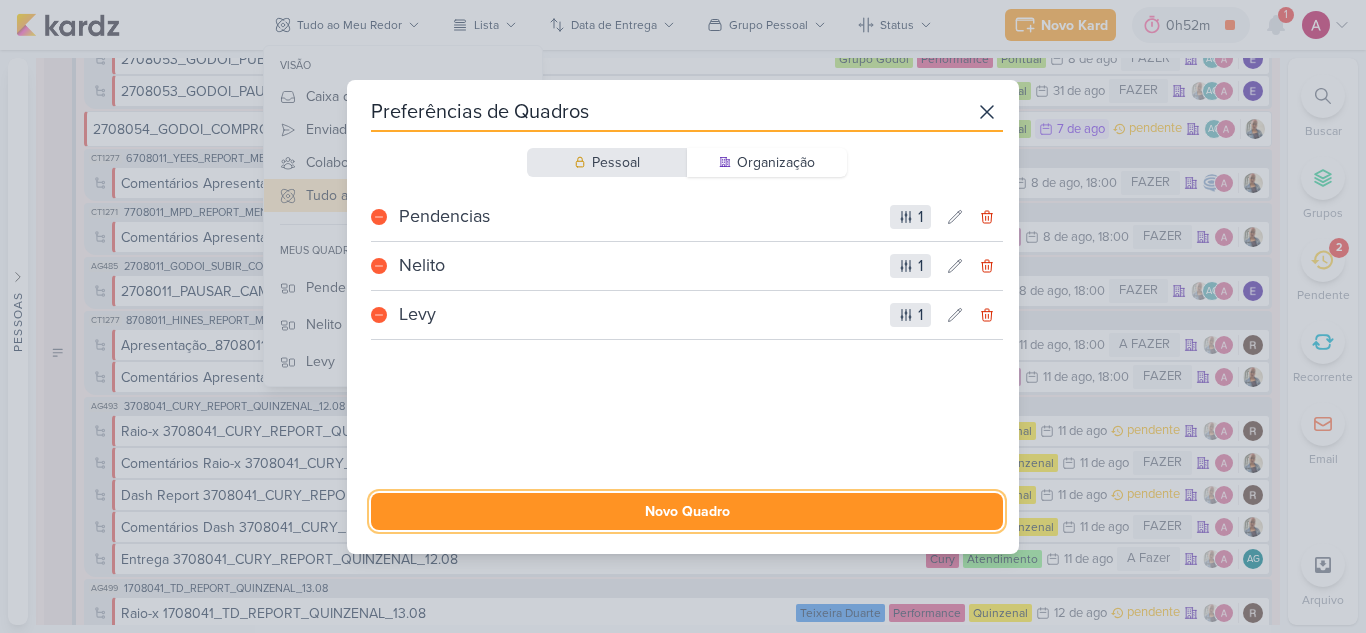 click on "Novo Quadro" at bounding box center (687, 511) 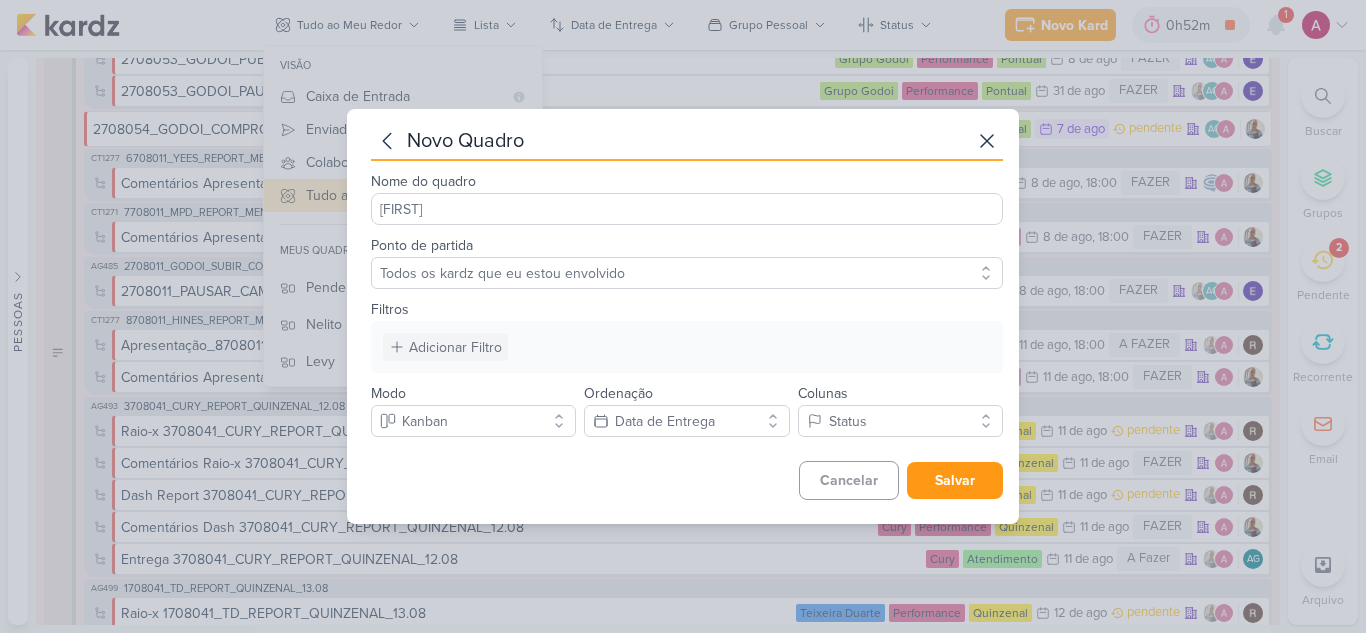 type on "Eduardo" 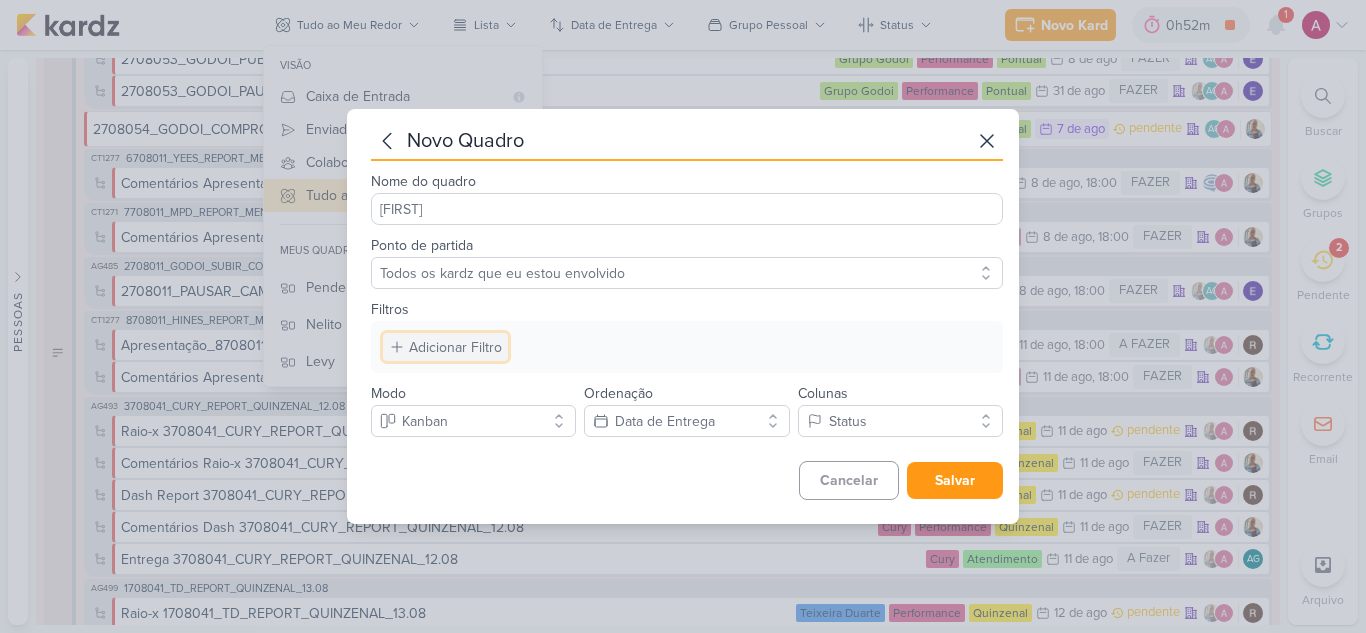 click on "Adicionar Filtro" at bounding box center (455, 347) 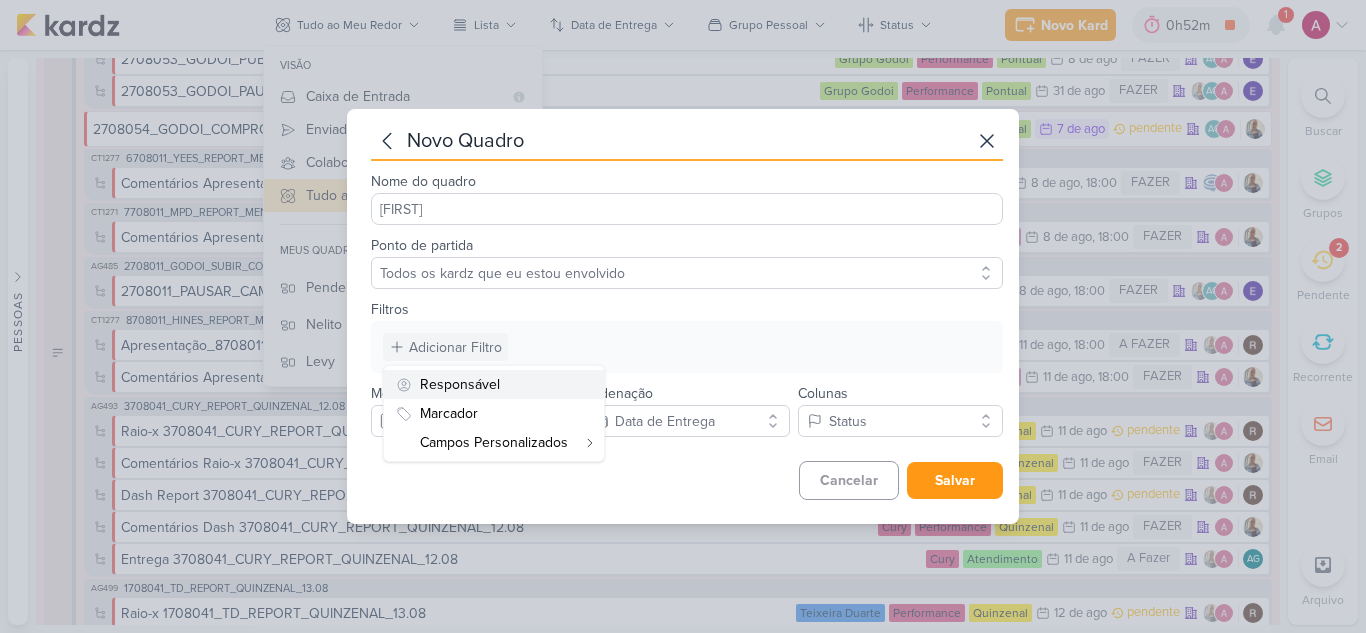 click on "Responsável" at bounding box center [460, 384] 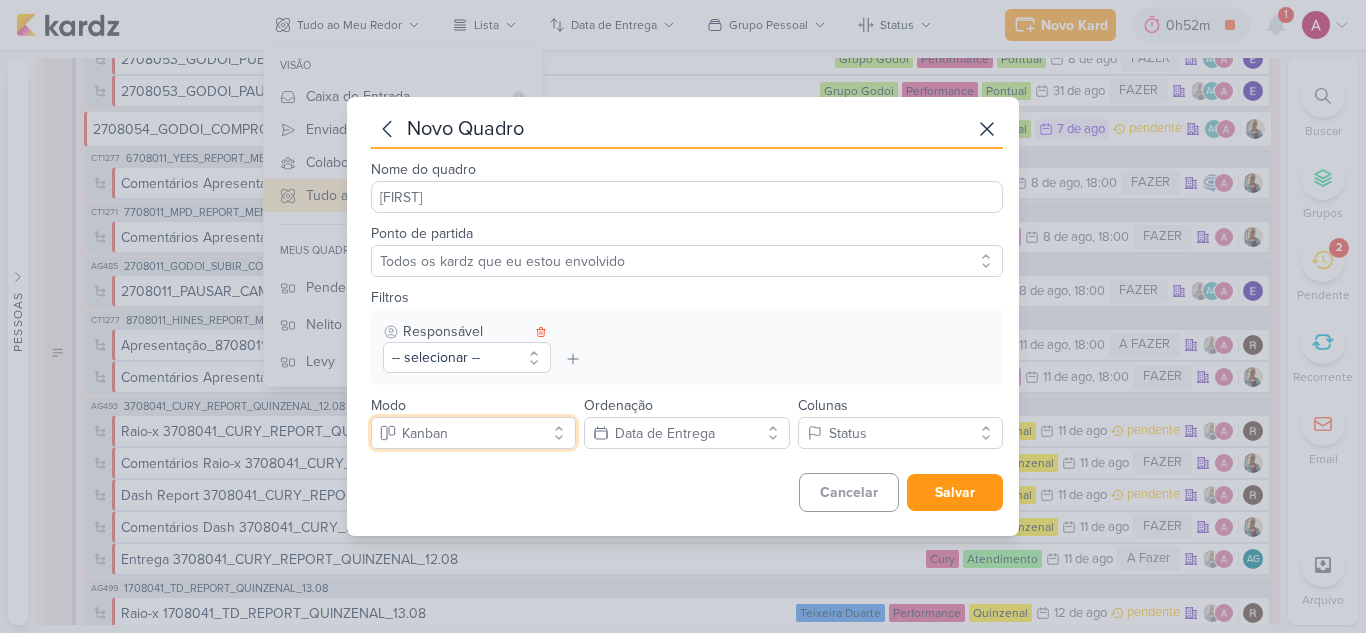 click on "Kanban" at bounding box center (473, 433) 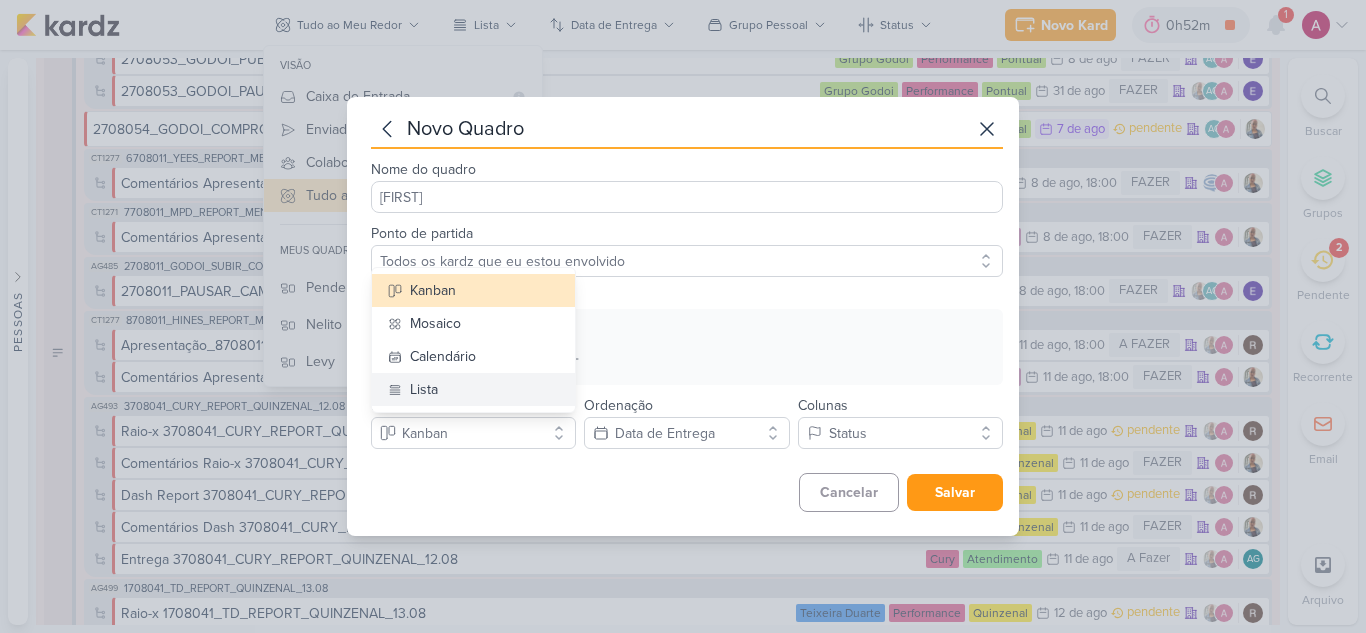 click on "Lista" at bounding box center [473, 389] 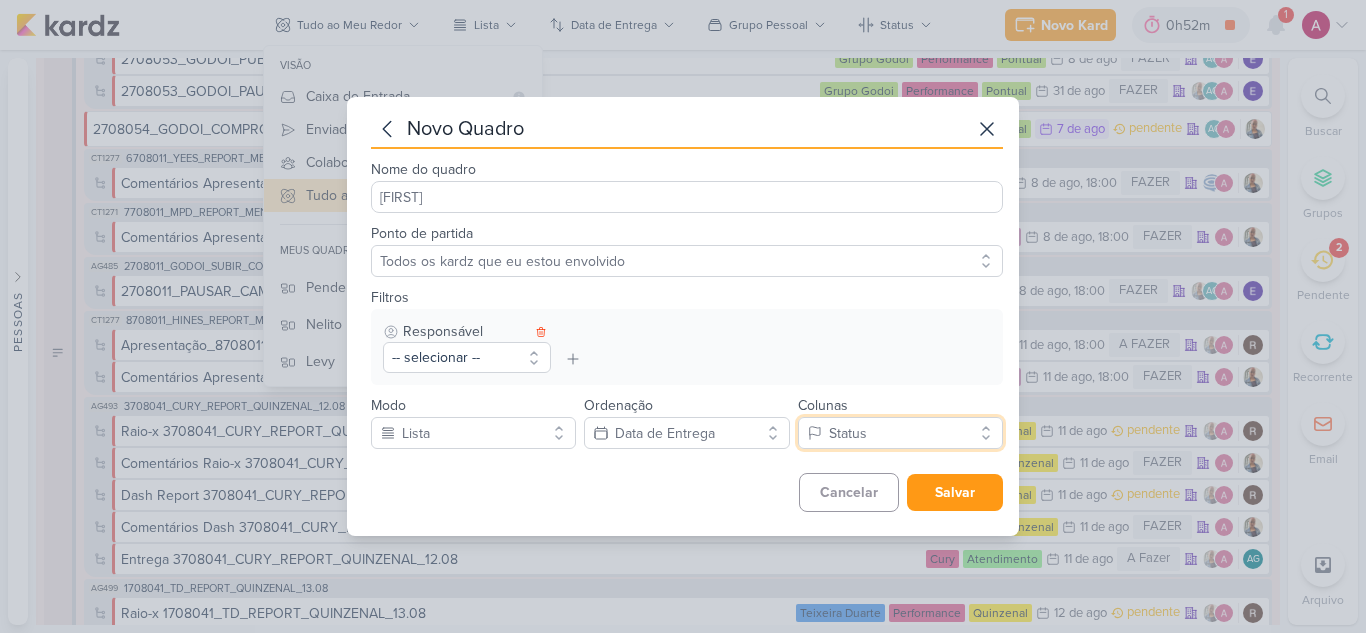 click on "Status" at bounding box center (900, 433) 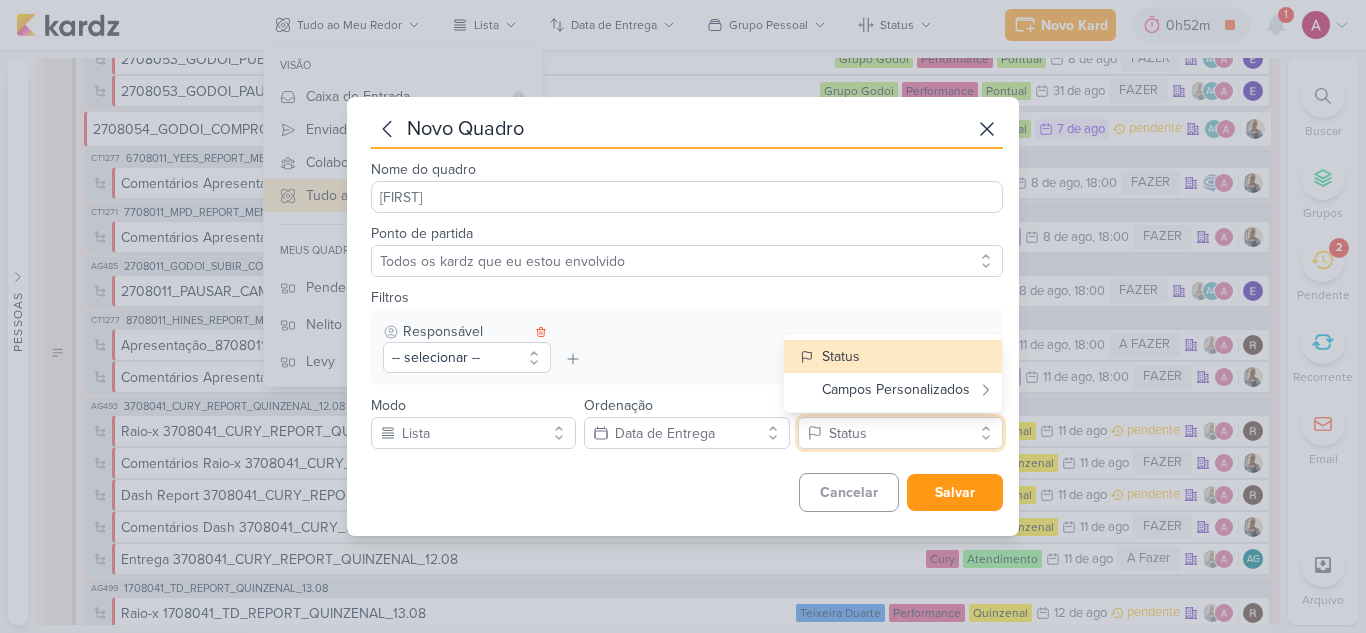 click on "Status" at bounding box center [900, 433] 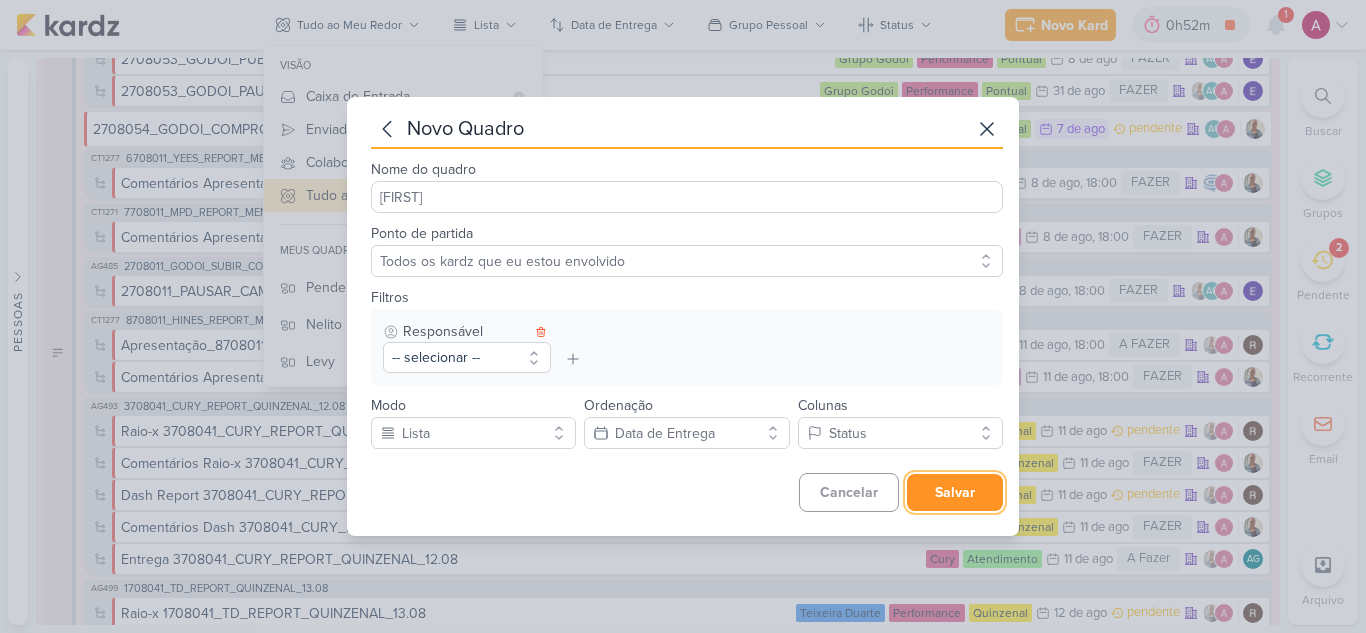 click on "Salvar" at bounding box center (955, 492) 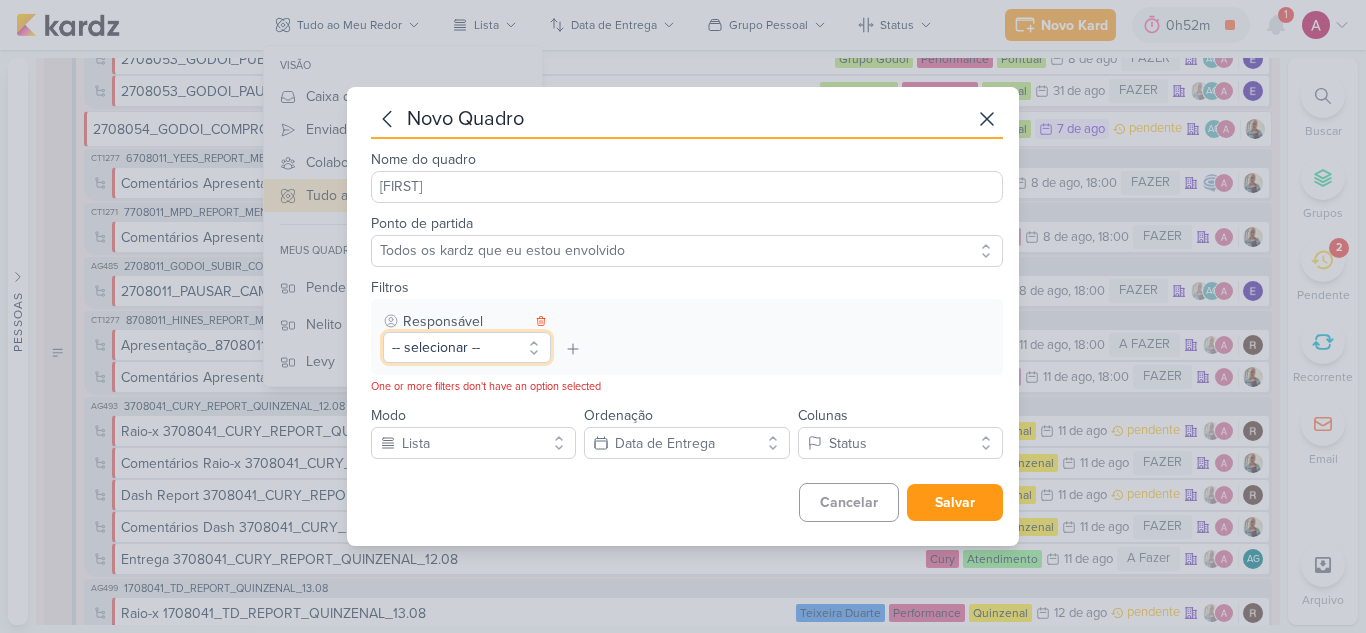 click on "-- selecionar --" at bounding box center [467, 347] 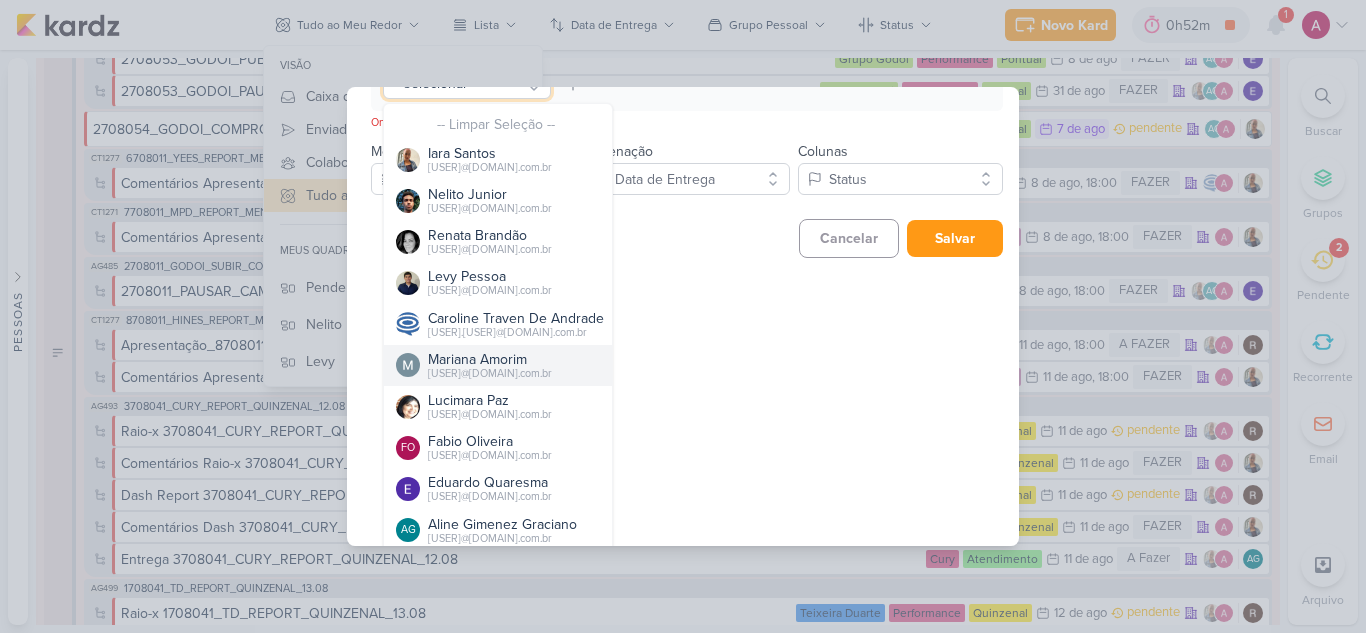 scroll, scrollTop: 300, scrollLeft: 0, axis: vertical 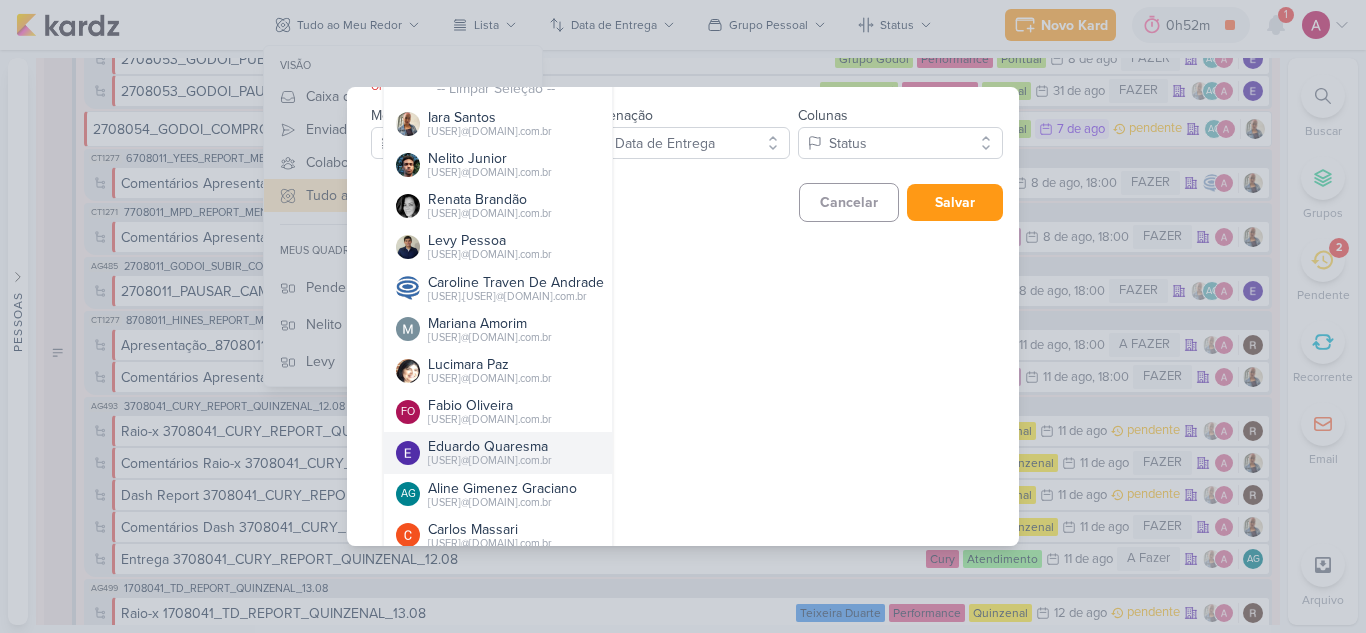 click on "Eduardo Quaresma" at bounding box center [490, 446] 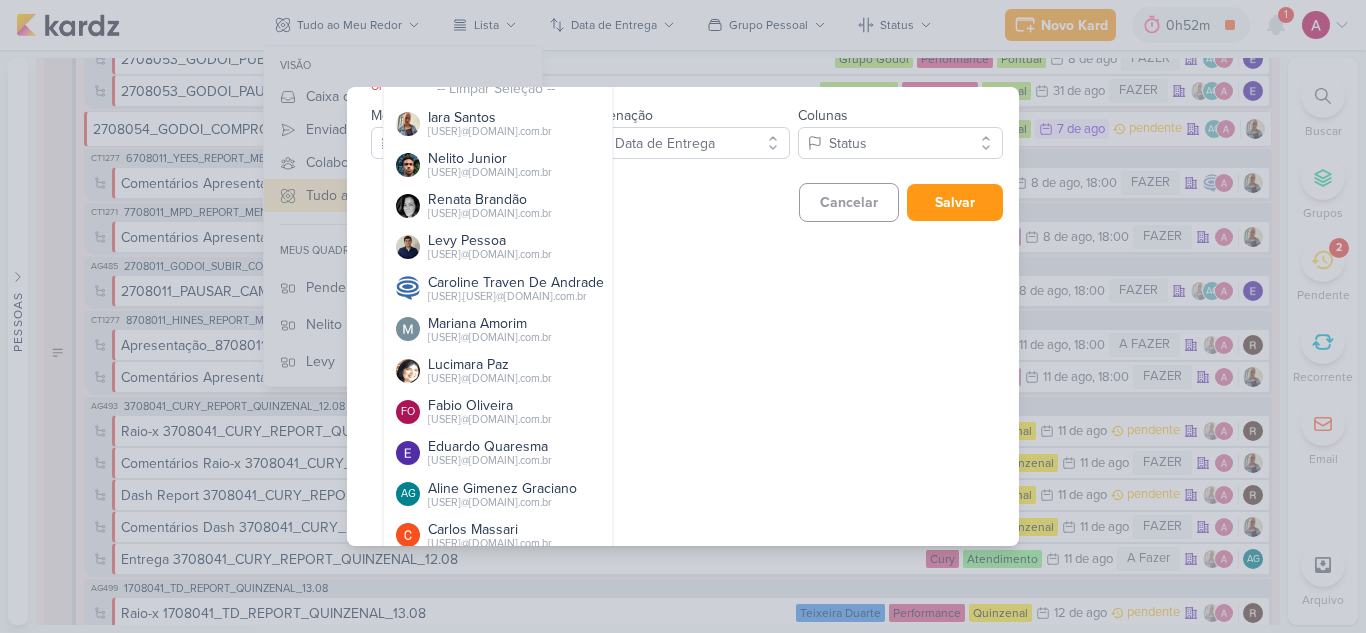 scroll, scrollTop: 0, scrollLeft: 0, axis: both 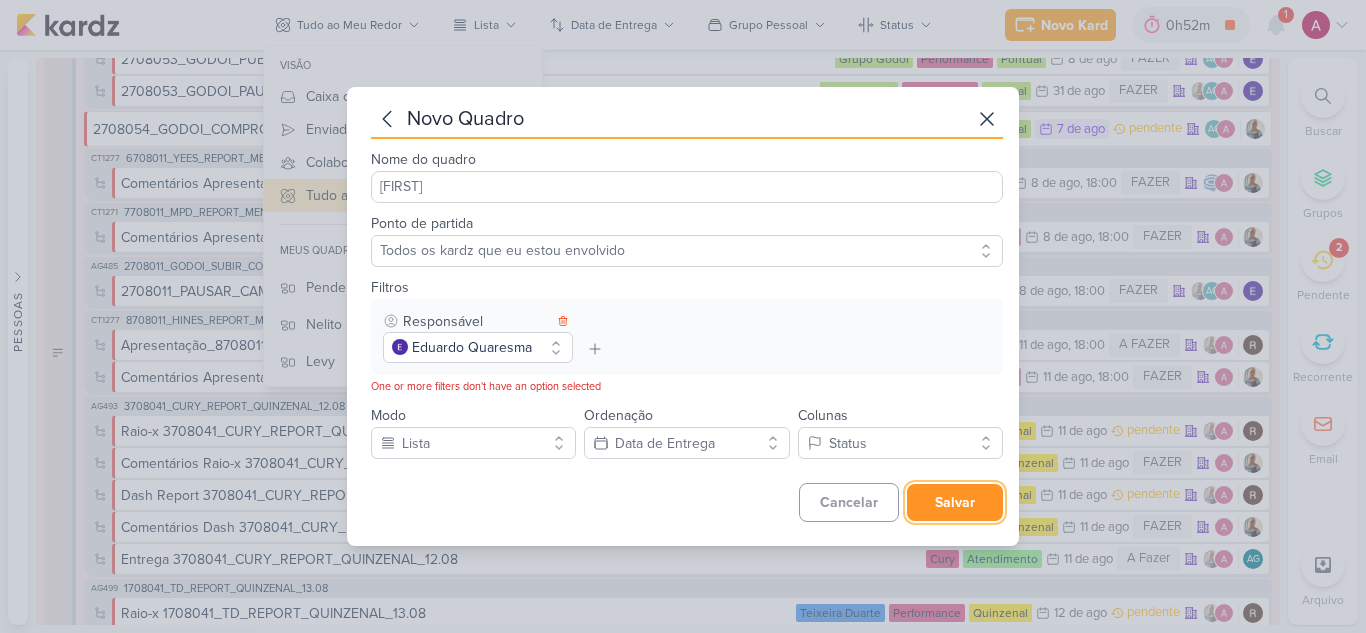 click on "Salvar" at bounding box center (955, 502) 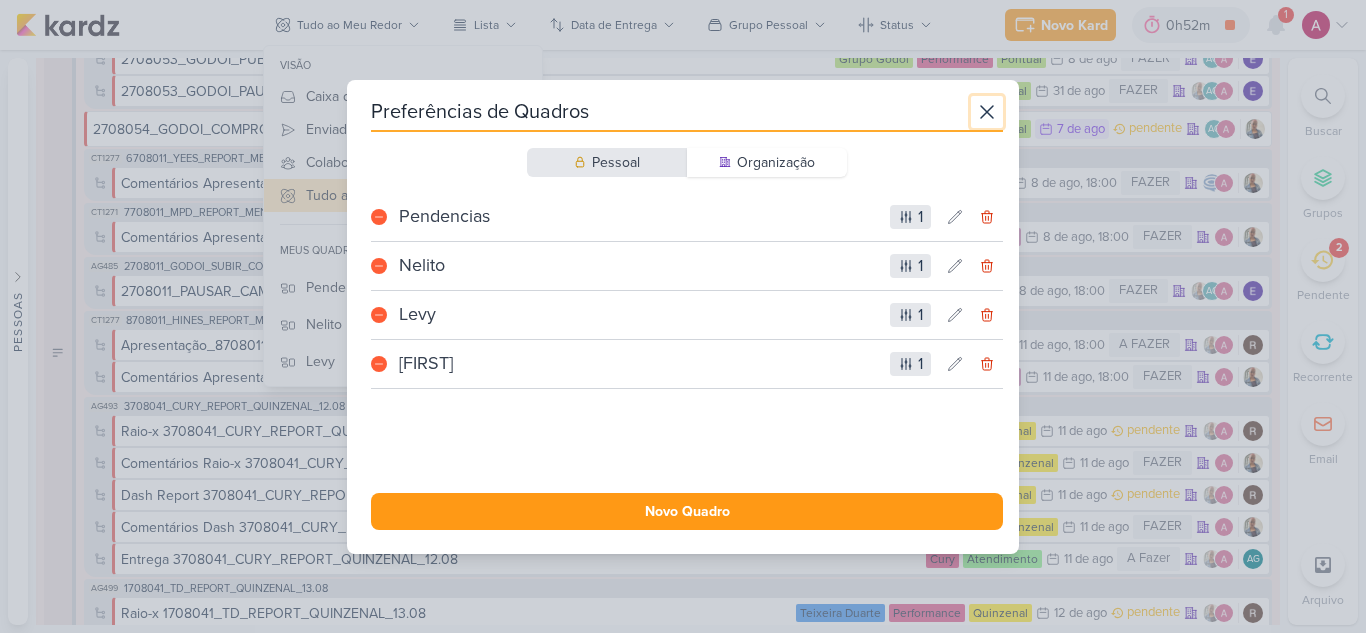 drag, startPoint x: 978, startPoint y: 115, endPoint x: 493, endPoint y: 104, distance: 485.12473 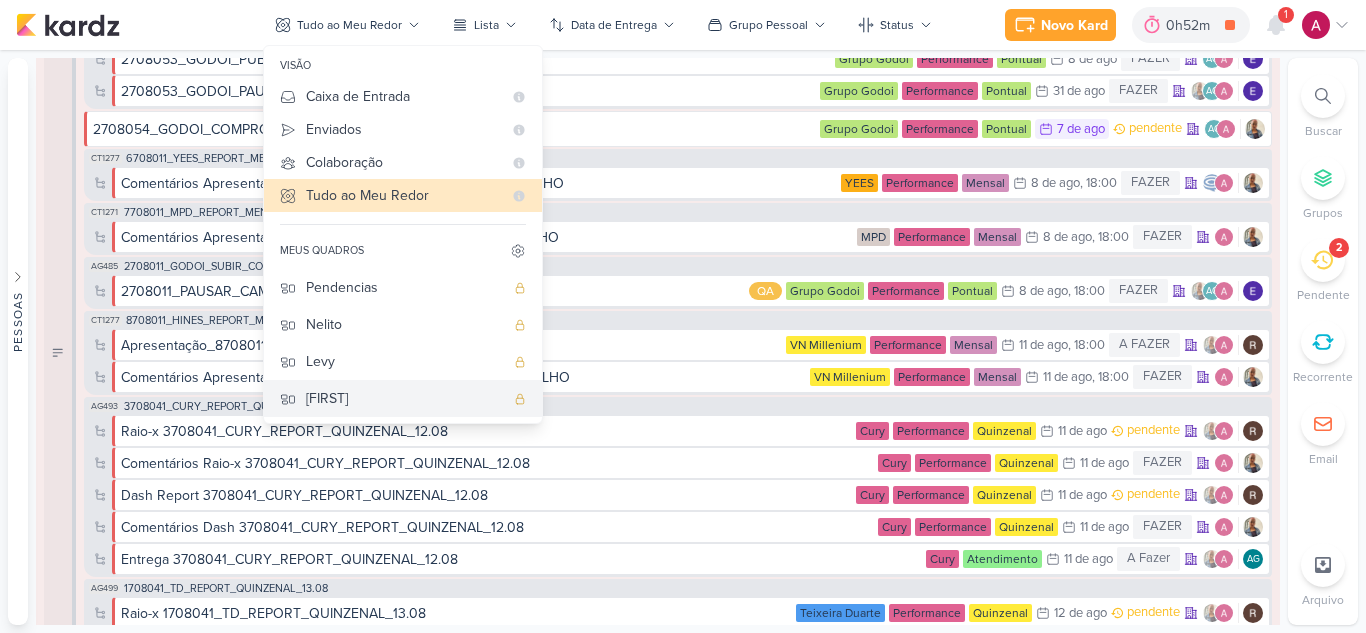 click on "Eduardo" at bounding box center [405, 398] 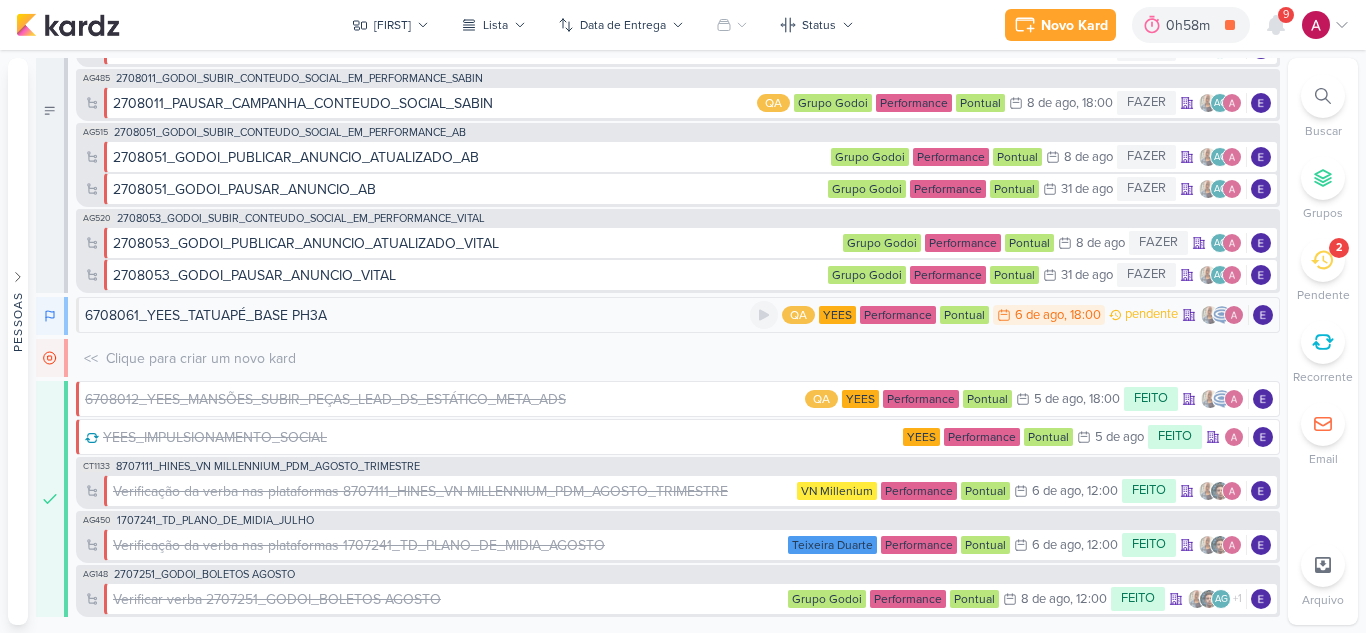 scroll, scrollTop: 0, scrollLeft: 0, axis: both 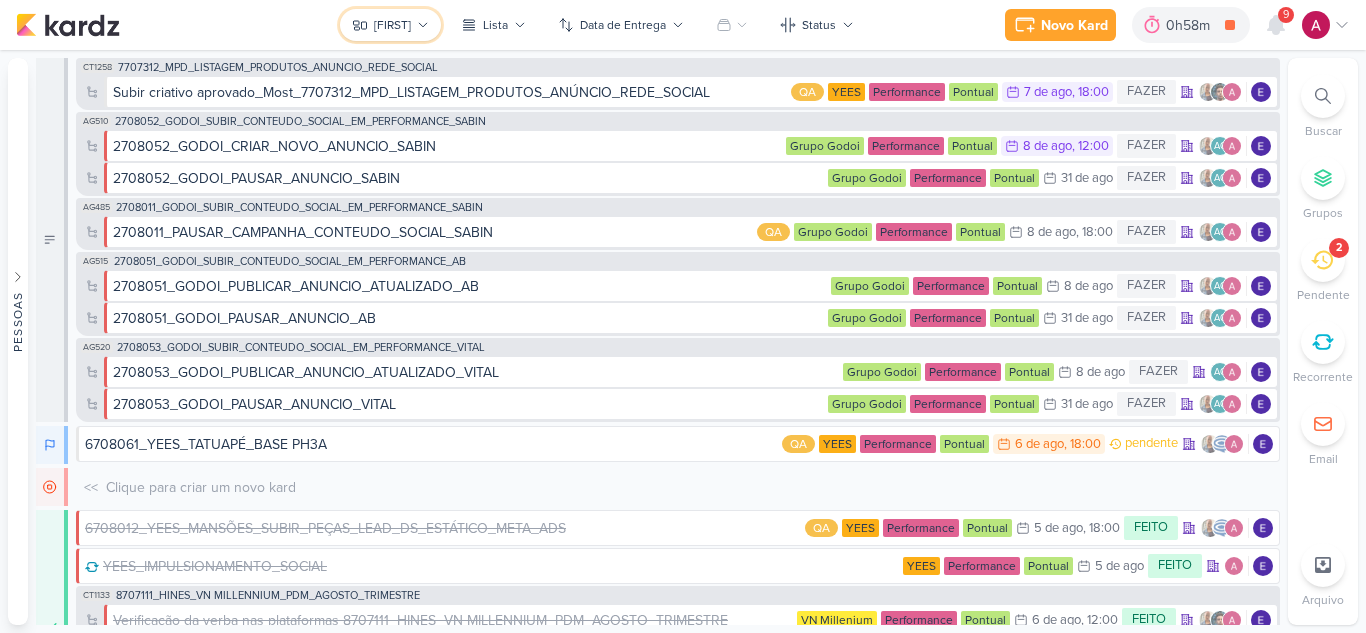 click on "Eduardo" at bounding box center (390, 25) 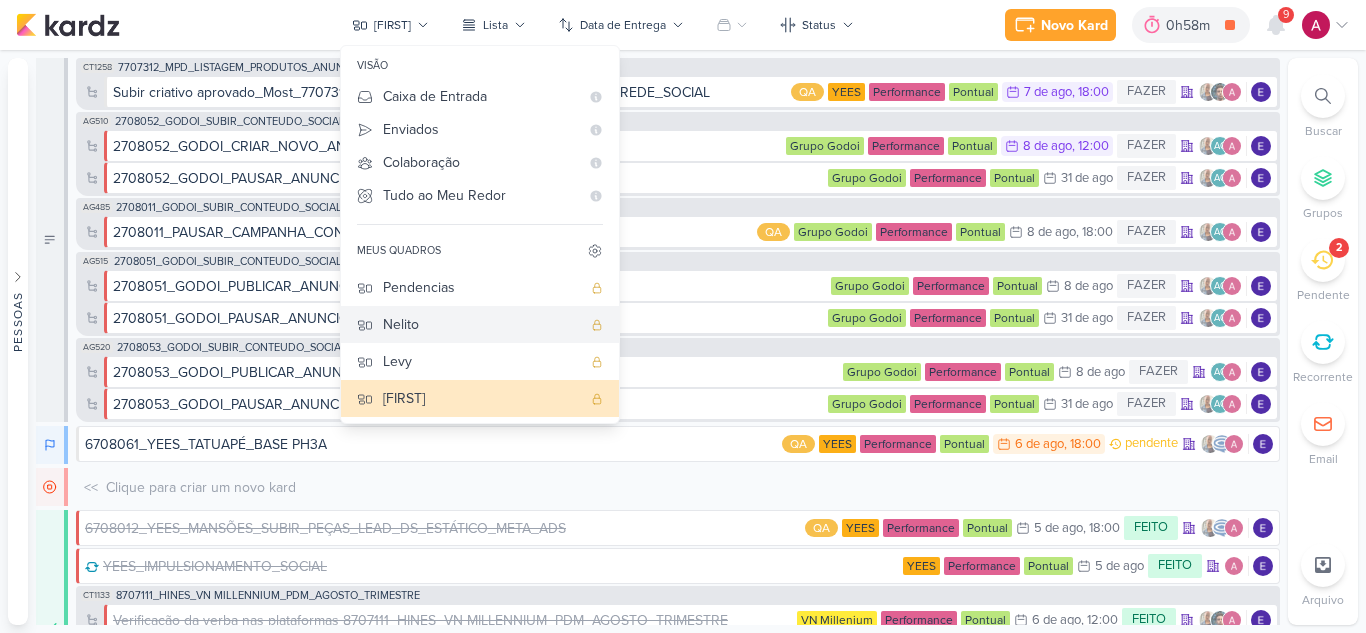 click on "Nelito" at bounding box center [482, 324] 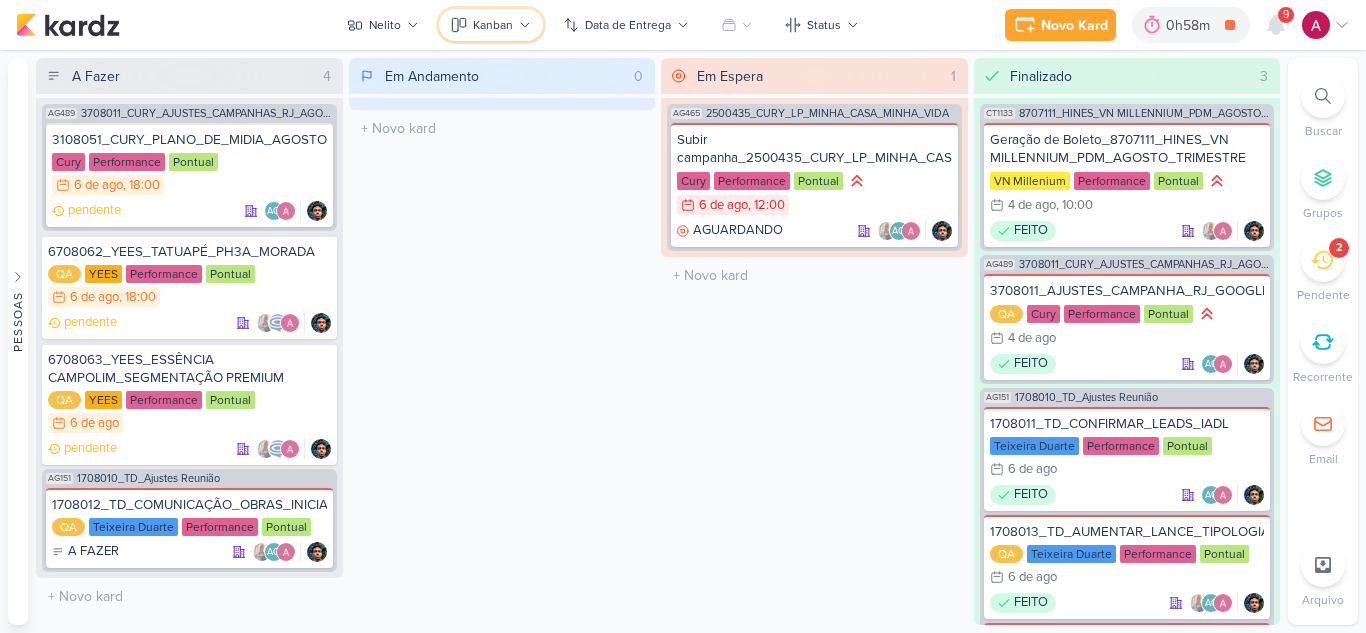 click on "Kanban" at bounding box center [493, 25] 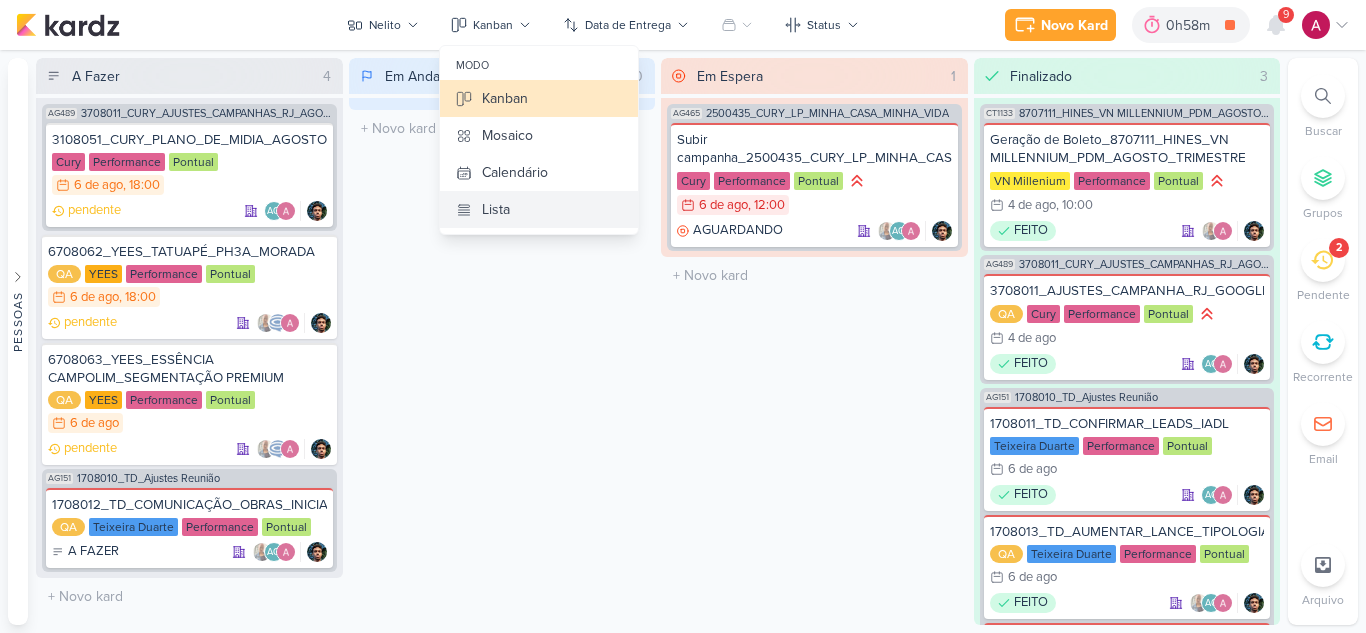 click on "Lista" at bounding box center [539, 209] 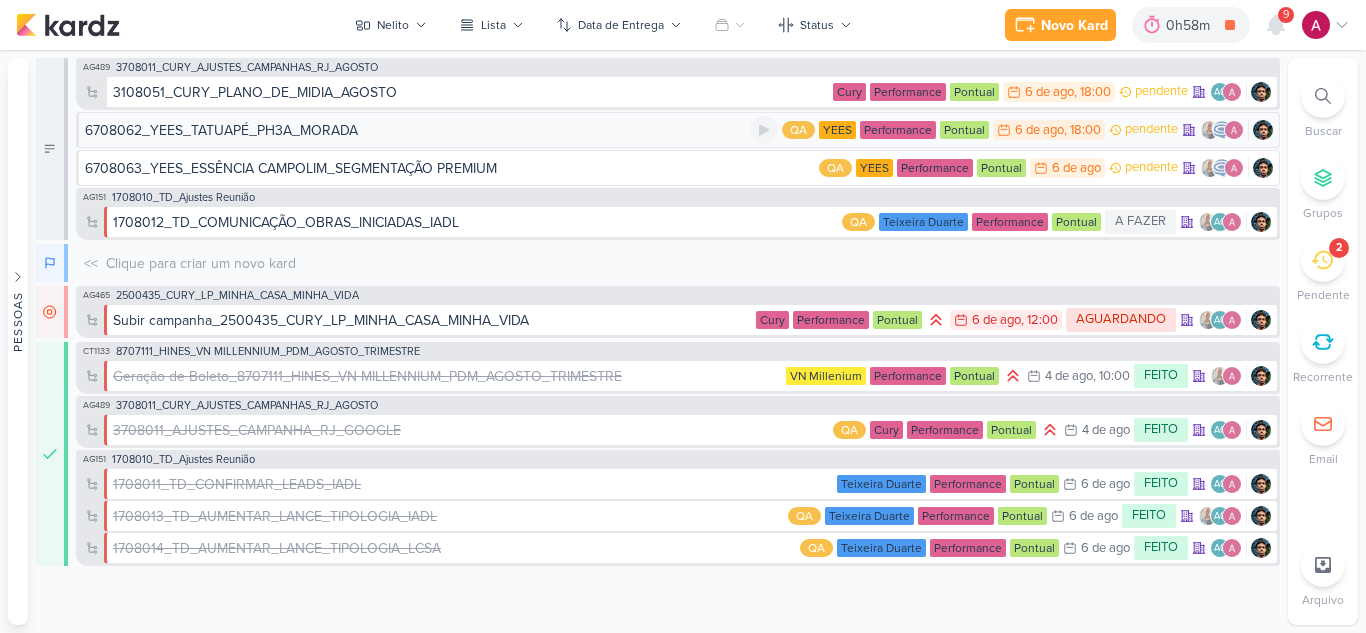 click on "6708062_YEES_TATUAPÉ_PH3A_MORADA" at bounding box center (417, 130) 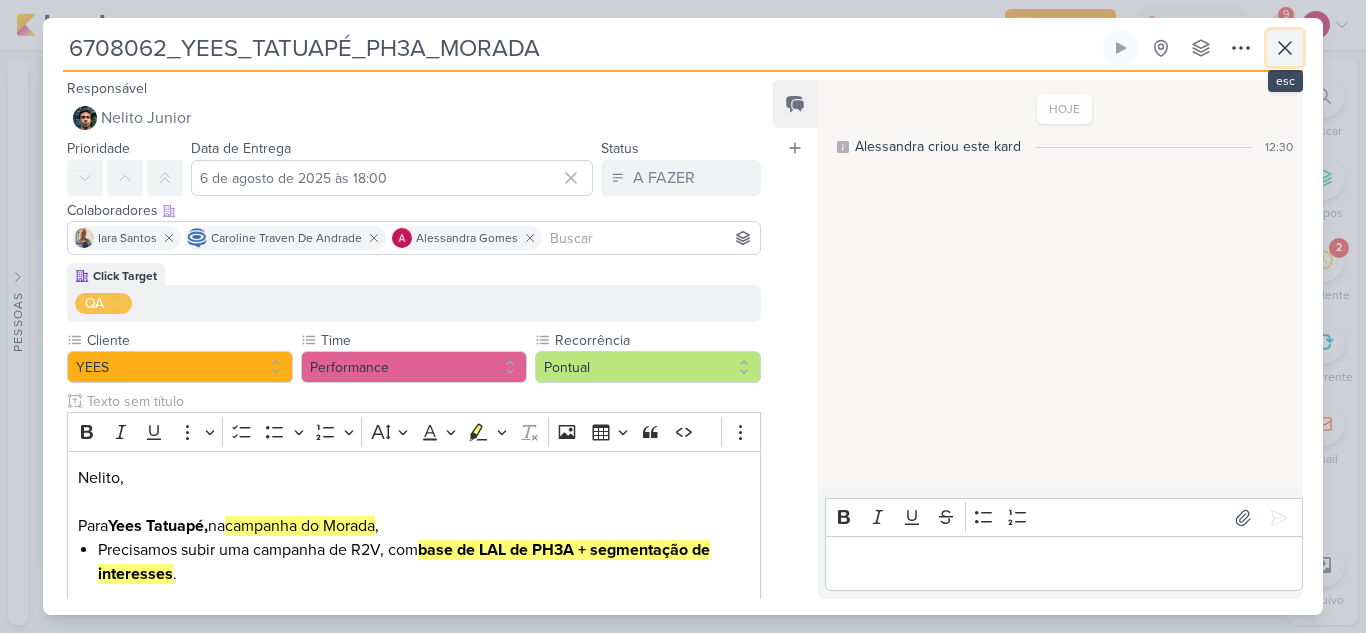 click 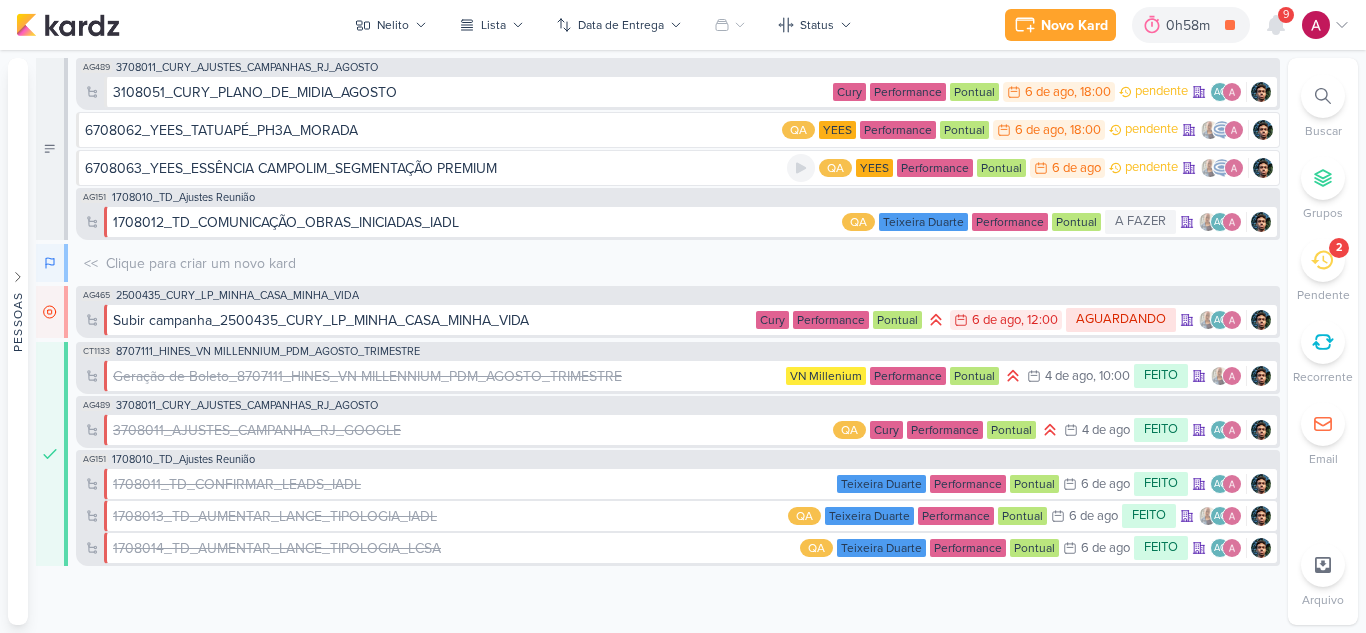 click on "6708063_YEES_ESSÊNCIA CAMPOLIM_SEGMENTAÇÃO PREMIUM" at bounding box center [291, 168] 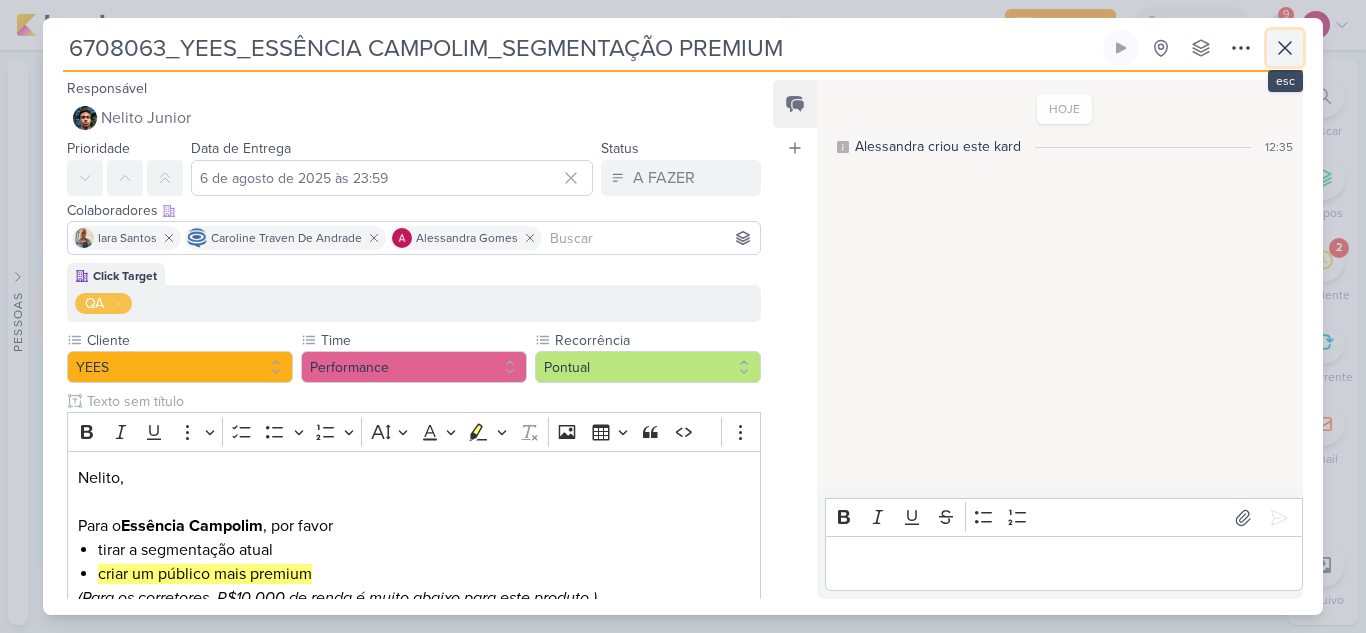 click 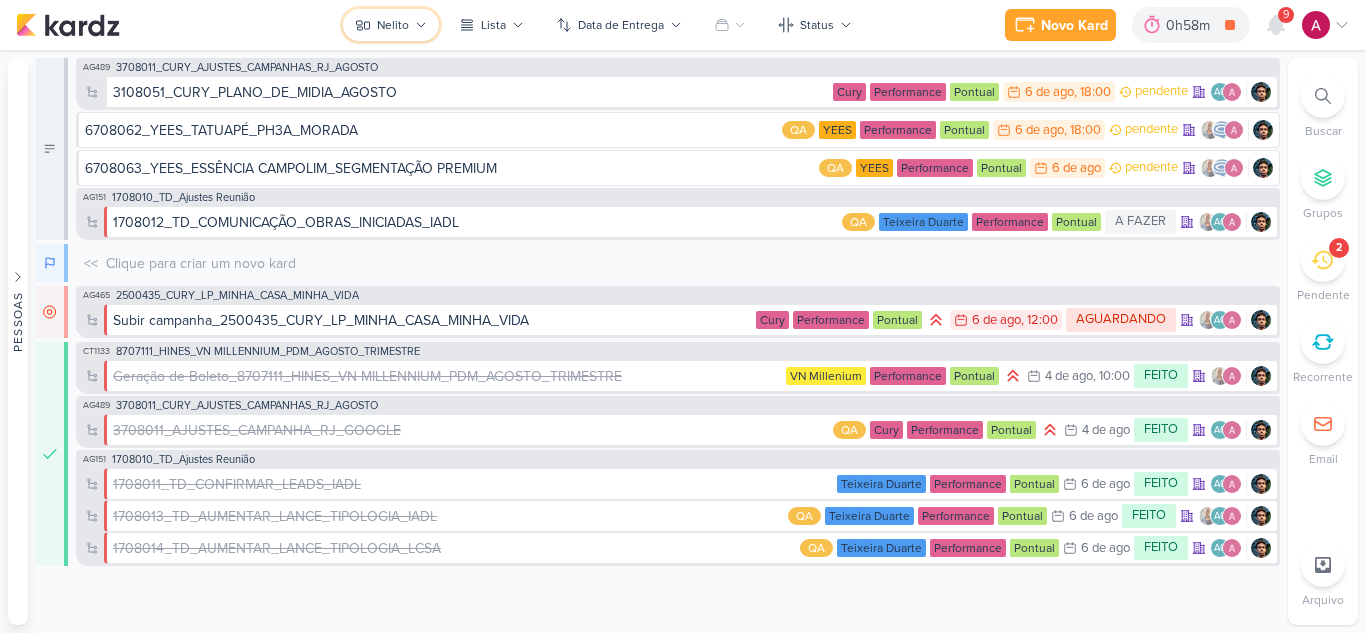click on "Nelito" at bounding box center (391, 25) 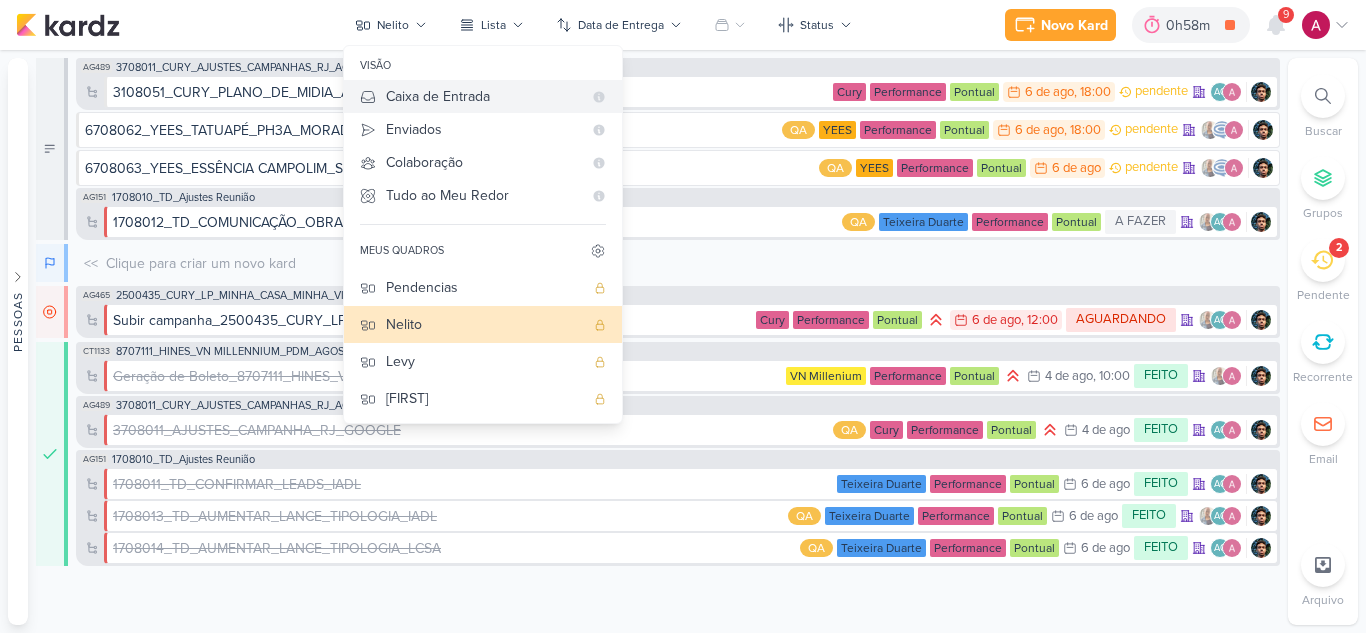 click on "Caixa de Entrada" at bounding box center (484, 96) 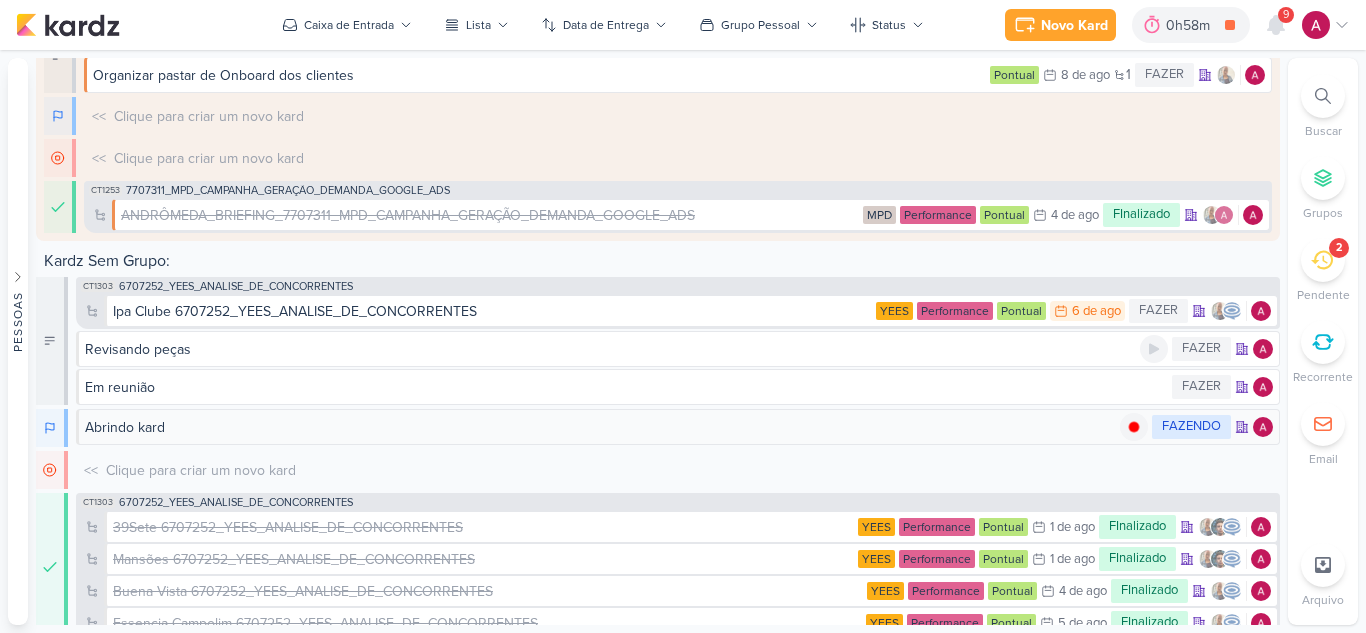 scroll, scrollTop: 777, scrollLeft: 0, axis: vertical 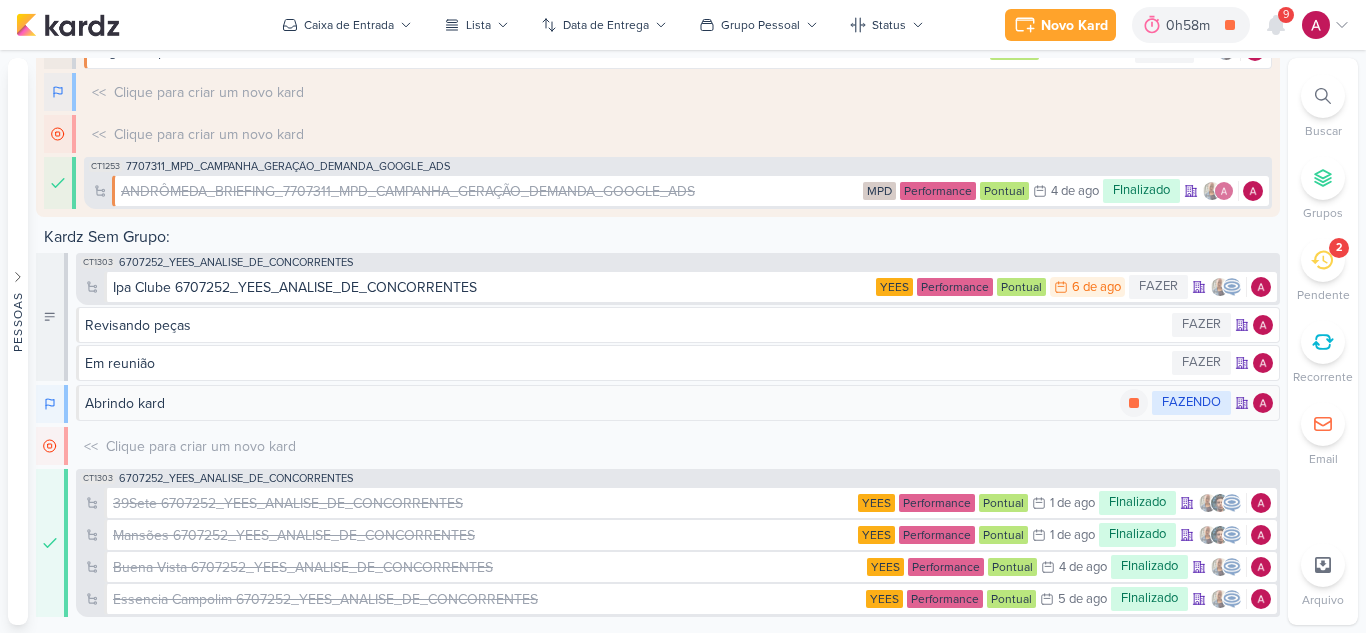click on "Abrindo kard" at bounding box center (602, 403) 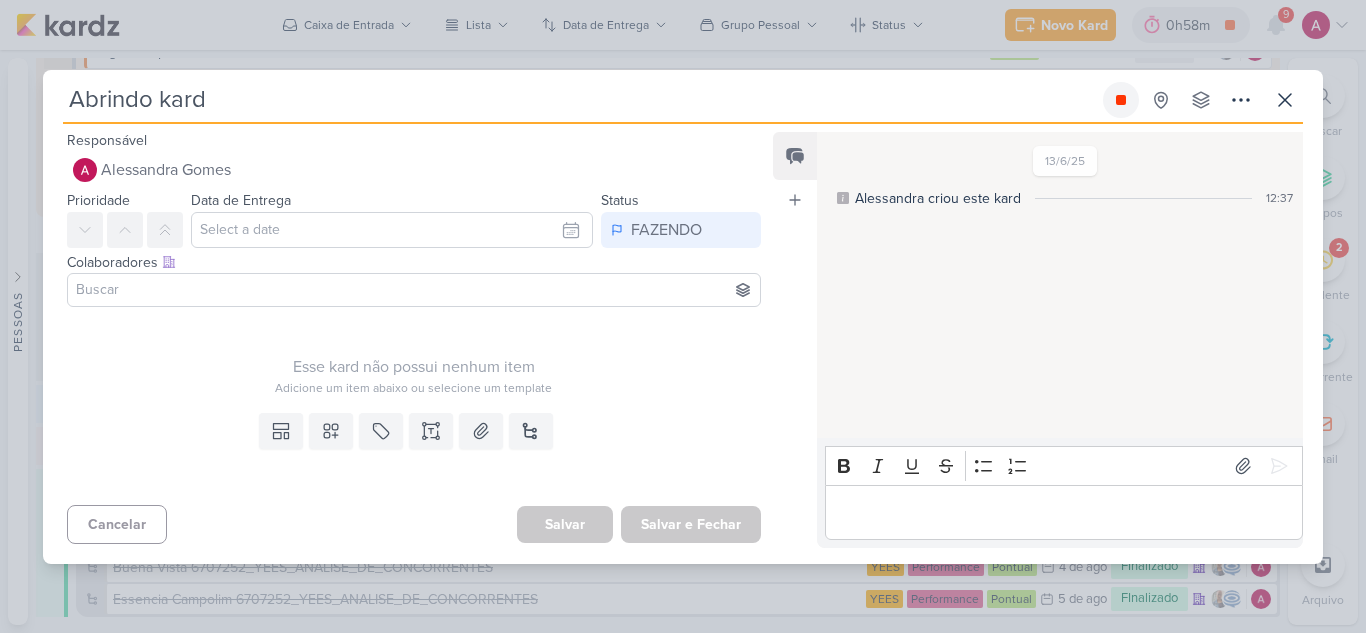 click 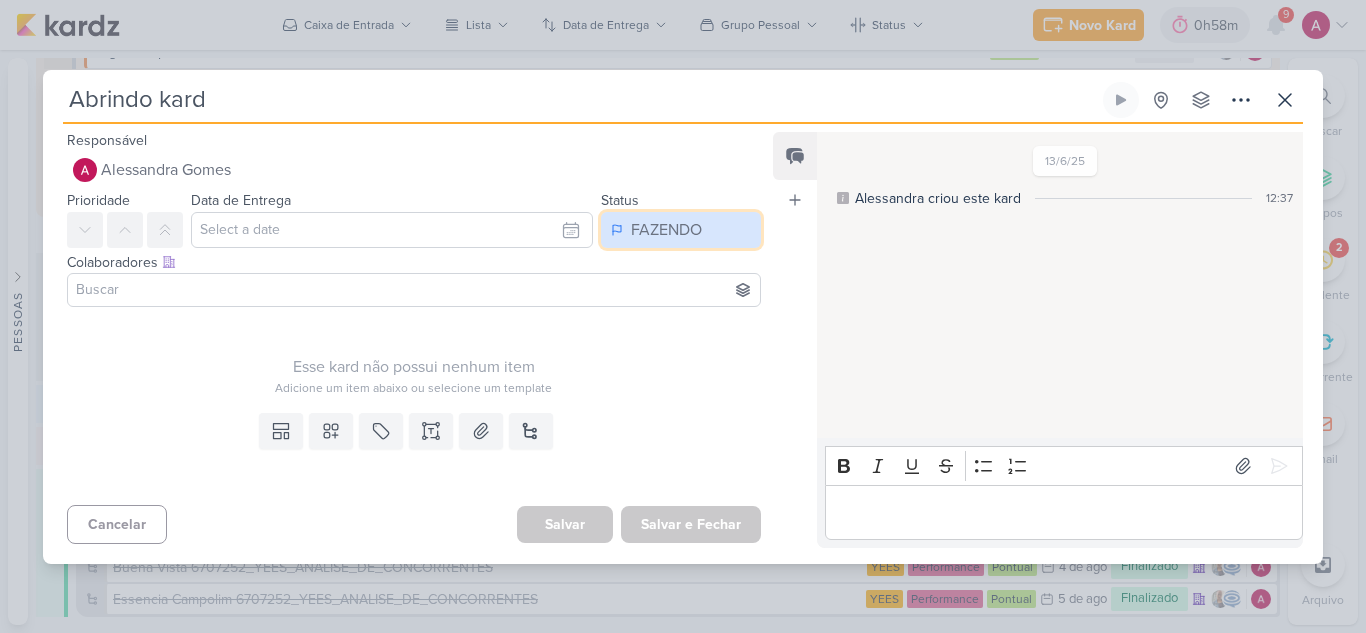 click on "FAZENDO" at bounding box center [666, 230] 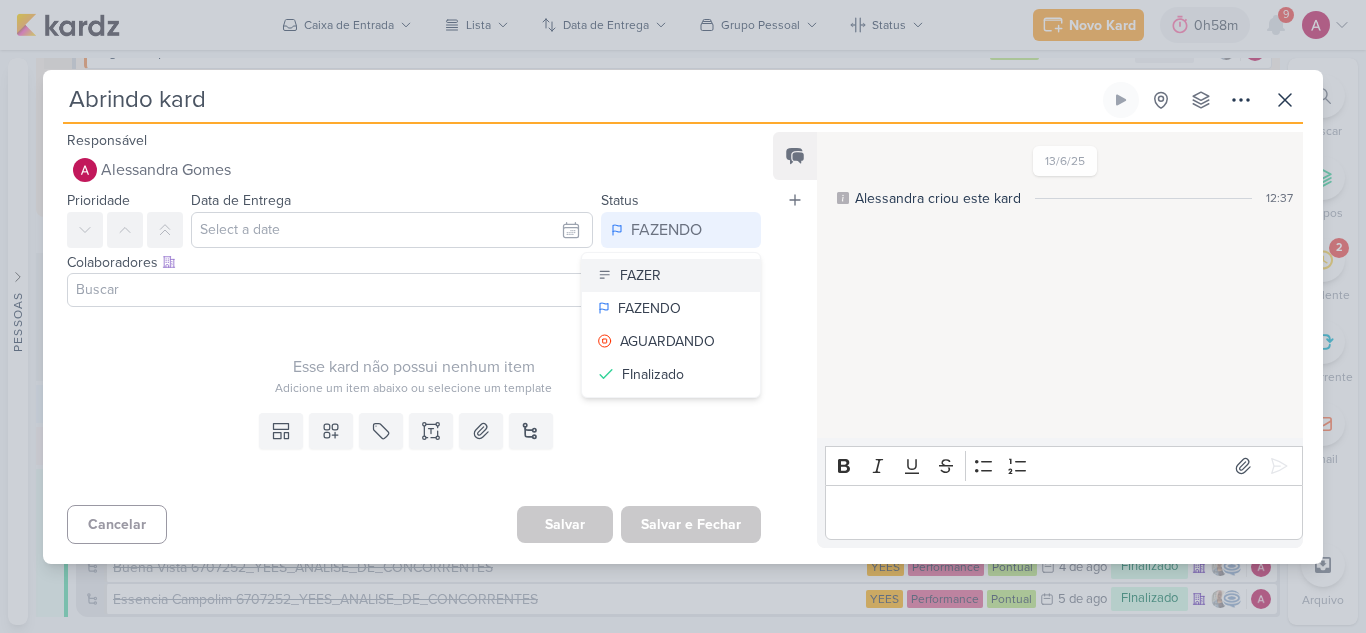 click on "FAZER" at bounding box center [640, 275] 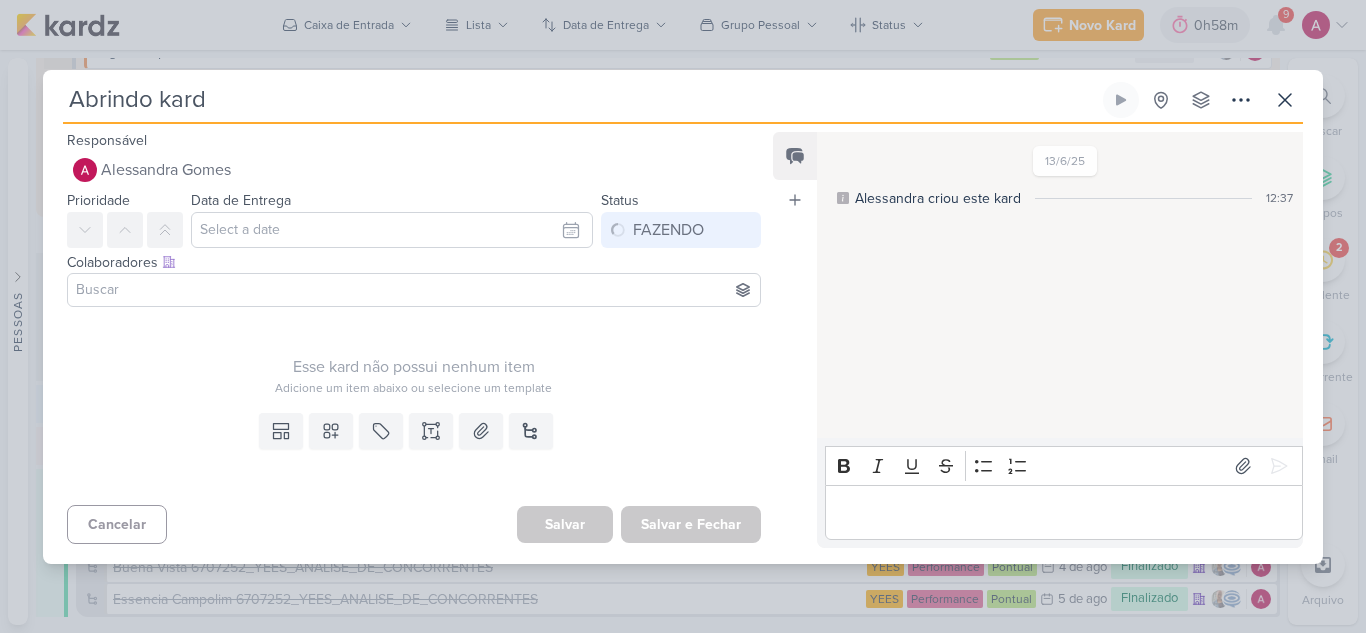 type 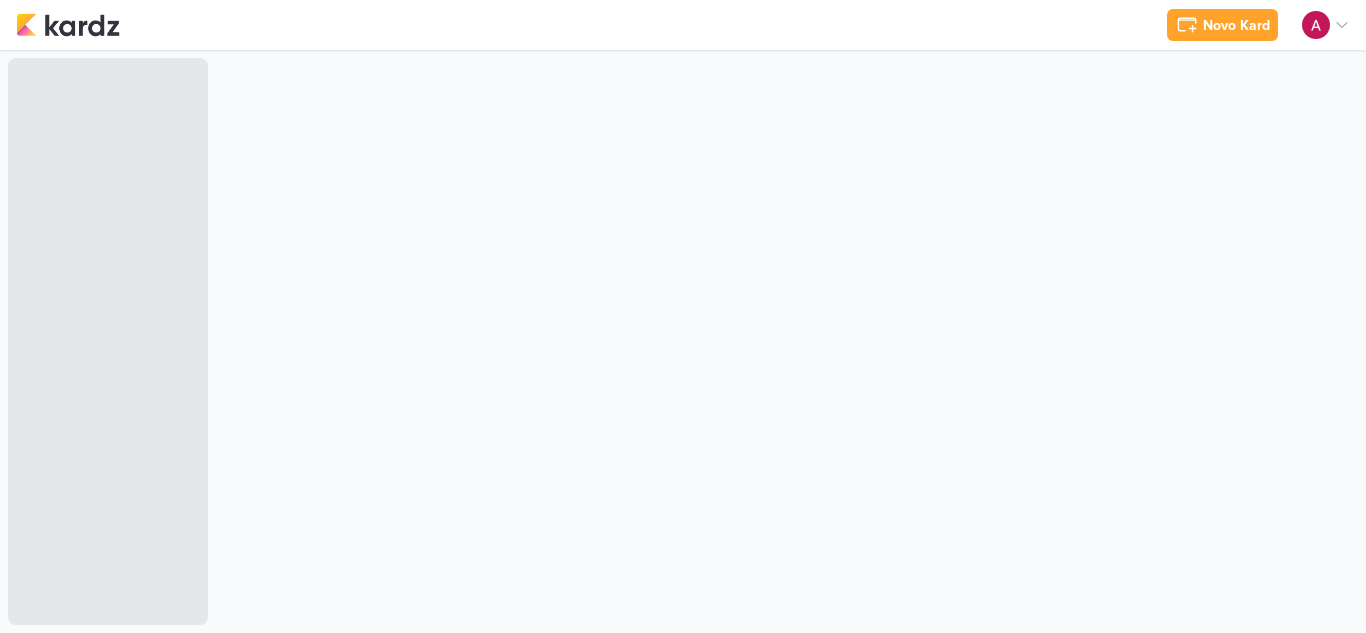 scroll, scrollTop: 0, scrollLeft: 0, axis: both 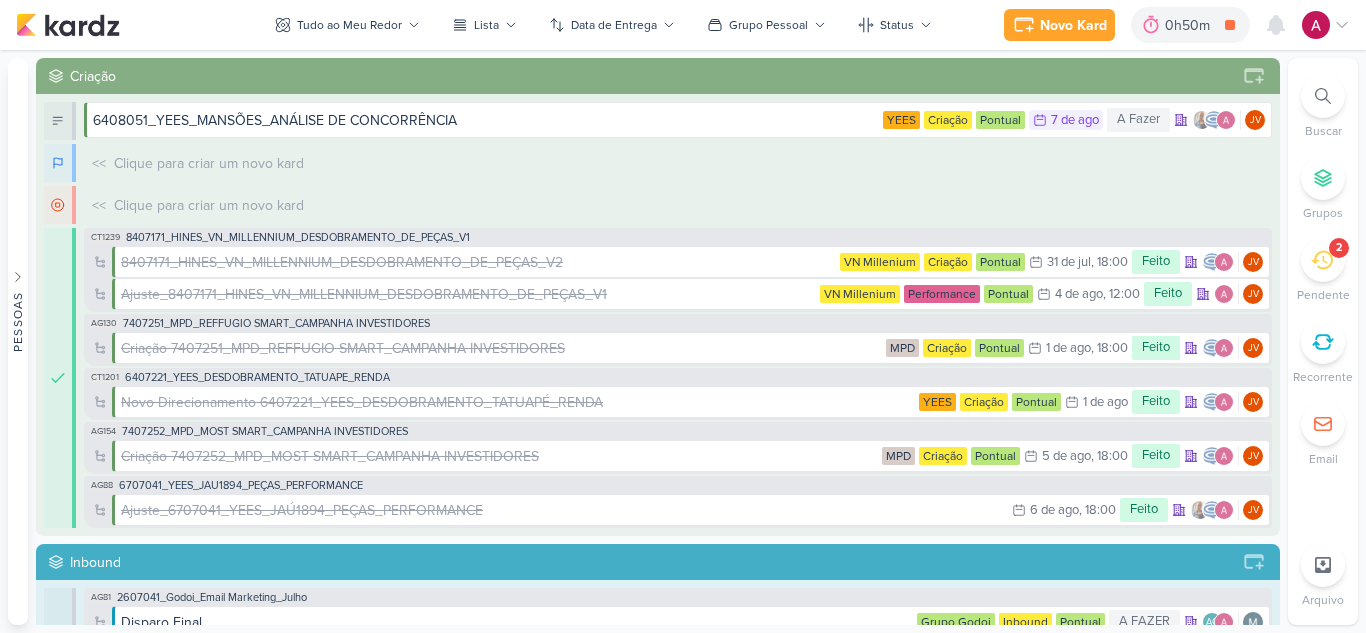 drag, startPoint x: 1218, startPoint y: 27, endPoint x: 1040, endPoint y: 27, distance: 178 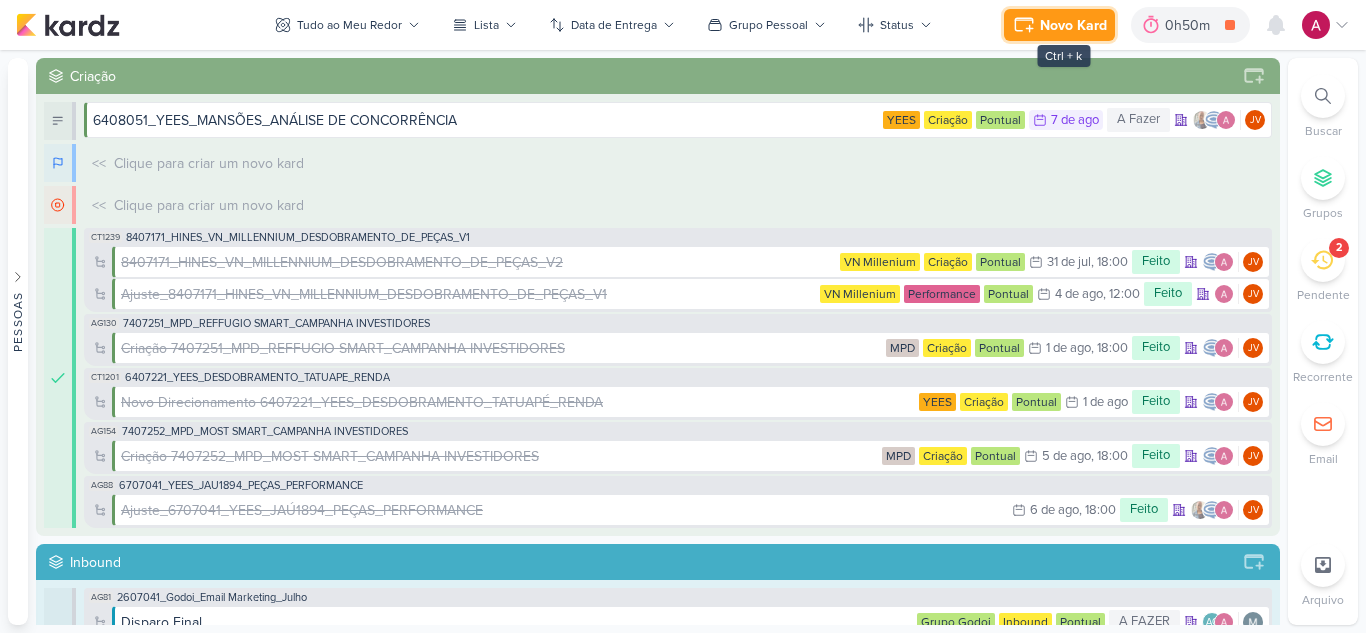 click on "Novo Kard" at bounding box center (1059, 25) 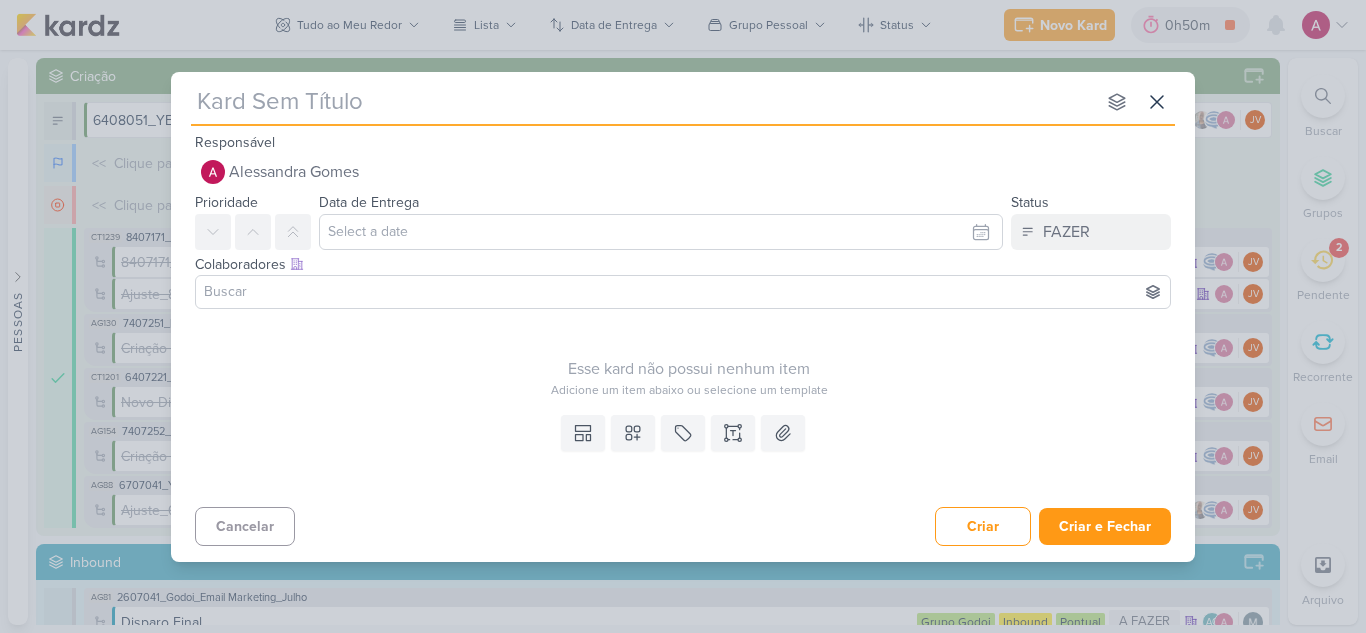 click at bounding box center (643, 102) 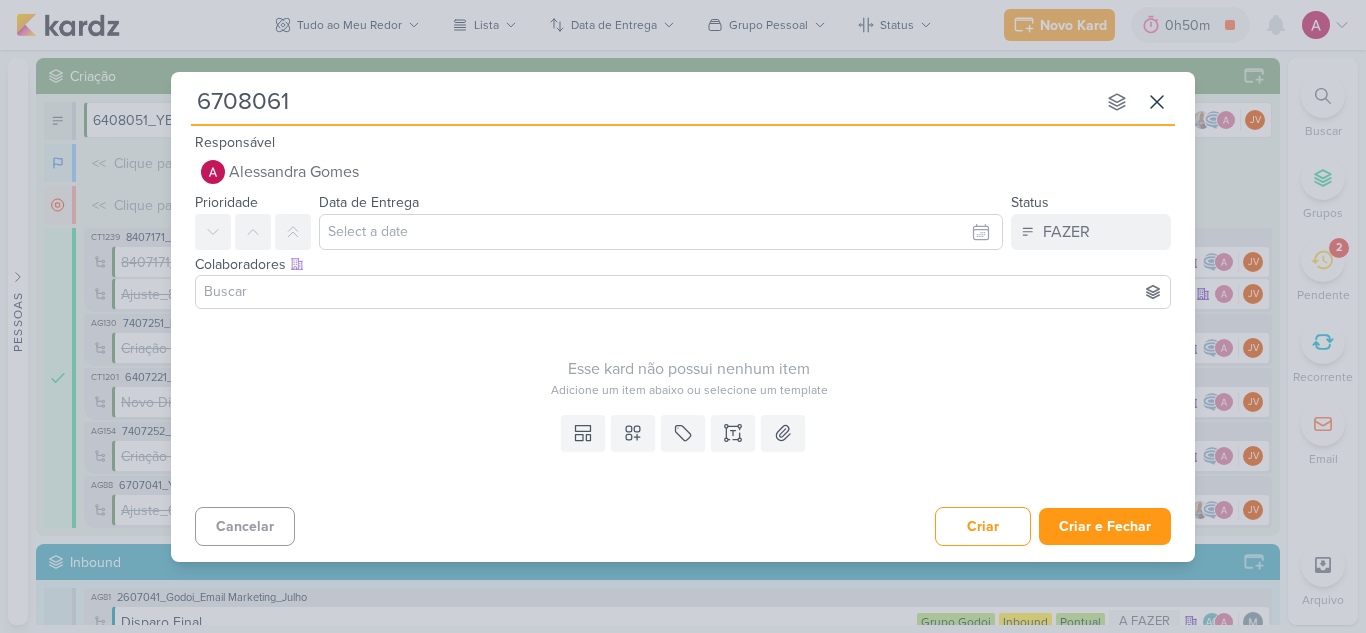 type 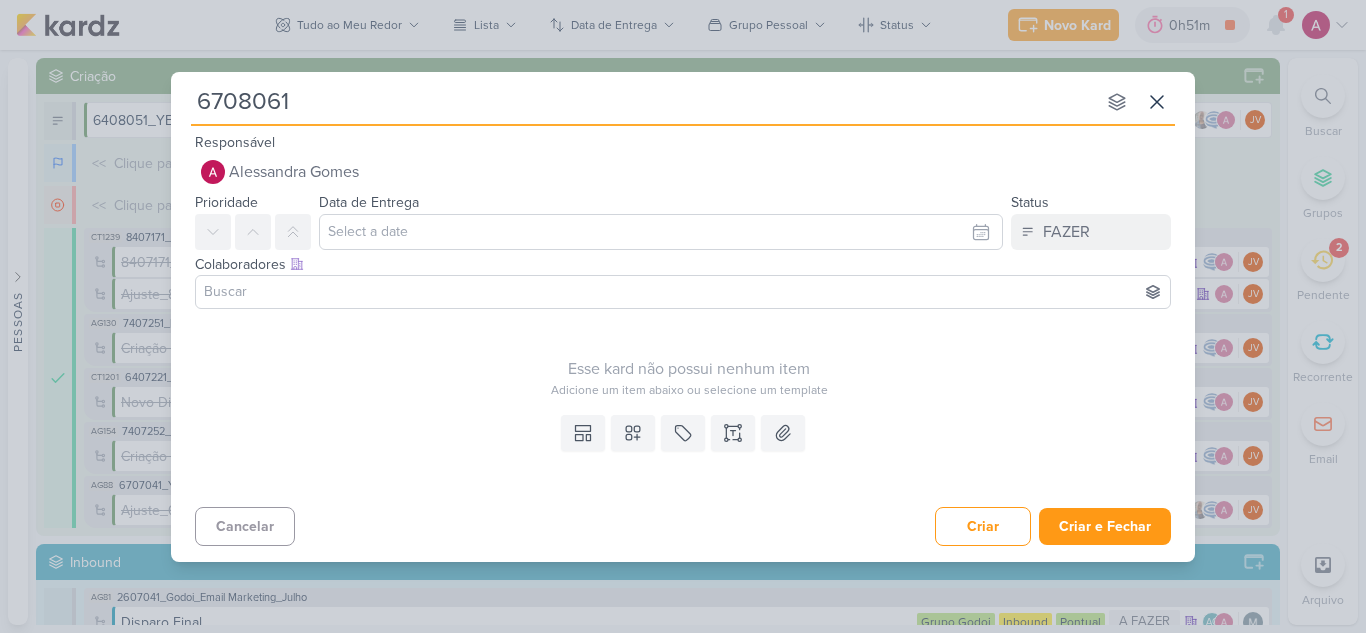 type on "6708061_" 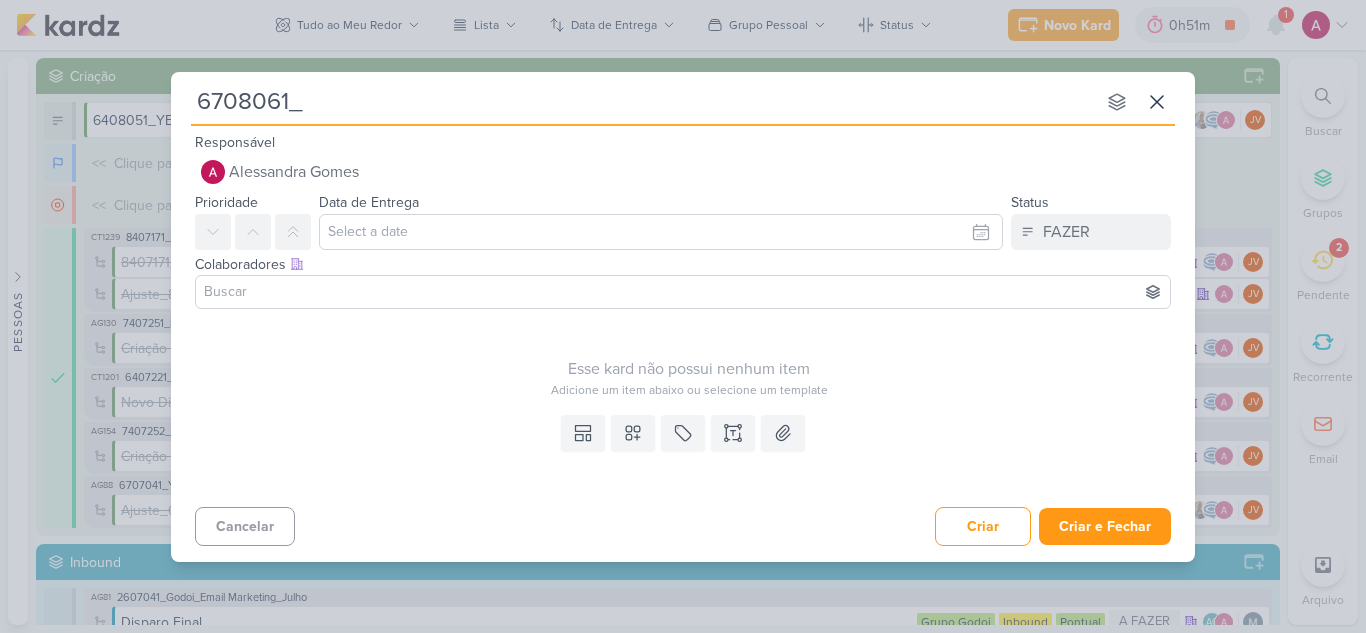 type 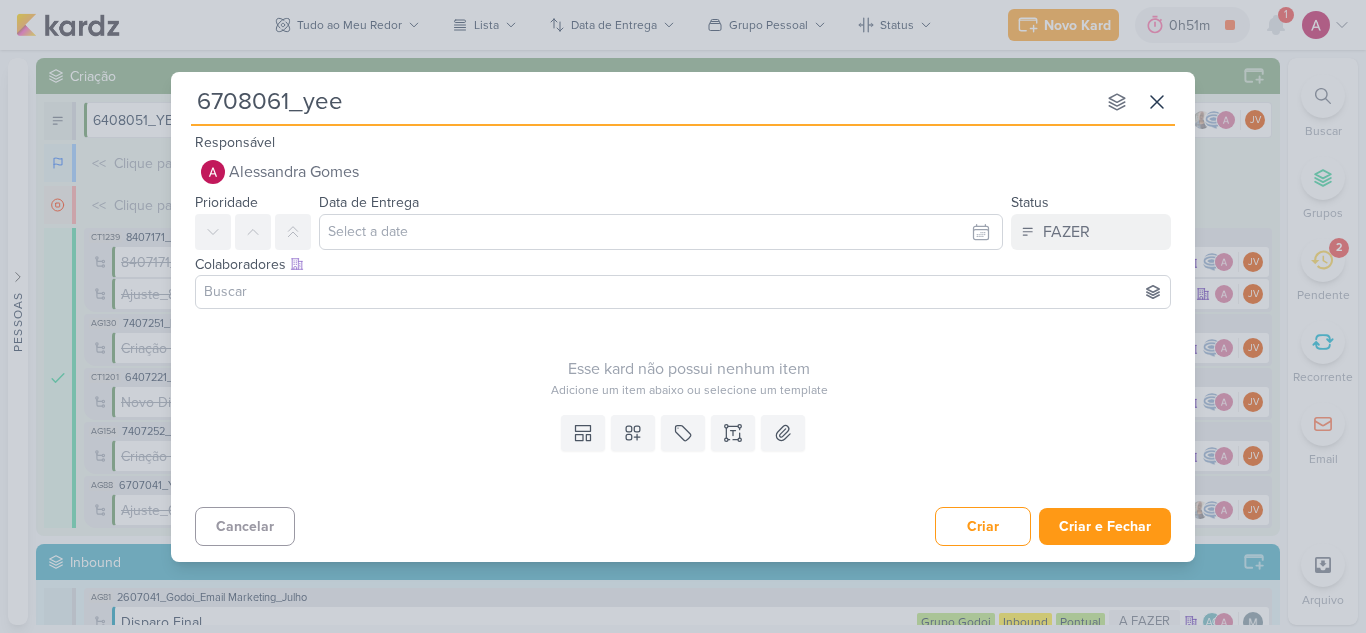 type on "6708061_ye" 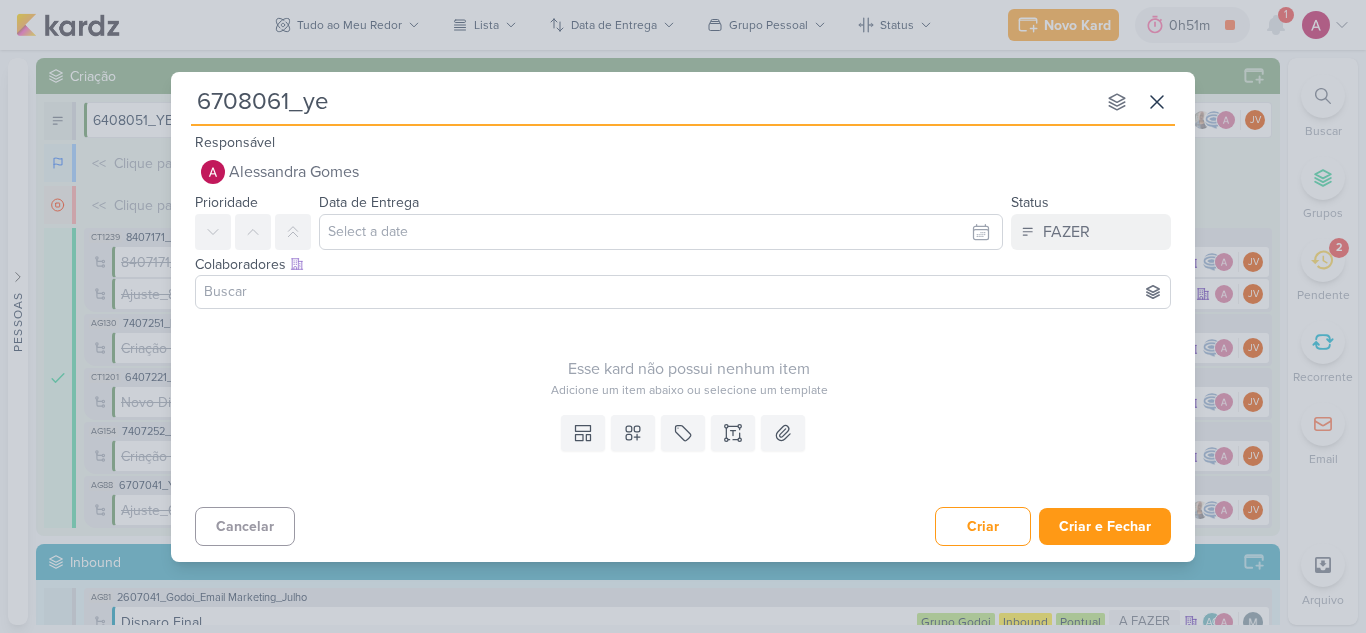 type 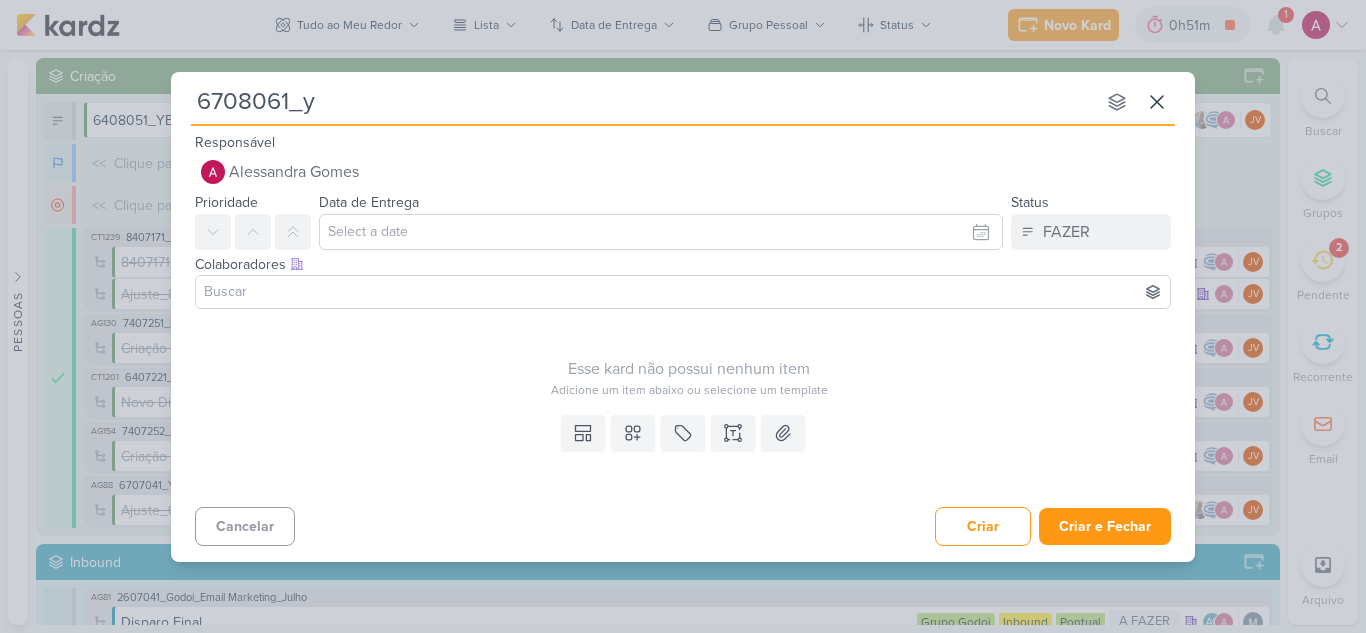 type on "6708061_" 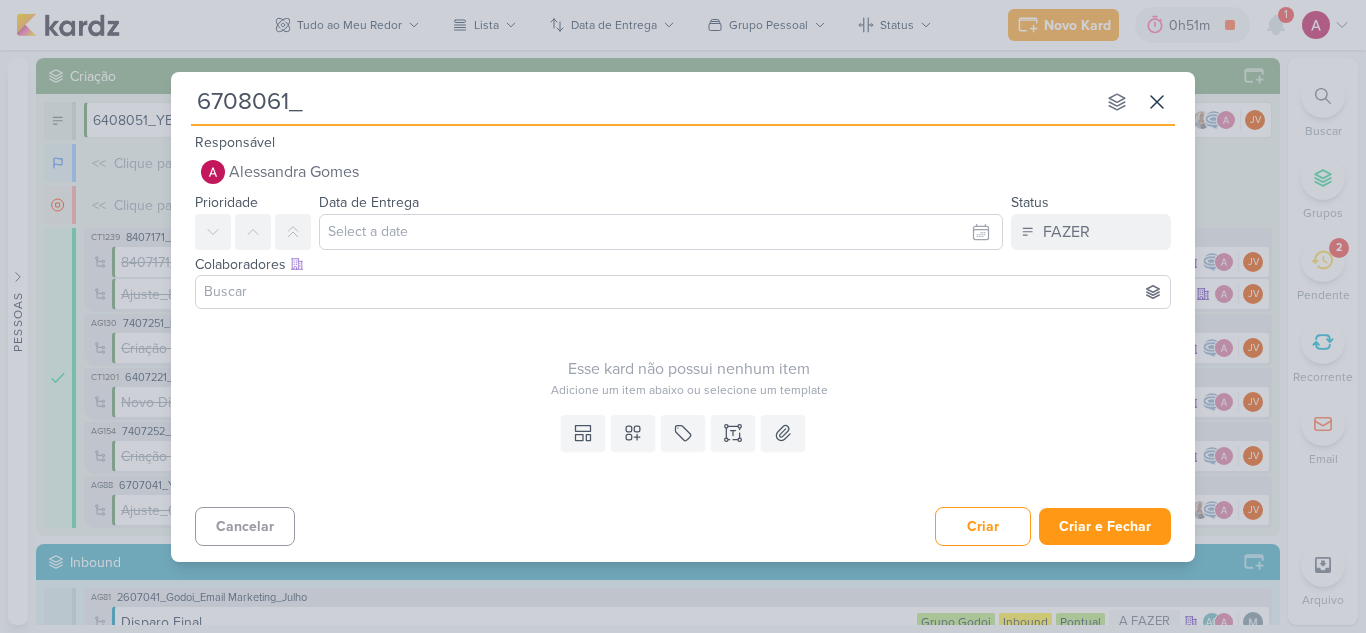 type 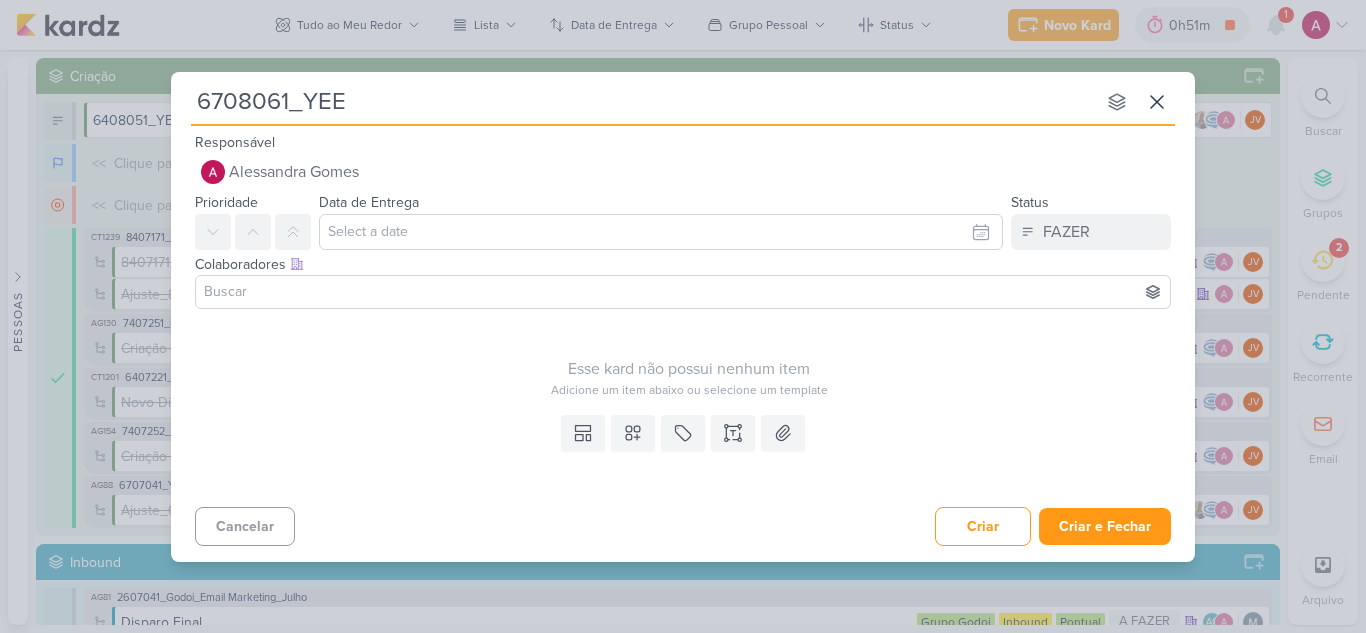 type on "6708061_YEES" 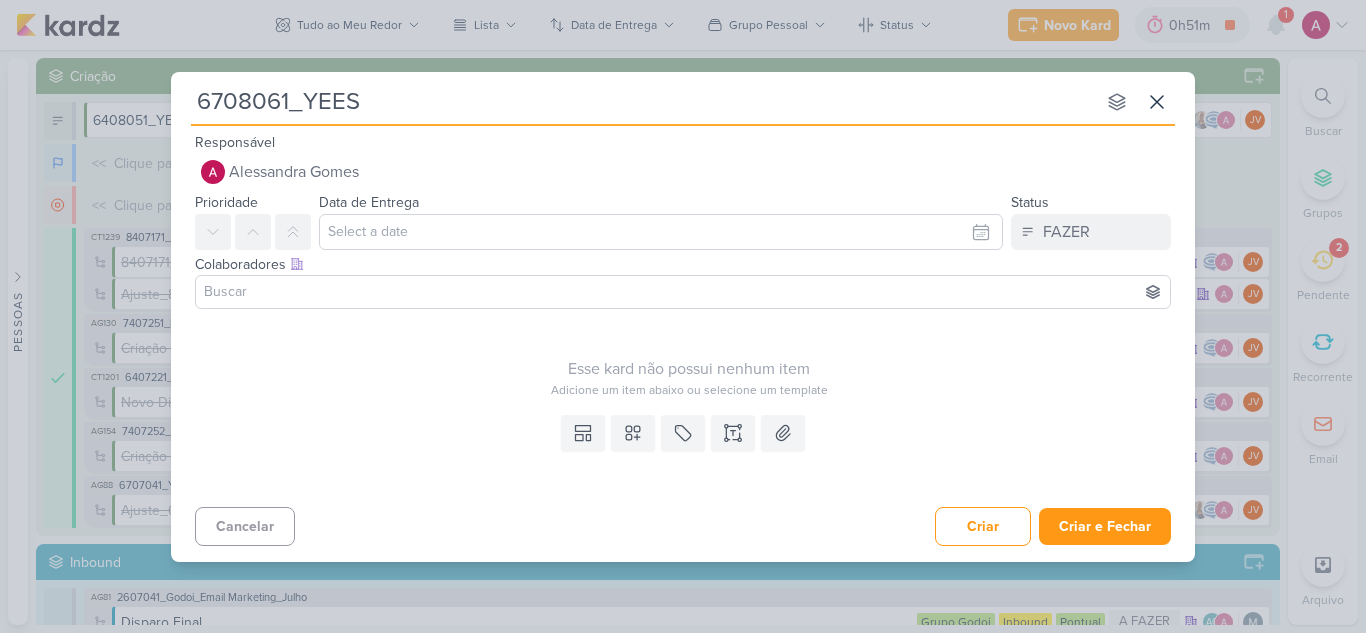 type 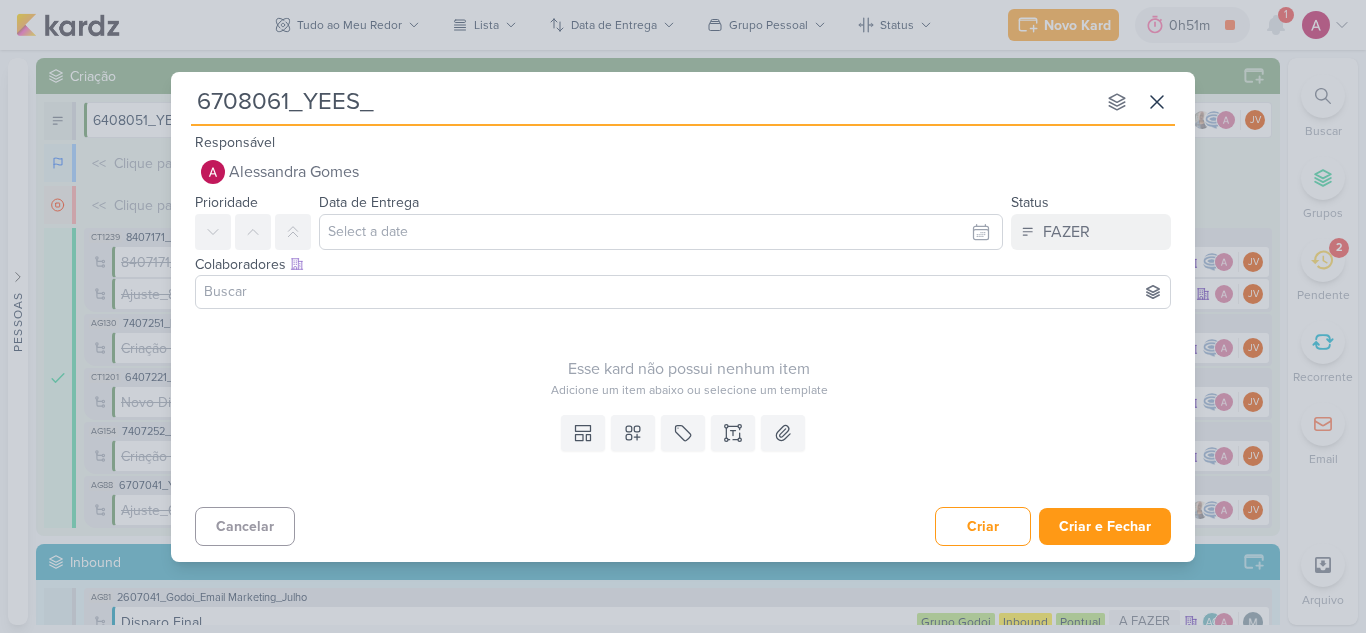 type 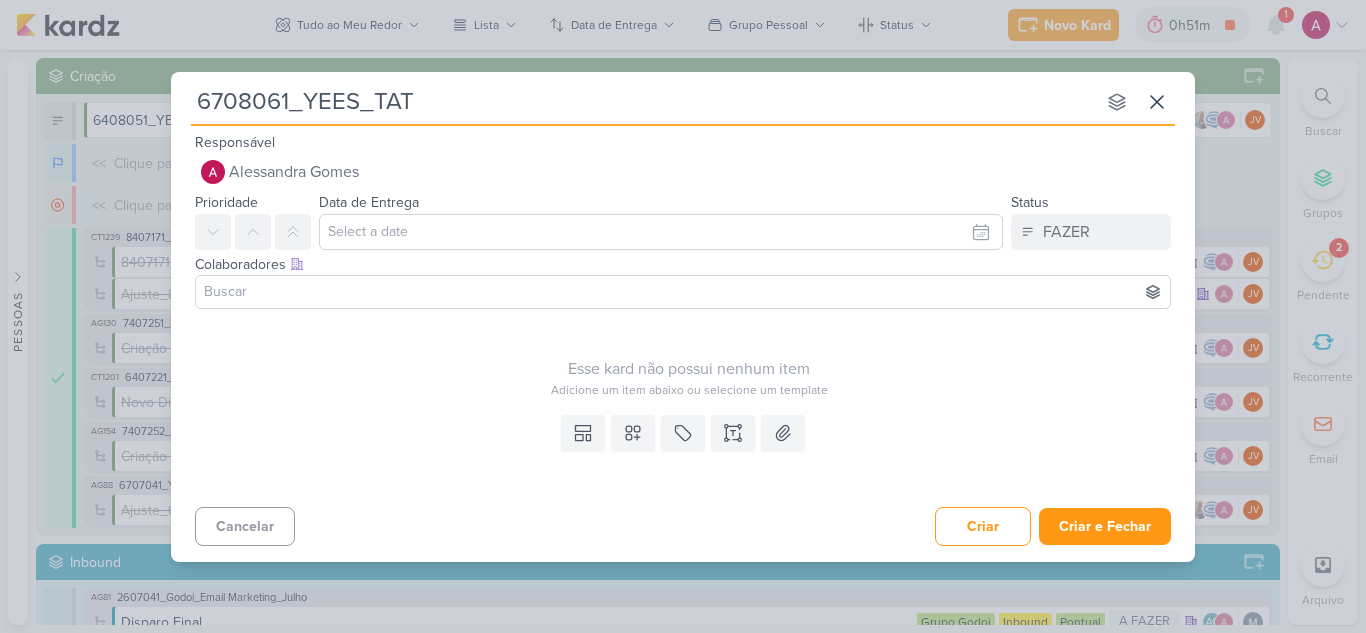 type on "6708061_YEES_TATU" 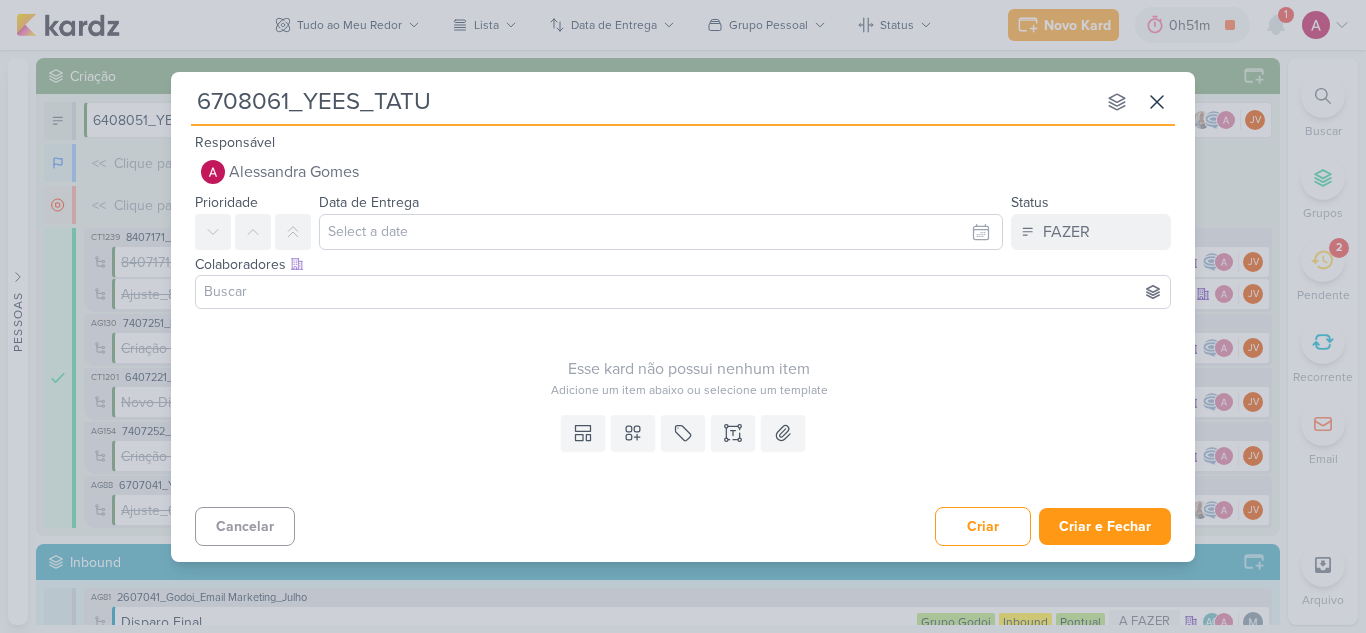 type 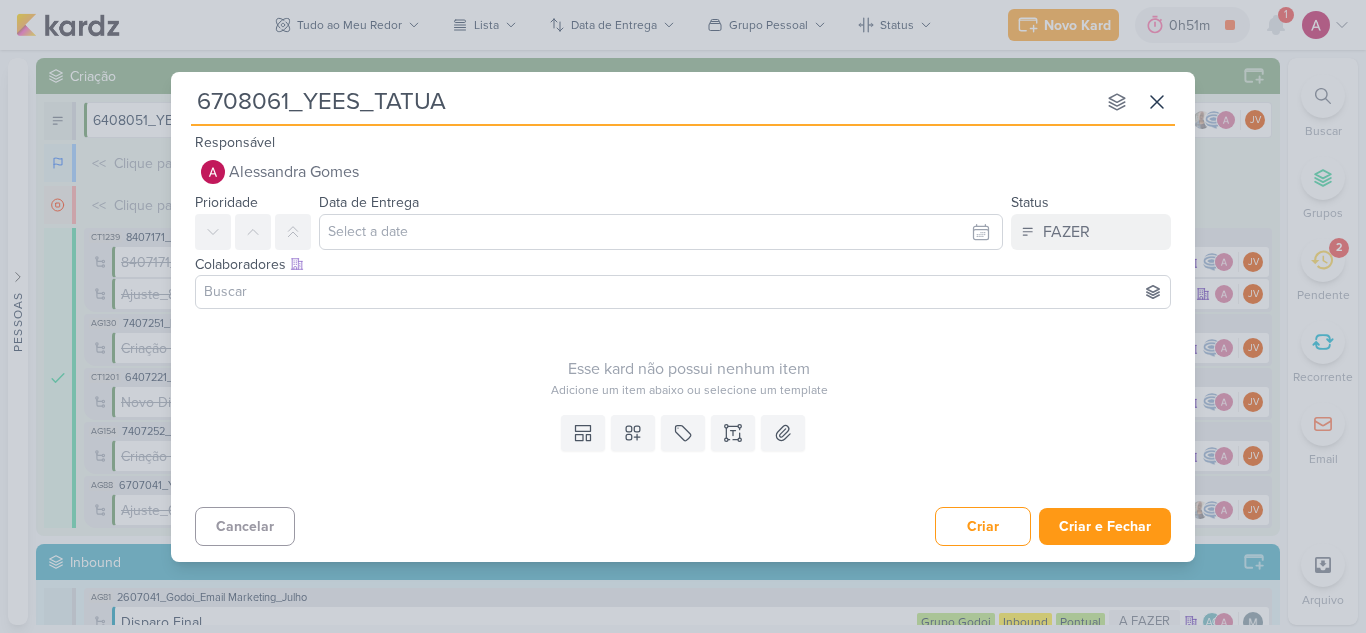 type on "6708061_YEES_TATUAP" 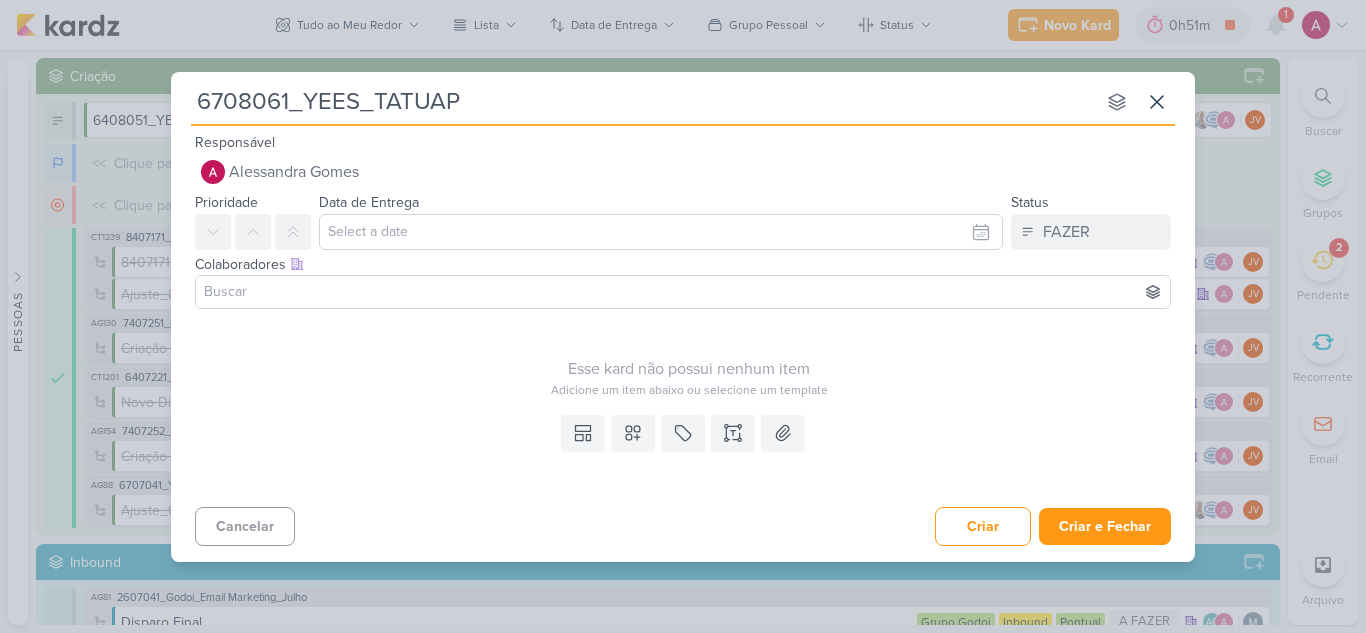type 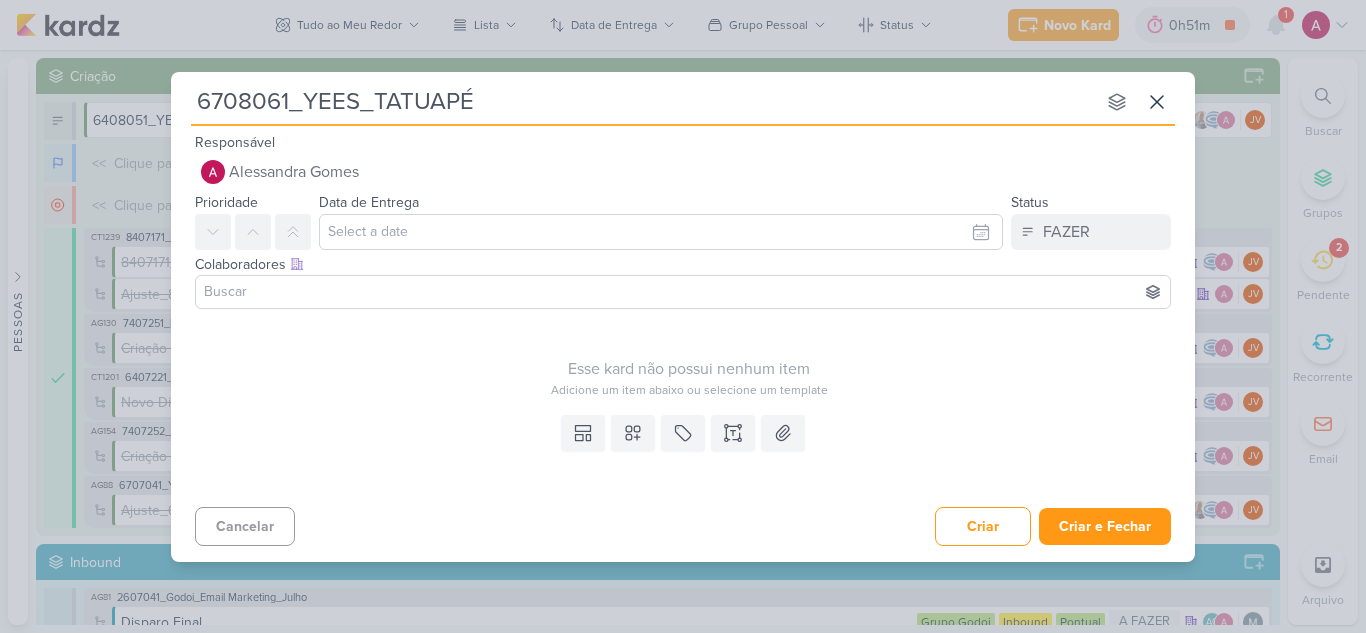 type 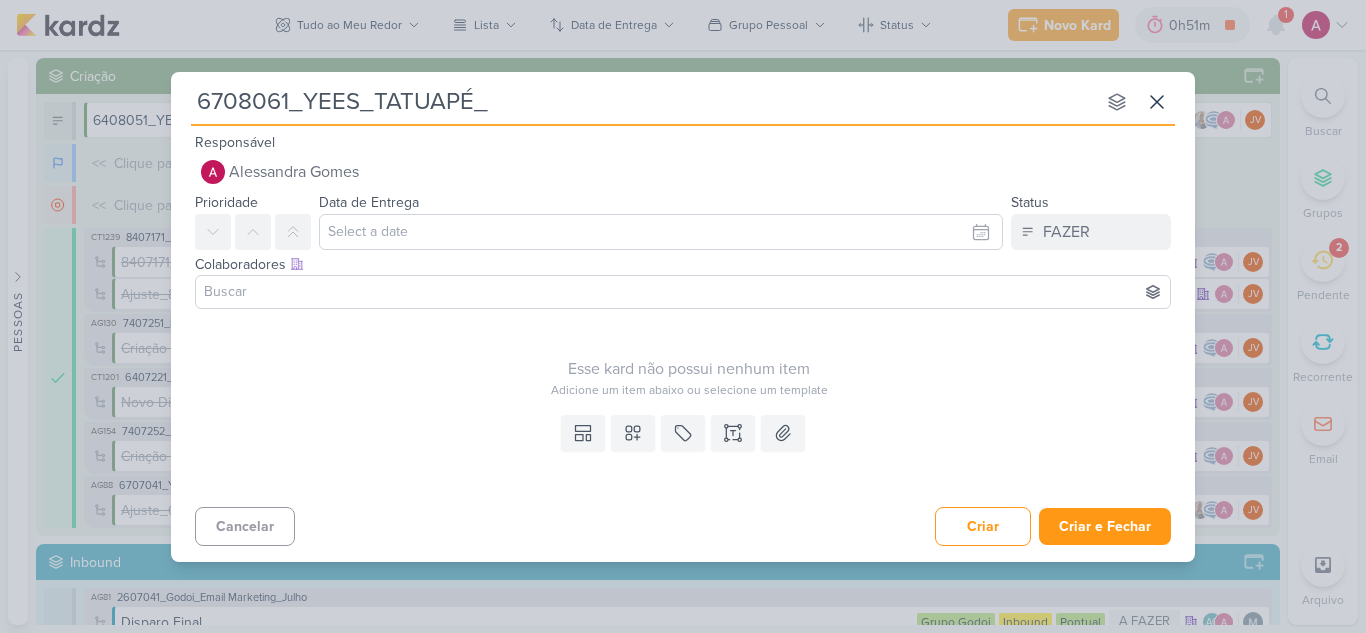 type 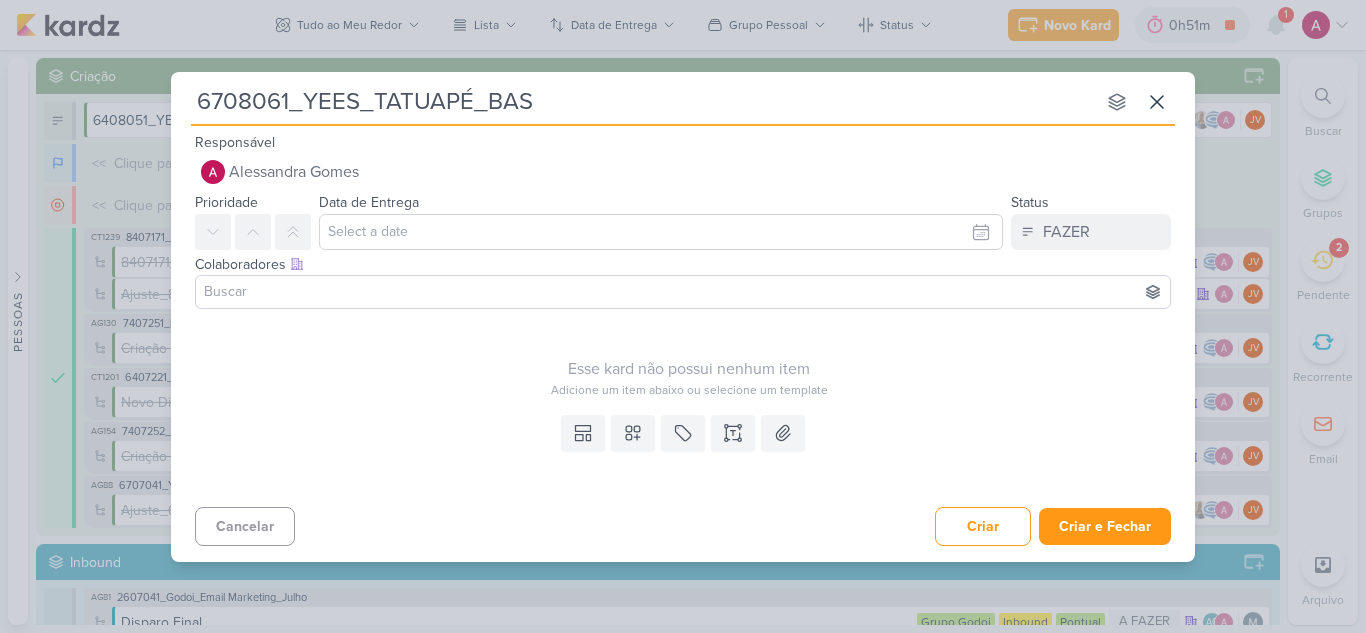 type on "6708061_YEES_TATUAPÉ_BASE" 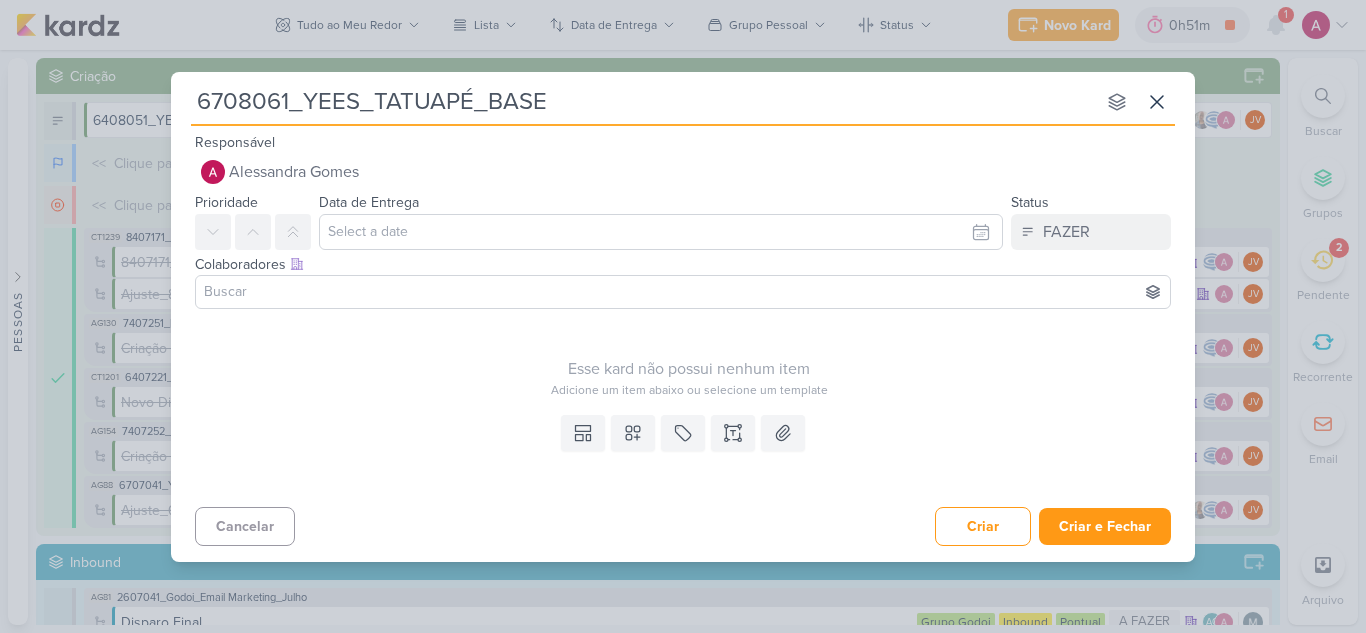 type 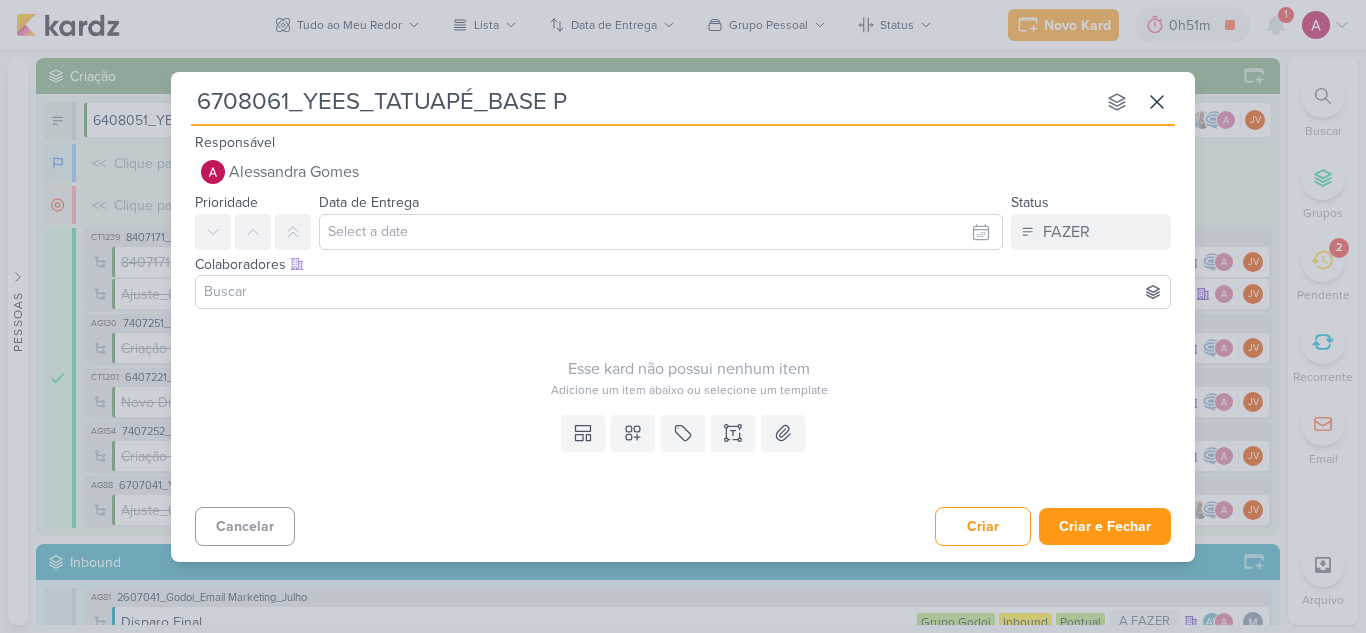 type on "6708061_YEES_TATUAPÉ_BASE PH" 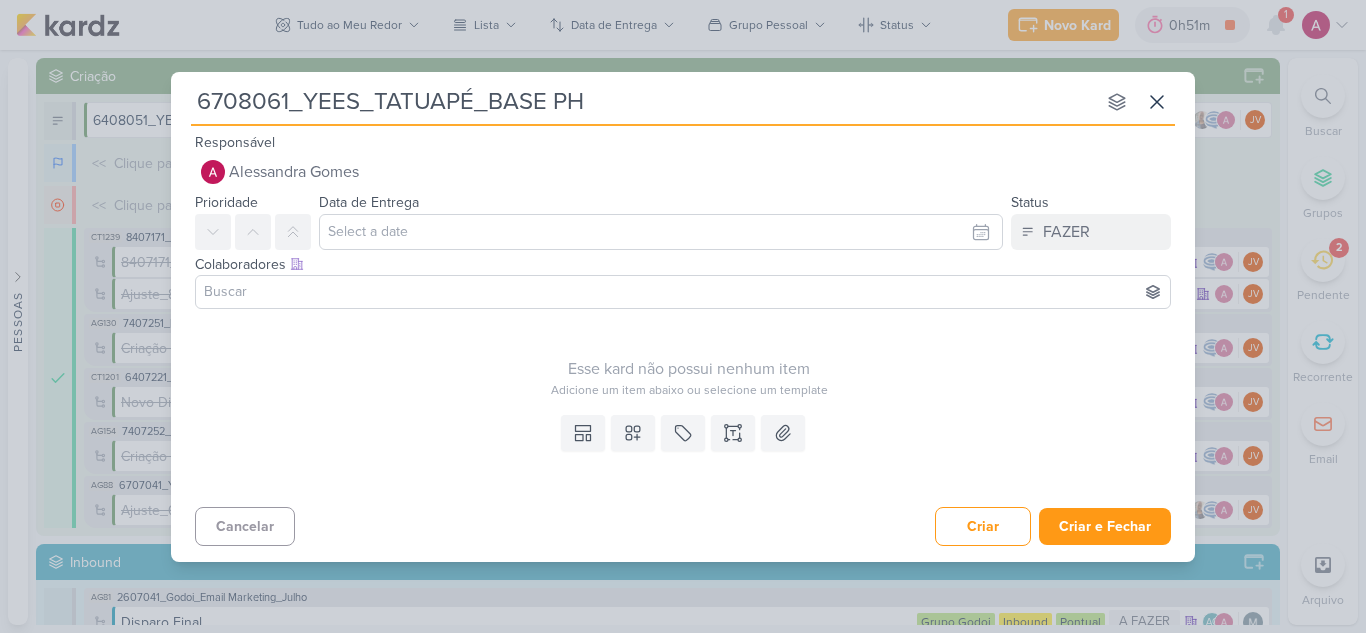 type 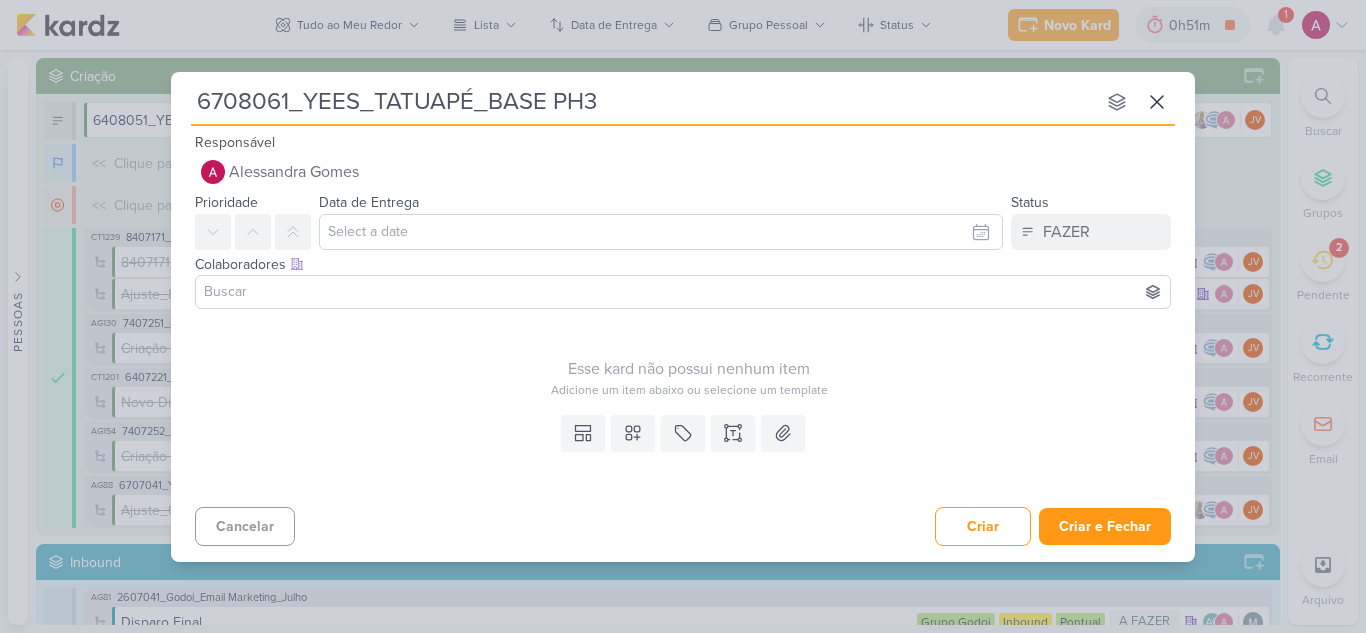 type on "6708061_YEES_TATUAPÉ_BASE PH3A" 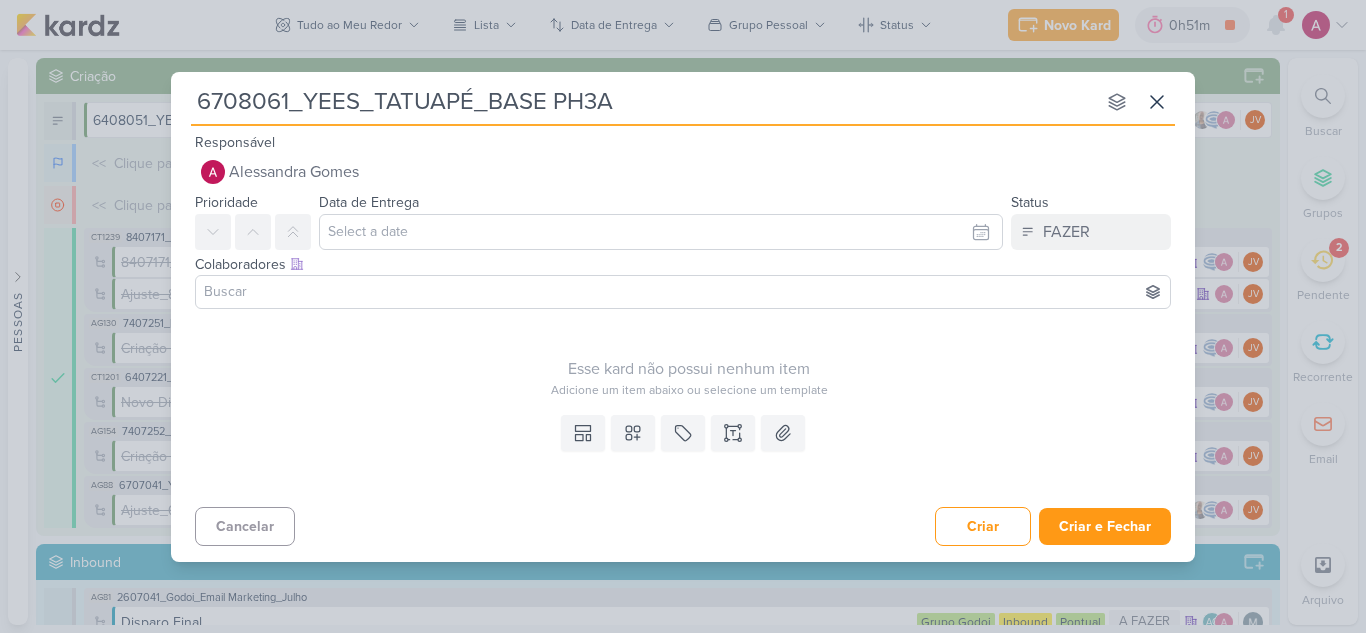 type 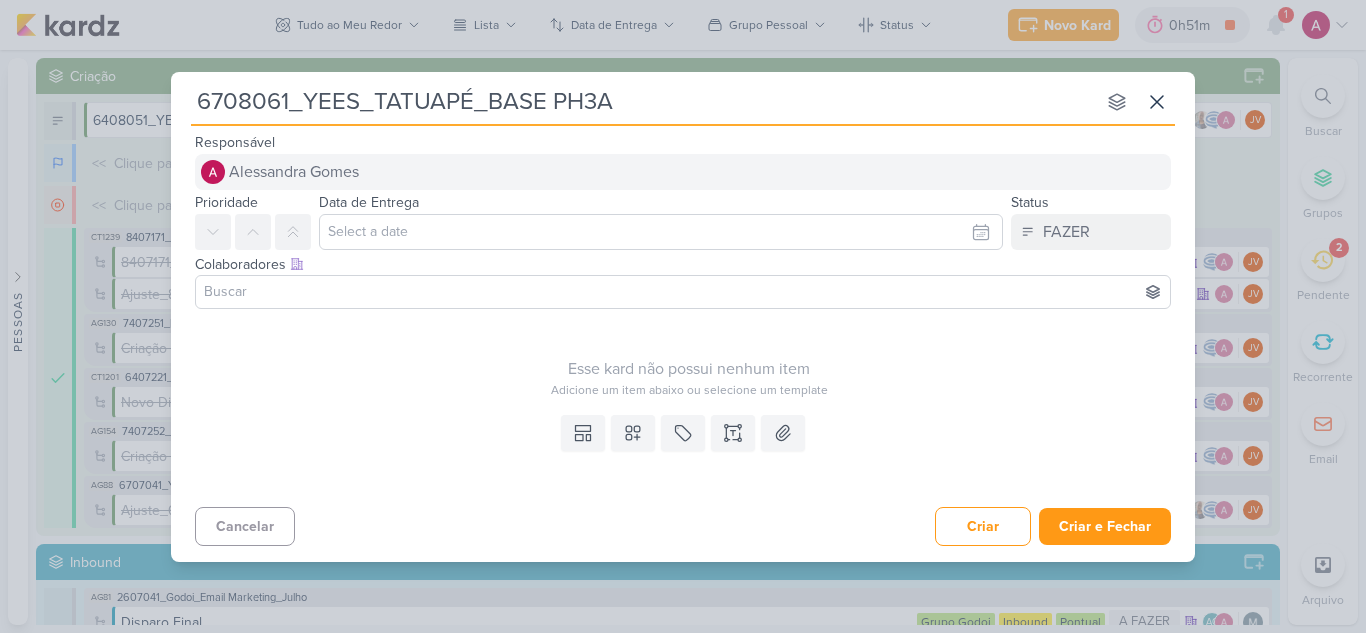 type on "6708061_YEES_TATUAPÉ_BASE PH3A" 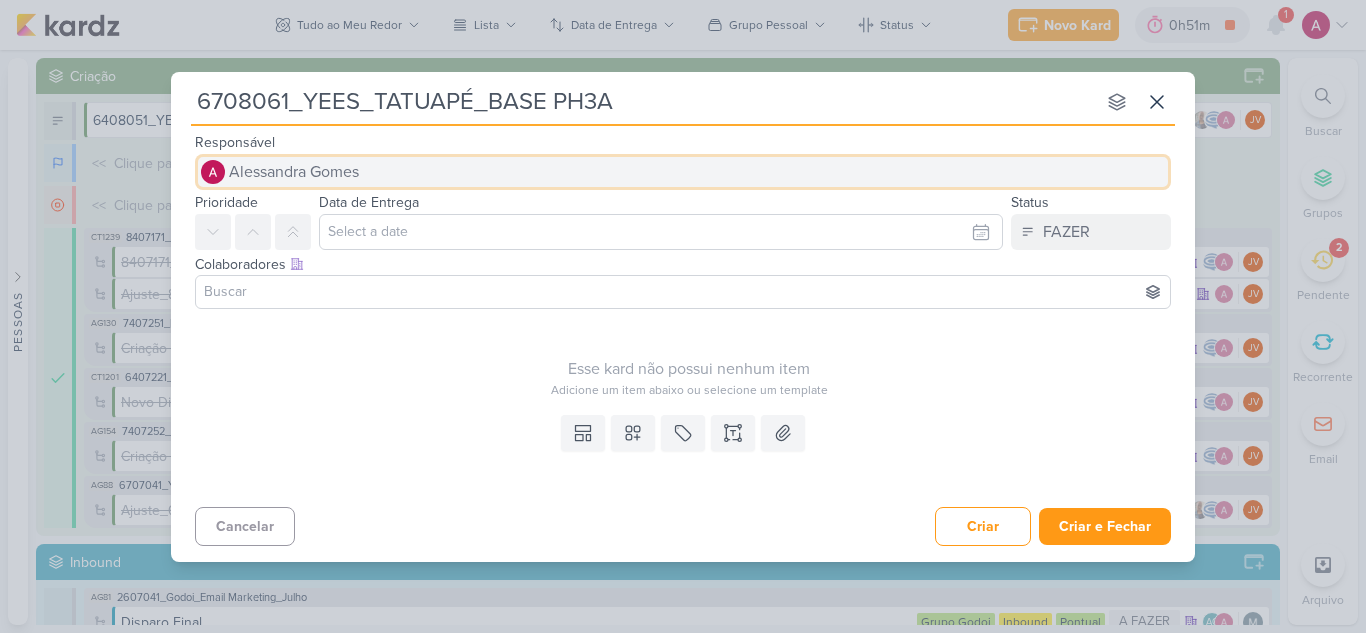 click on "Alessandra Gomes" at bounding box center (294, 172) 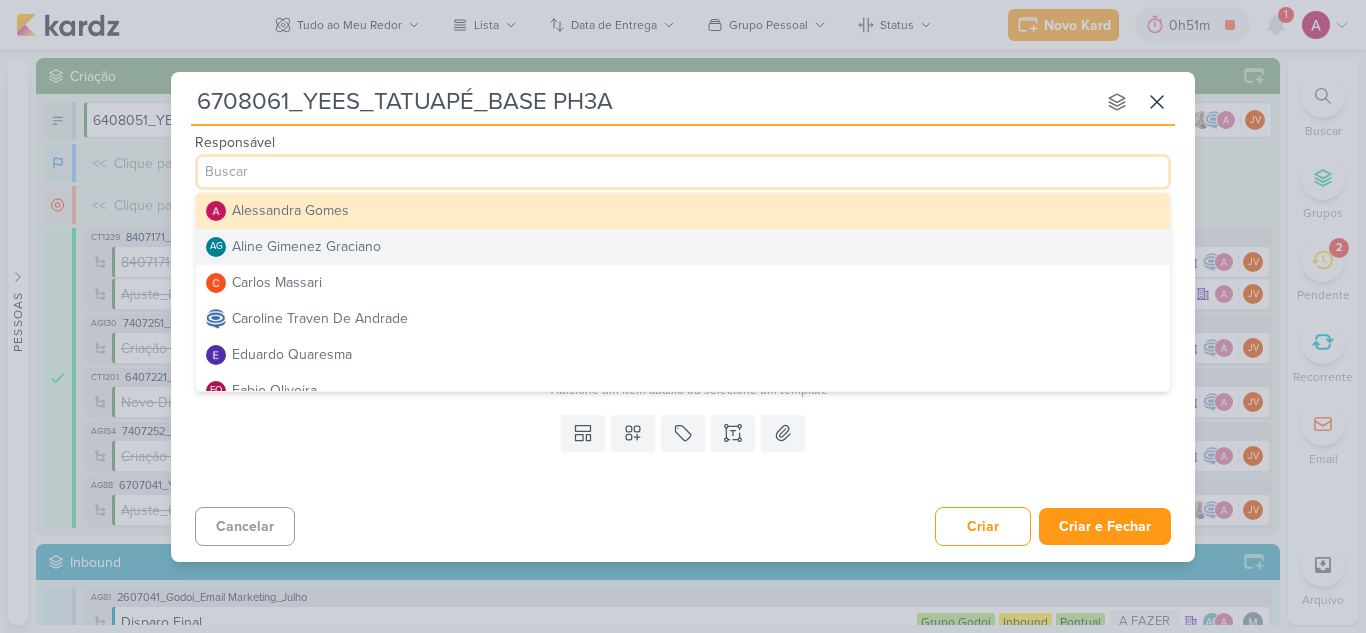 scroll, scrollTop: 100, scrollLeft: 0, axis: vertical 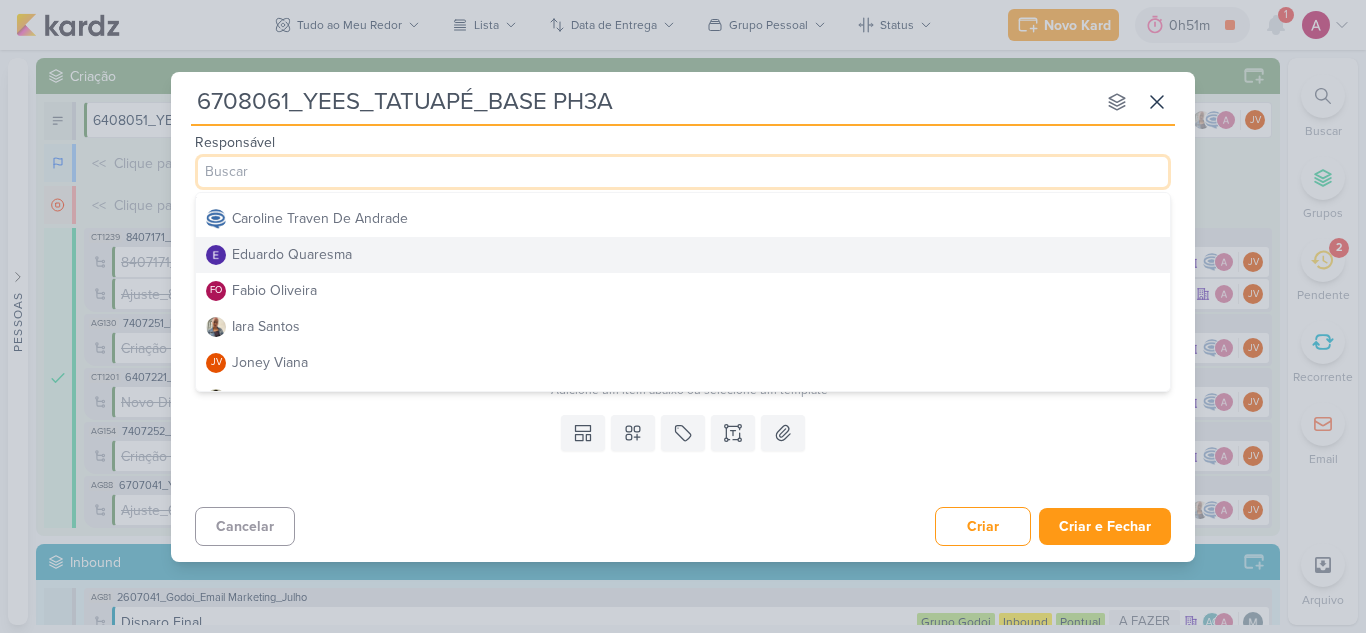 click on "Eduardo Quaresma" at bounding box center [292, 254] 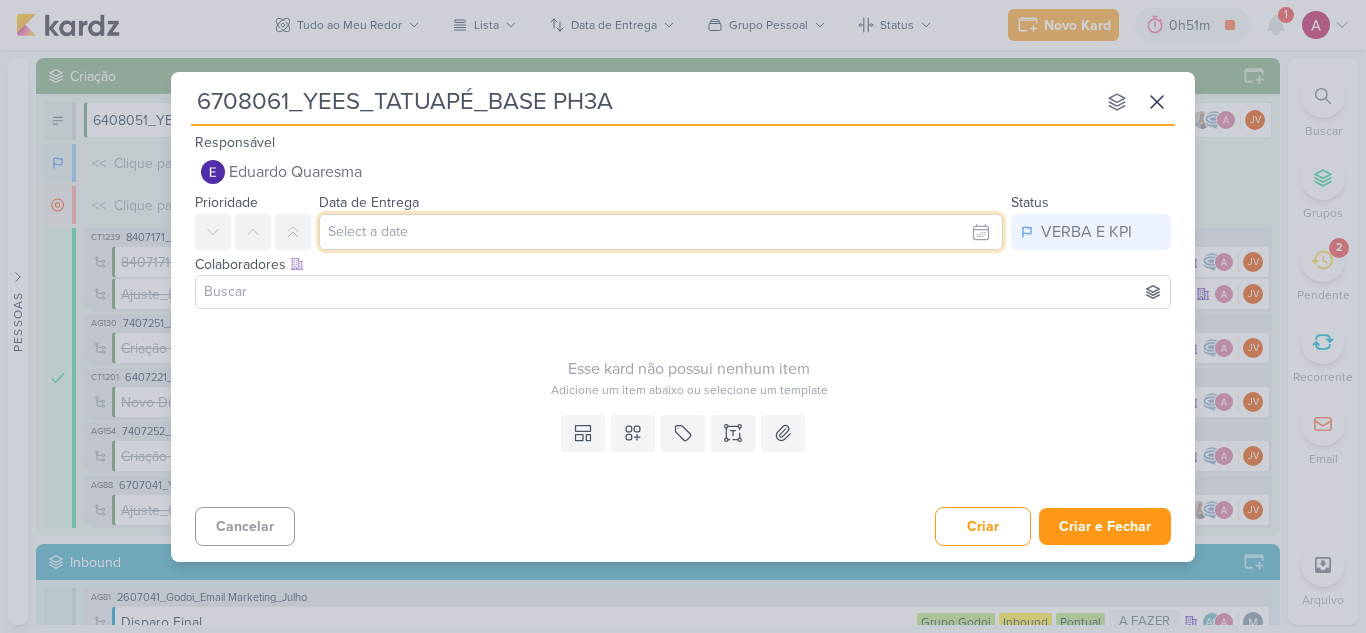 click at bounding box center (661, 232) 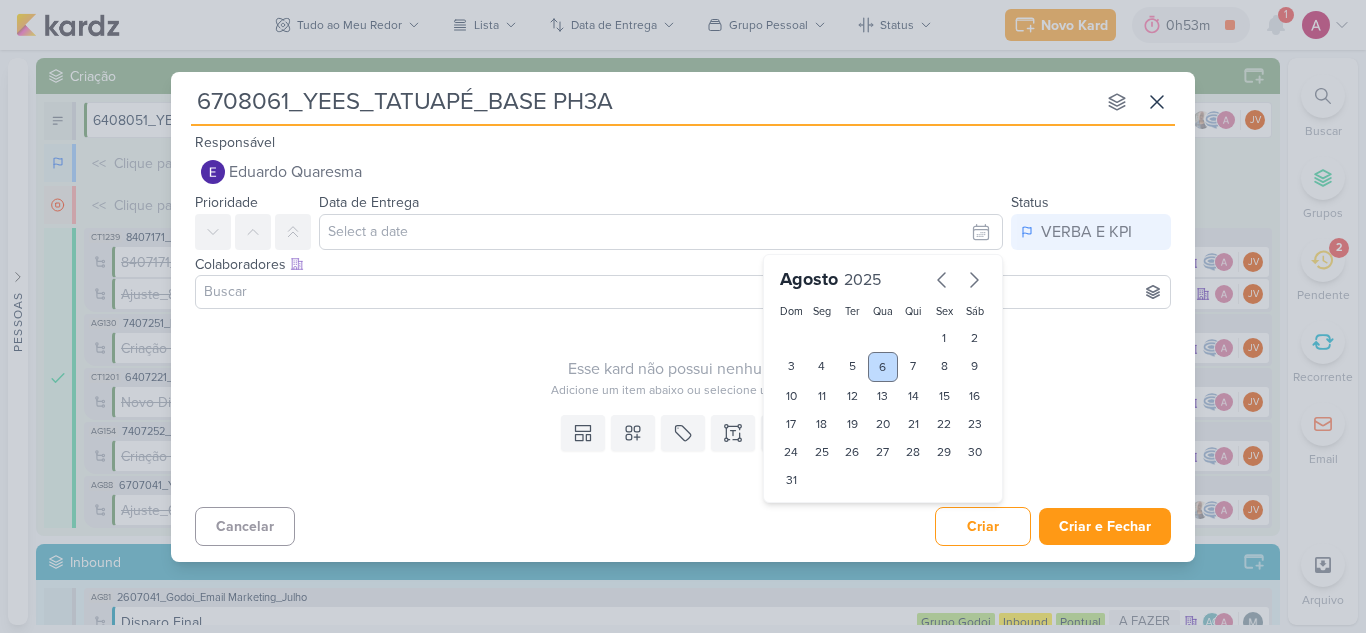 click on "6" at bounding box center [883, 367] 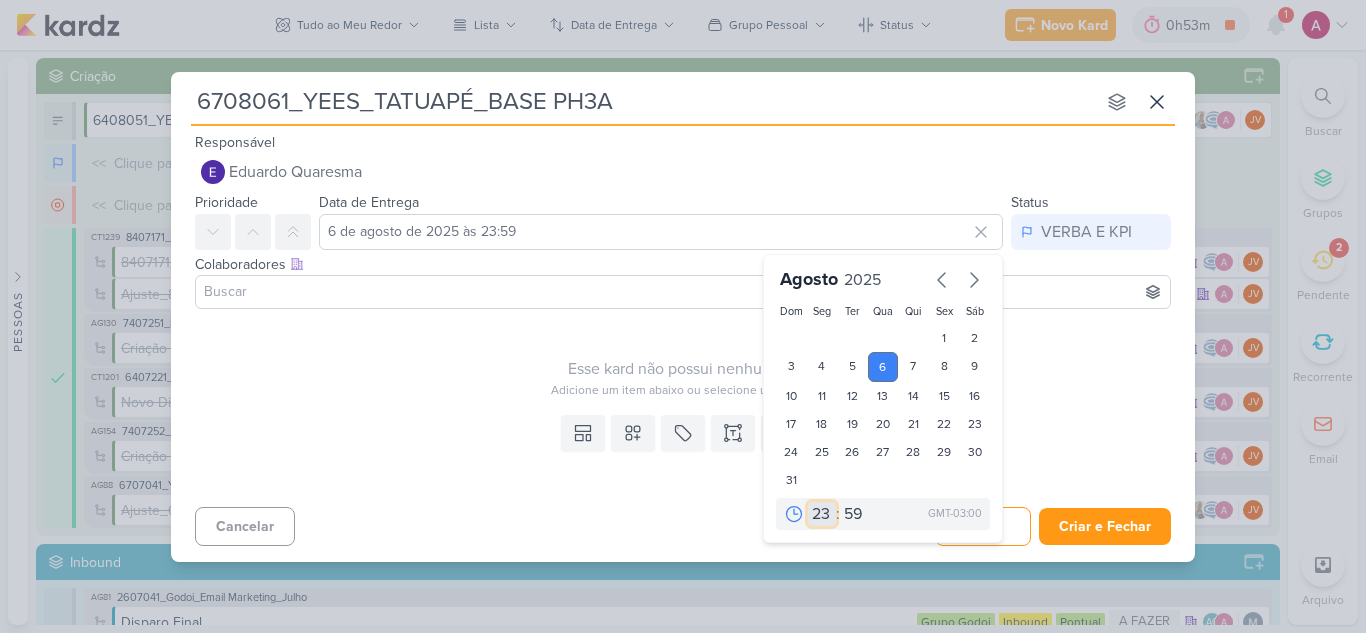 click on "00 01 02 03 04 05 06 07 08 09 10 11 12 13 14 15 16 17 18 19 20 21 22 23" at bounding box center (822, 514) 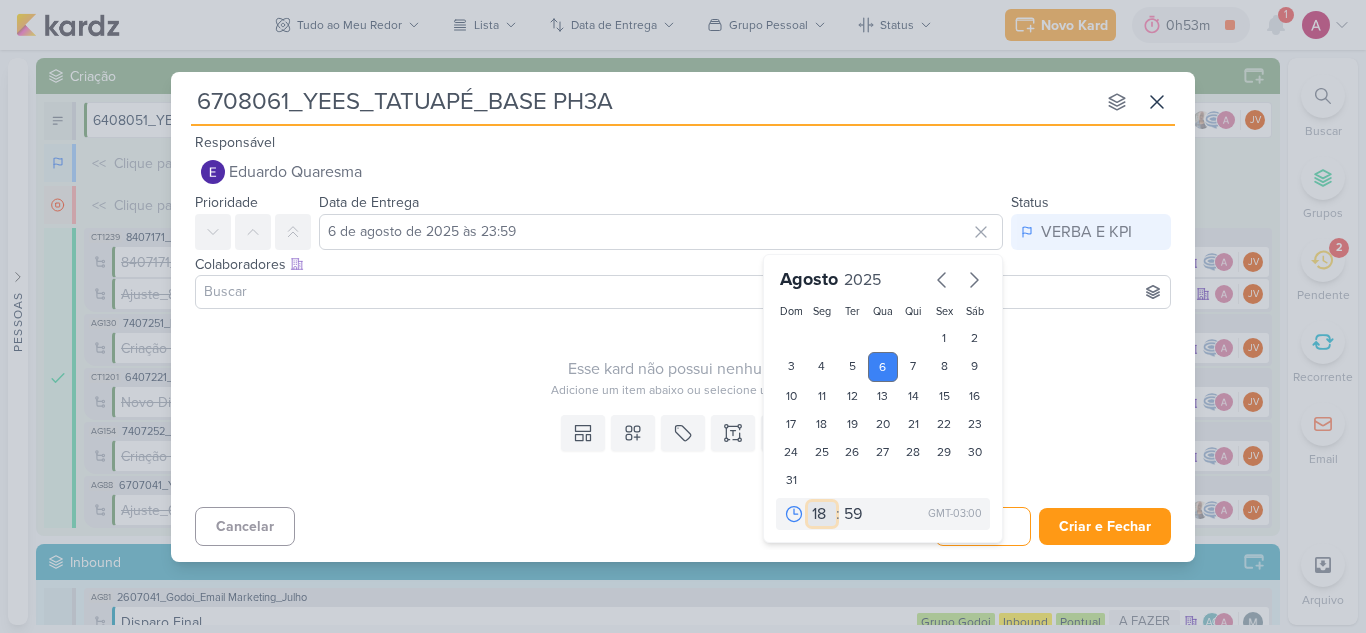 click on "00 01 02 03 04 05 06 07 08 09 10 11 12 13 14 15 16 17 18 19 20 21 22 23" at bounding box center (822, 514) 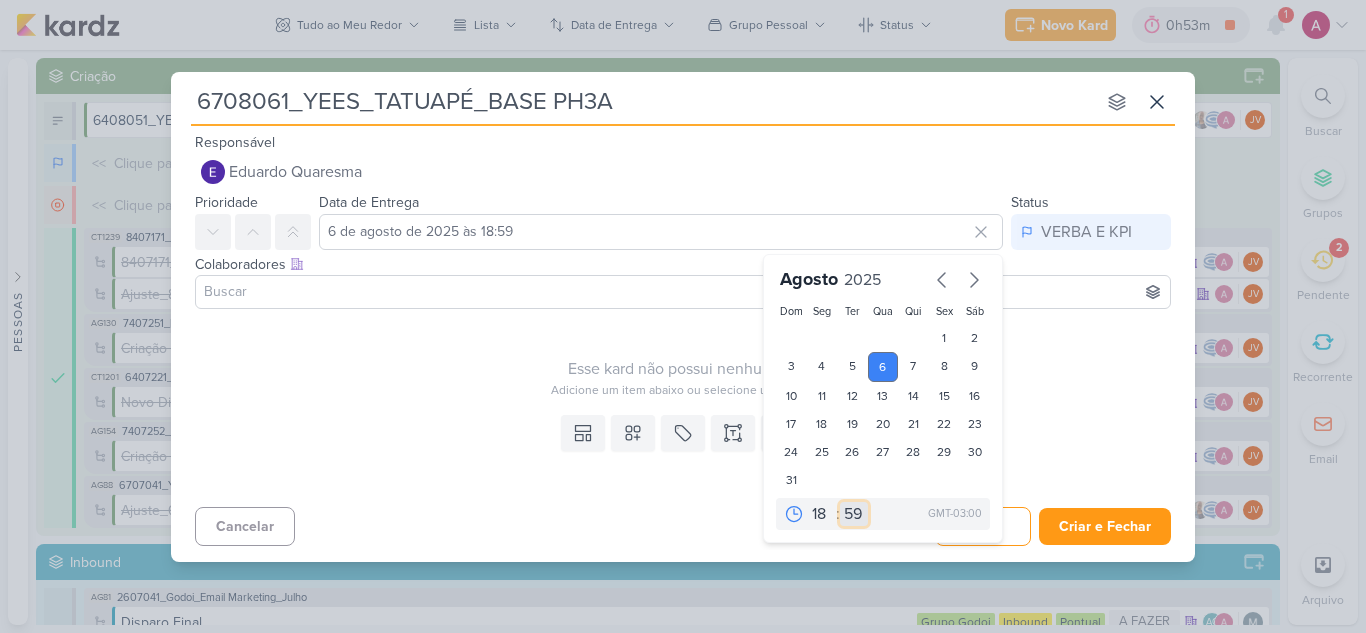 click on "00 05 10 15 20 25 30 35 40 45 50 55
59" at bounding box center (854, 514) 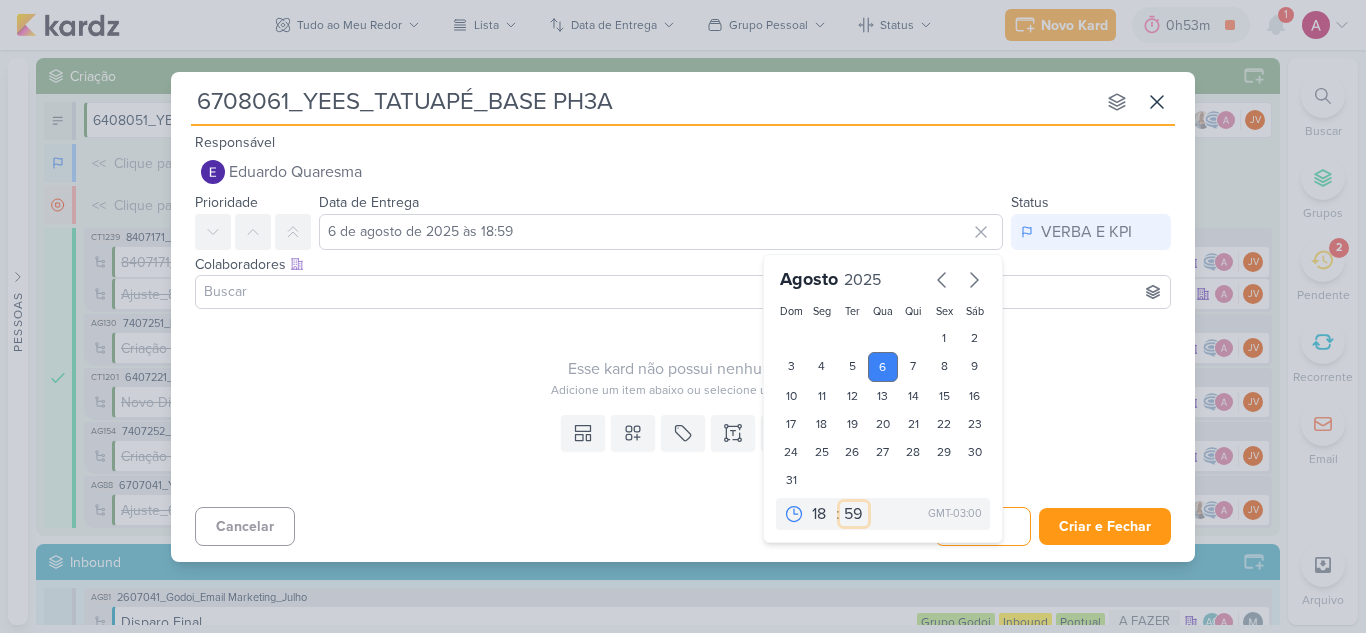select on "0" 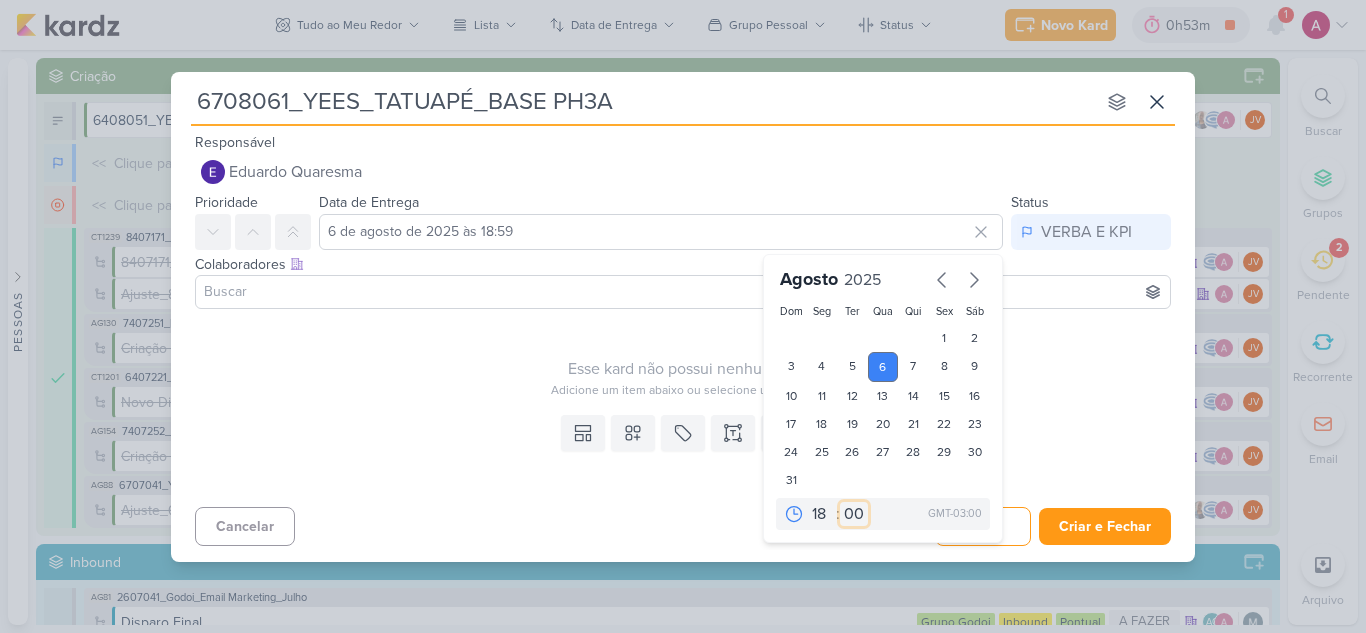click on "00 05 10 15 20 25 30 35 40 45 50 55
59" at bounding box center [854, 514] 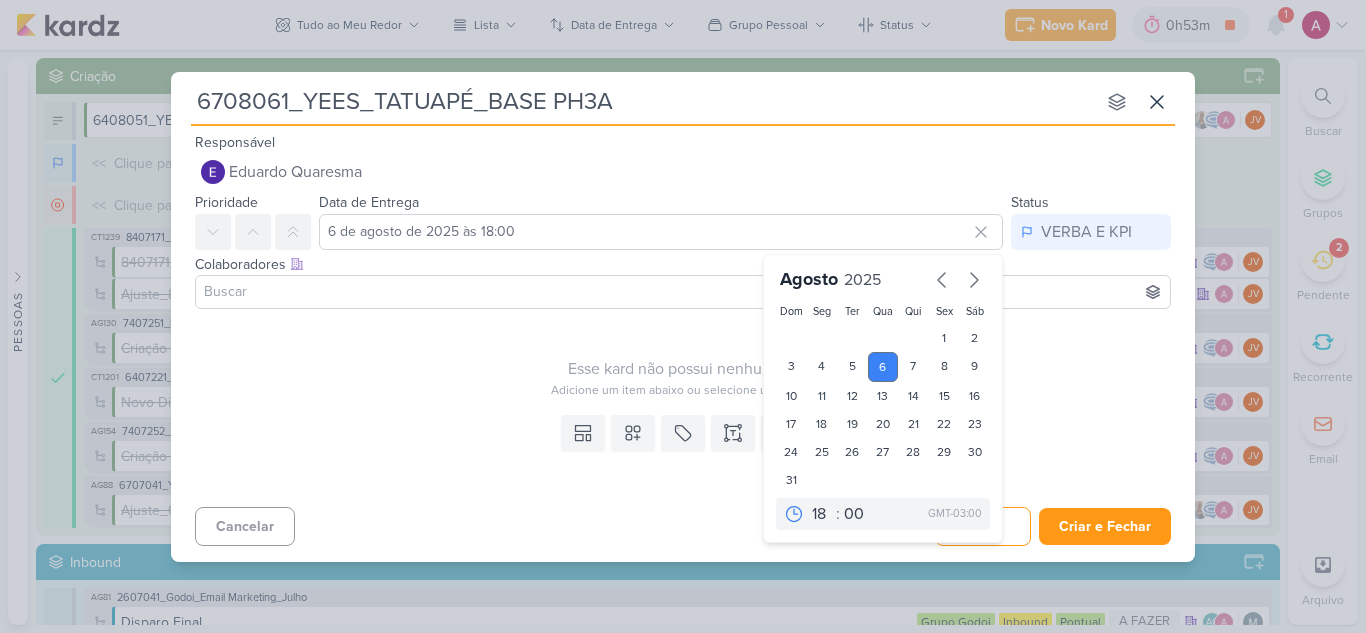 click at bounding box center (683, 292) 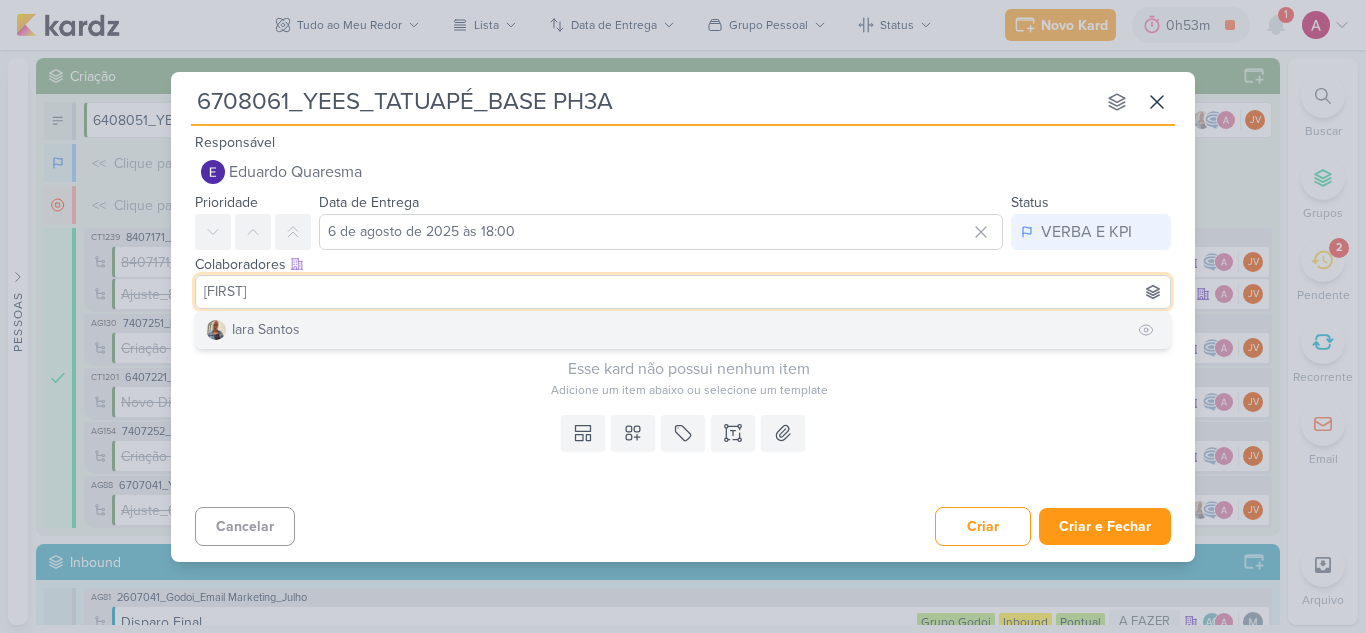 type on "iara" 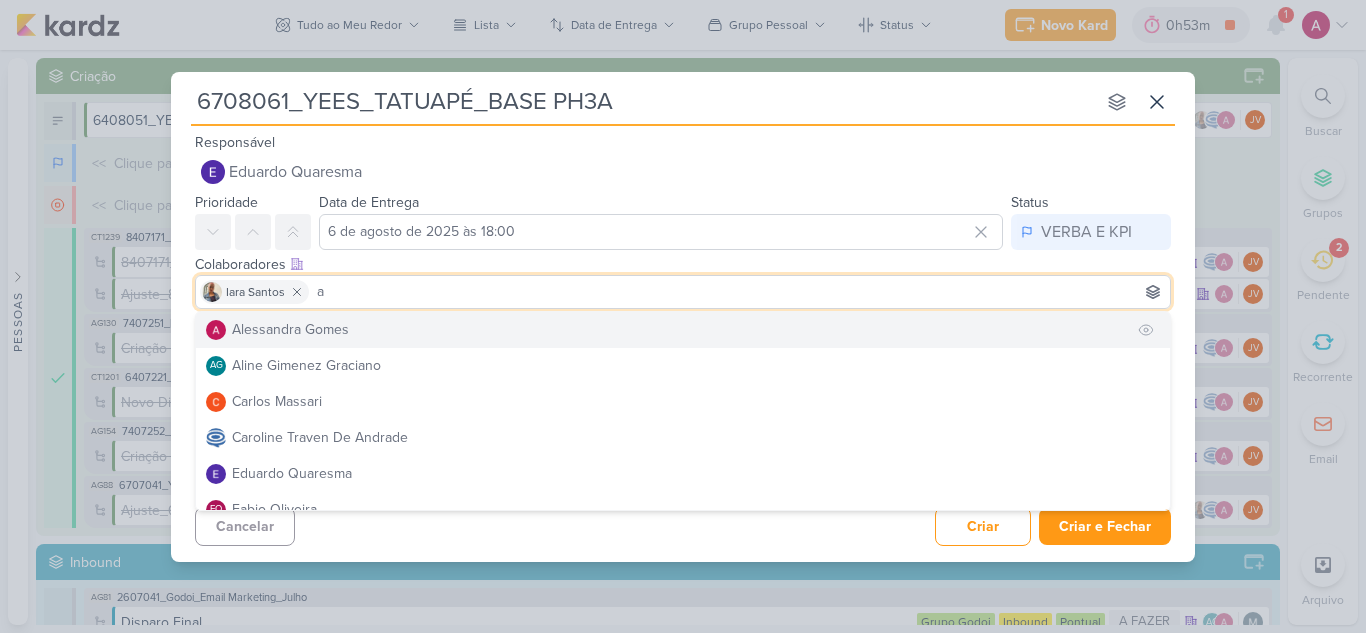 type on "a" 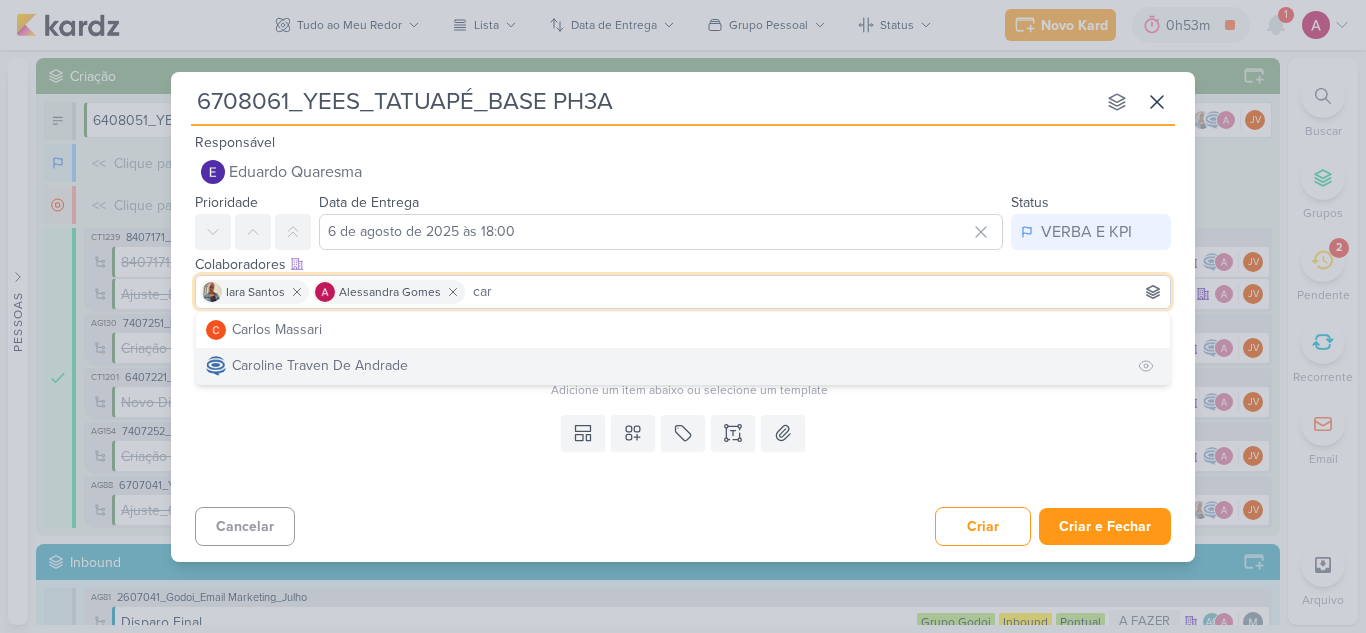 type on "car" 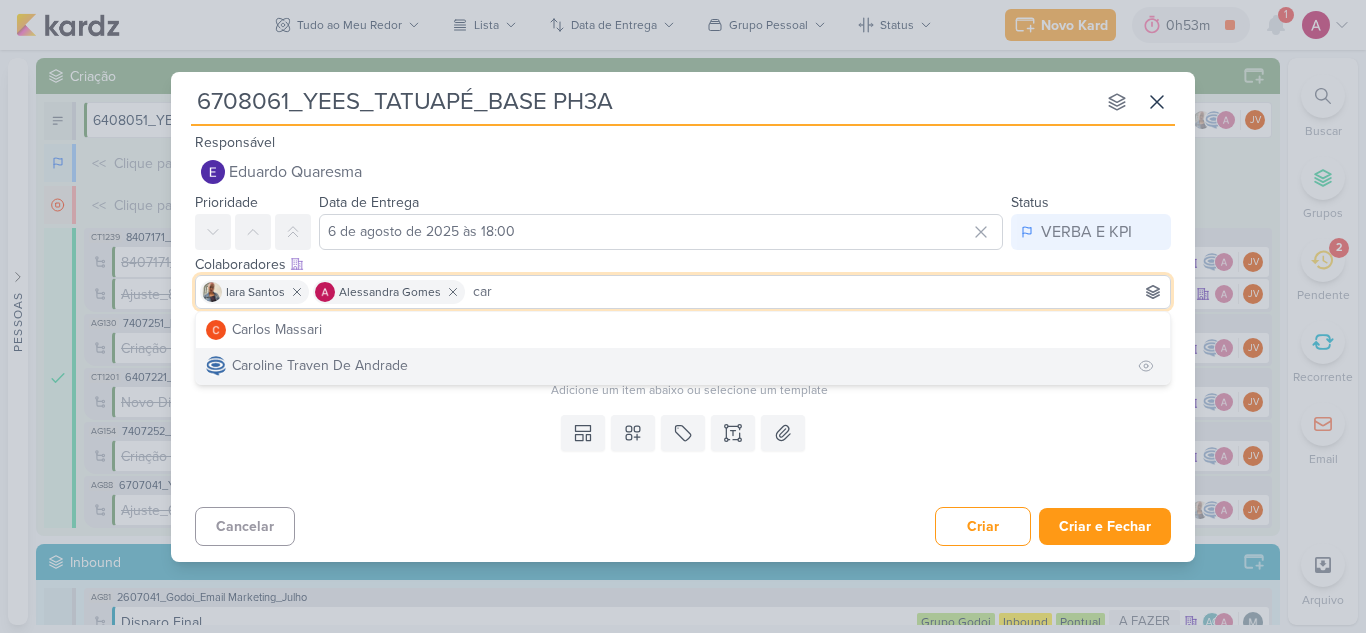 type 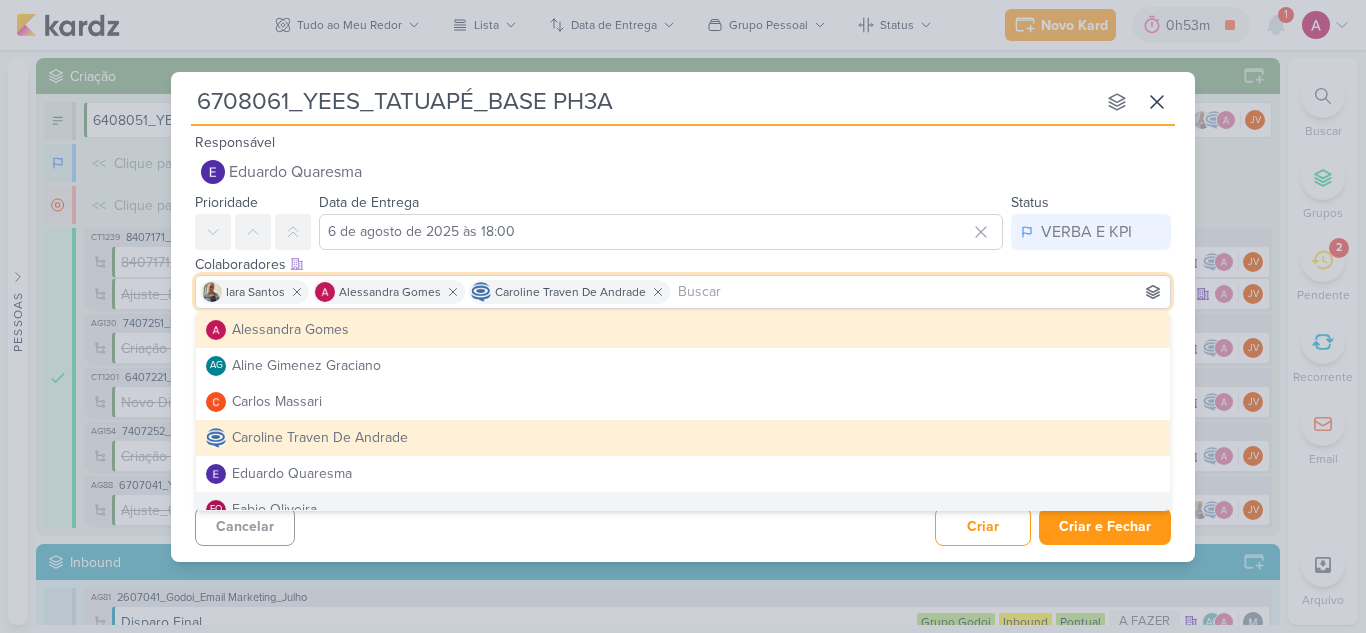 click on "Cancelar
Criar
Criar e Fechar
Ctrl + Enter" at bounding box center (683, 524) 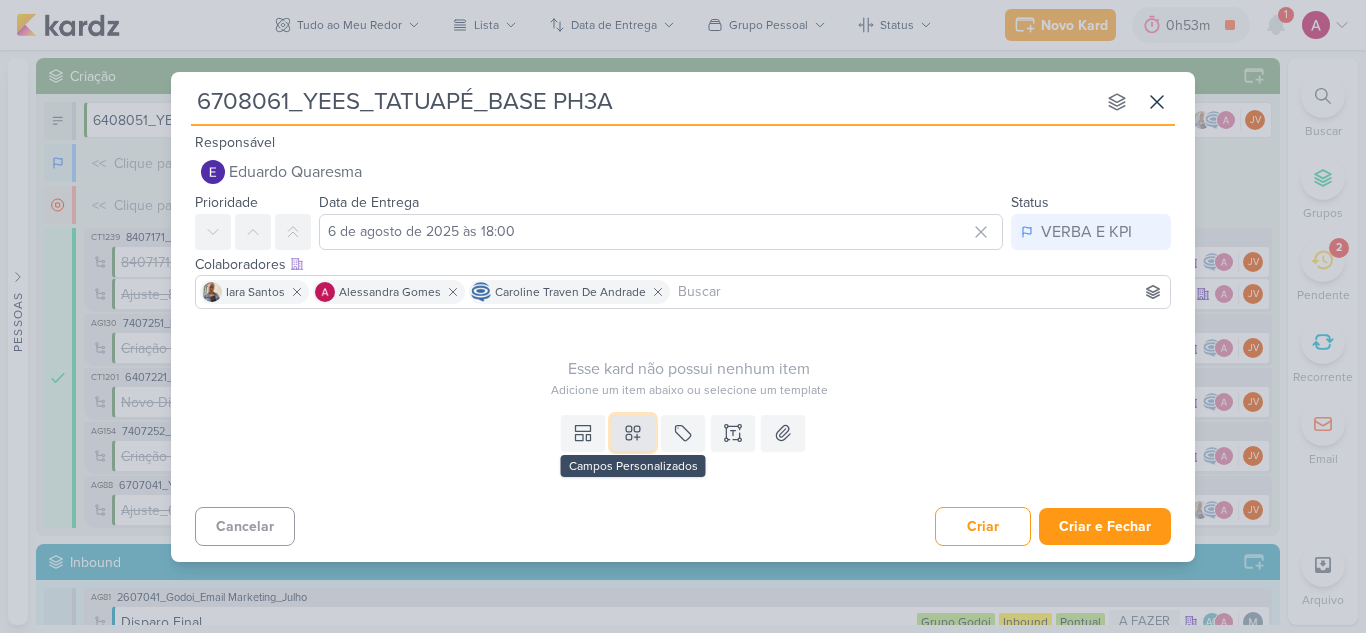 click at bounding box center (633, 433) 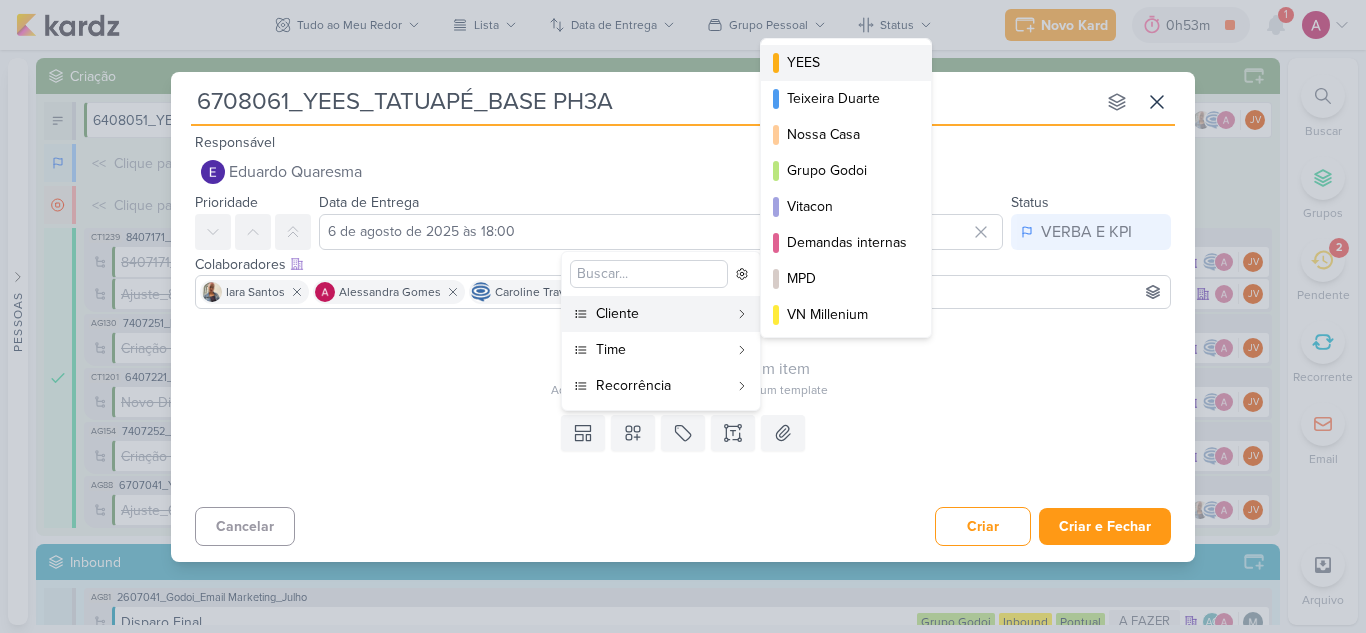 click on "YEES" at bounding box center (847, 62) 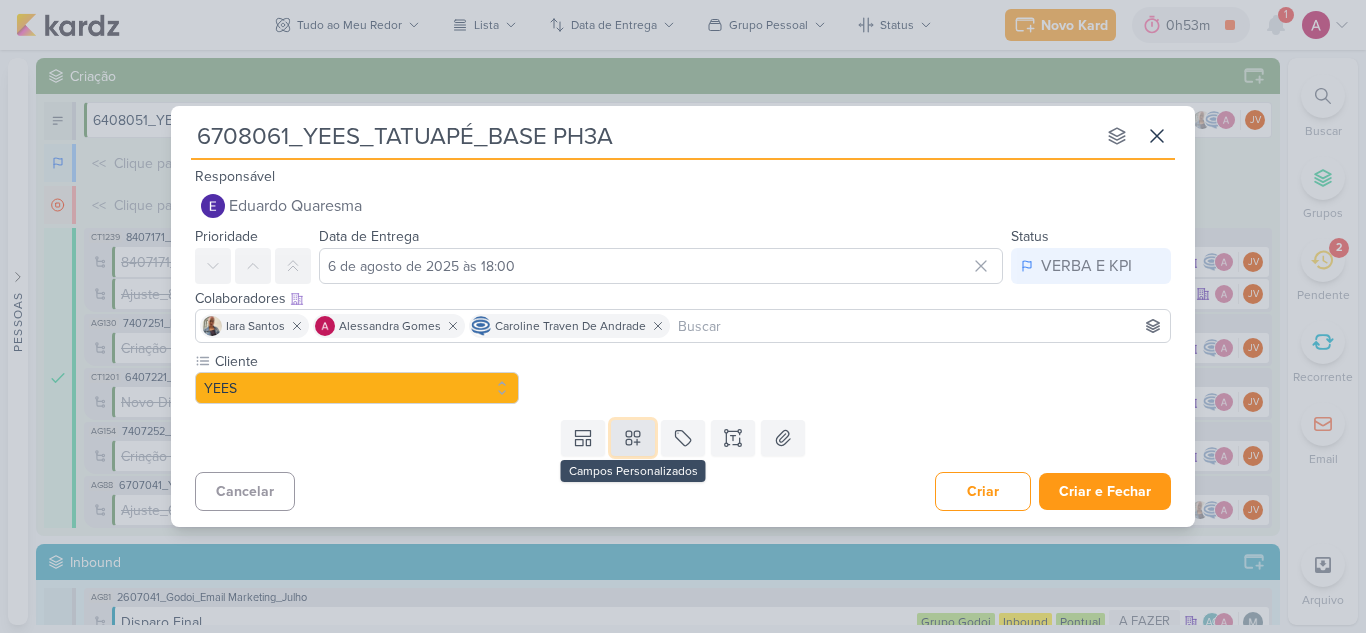 click 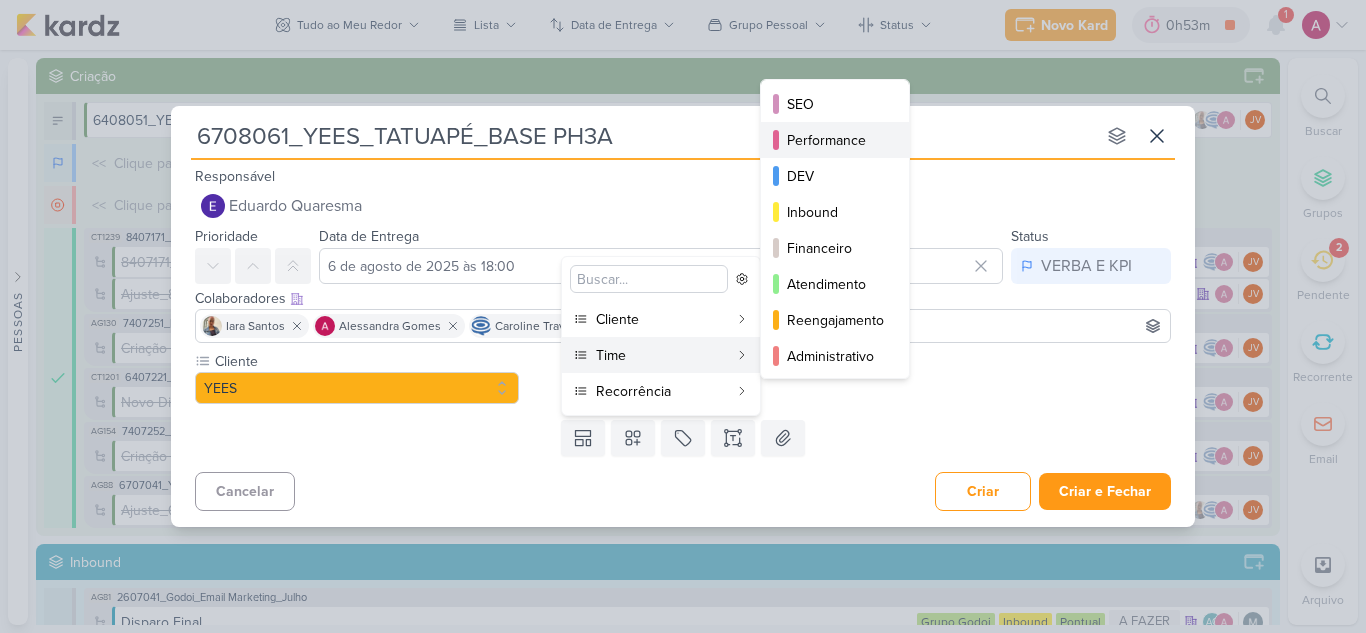 click on "Performance" at bounding box center [836, 140] 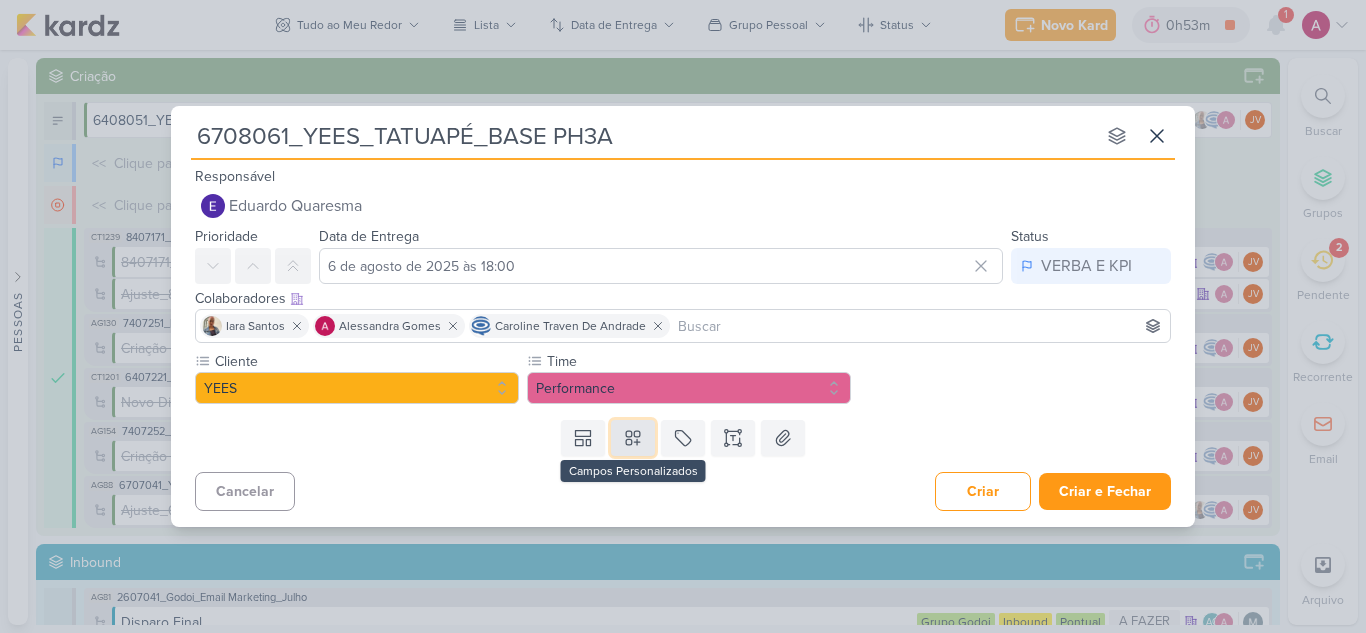 click 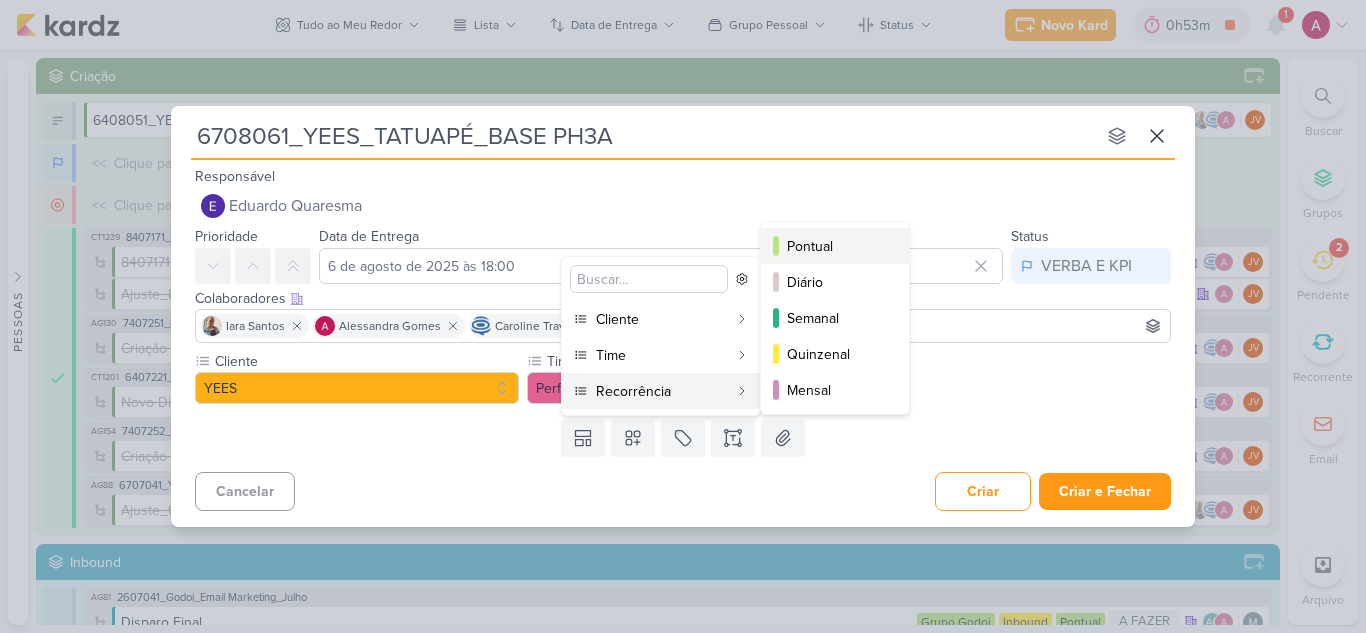 click on "Pontual" at bounding box center (836, 246) 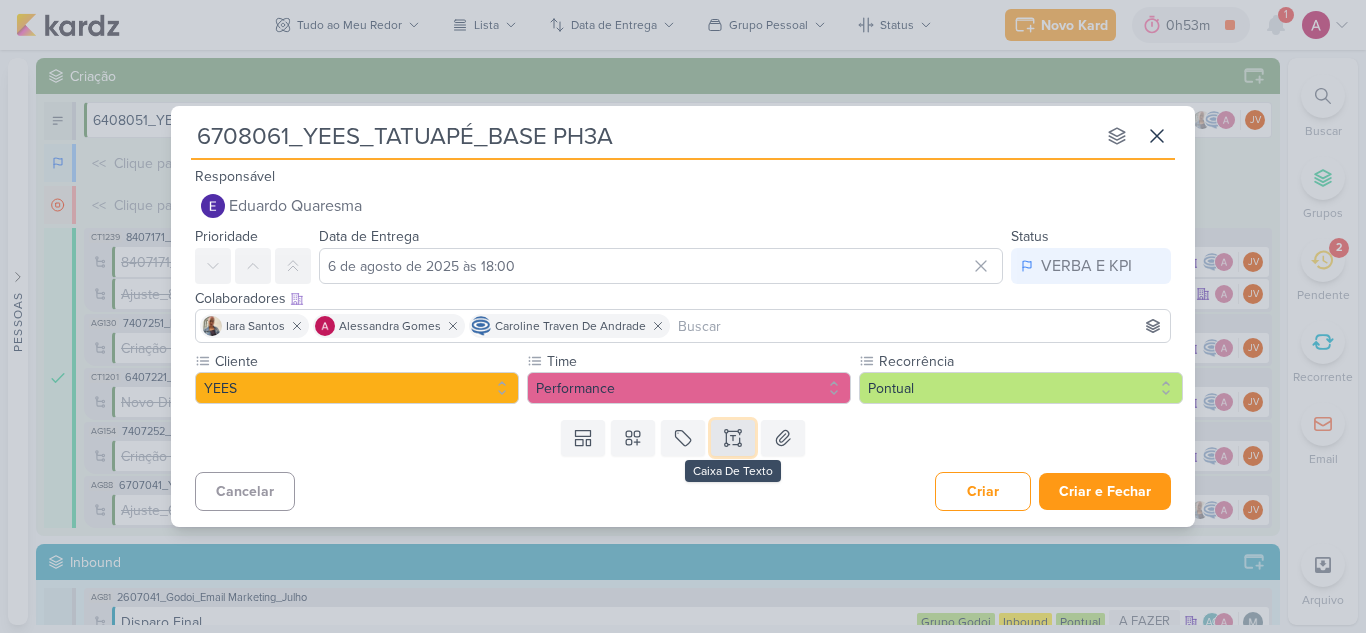 click 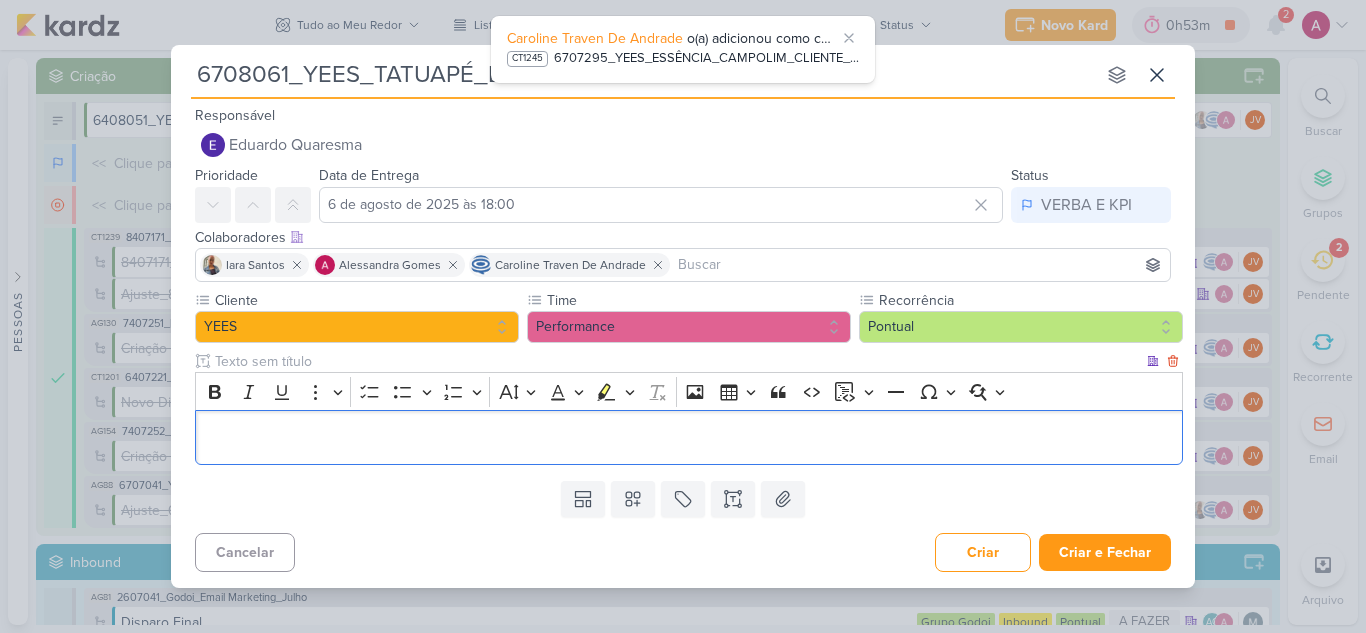 click at bounding box center (689, 438) 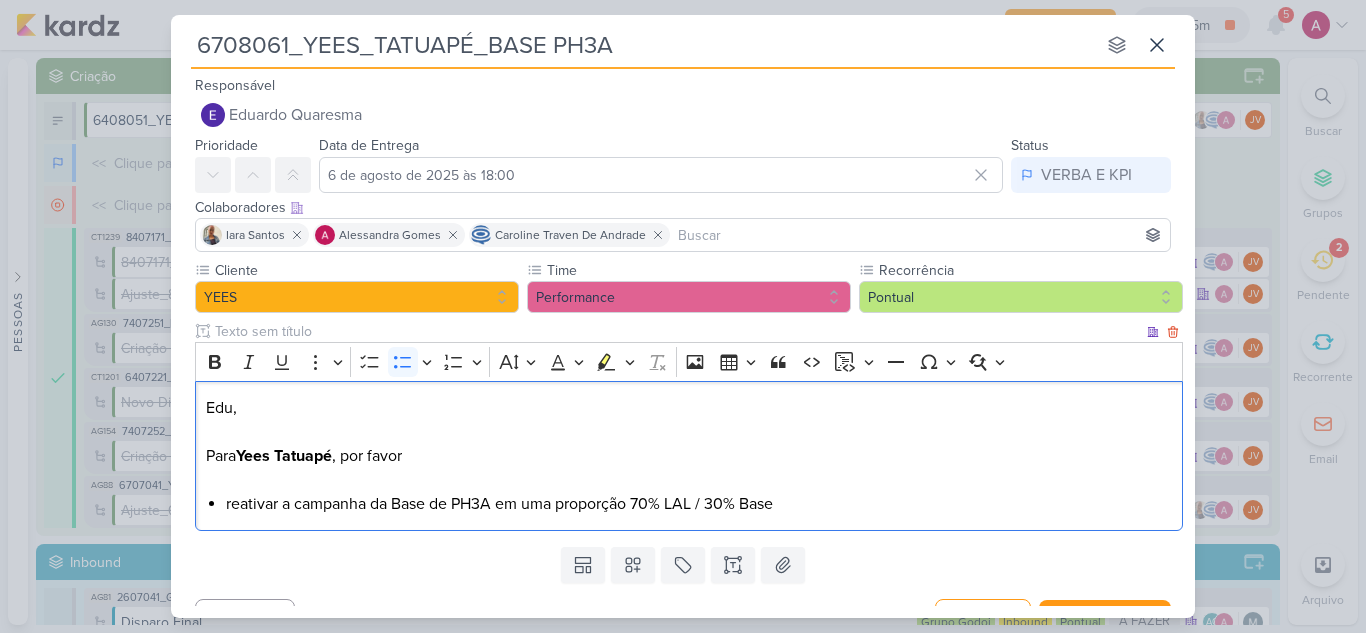 click on "reativar a campanha da Base de PH3A em uma proporção 70% LAL / 30% Base" at bounding box center [699, 504] 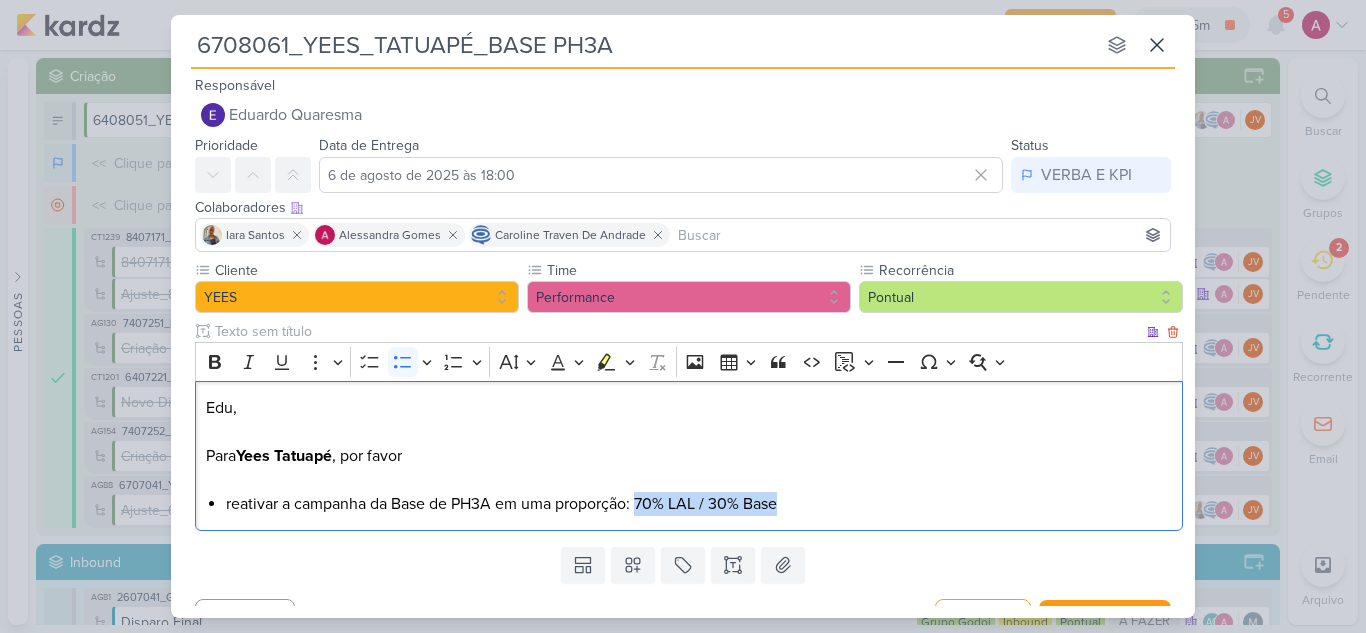 drag, startPoint x: 642, startPoint y: 503, endPoint x: 789, endPoint y: 505, distance: 147.01361 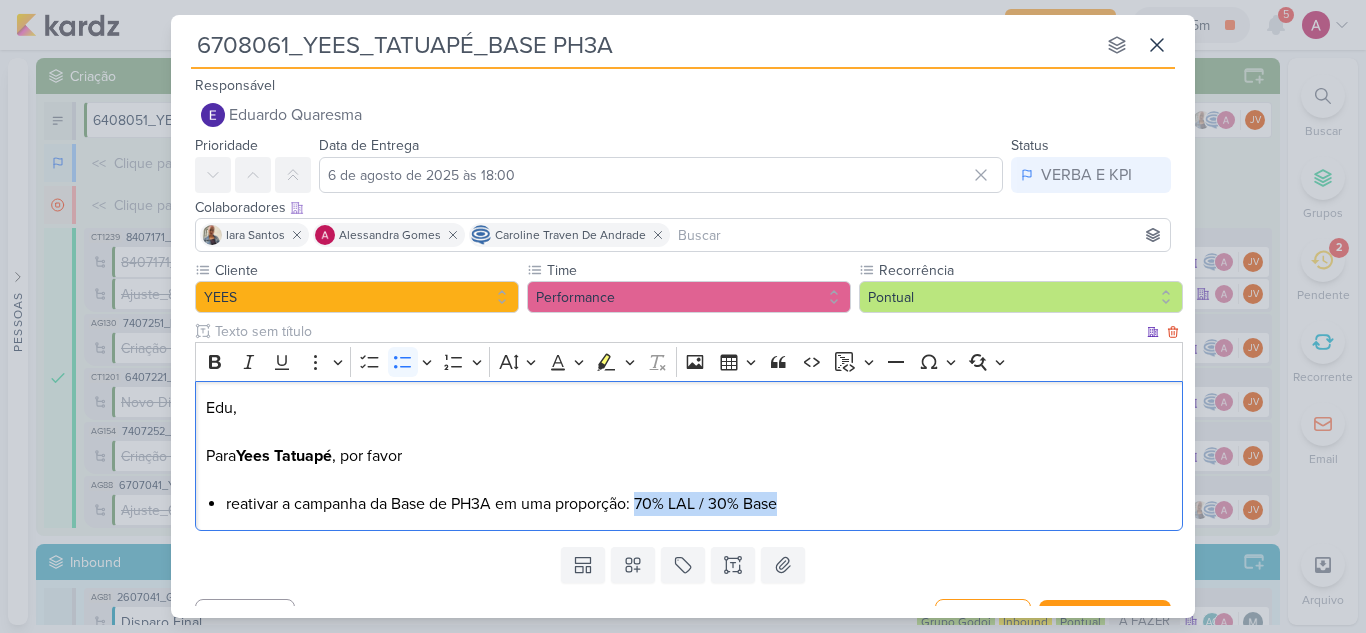 click on "reativar a campanha da Base de PH3A em uma proporção: 70% LAL / 30% Base" at bounding box center [699, 504] 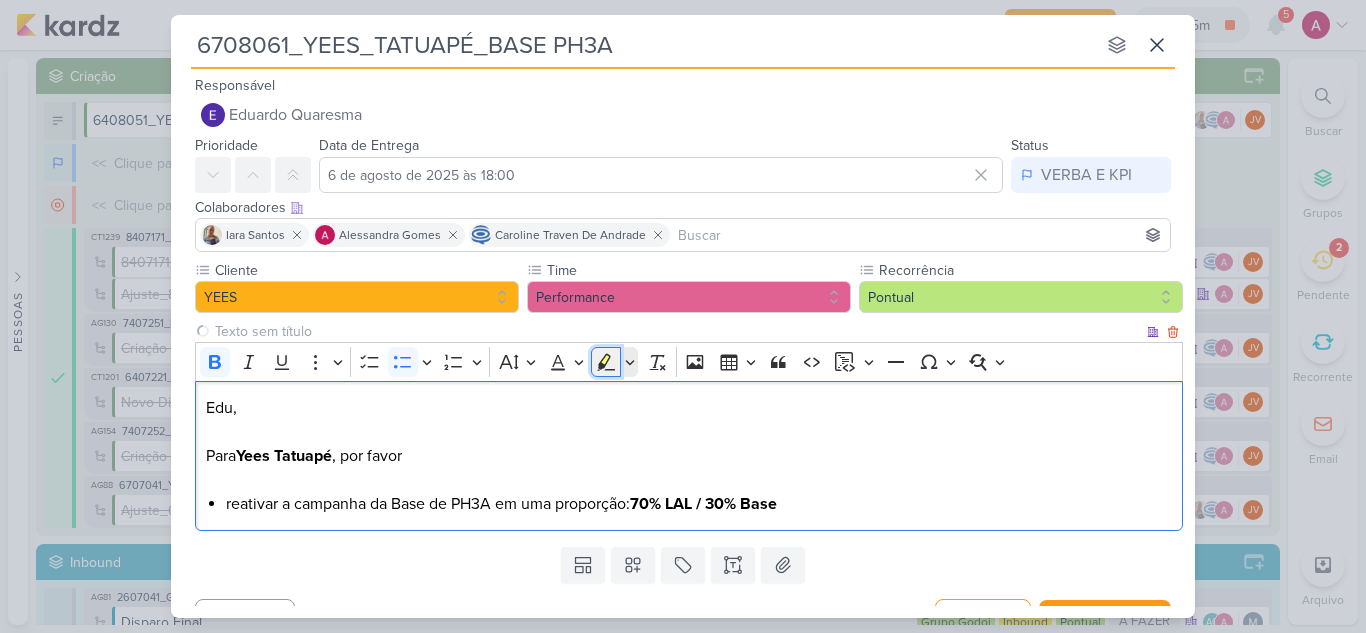 click 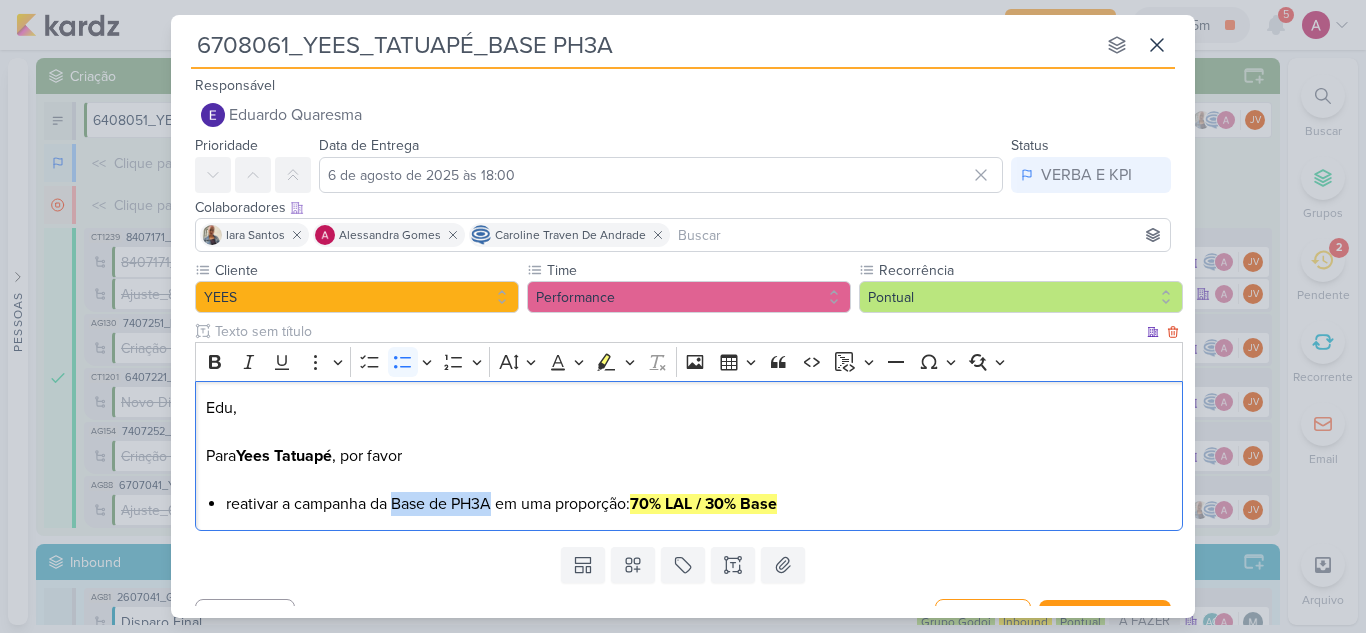 drag, startPoint x: 393, startPoint y: 507, endPoint x: 492, endPoint y: 512, distance: 99.12618 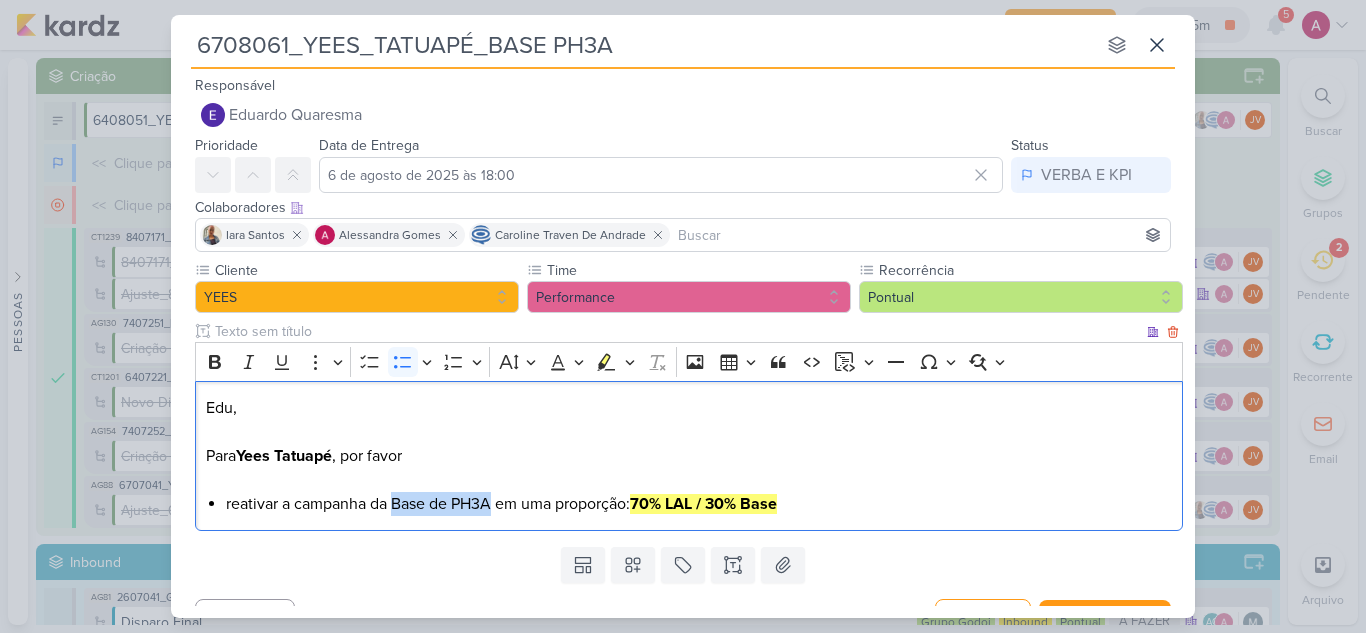 click on "reativar a campanha da Base de PH3A em uma proporção:  70% LAL / 30% Base" at bounding box center (699, 504) 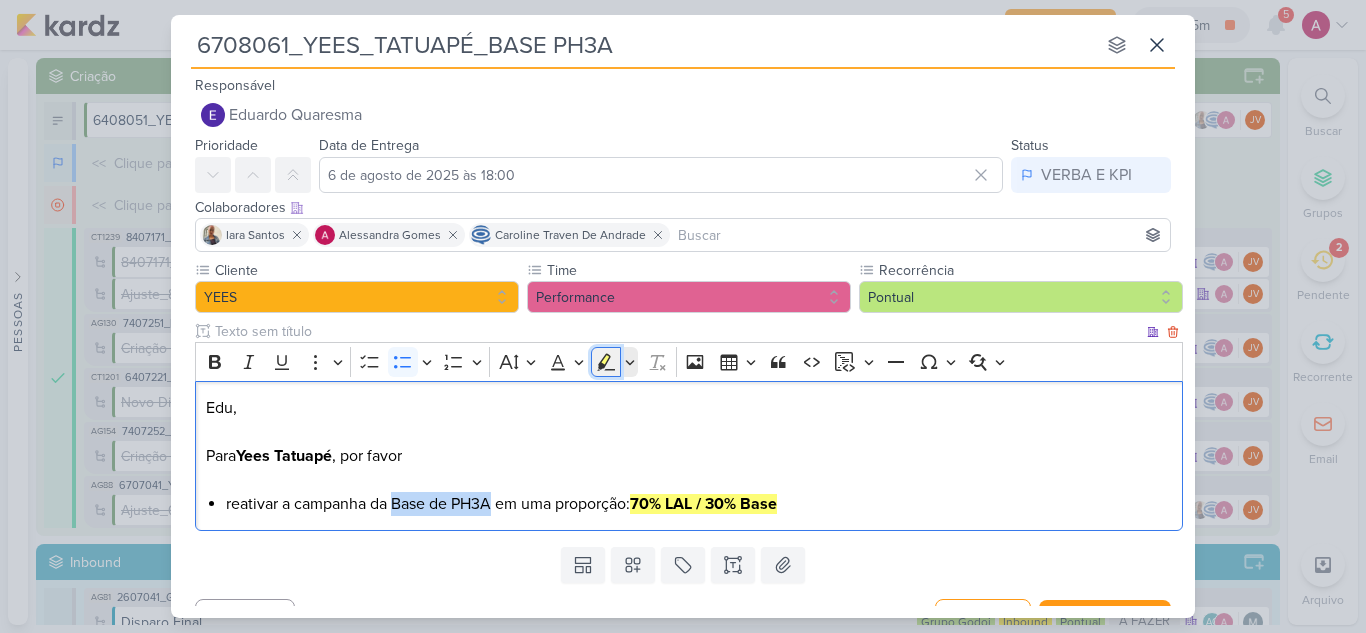 click 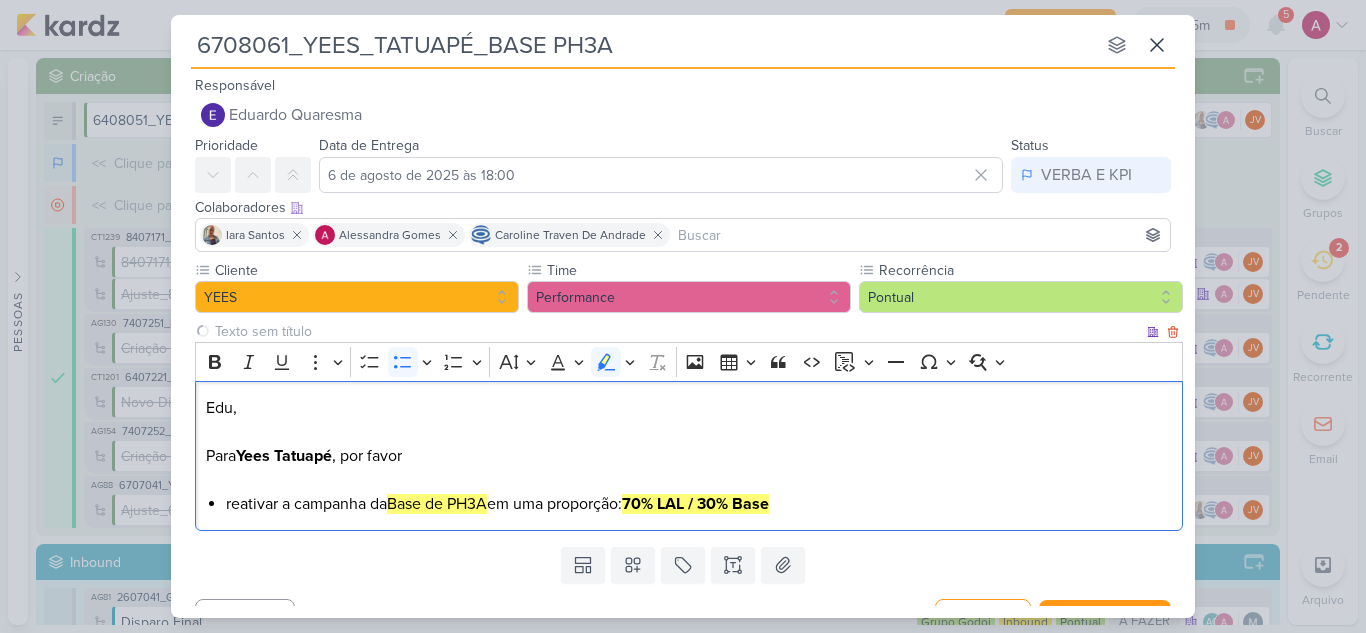 click on "Edu, Para  Yees Tatuapé , por favor  reativar a campanha da  Base de PH3A  em uma proporção:  70% LAL / 30% Base" at bounding box center (689, 456) 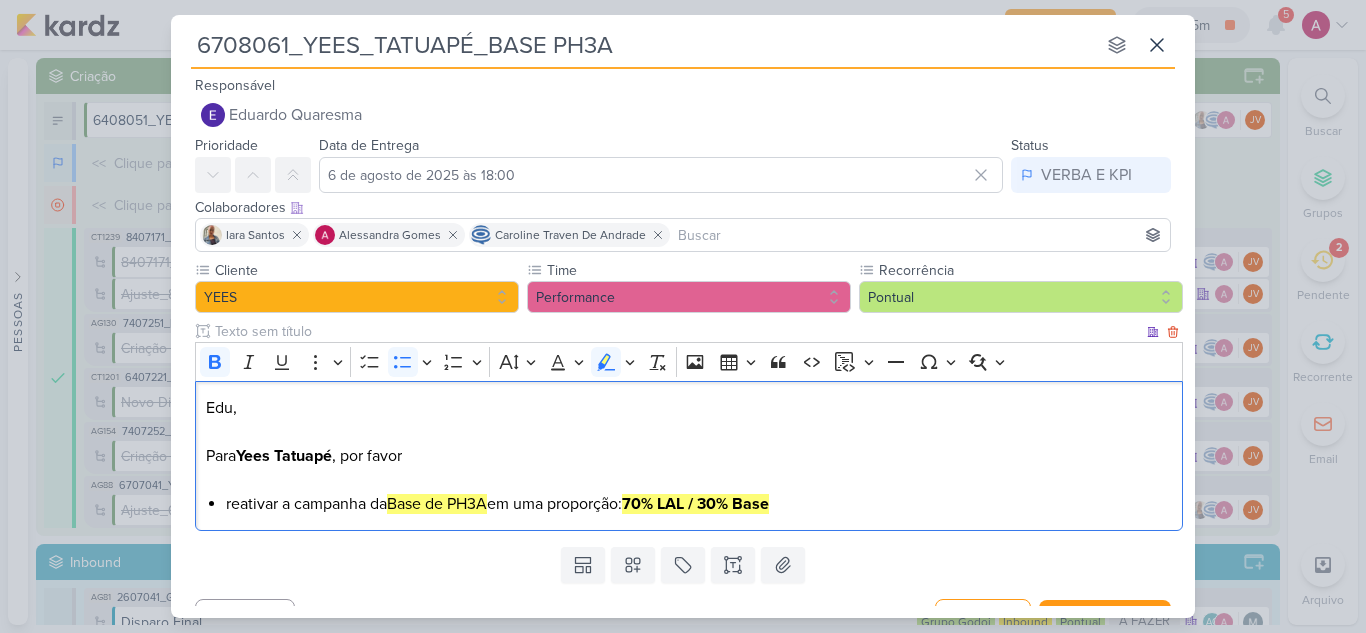 click on "reativar a campanha da  Base de PH3A  em uma proporção:  70% LAL / 30% Base" at bounding box center [699, 504] 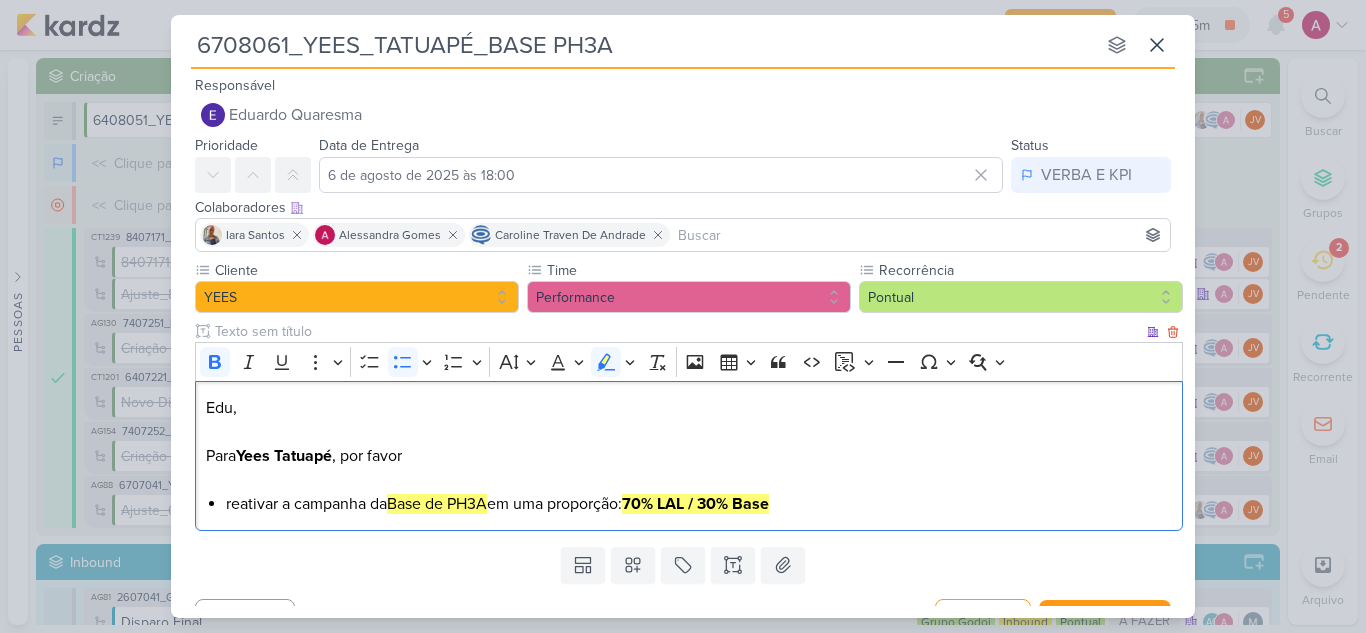 scroll, scrollTop: 36, scrollLeft: 0, axis: vertical 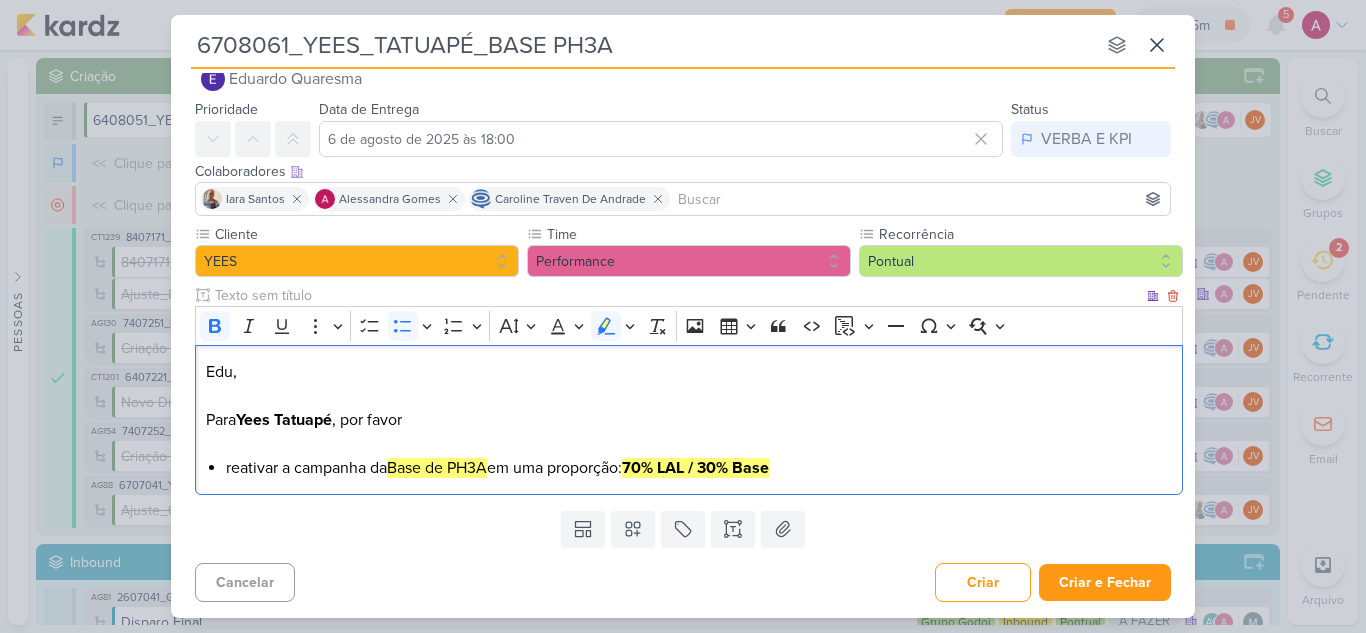 click on "reativar a campanha da  Base de PH3A  em uma proporção:  70% LAL / 30% Base" at bounding box center [699, 468] 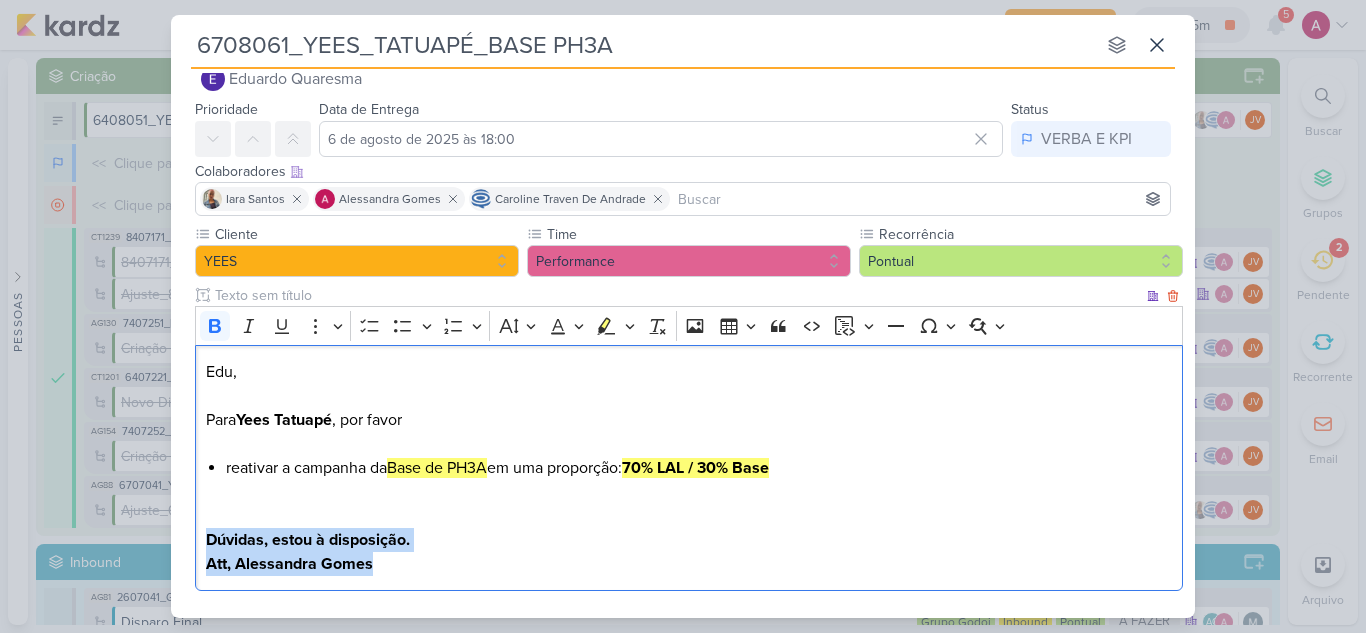 drag, startPoint x: 383, startPoint y: 568, endPoint x: 205, endPoint y: 529, distance: 182.2224 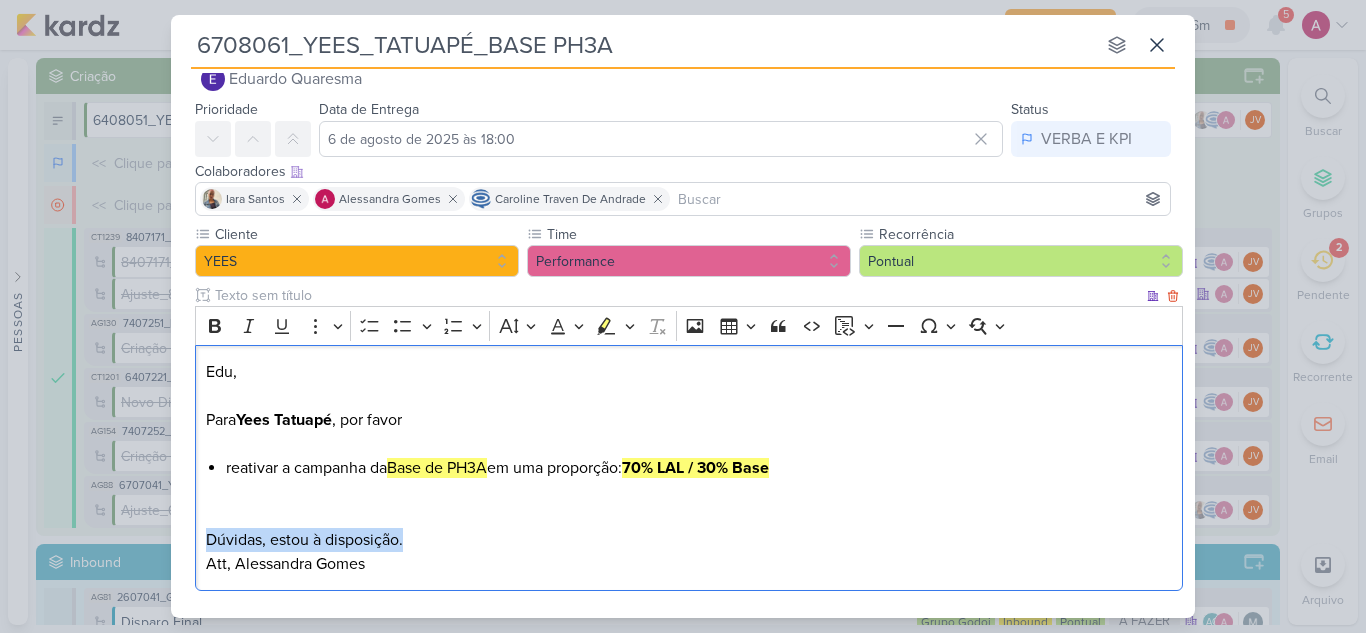 click on "Att, Alessandra Gomes" at bounding box center (689, 564) 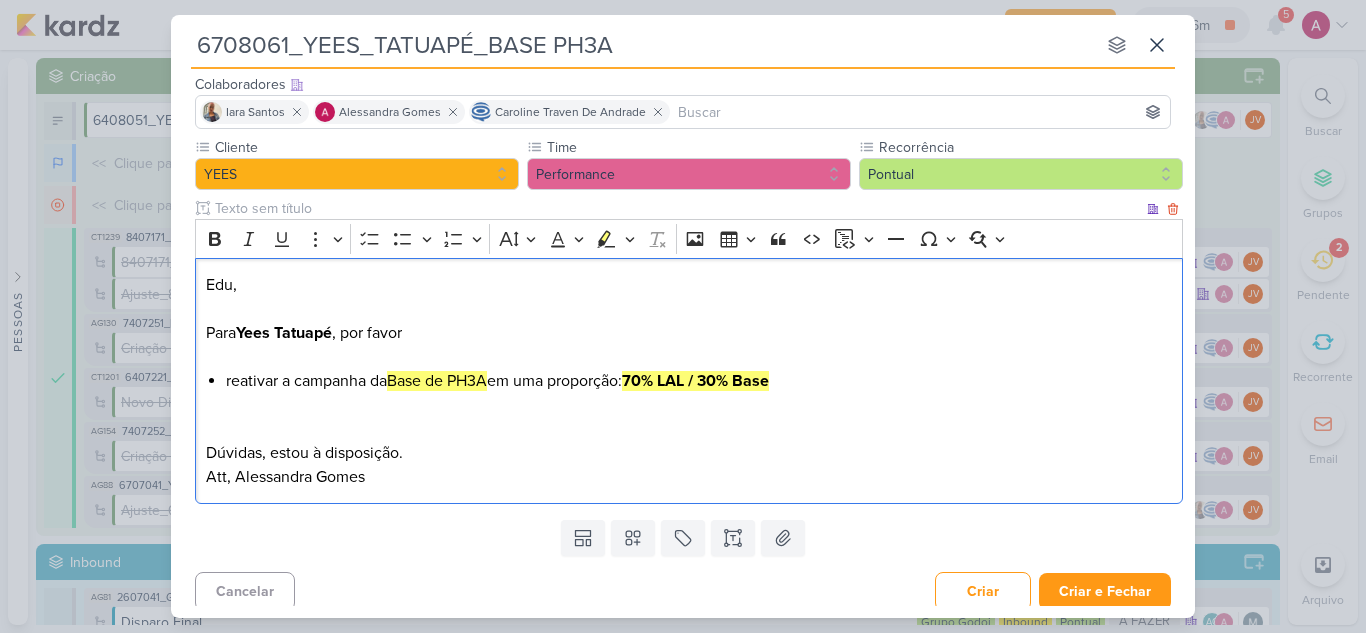 scroll, scrollTop: 132, scrollLeft: 0, axis: vertical 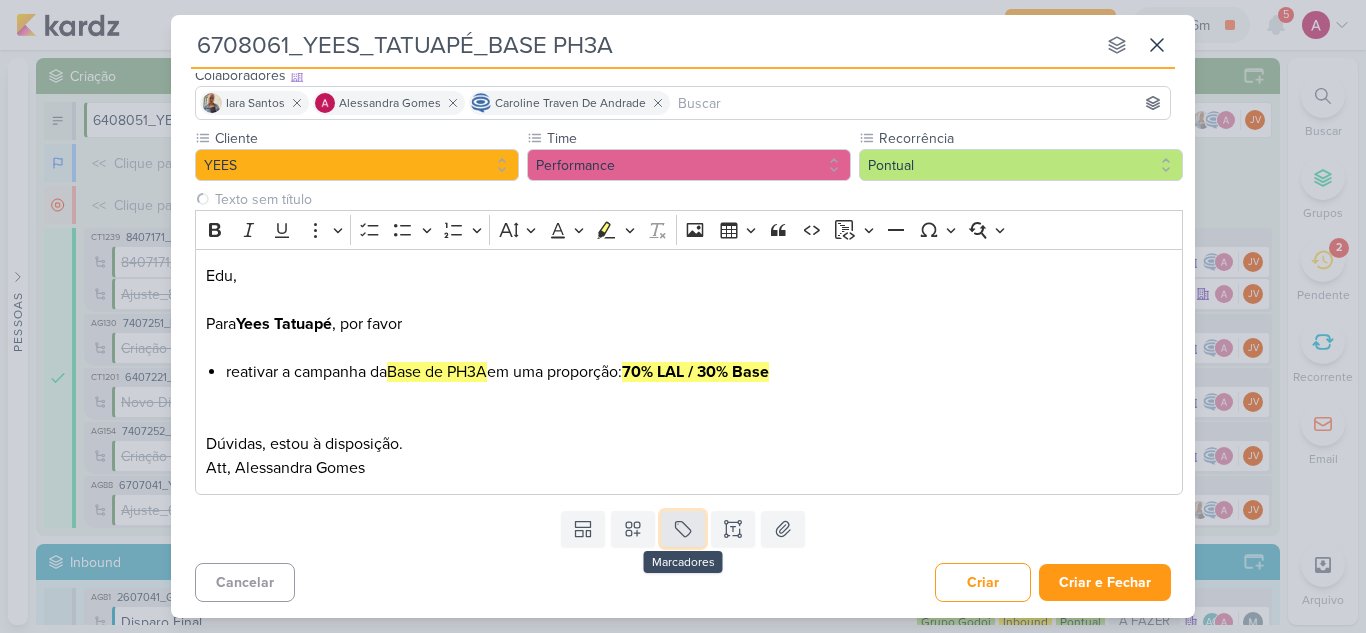 click 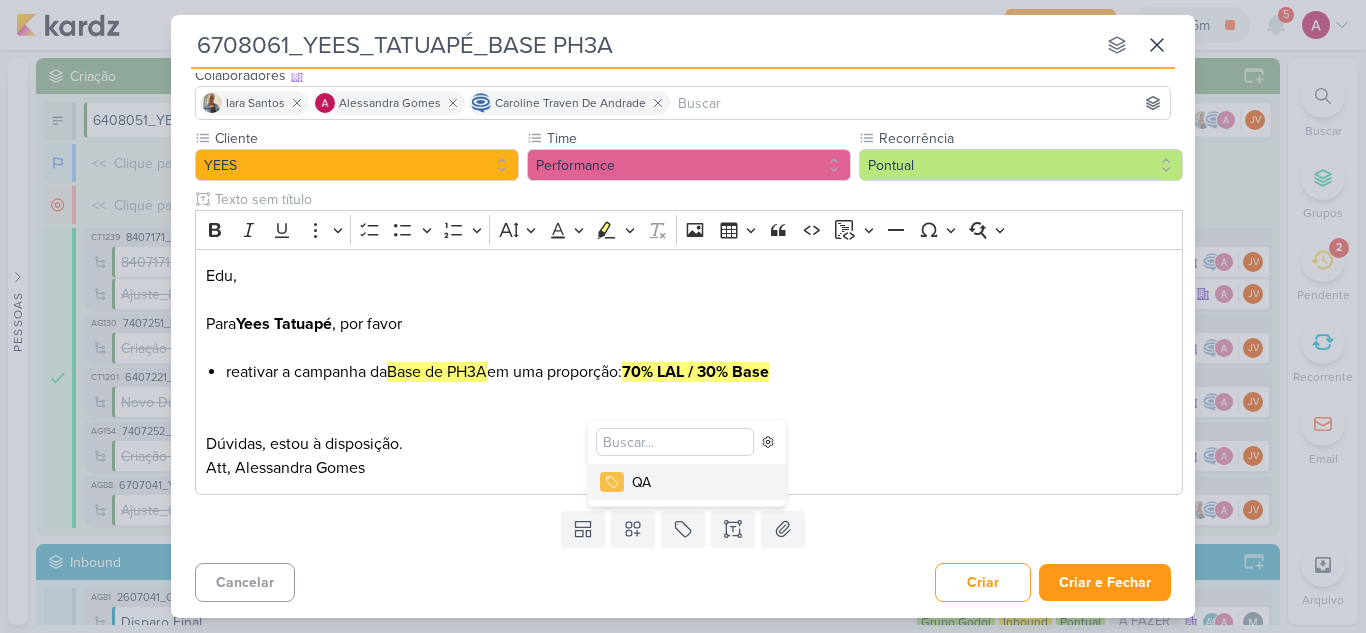 click on "QA" at bounding box center [697, 482] 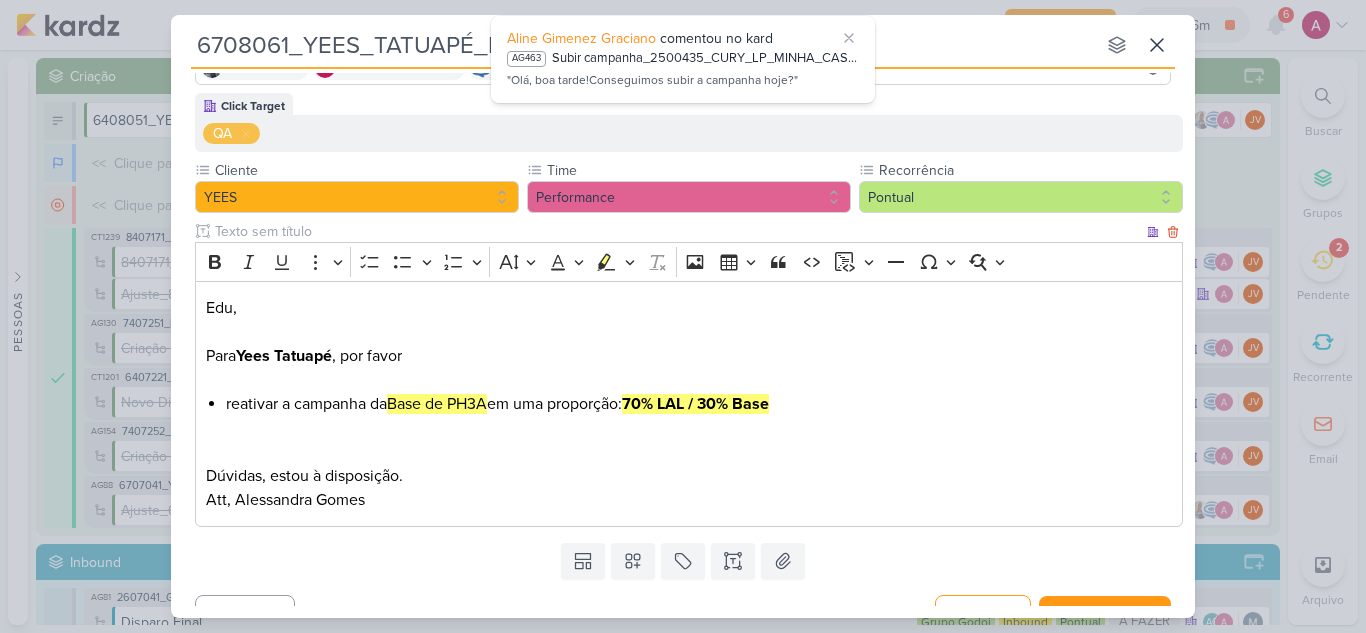 scroll, scrollTop: 199, scrollLeft: 0, axis: vertical 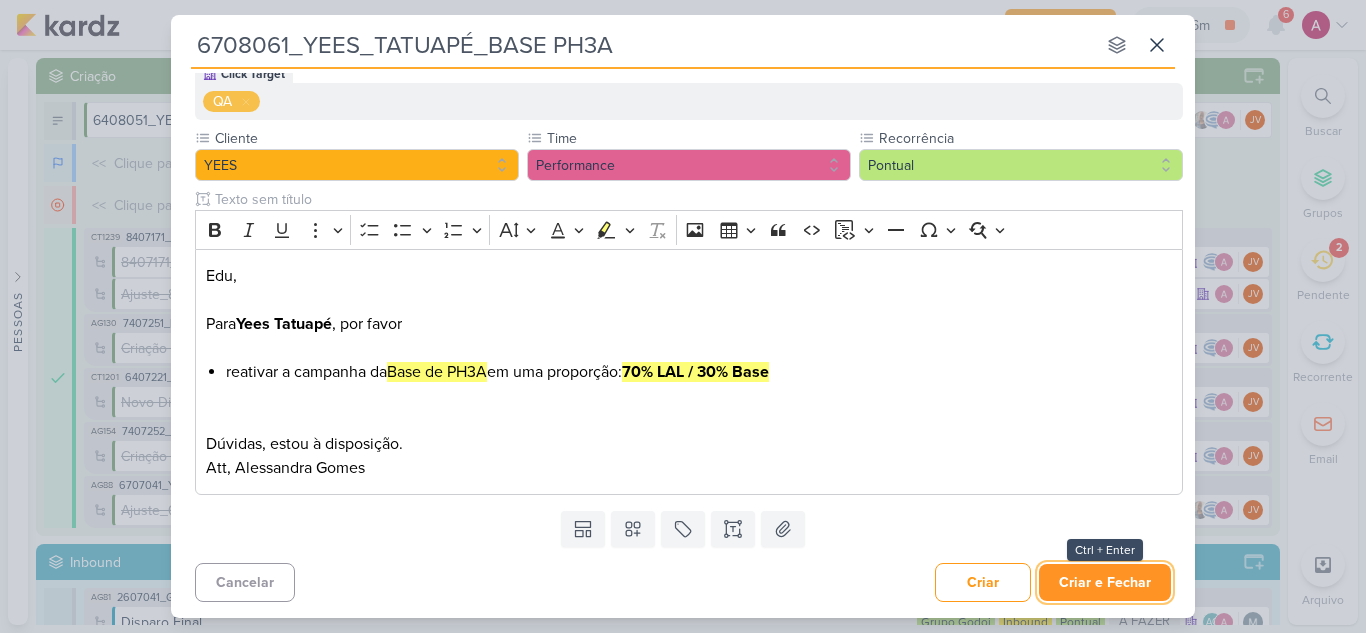 click on "Criar e Fechar" at bounding box center (1105, 582) 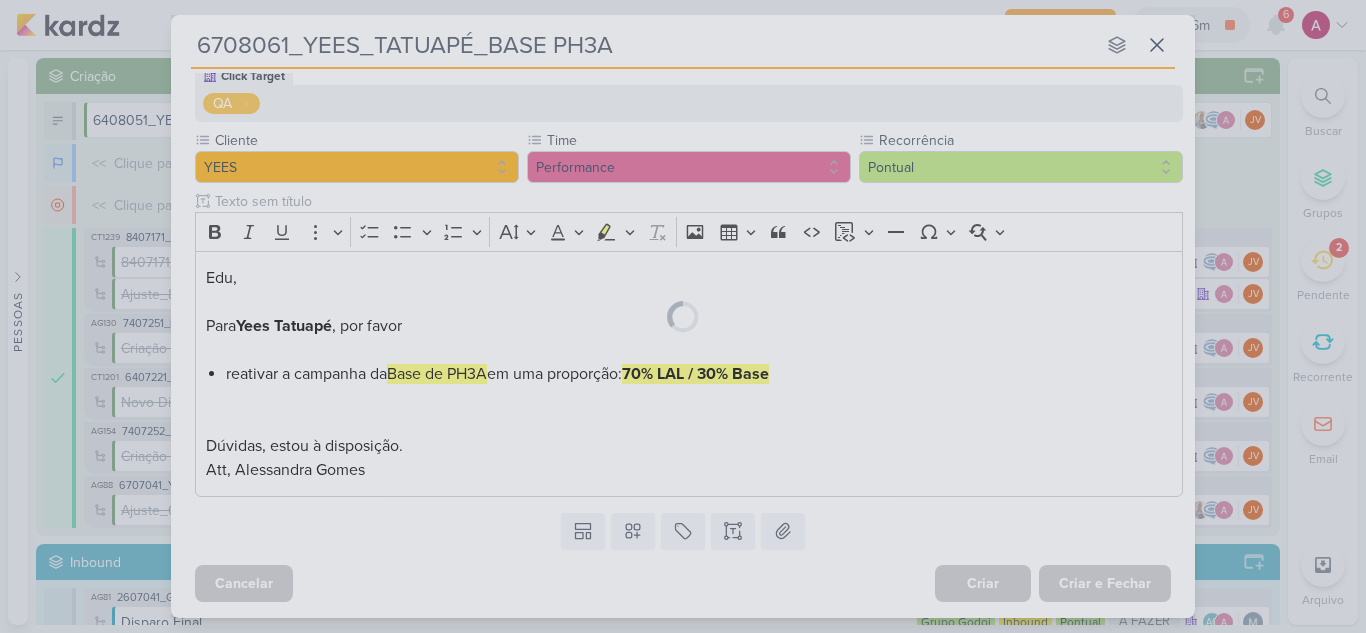 scroll, scrollTop: 197, scrollLeft: 0, axis: vertical 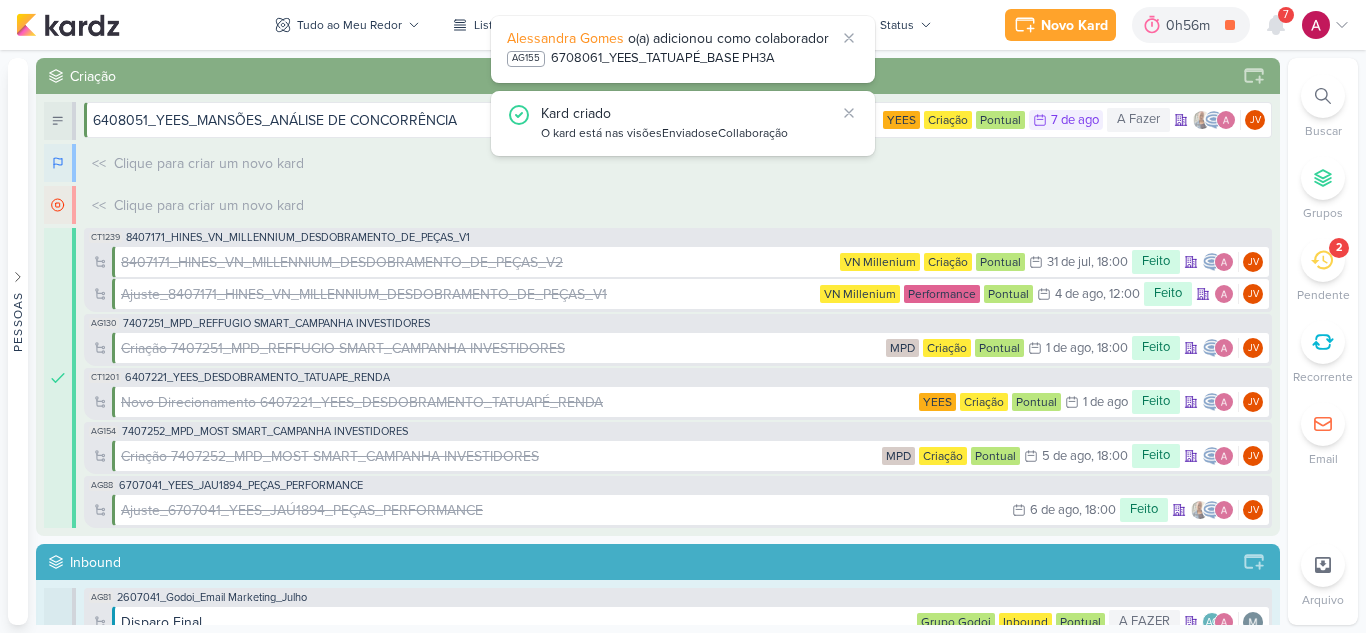 click on "Tudo ao Meu Redor
visão
Caixa de Entrada
A caixa de entrada mostra todos os kardz que você é o responsável
Enviados
A visão de enviados contém os kardz que você criou e designou à outra pessoa
Colaboração" at bounding box center [603, 25] 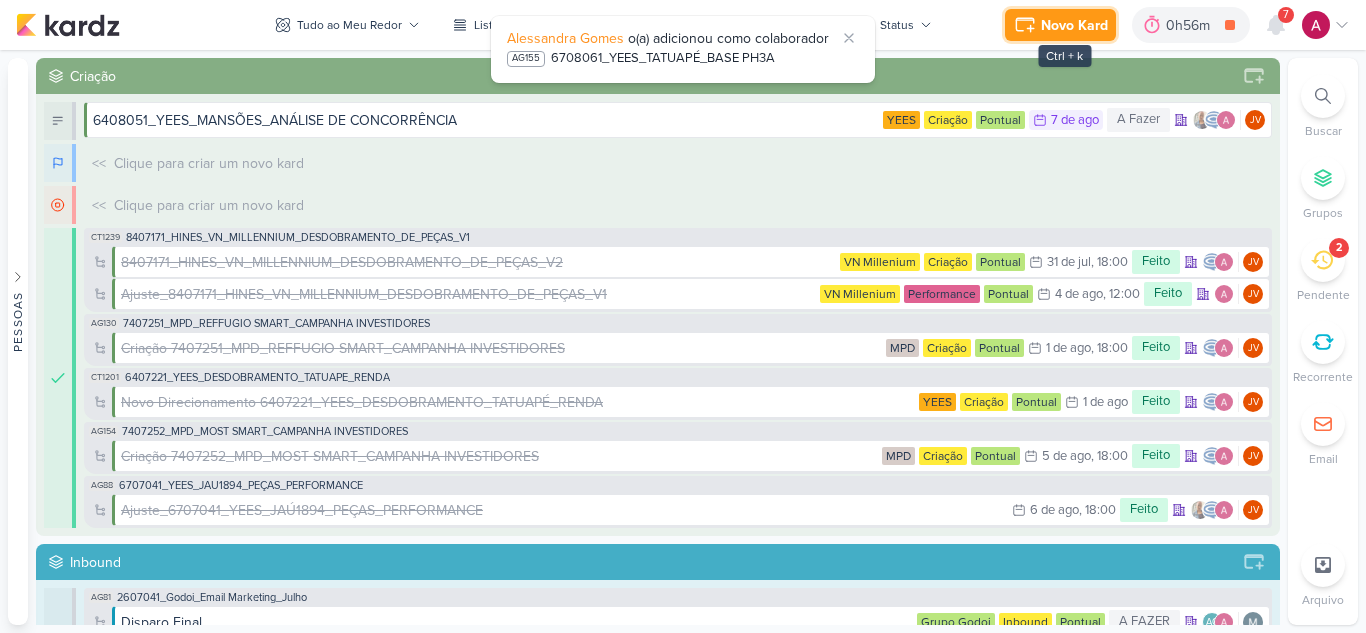 click on "Novo Kard" at bounding box center (1074, 25) 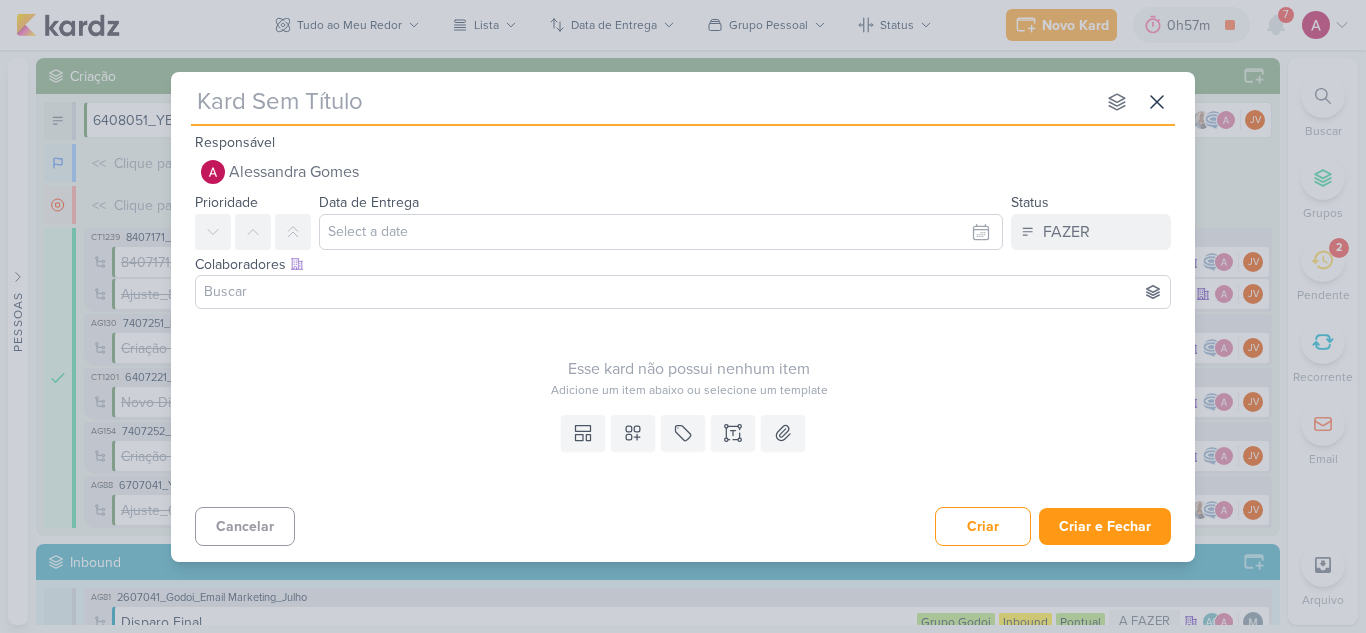 paste on "6708062" 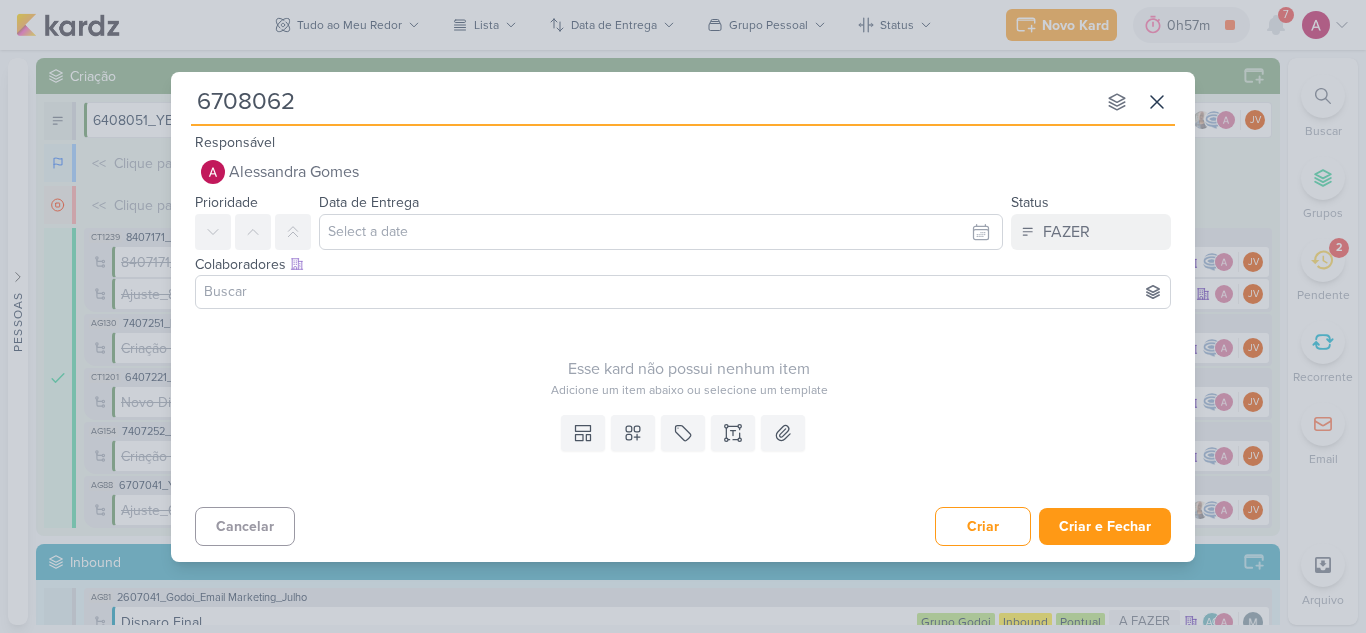 type 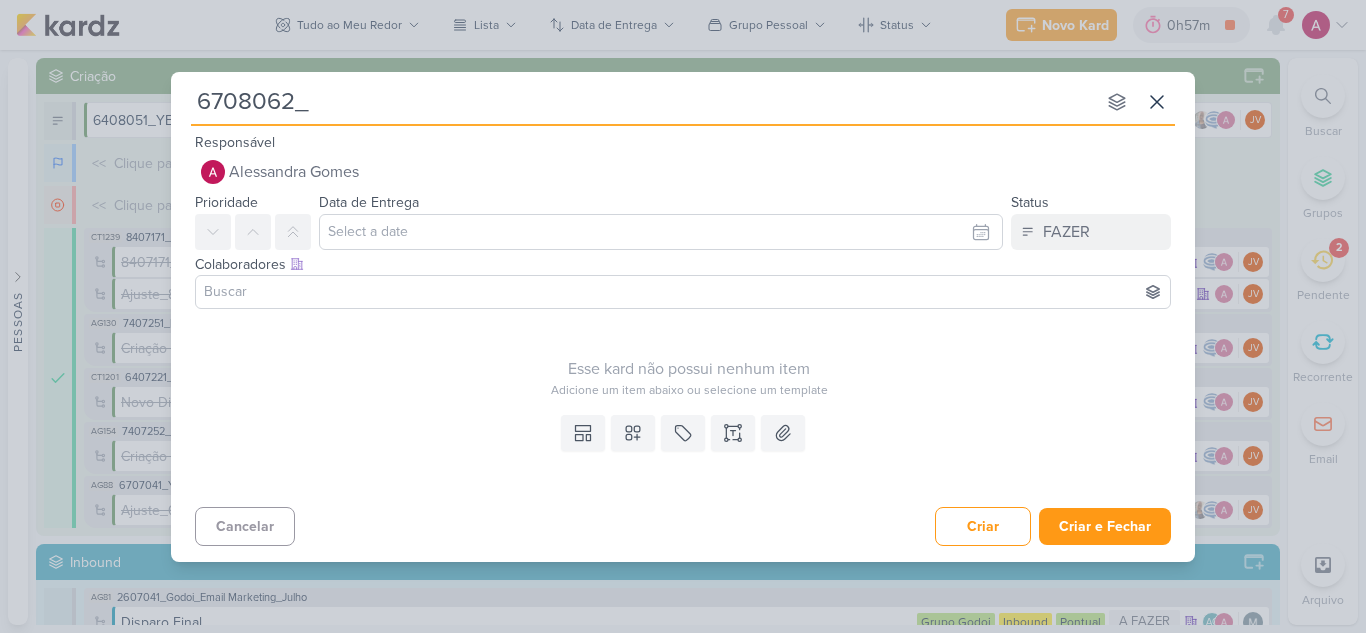 type 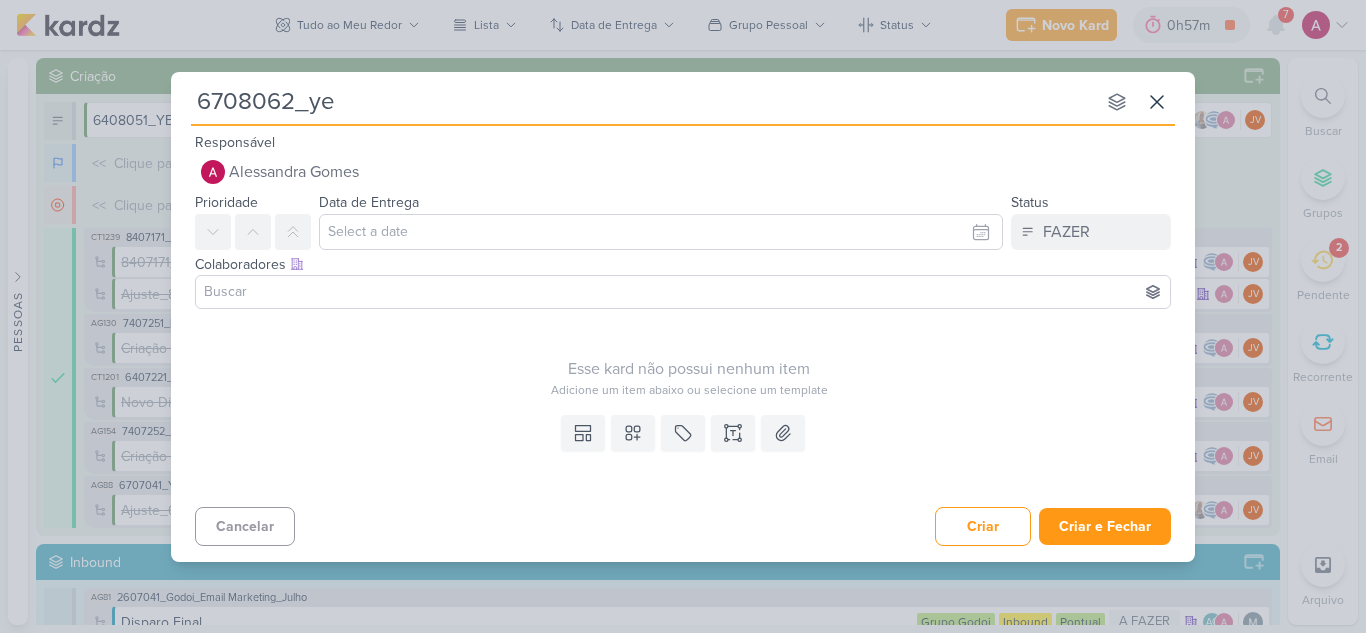 type on "6708062_y" 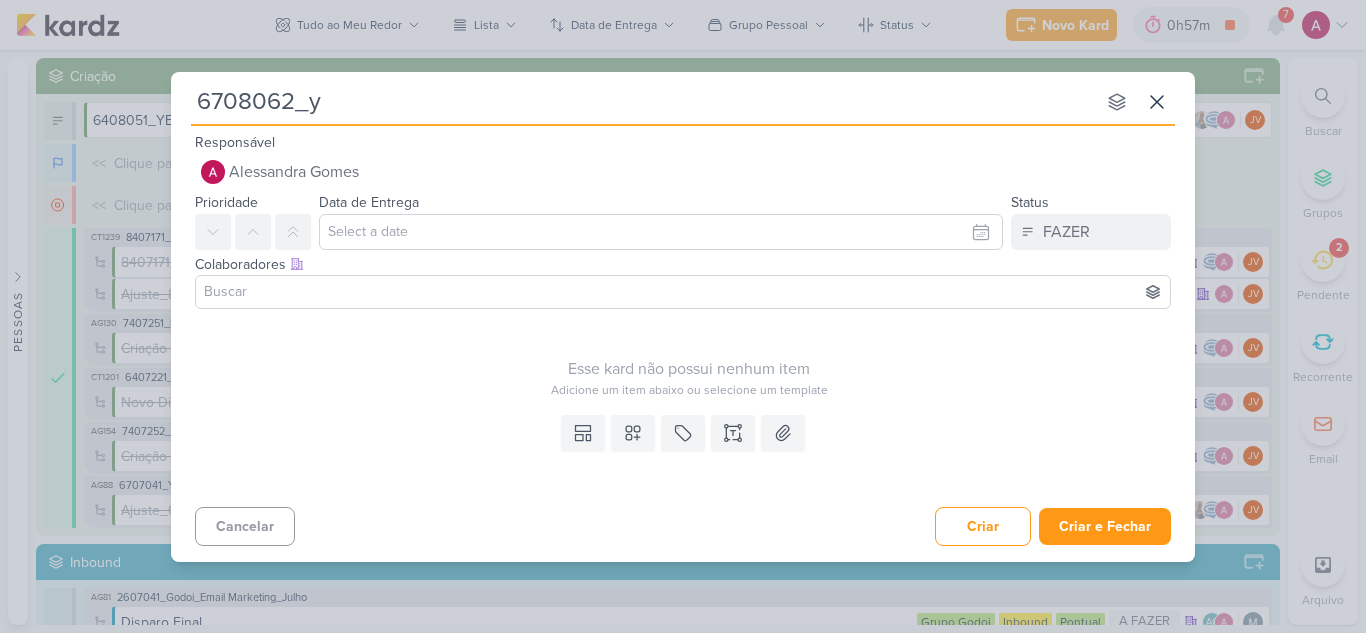 type 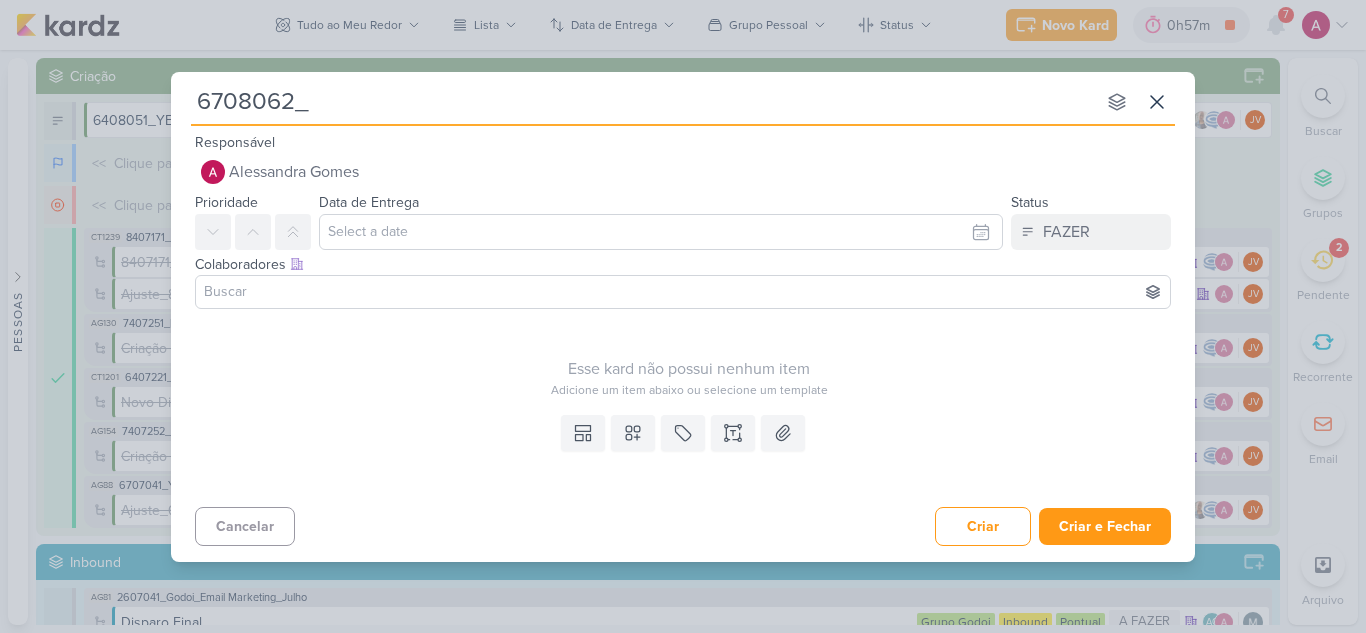 type 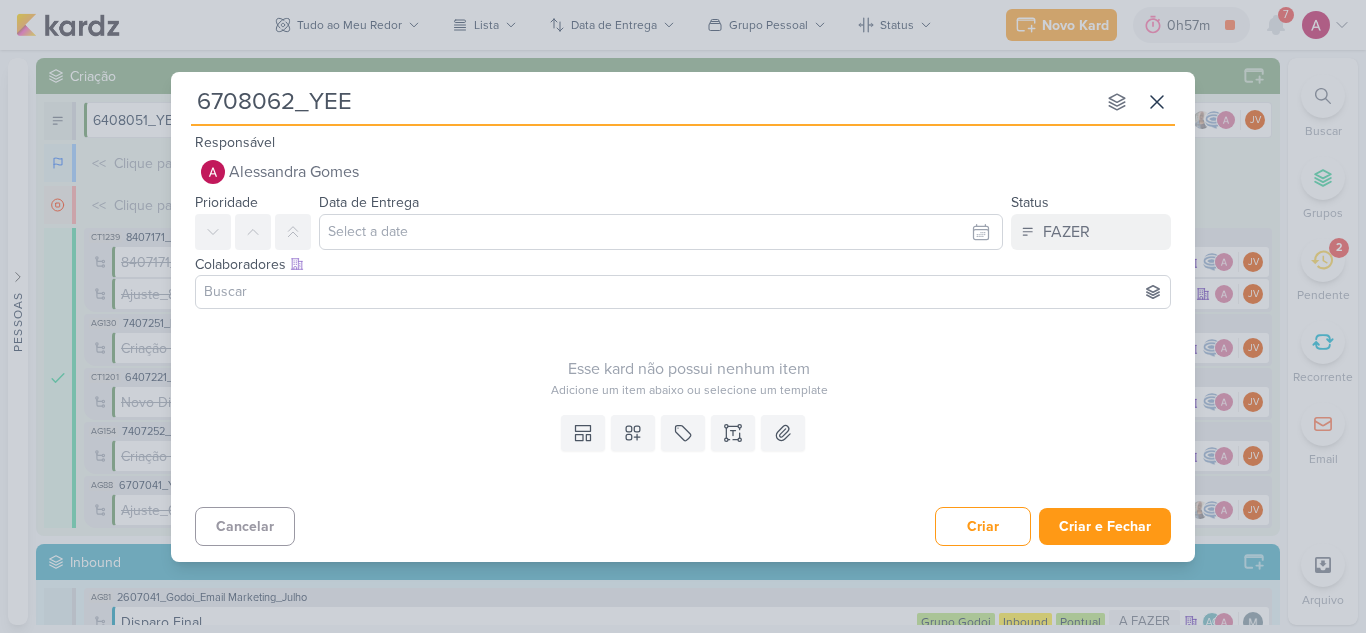 type on "6708062_YEES" 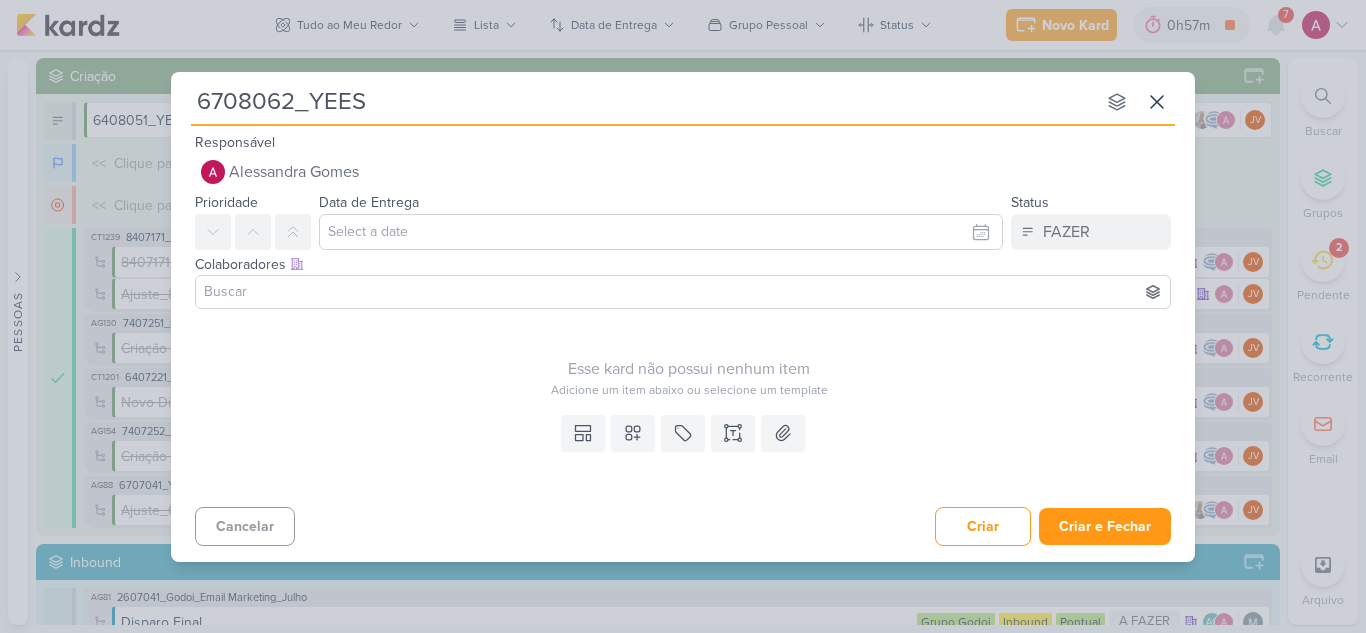 type 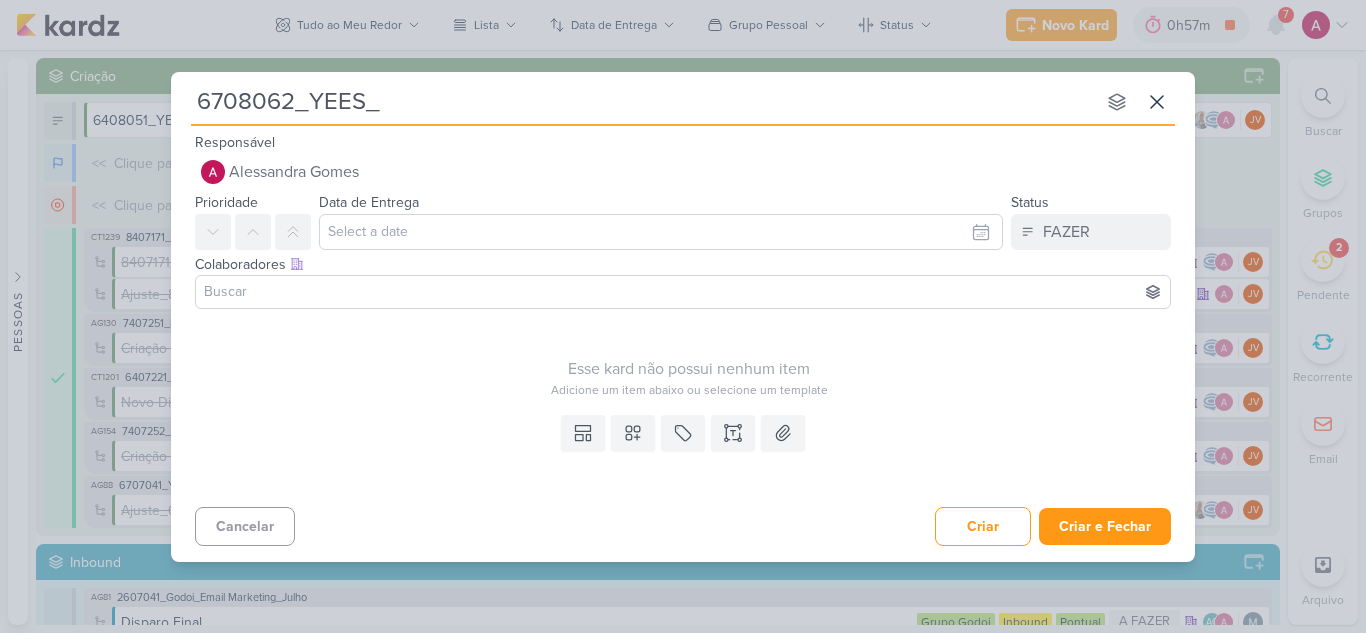 type on "6708062_YEES_T" 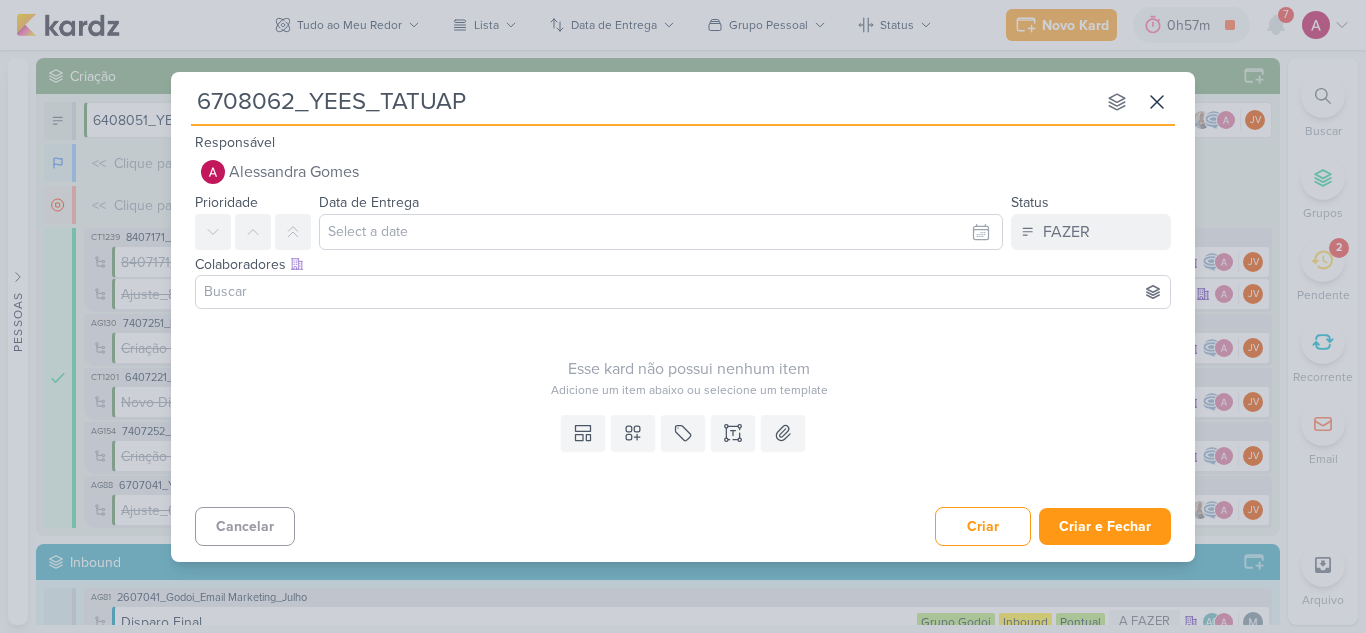 type on "6708062_YEES_TATUAPÉ" 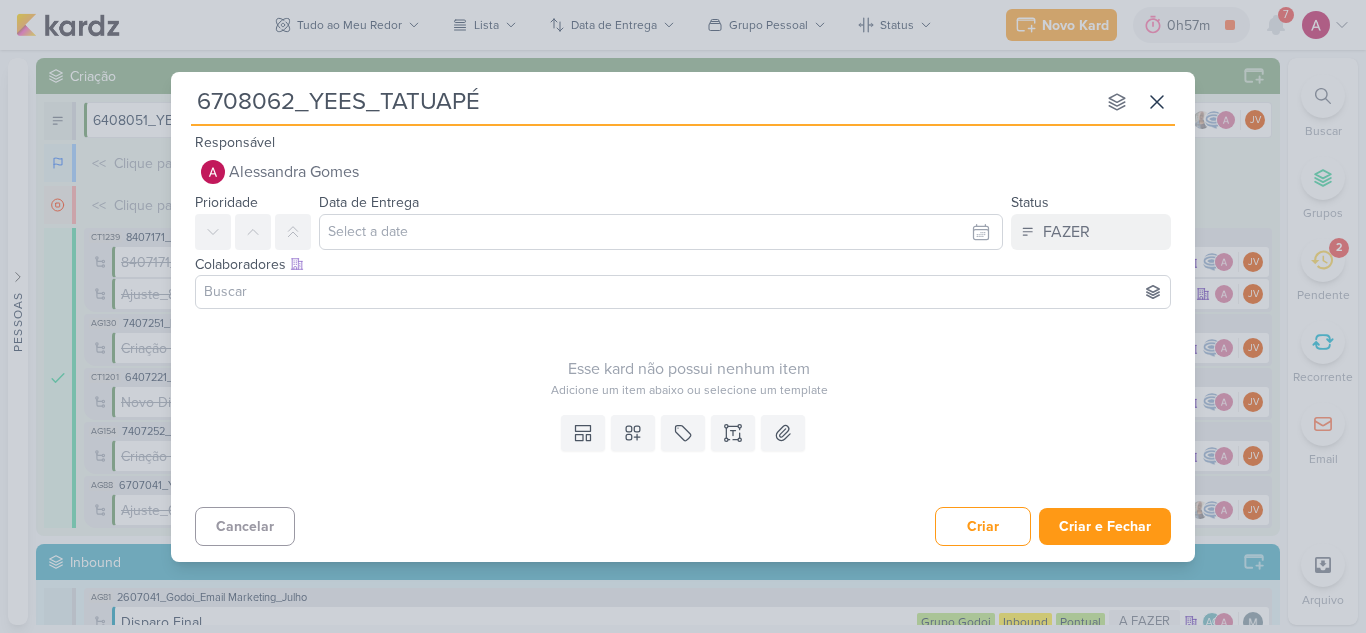 type 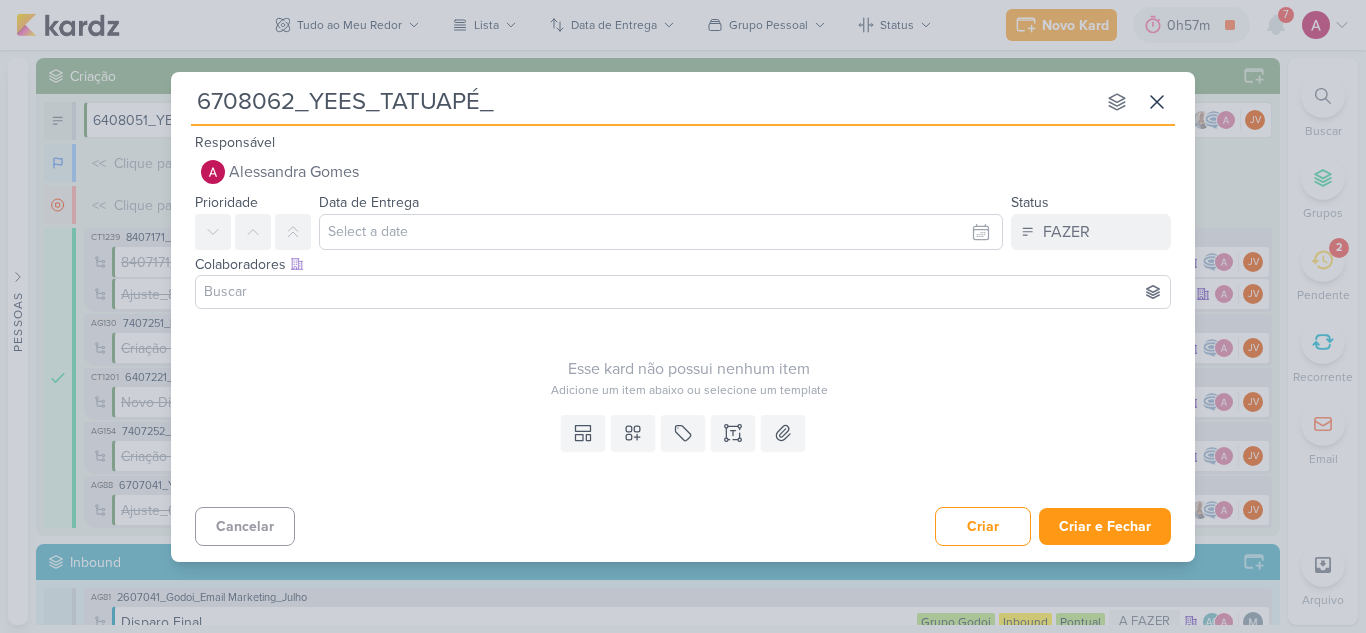 type 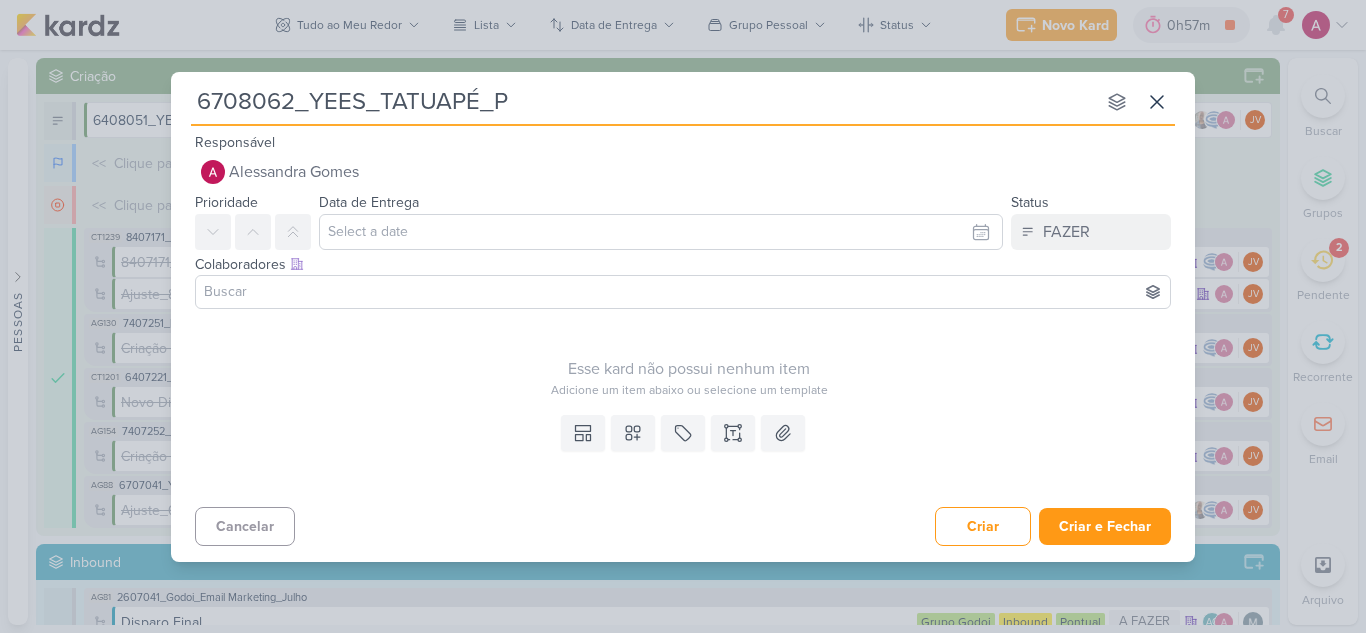 type on "6708062_YEES_TATUAPÉ_PH" 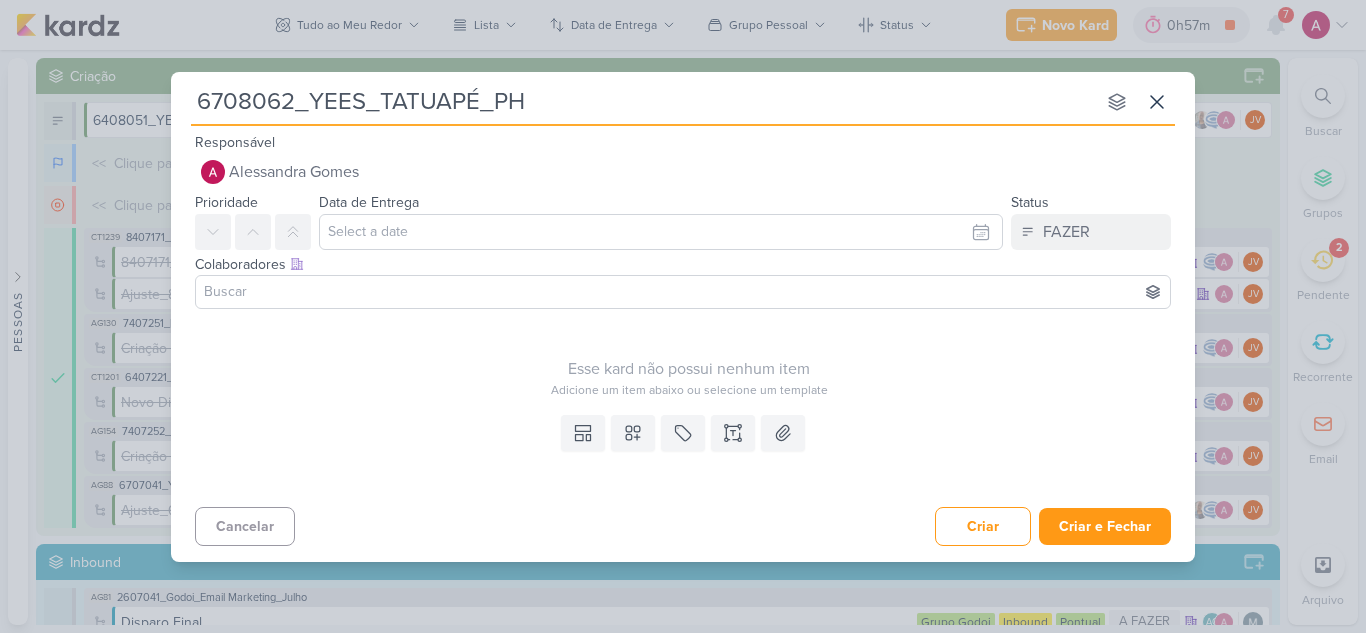 type 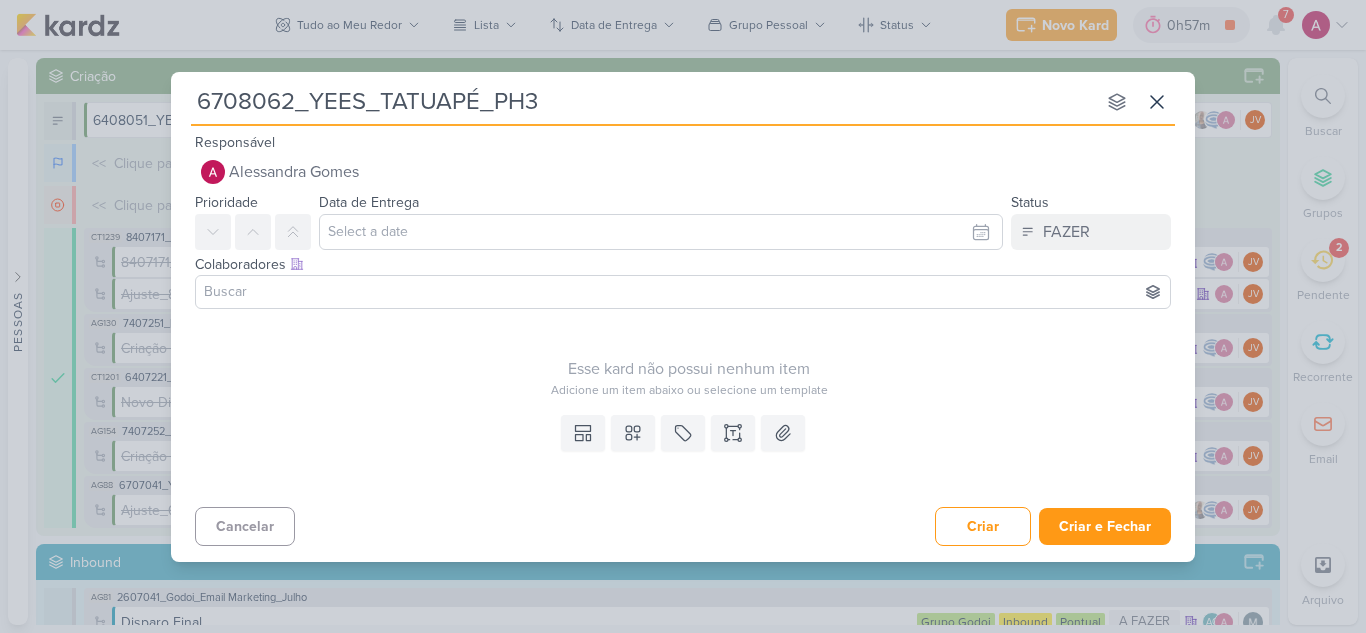type 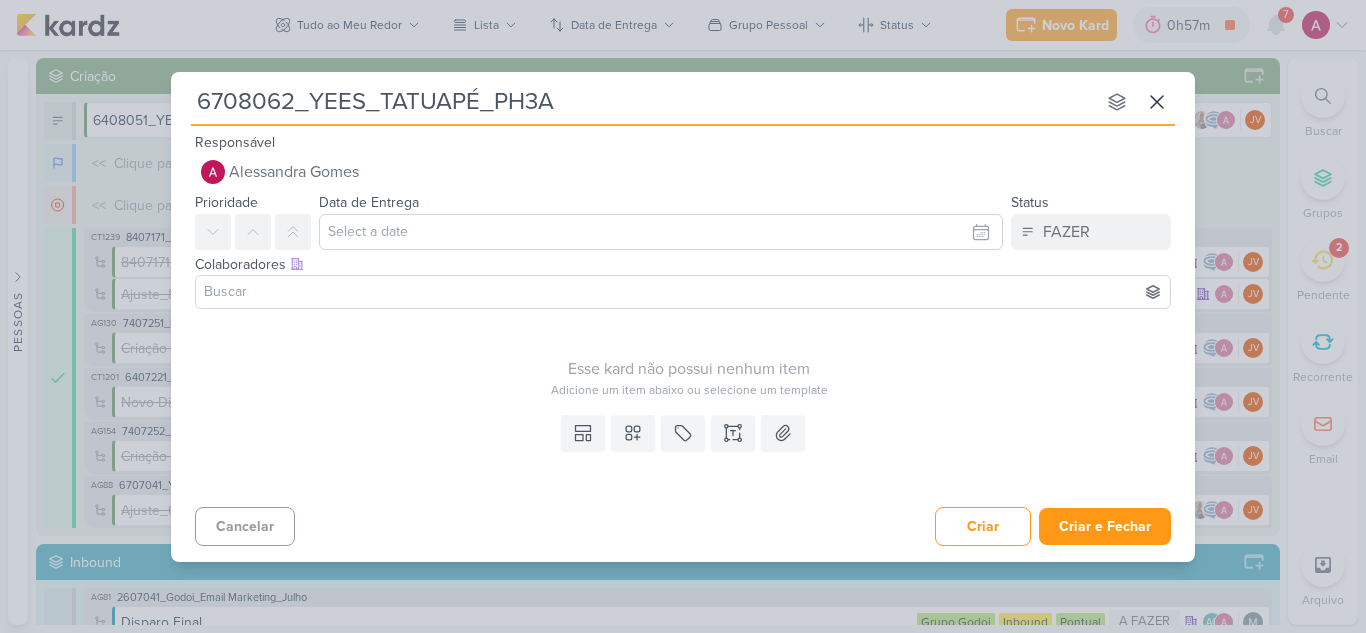 type on "6708062_YEES_TATUAPÉ_PH3A_" 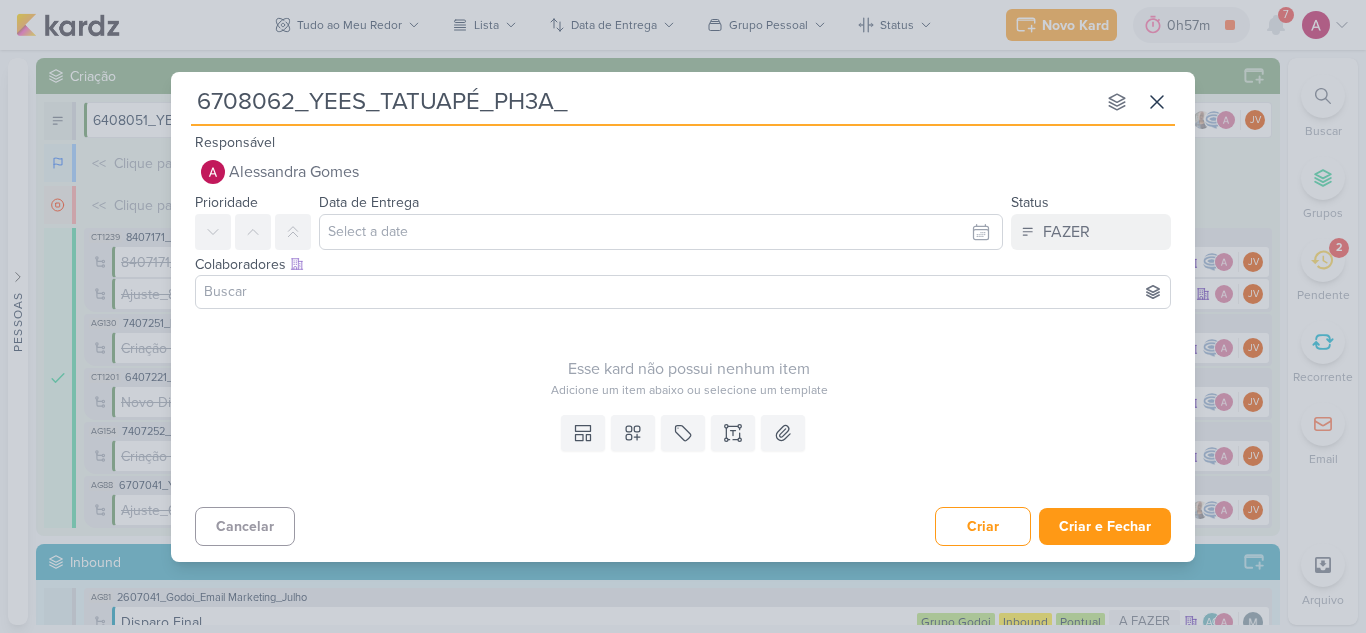 type 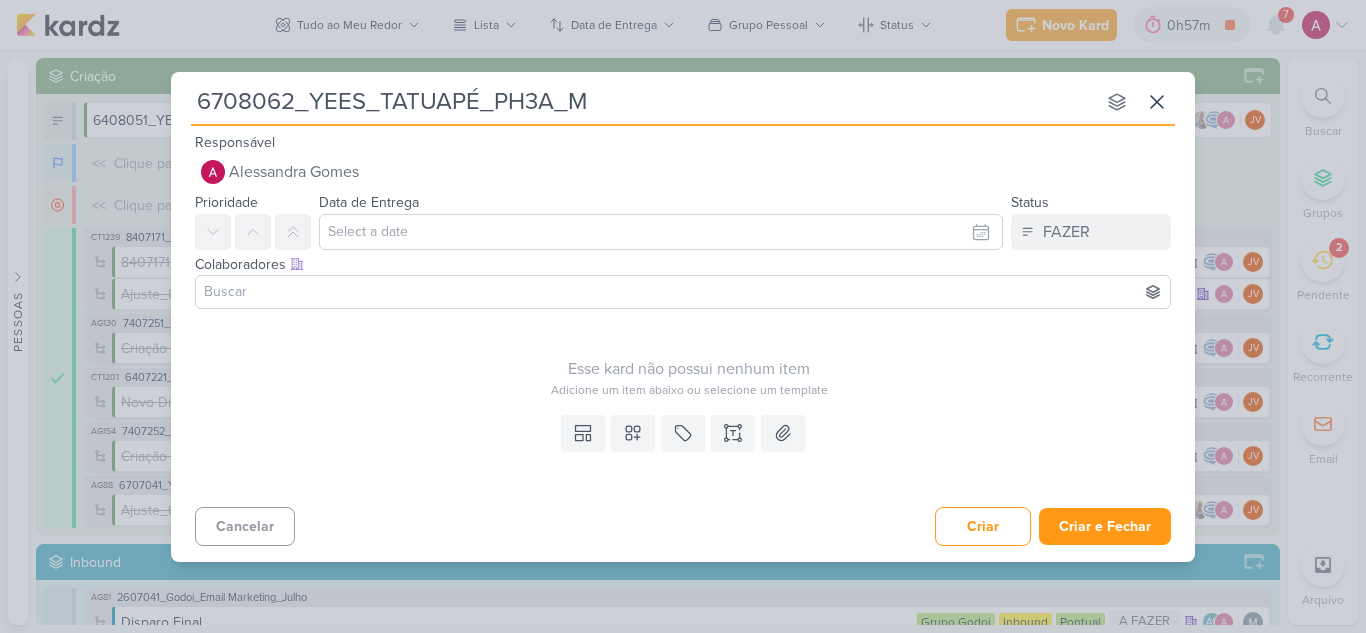 type 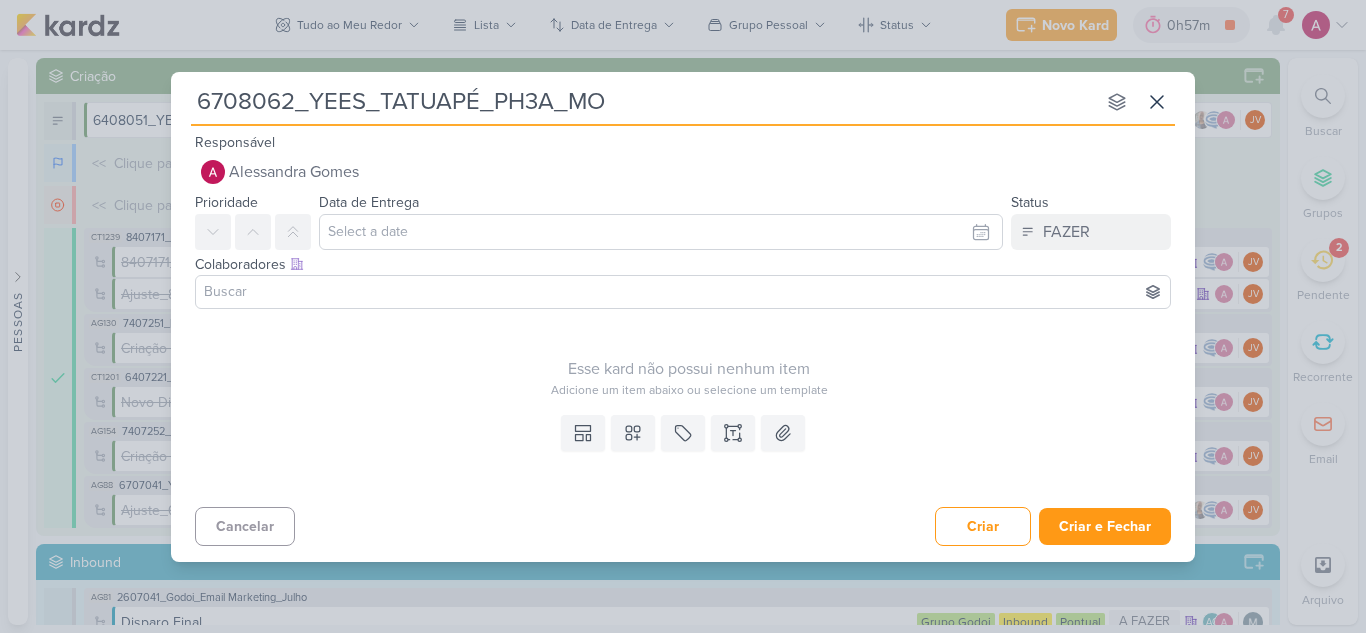 type 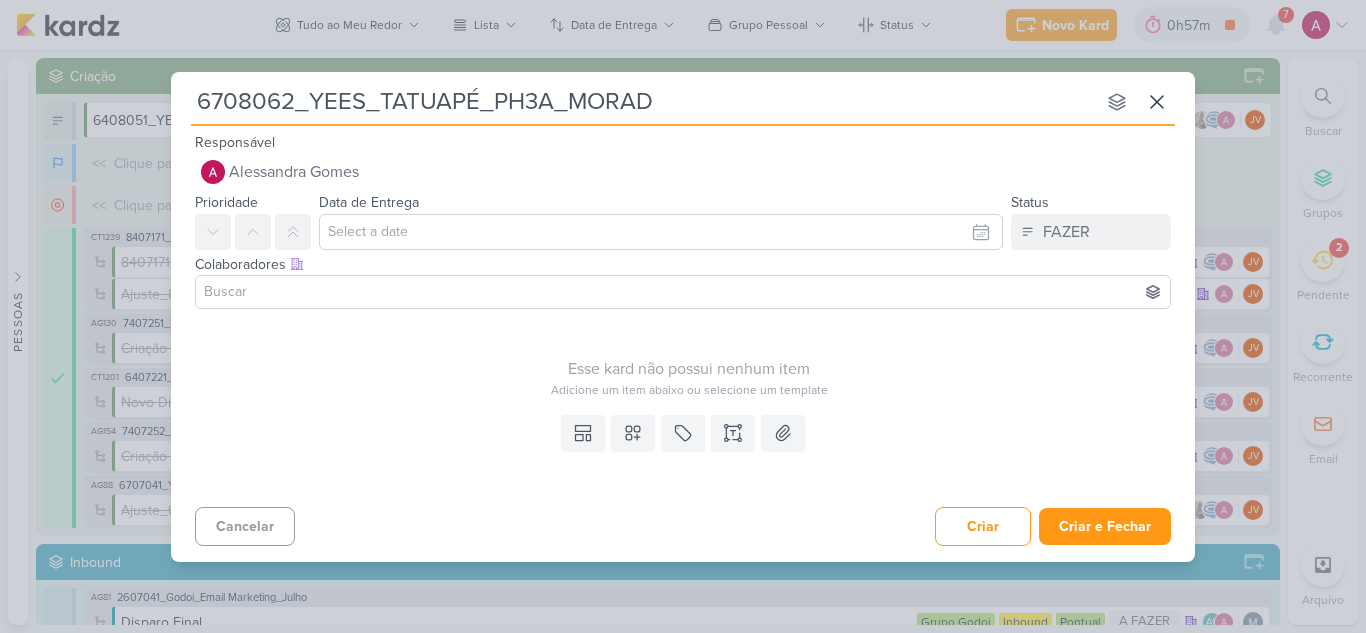 type on "6708062_YEES_TATUAPÉ_PH3A_MORADA" 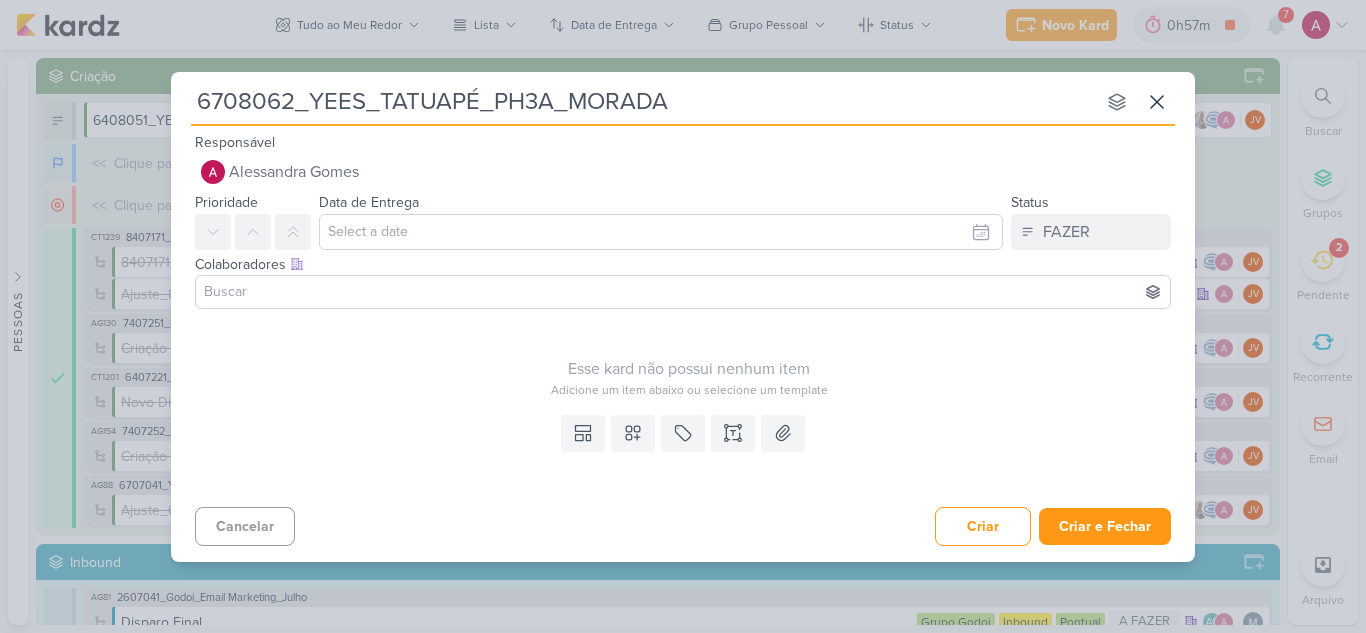type 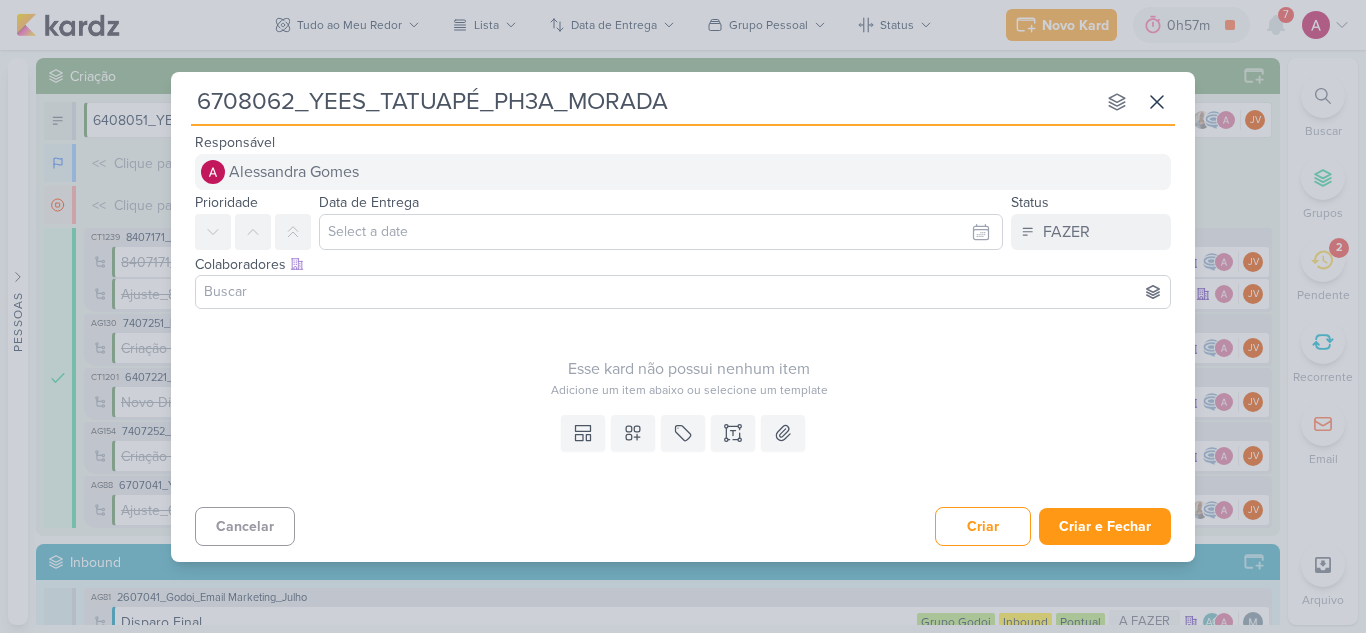 type on "6708062_YEES_TATUAPÉ_PH3A_MORADA" 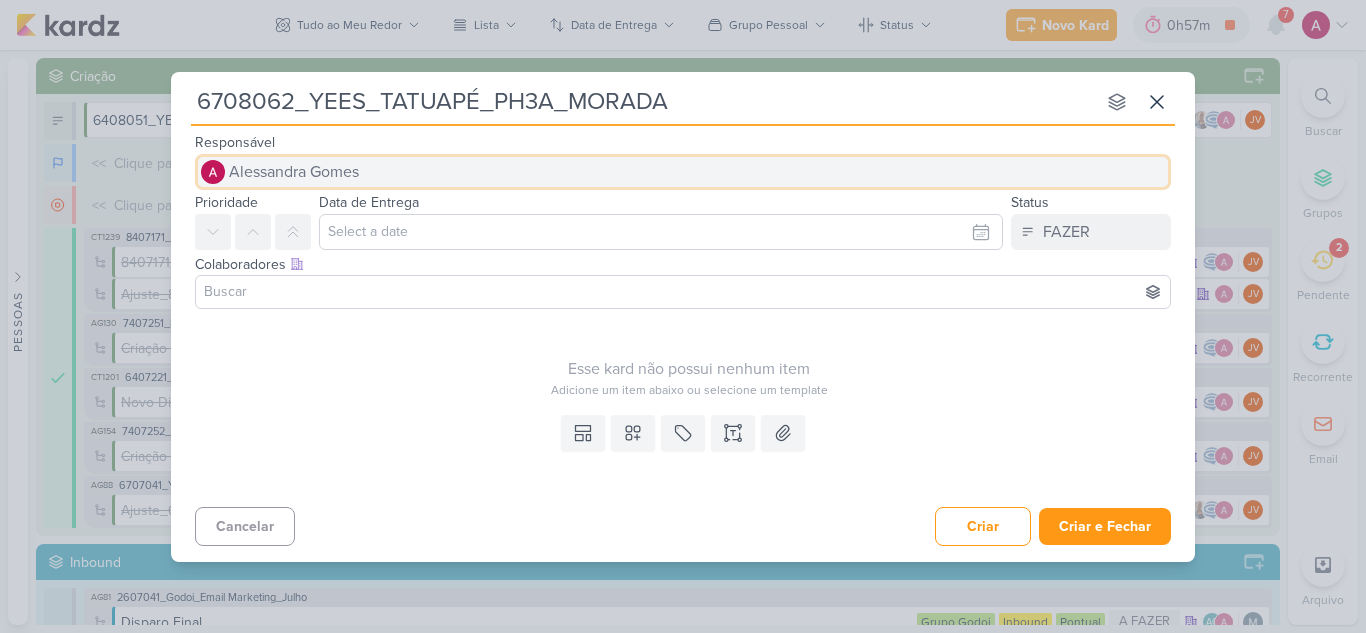 click on "Alessandra Gomes" at bounding box center (294, 172) 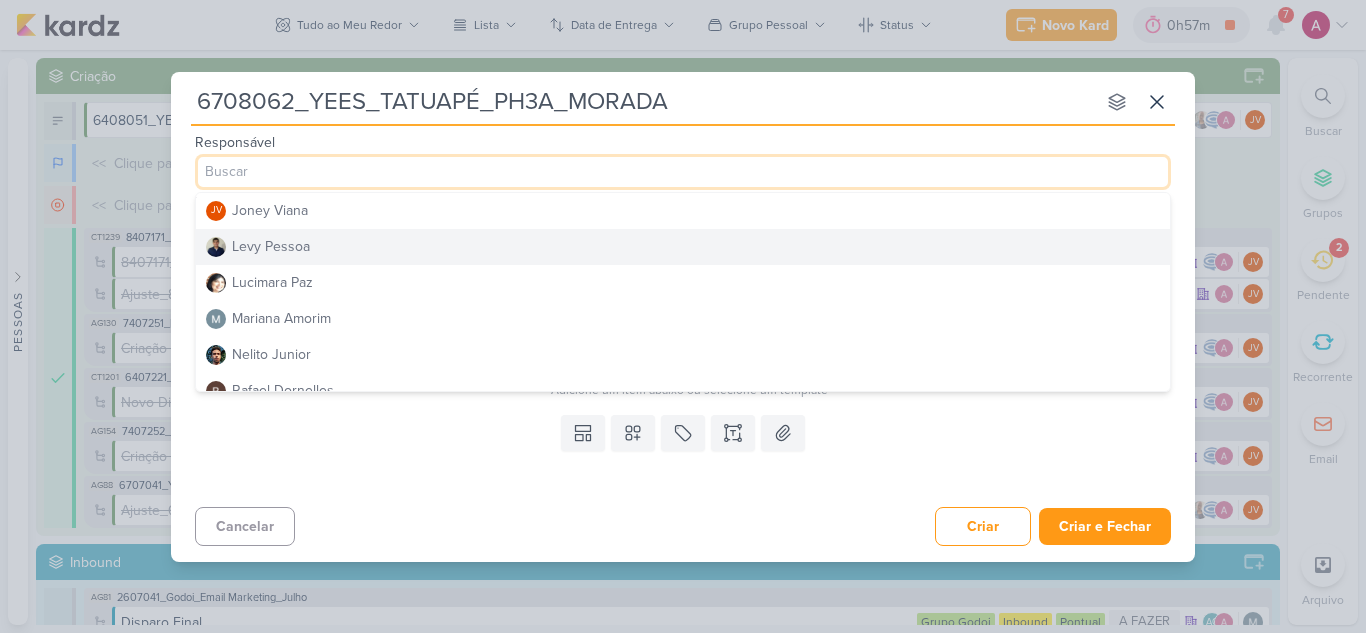 scroll, scrollTop: 300, scrollLeft: 0, axis: vertical 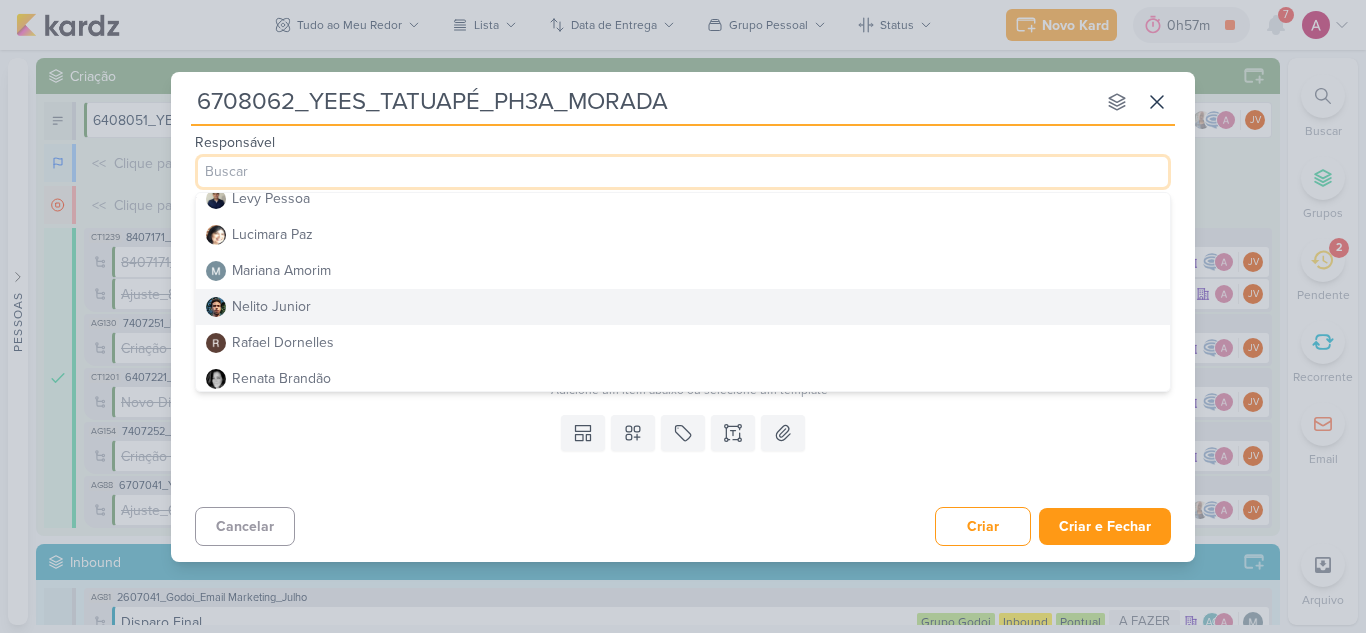 click on "Nelito Junior" at bounding box center (271, 306) 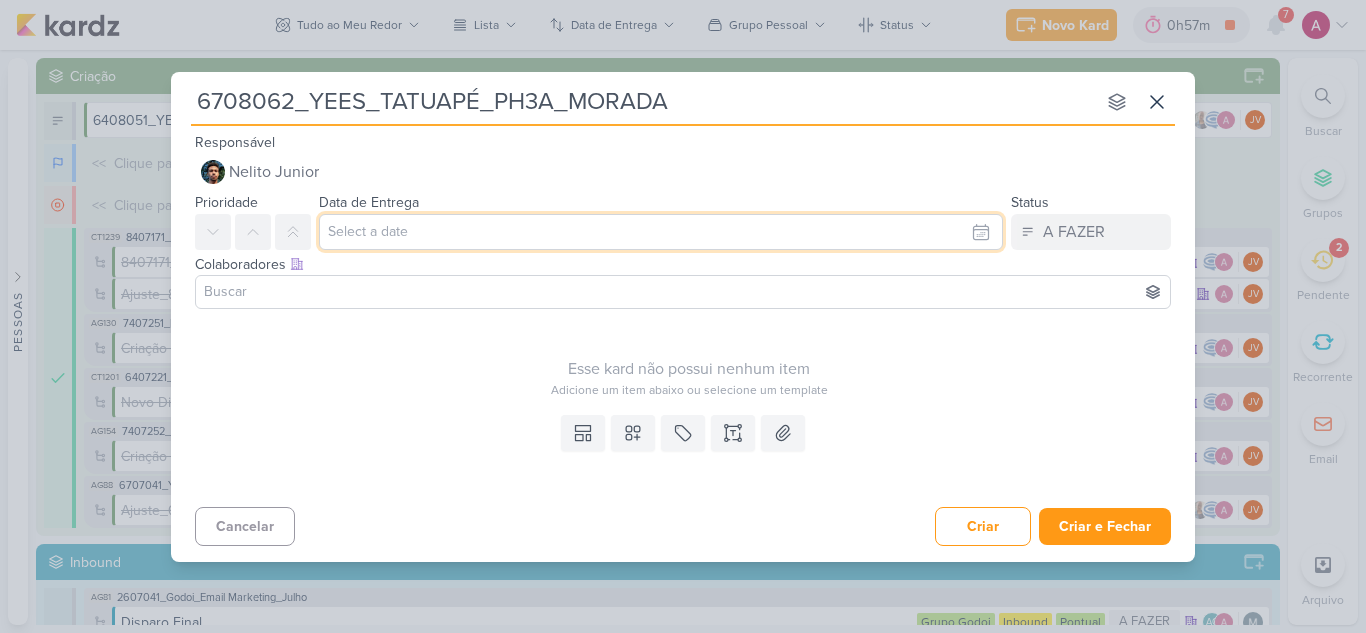click at bounding box center [661, 232] 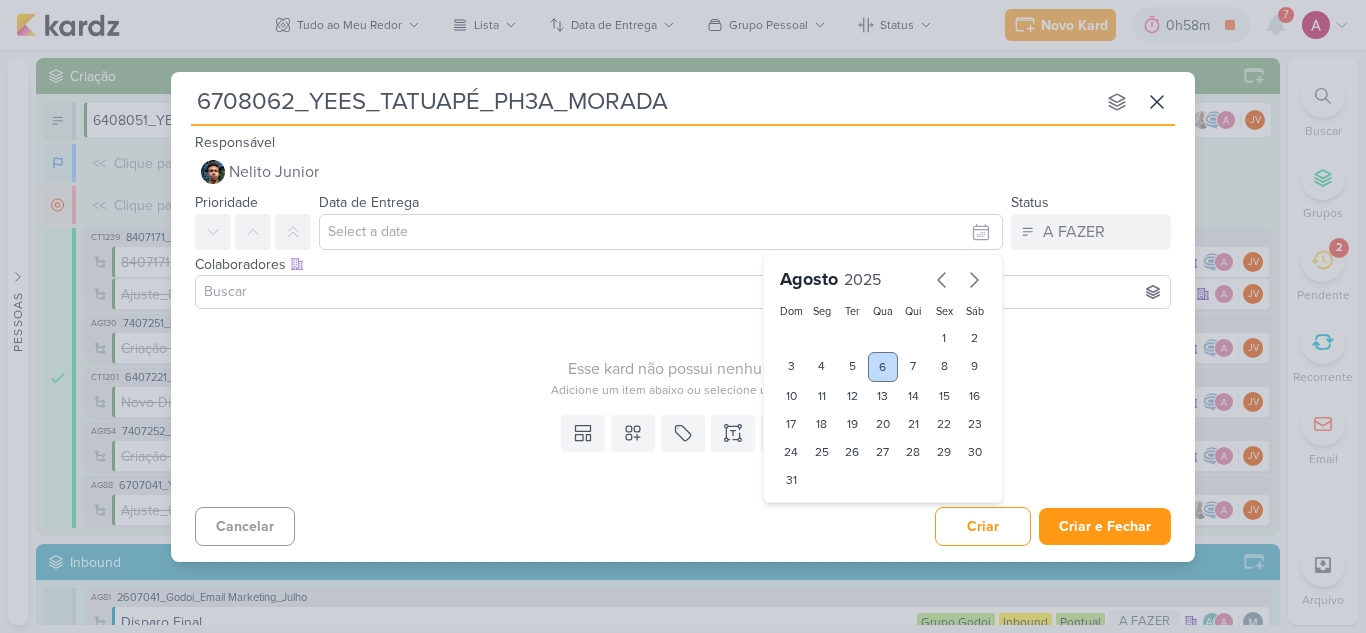 click on "6" at bounding box center [883, 367] 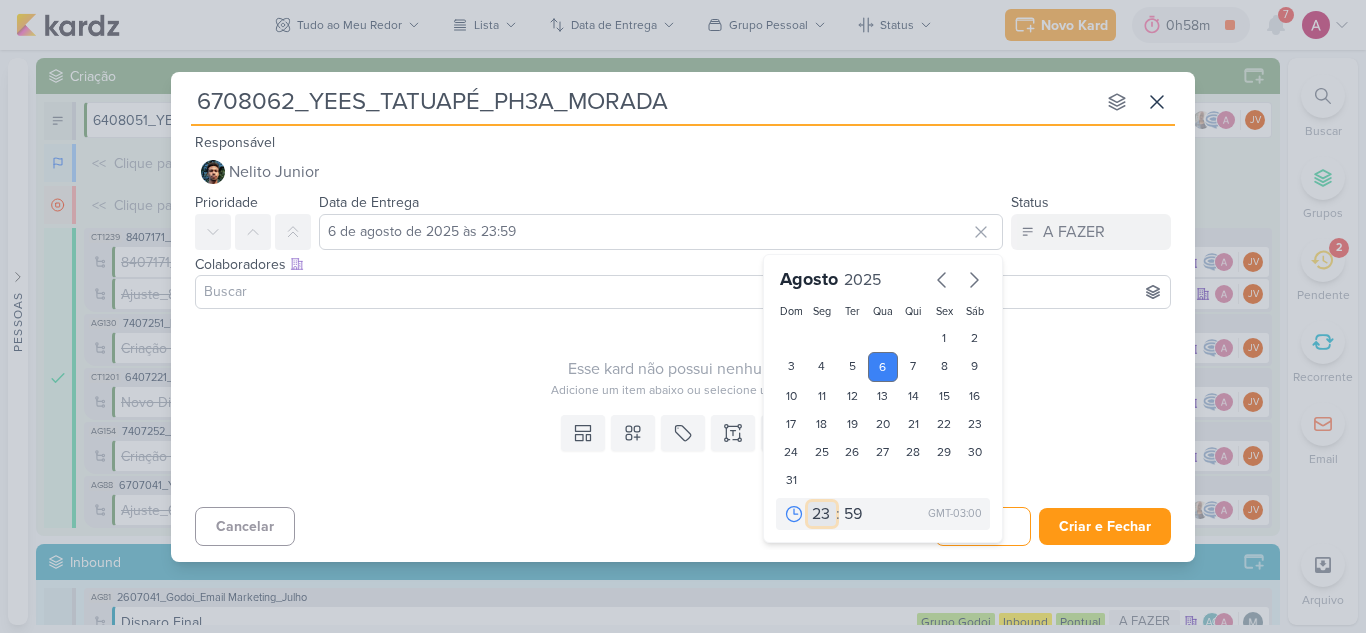 click on "00 01 02 03 04 05 06 07 08 09 10 11 12 13 14 15 16 17 18 19 20 21 22 23" at bounding box center (822, 514) 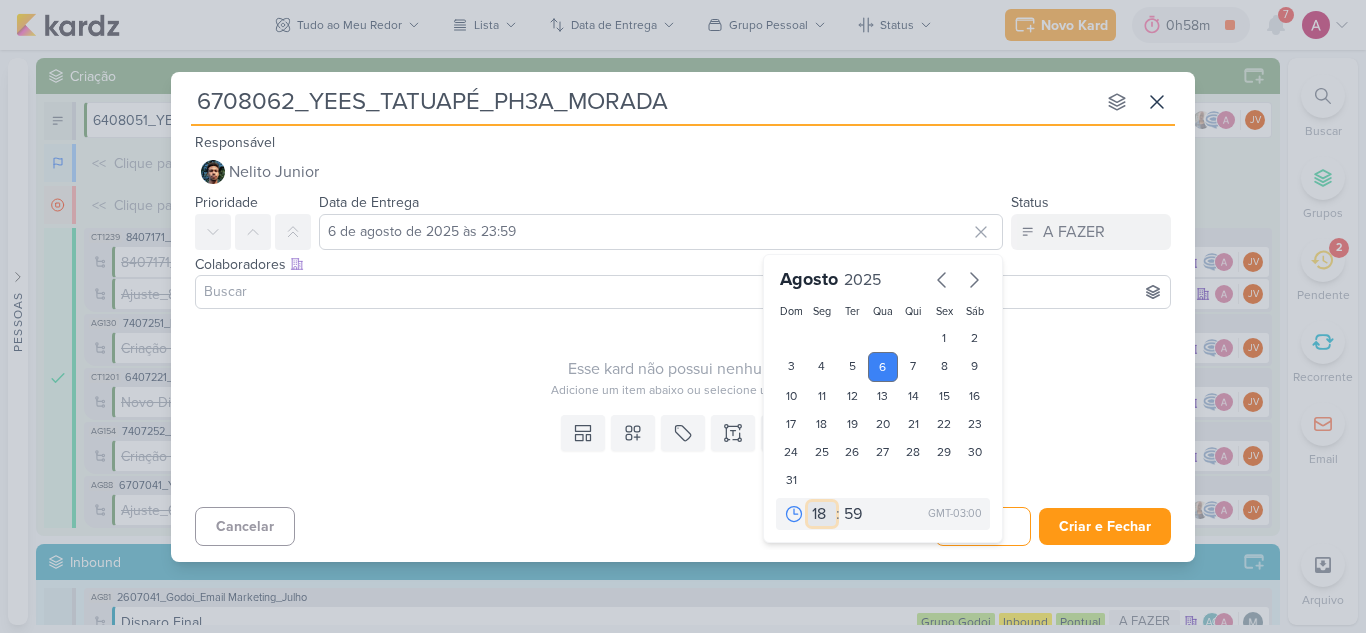 click on "00 01 02 03 04 05 06 07 08 09 10 11 12 13 14 15 16 17 18 19 20 21 22 23" at bounding box center [822, 514] 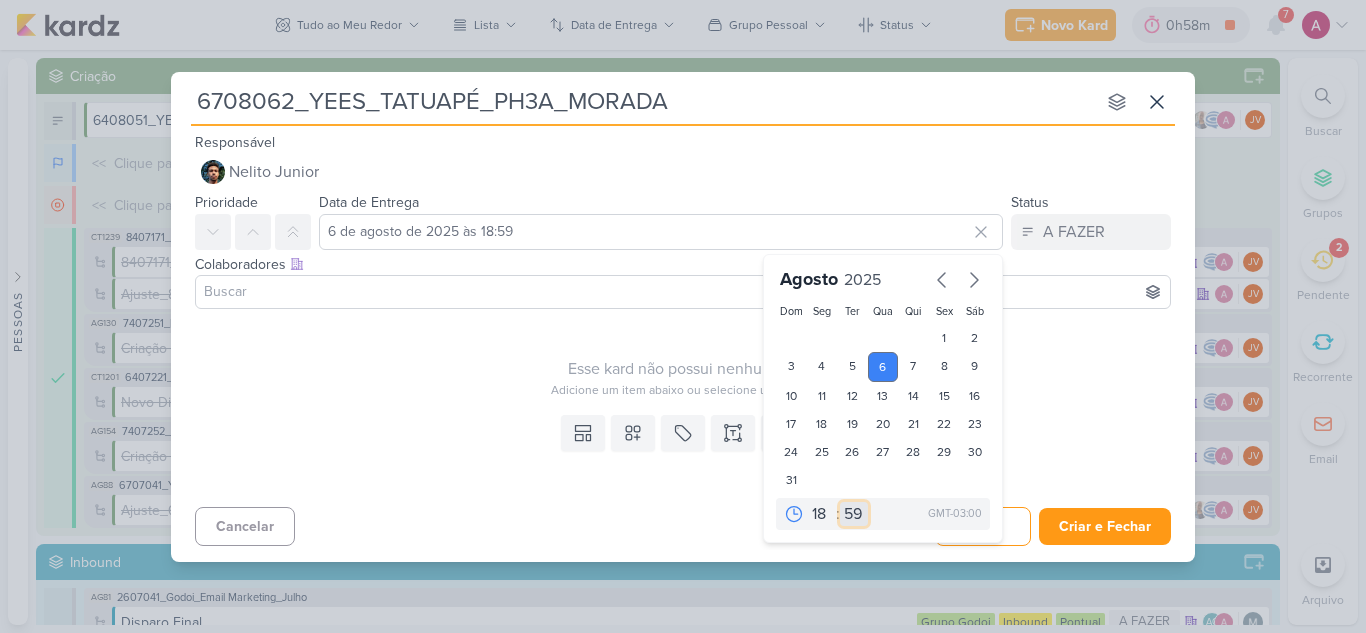 click on "00 05 10 15 20 25 30 35 40 45 50 55
59" at bounding box center (854, 514) 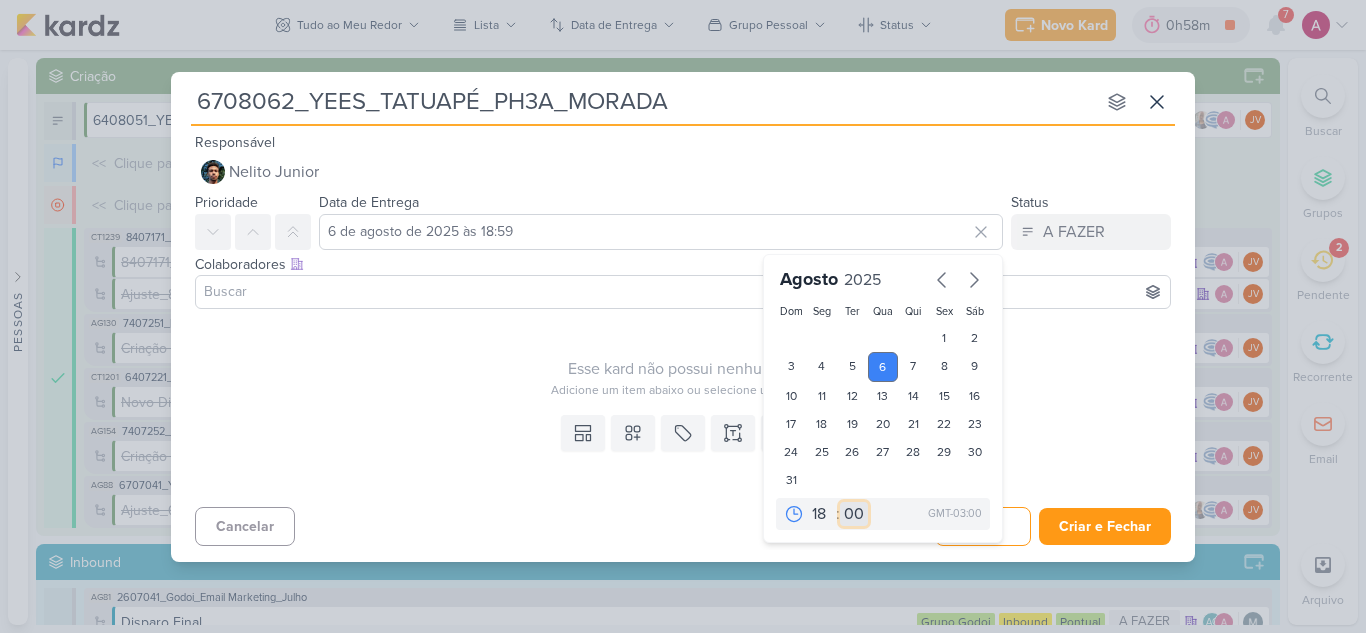 click on "00 05 10 15 20 25 30 35 40 45 50 55
59" at bounding box center (854, 514) 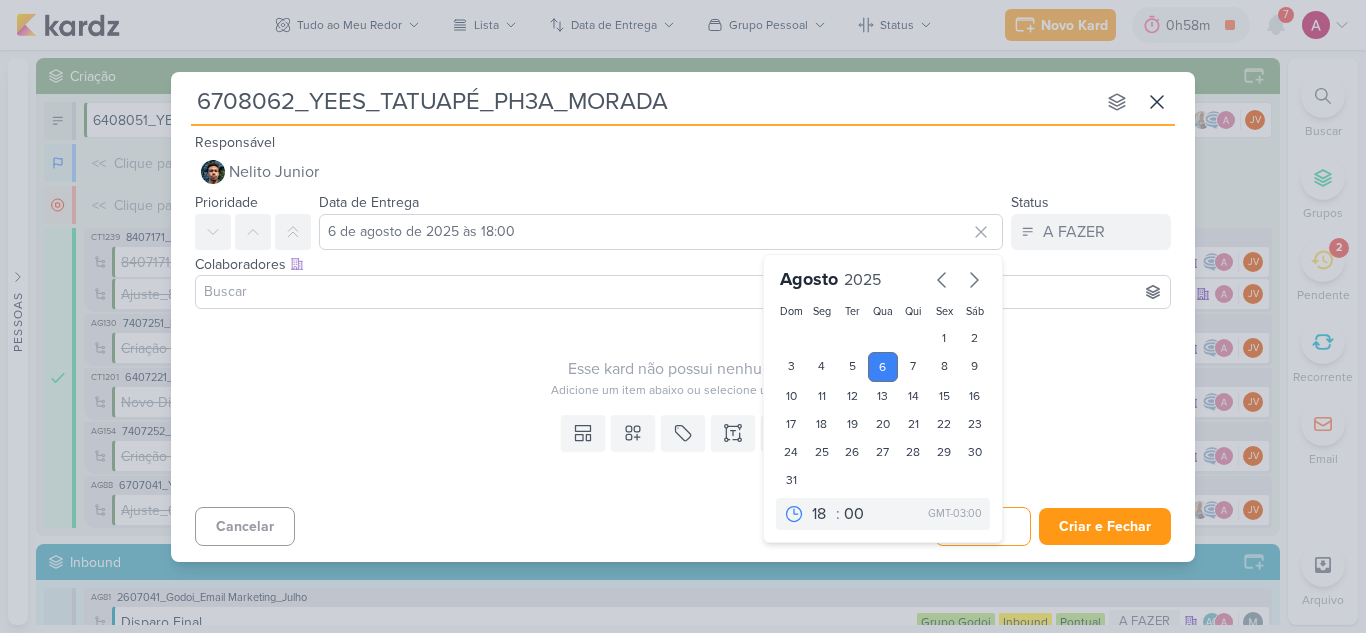 click at bounding box center [683, 292] 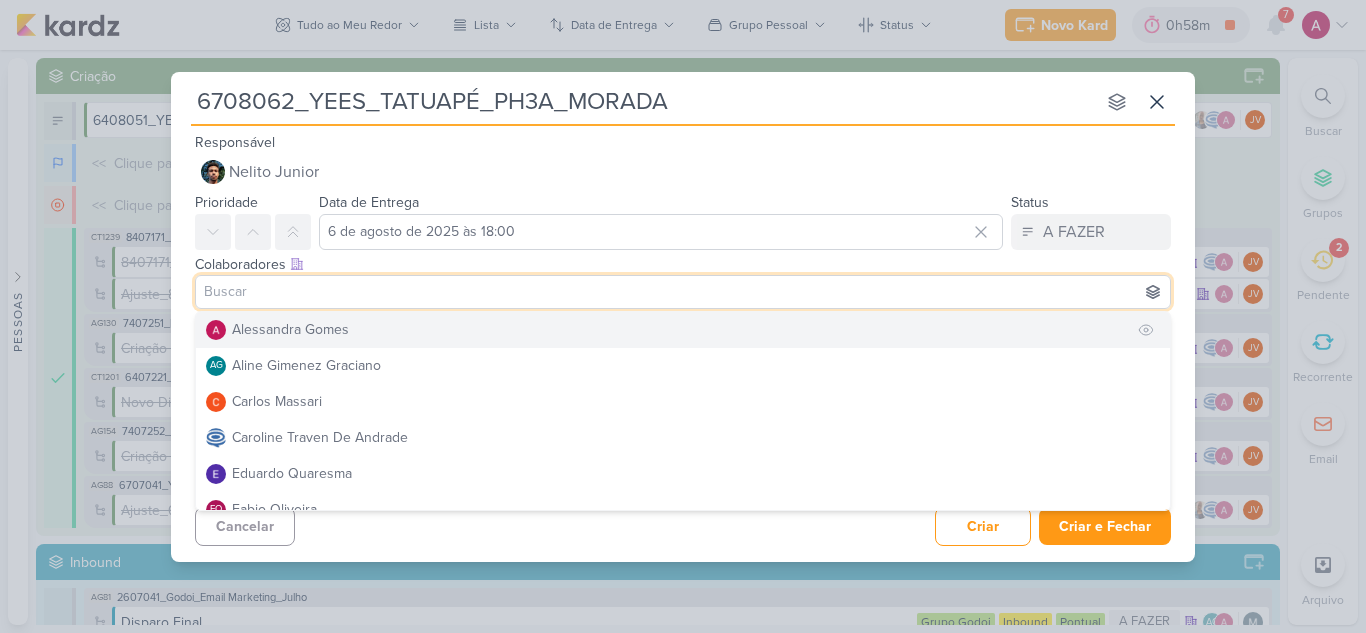 scroll, scrollTop: 100, scrollLeft: 0, axis: vertical 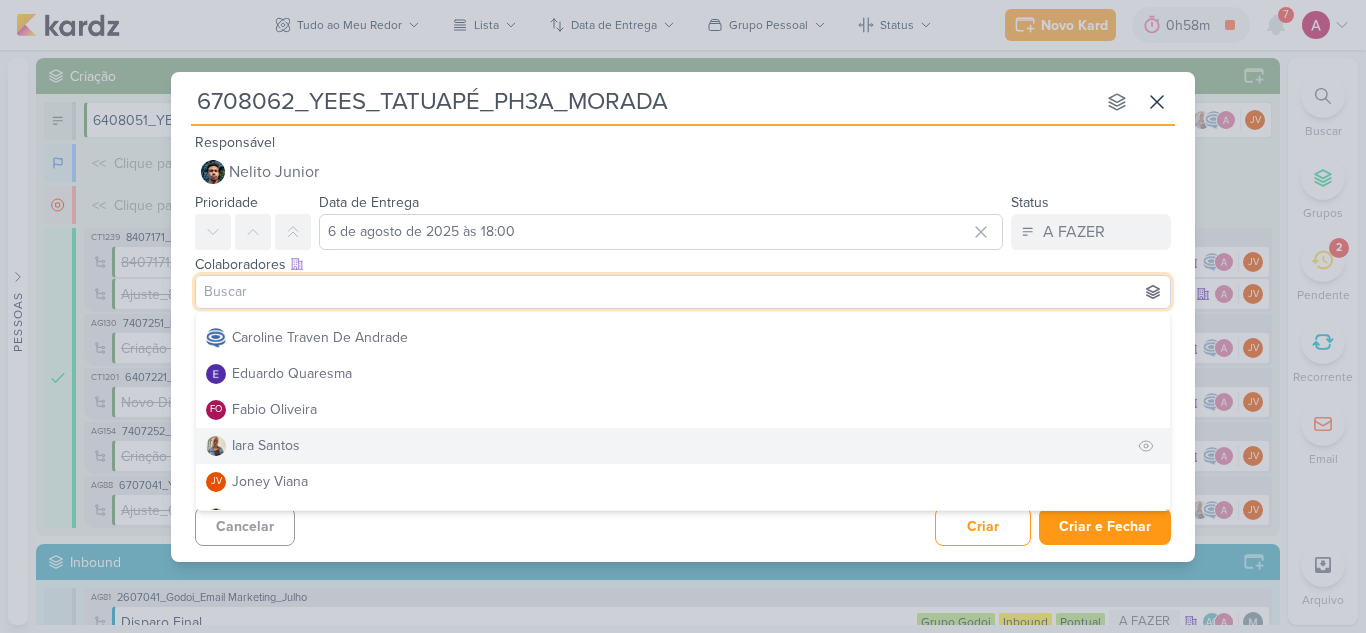 click on "Iara Santos" at bounding box center [266, 445] 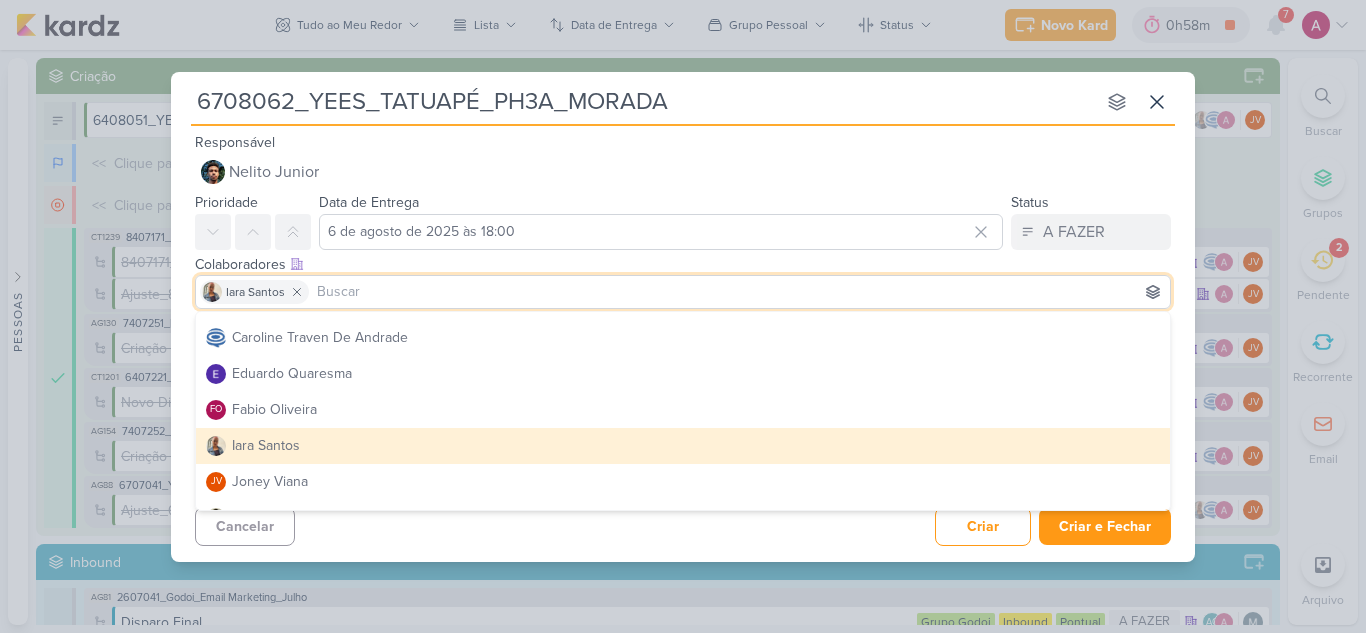 scroll, scrollTop: 0, scrollLeft: 0, axis: both 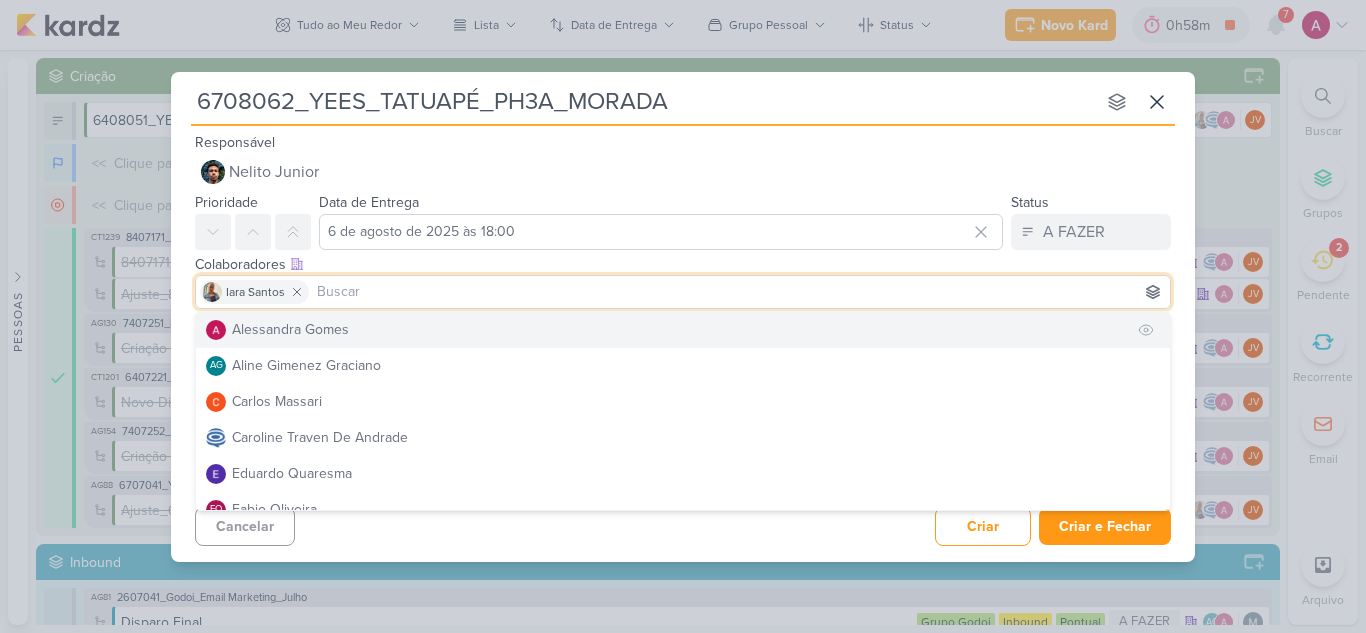 click on "Alessandra Gomes" at bounding box center (290, 329) 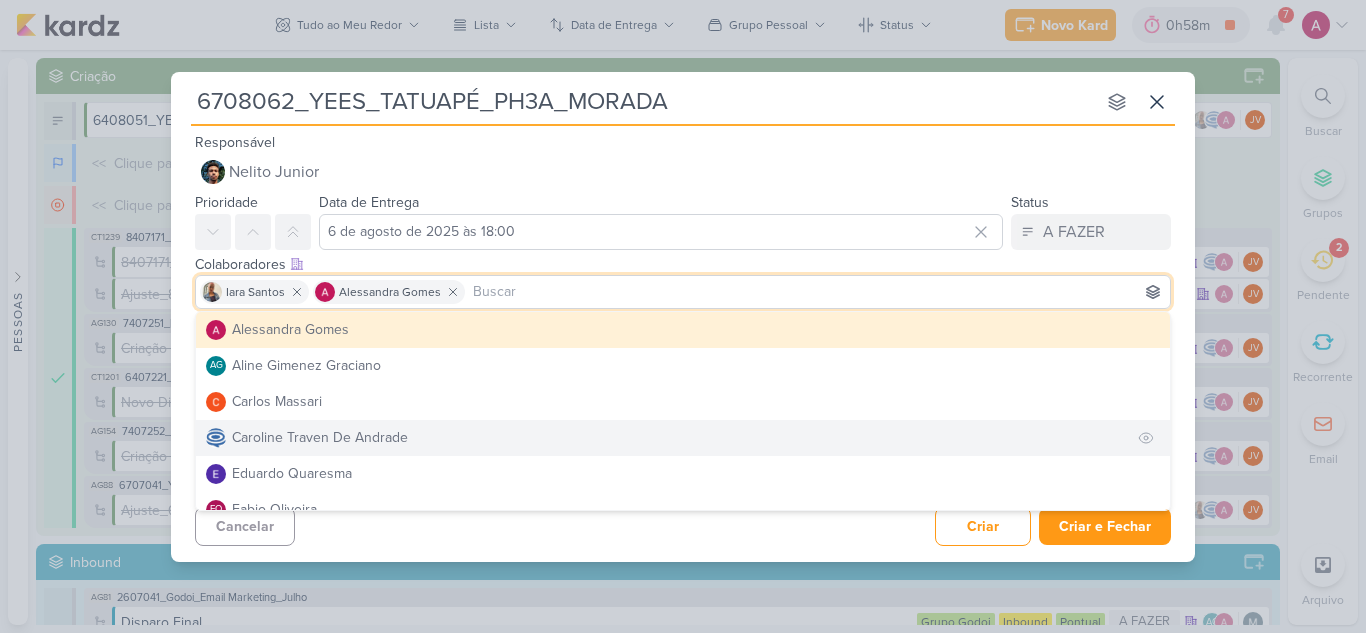 click on "Caroline Traven De Andrade" at bounding box center [683, 438] 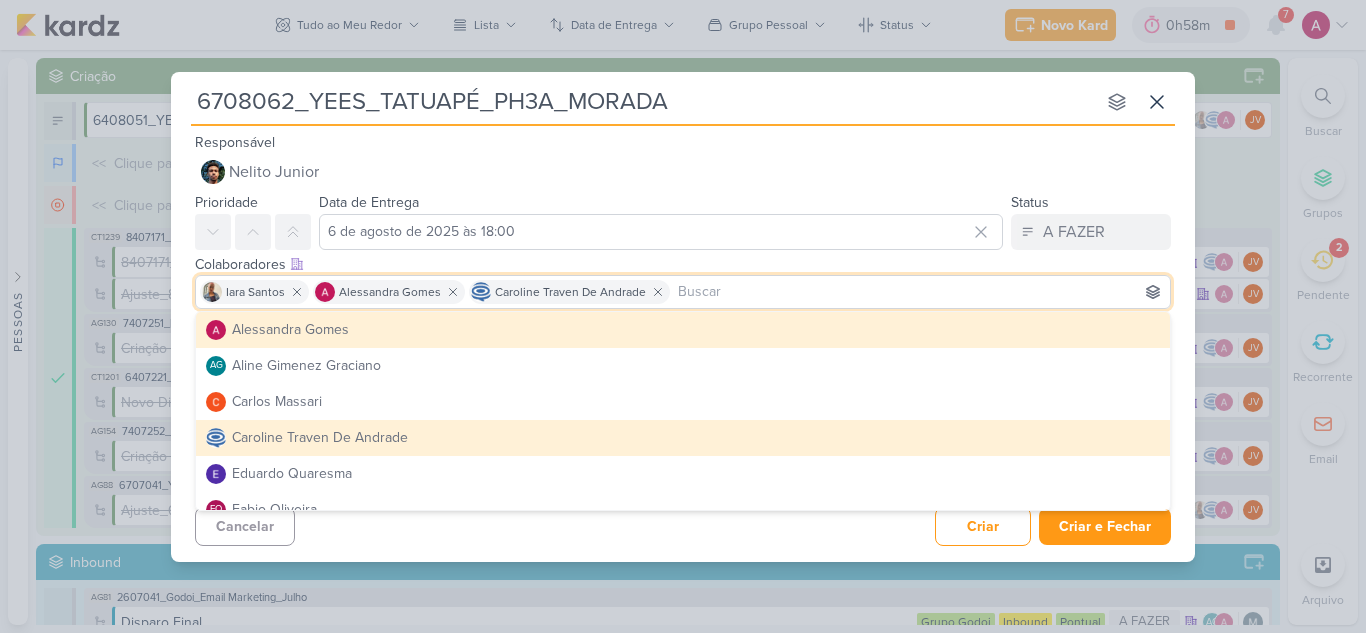click on "Status
A FAZER
Somente o responsável pode mudar o status do kard.
Designar a mim mesmo(a)" at bounding box center [1091, 220] 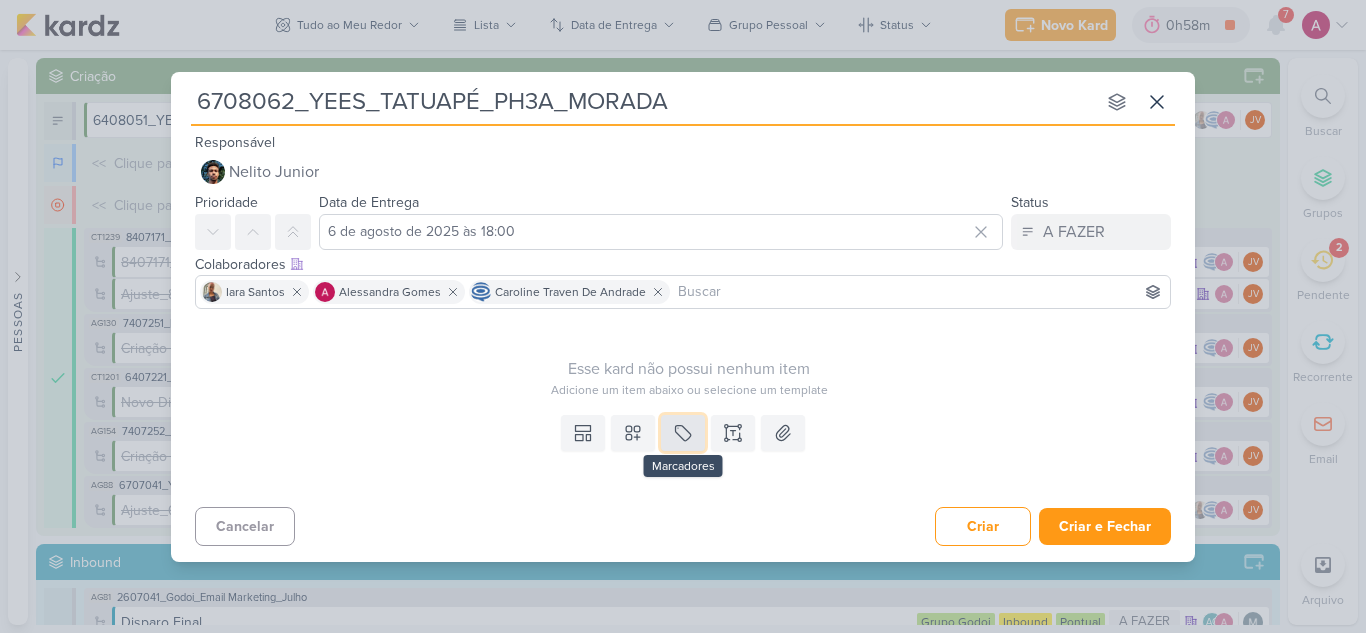 click 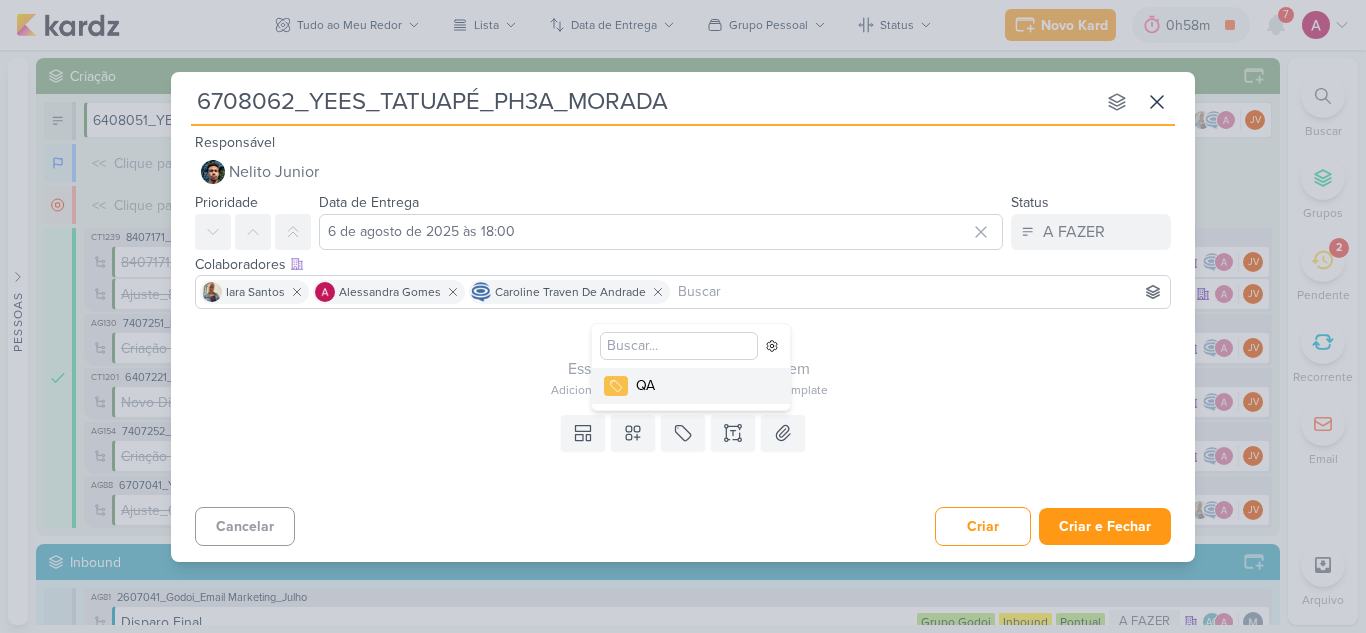 click on "QA" at bounding box center [701, 385] 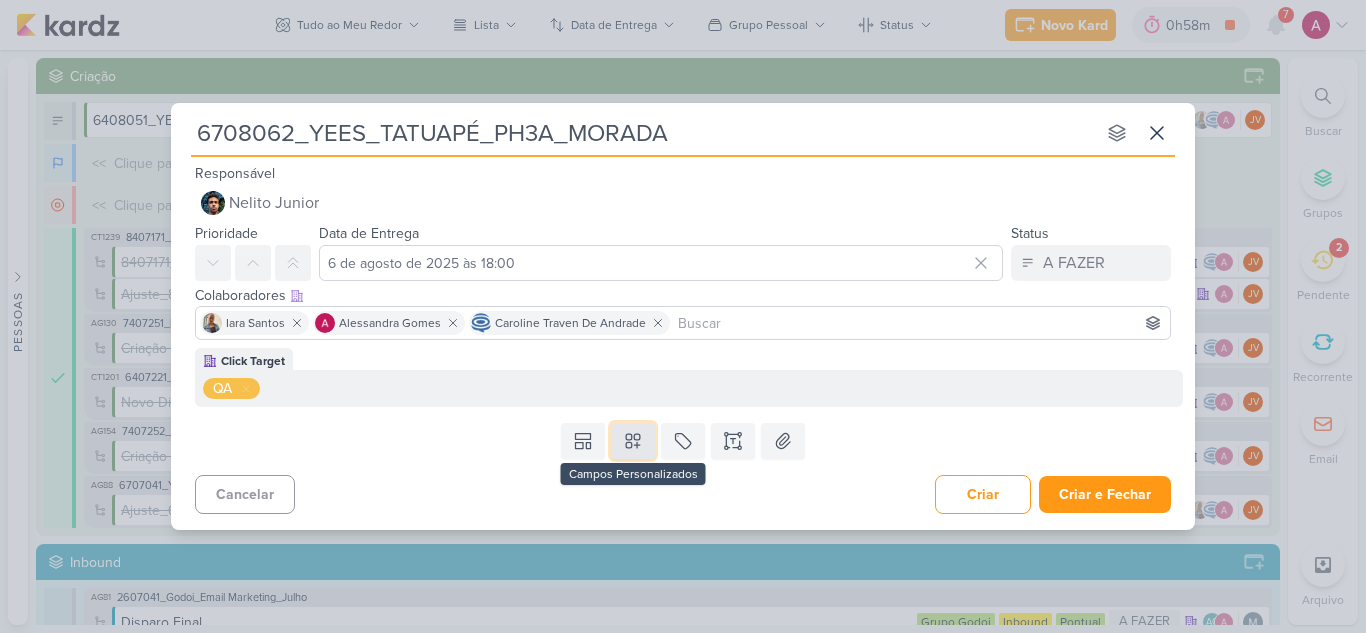 click 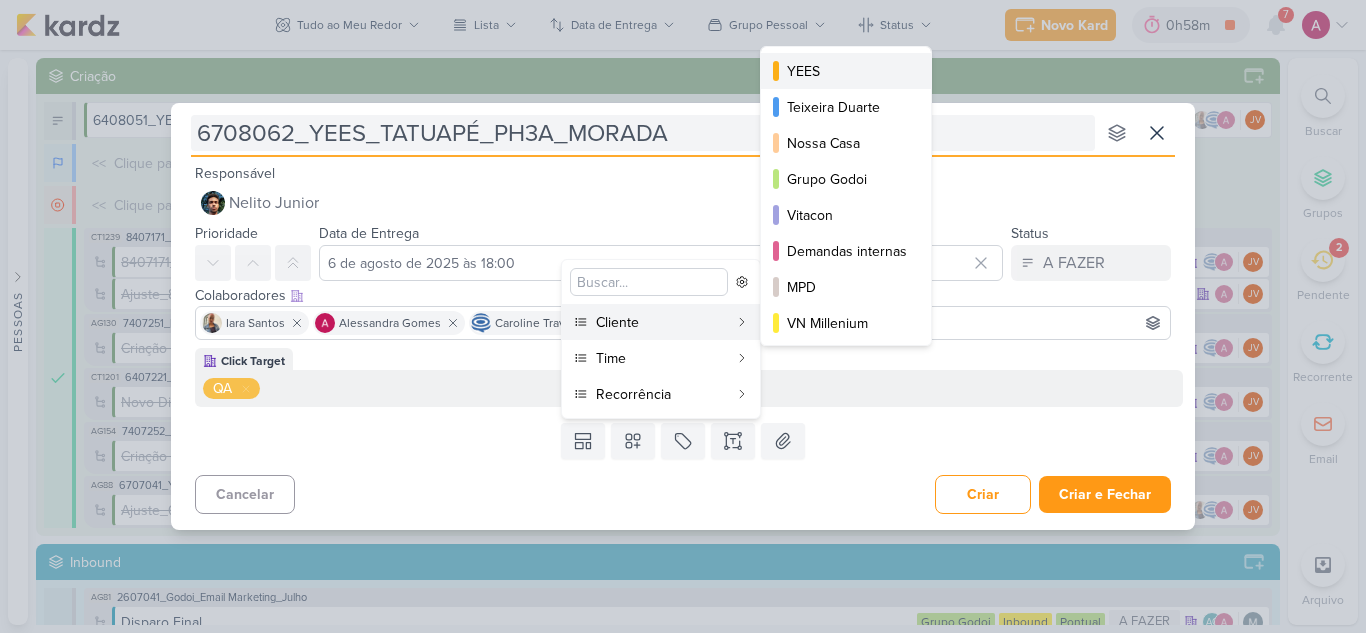 drag, startPoint x: 835, startPoint y: 67, endPoint x: 781, endPoint y: 145, distance: 94.86833 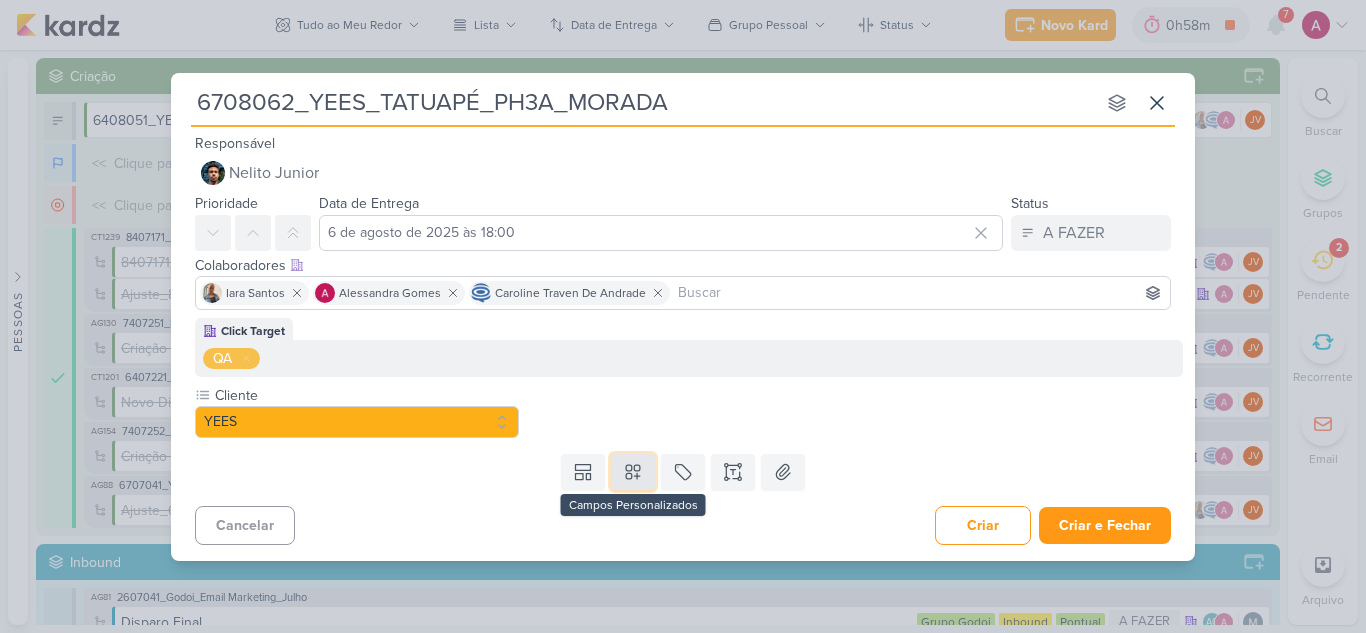 click 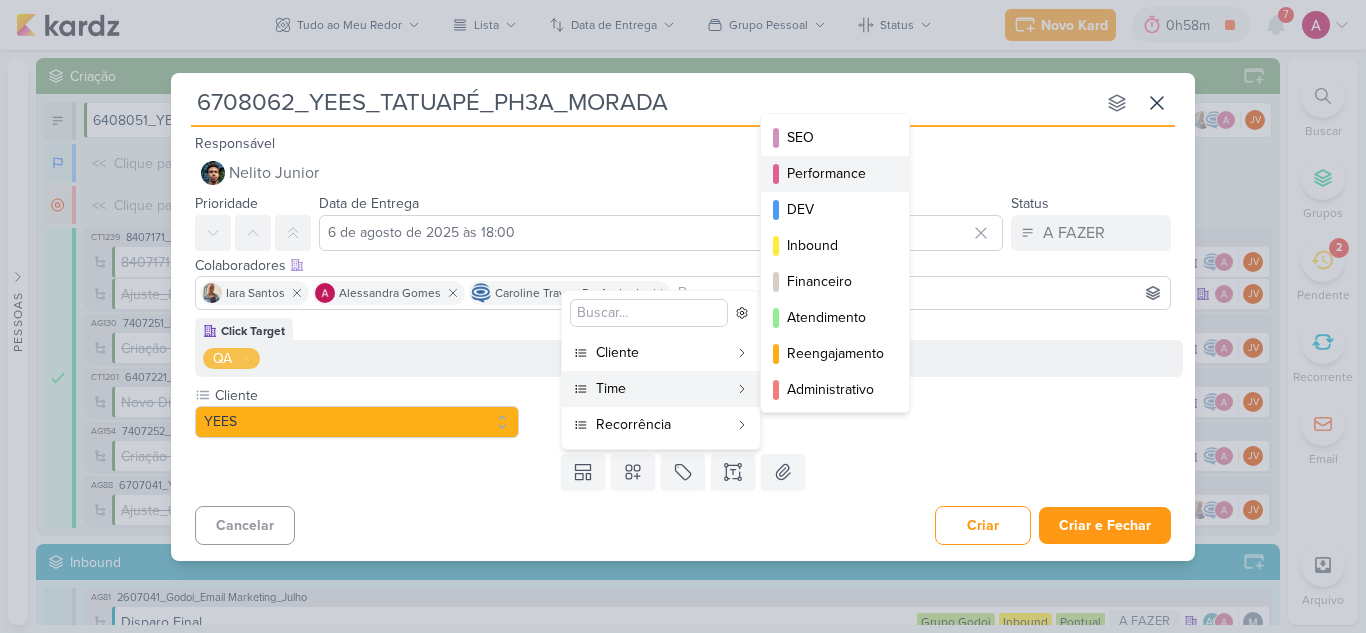 click on "Performance" at bounding box center (836, 173) 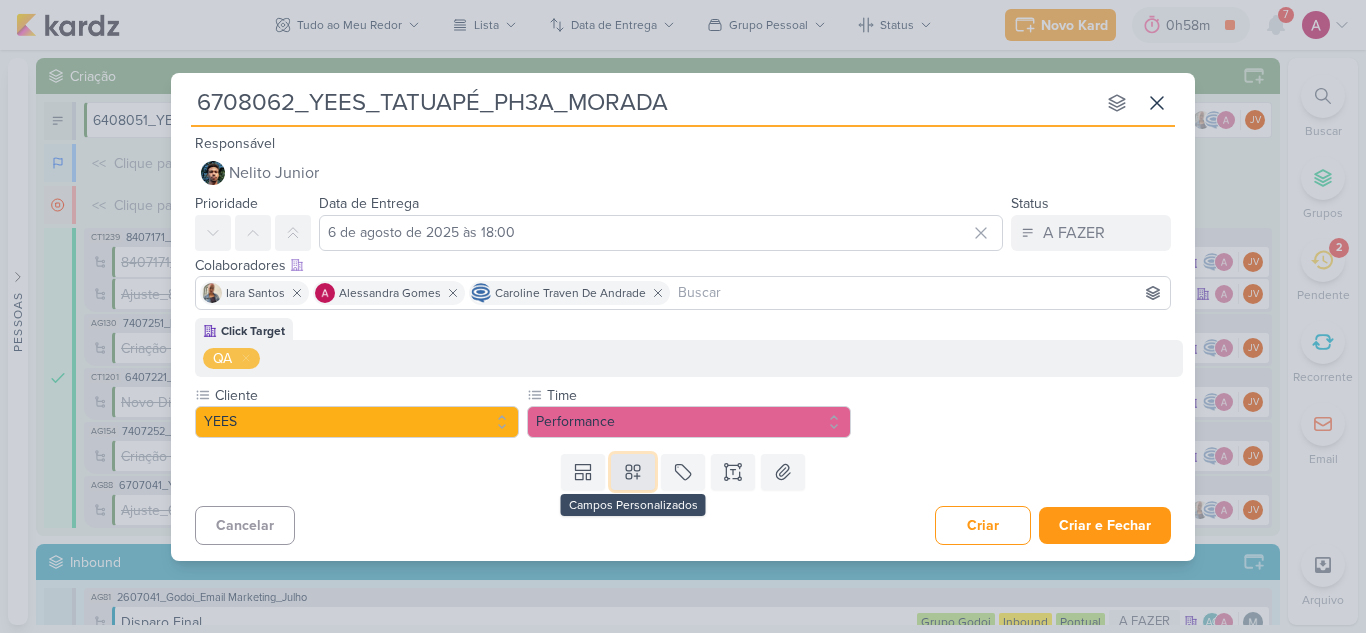 click 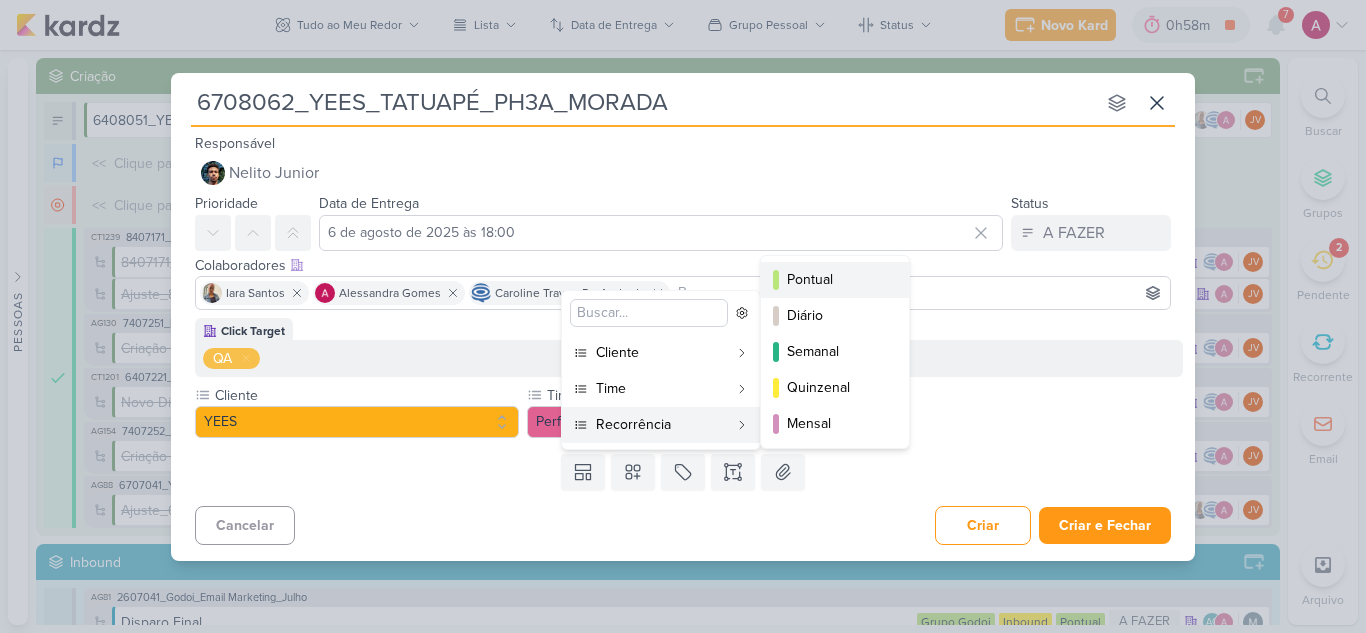 click on "Pontual" at bounding box center (836, 279) 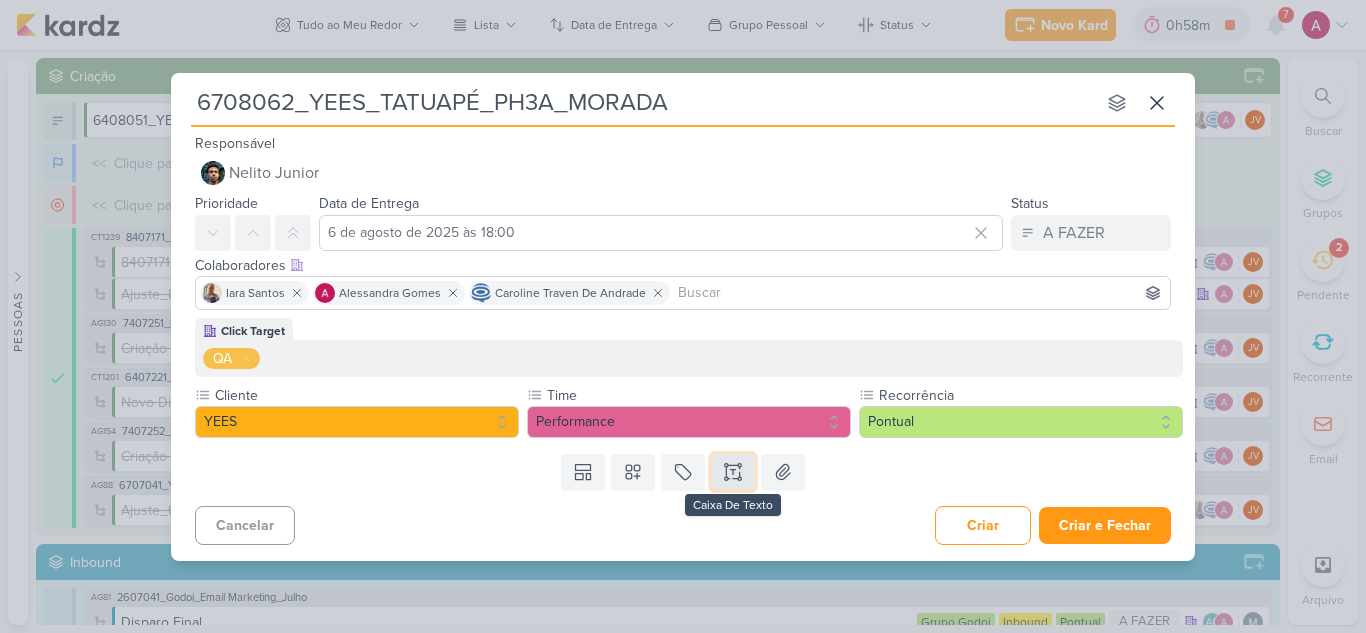 click 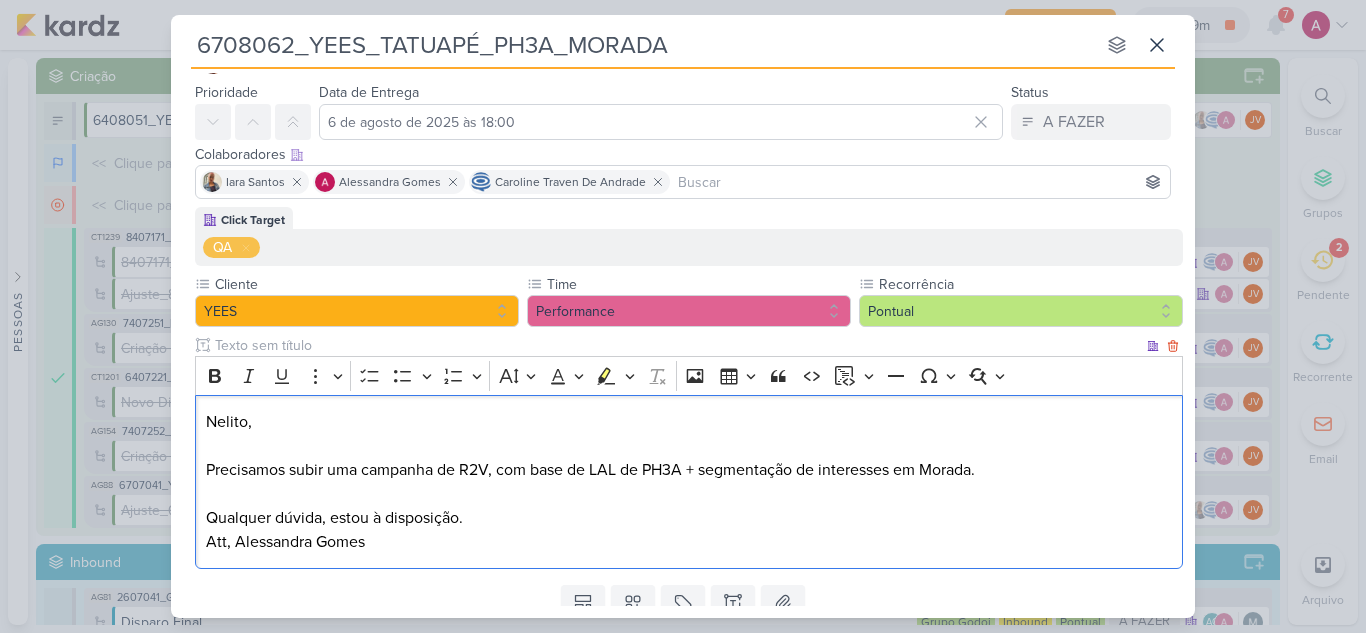 scroll, scrollTop: 101, scrollLeft: 0, axis: vertical 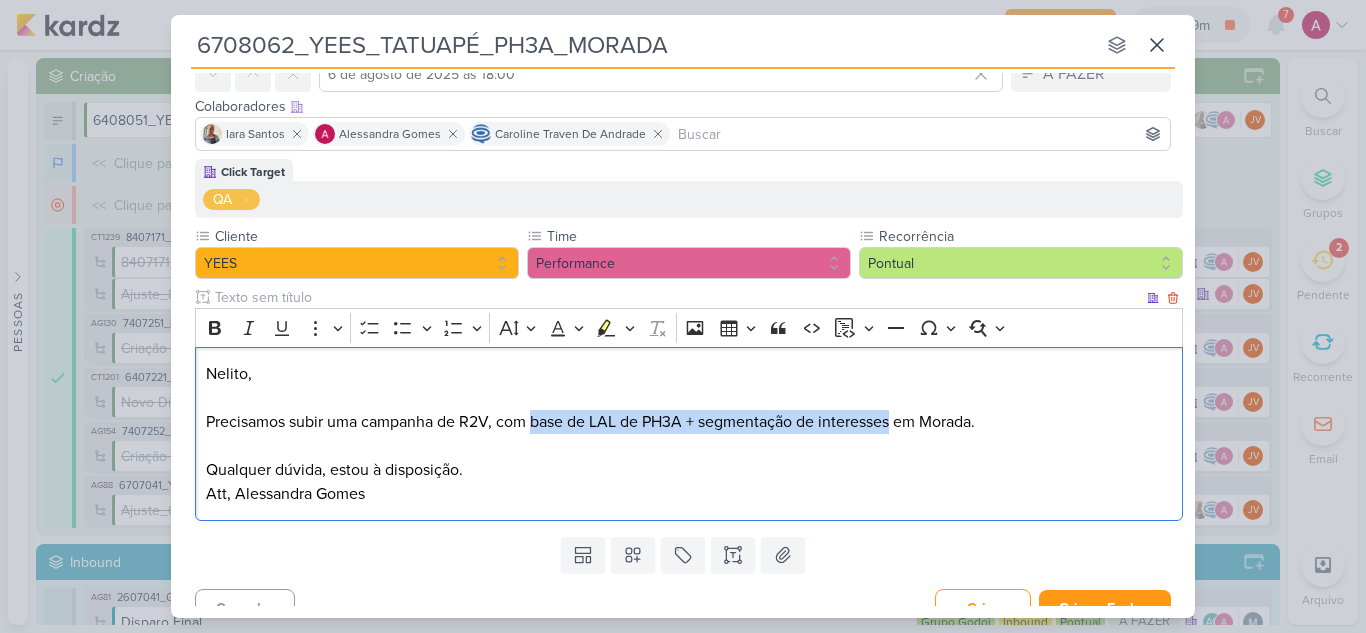 drag, startPoint x: 535, startPoint y: 423, endPoint x: 893, endPoint y: 415, distance: 358.0894 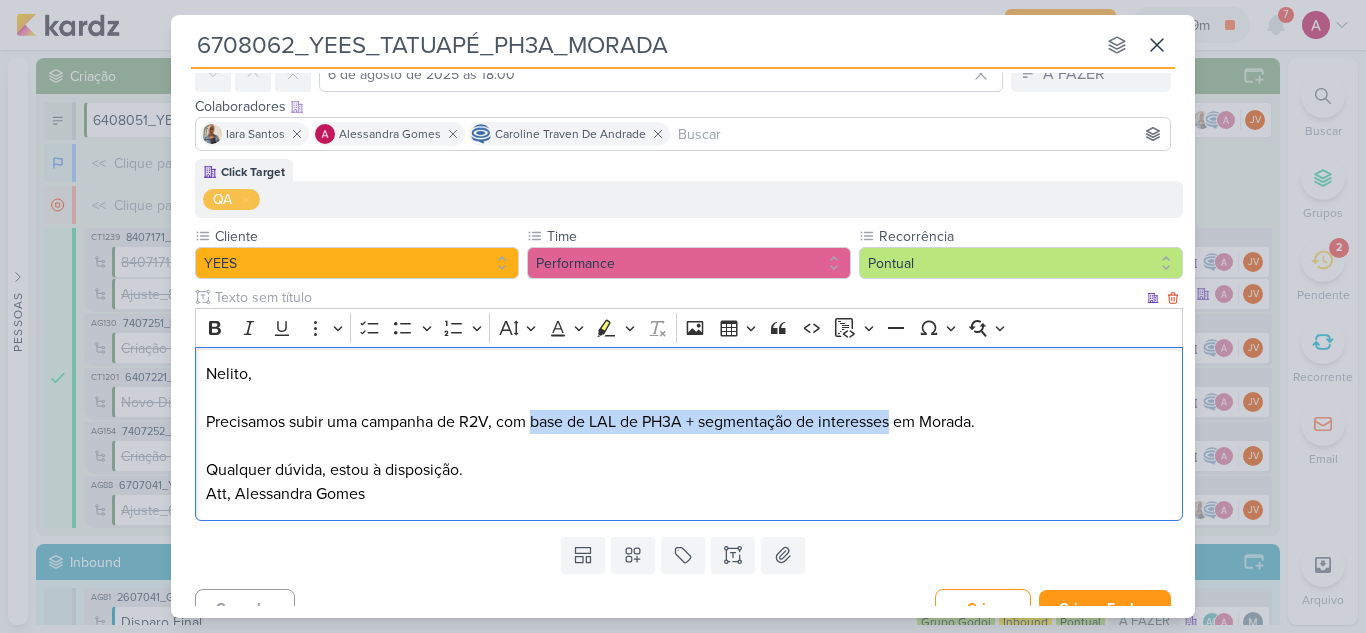 click on "Precisamos subir uma campanha de R2V, com base de LAL de PH3A + segmentação de interesses em Morada." at bounding box center [689, 422] 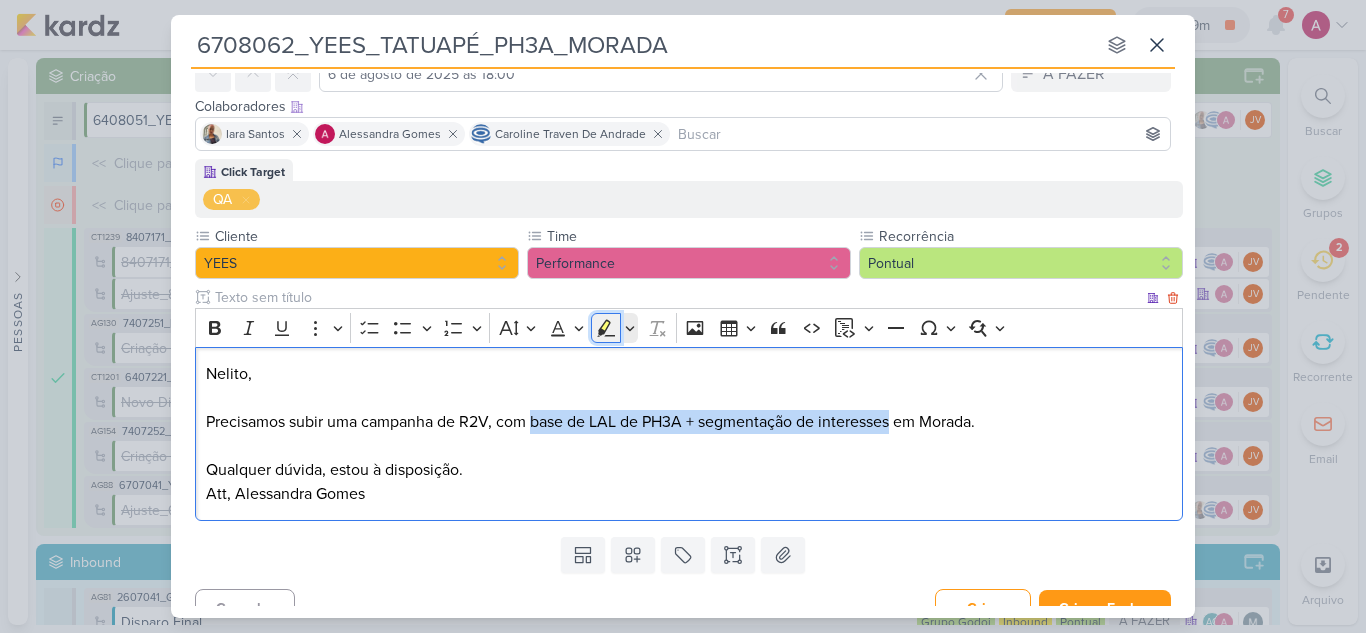 click 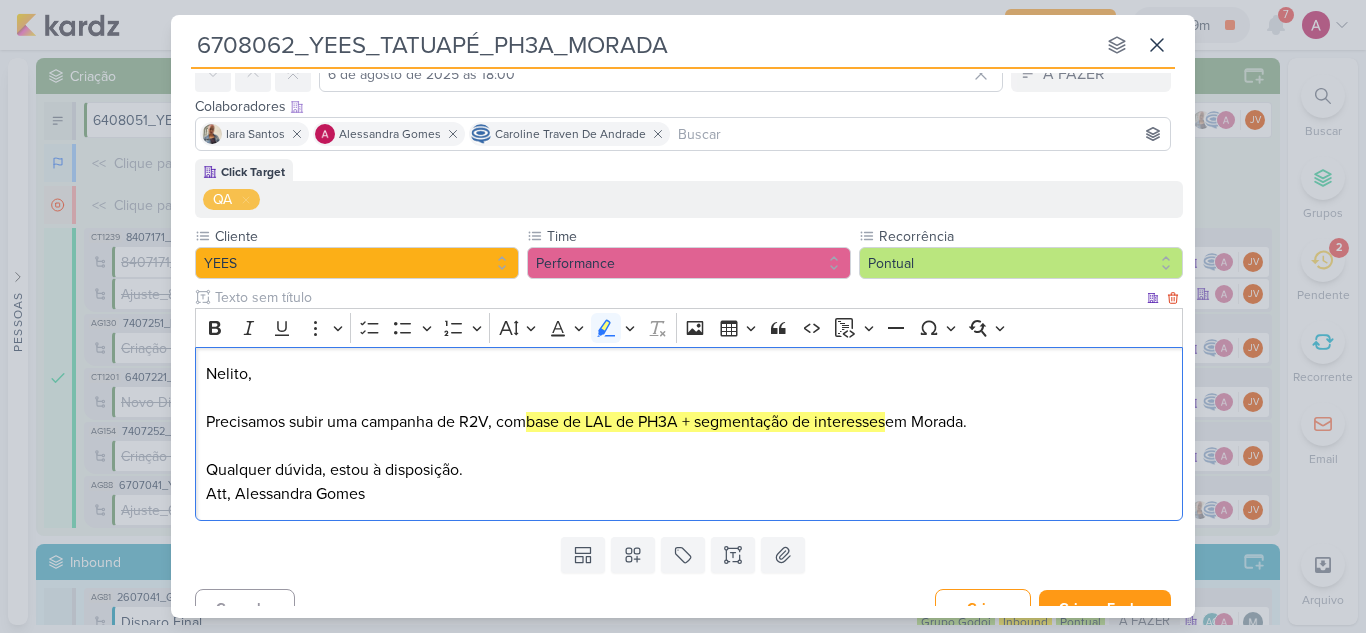 click at bounding box center [689, 398] 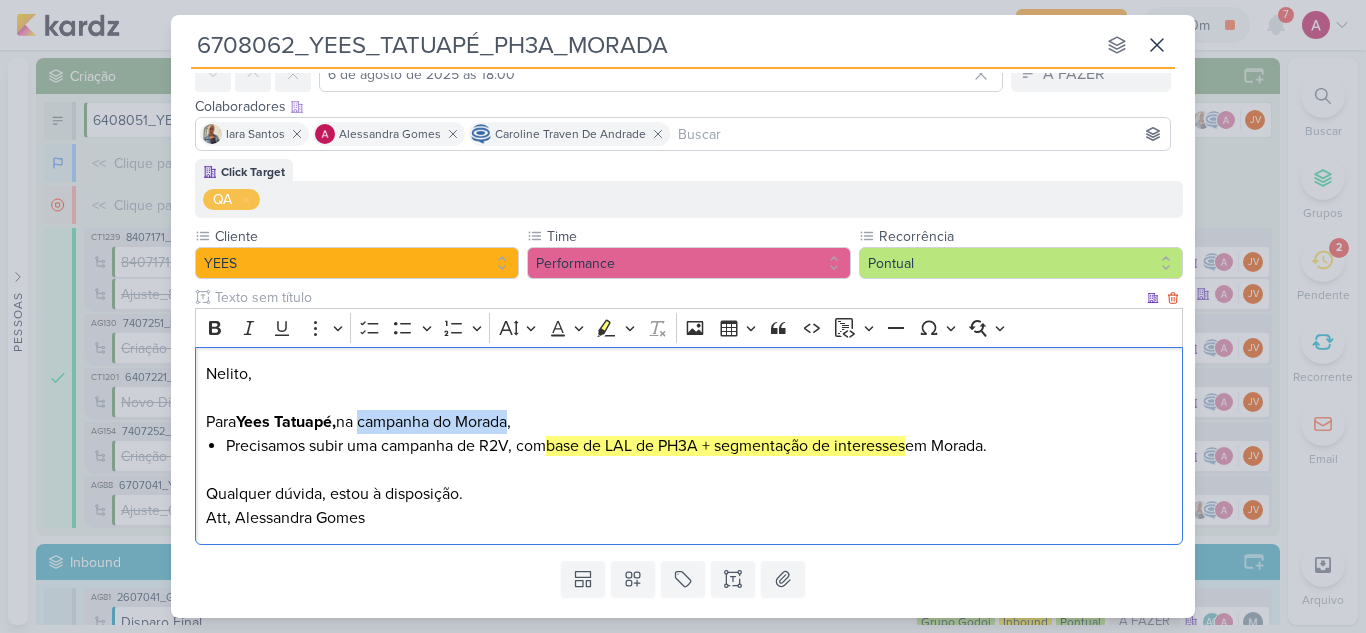 drag, startPoint x: 369, startPoint y: 424, endPoint x: 512, endPoint y: 421, distance: 143.03146 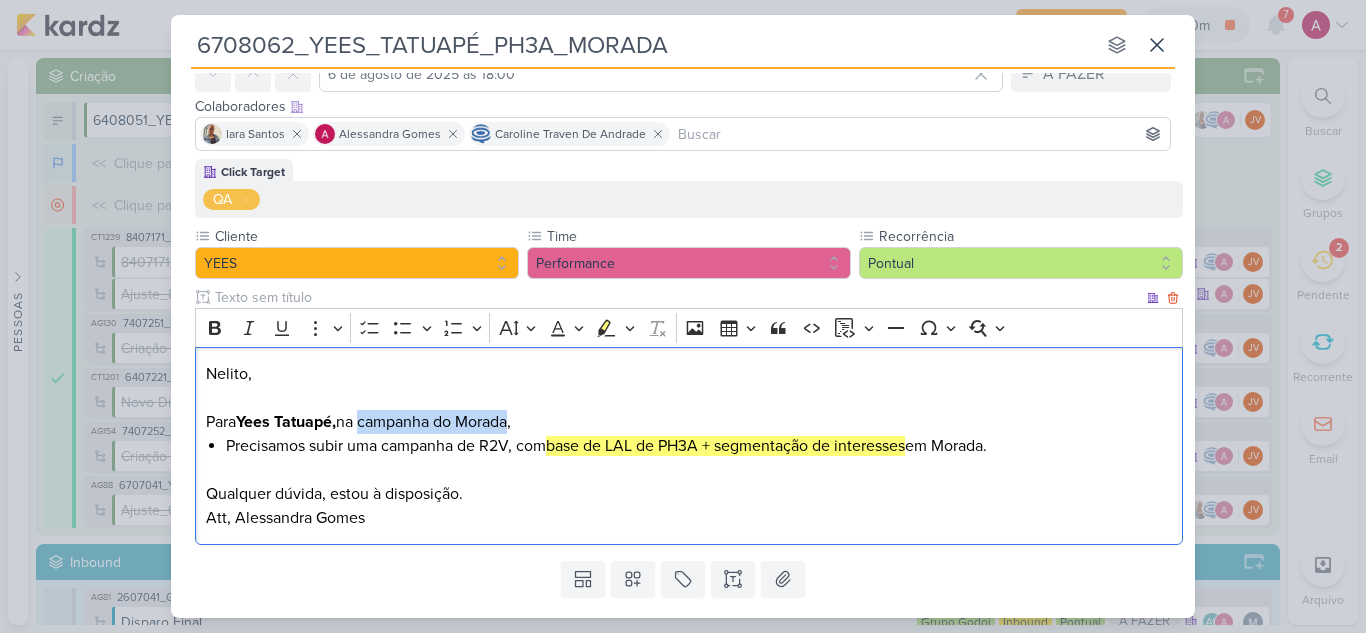 click on "Para  Yees Tatuapé,  na campanha do Morada," at bounding box center (689, 422) 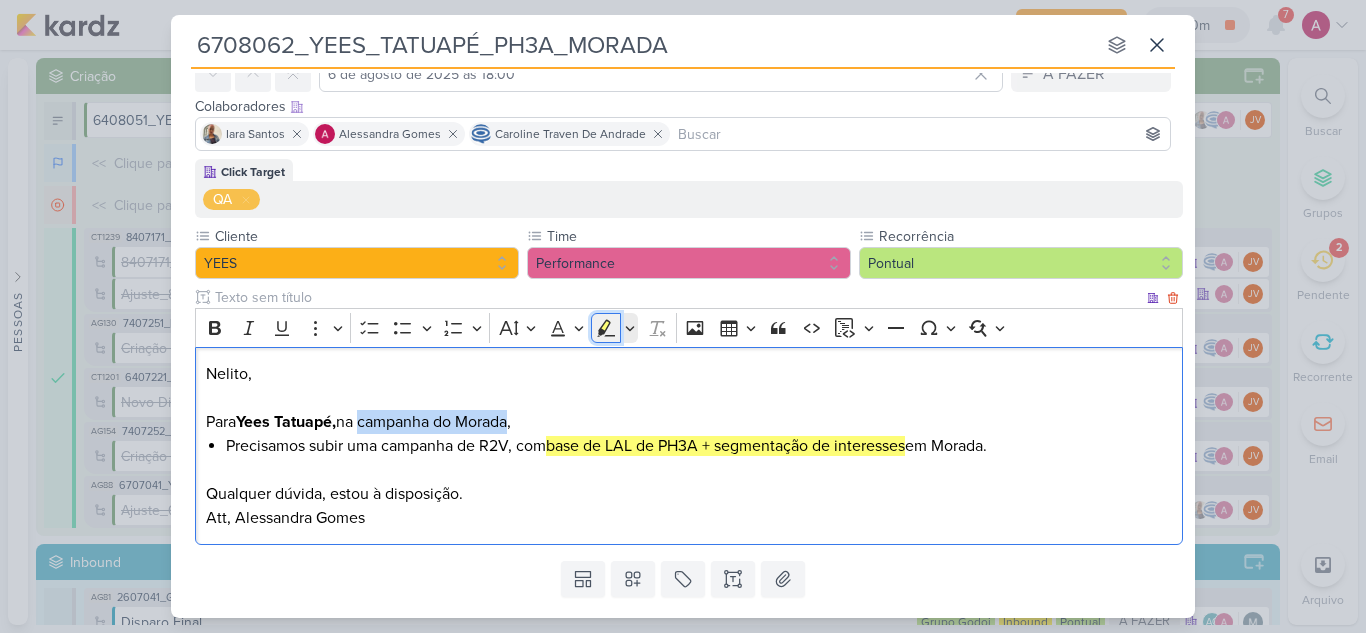 click 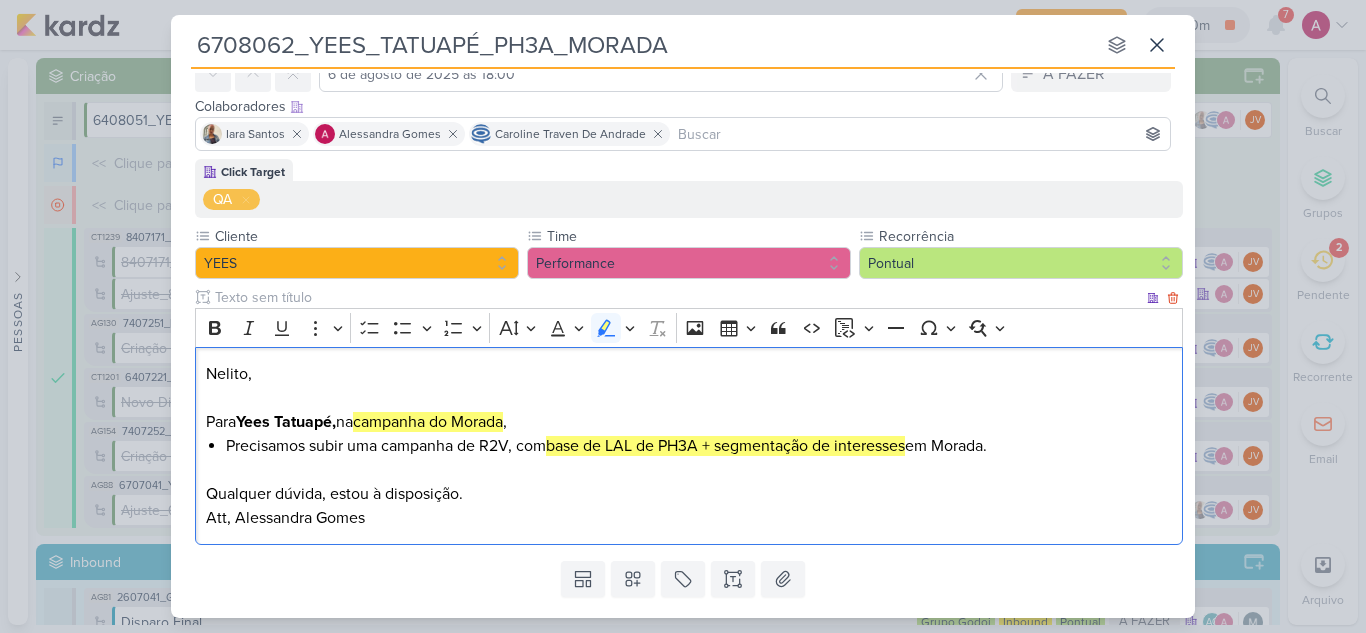 click on "base de LAL de PH3A + segmentação de interesses" at bounding box center [725, 446] 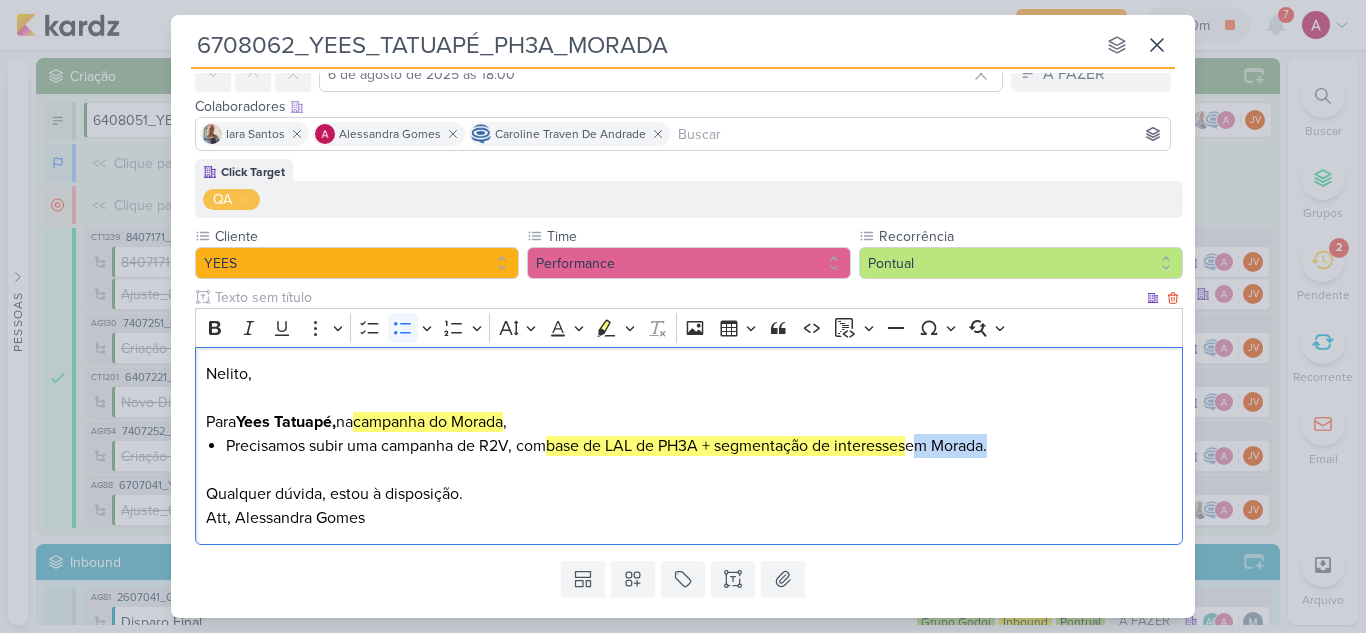 drag, startPoint x: 921, startPoint y: 446, endPoint x: 1001, endPoint y: 441, distance: 80.1561 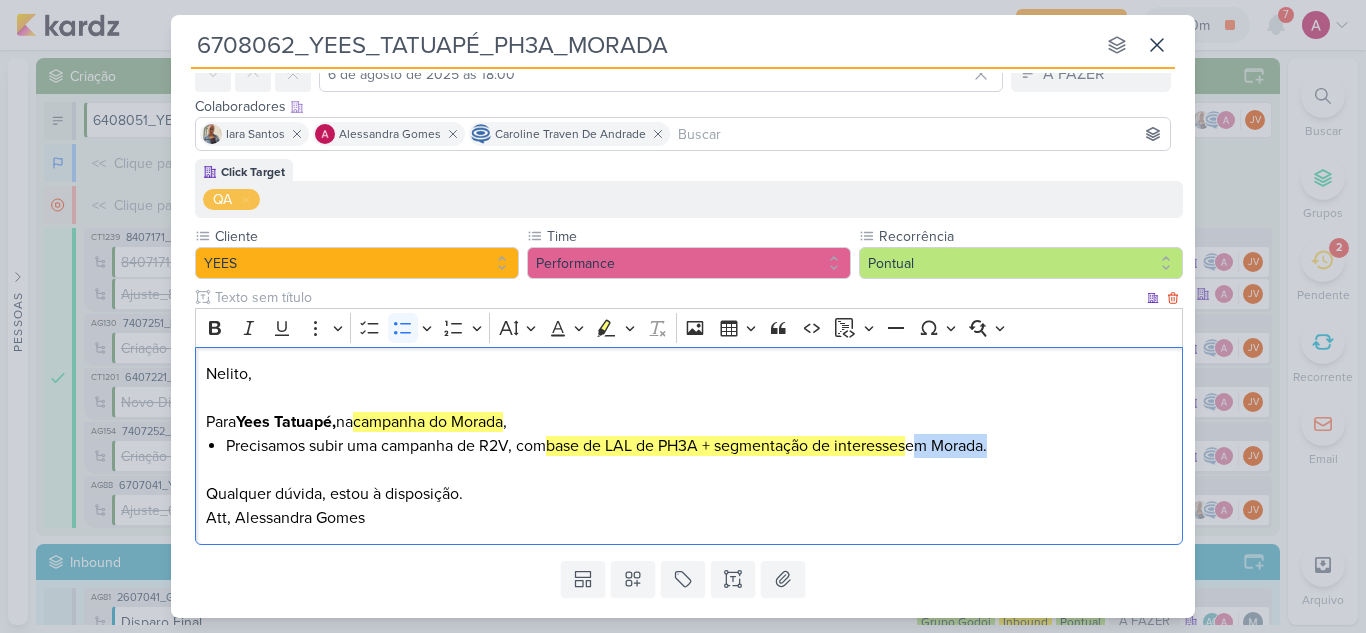 click on "Precisamos subir uma campanha de R2V, com  base de LAL de PH3A + segmentação de interesses  em Morada." at bounding box center [699, 446] 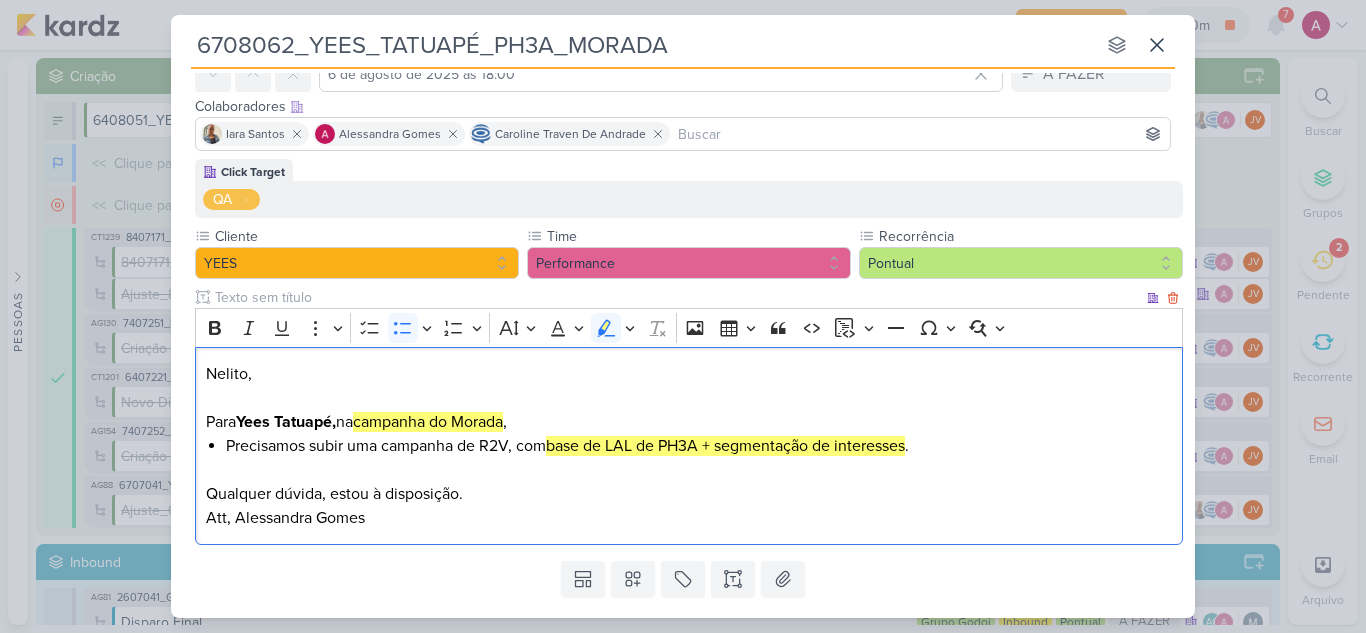 click at bounding box center (689, 470) 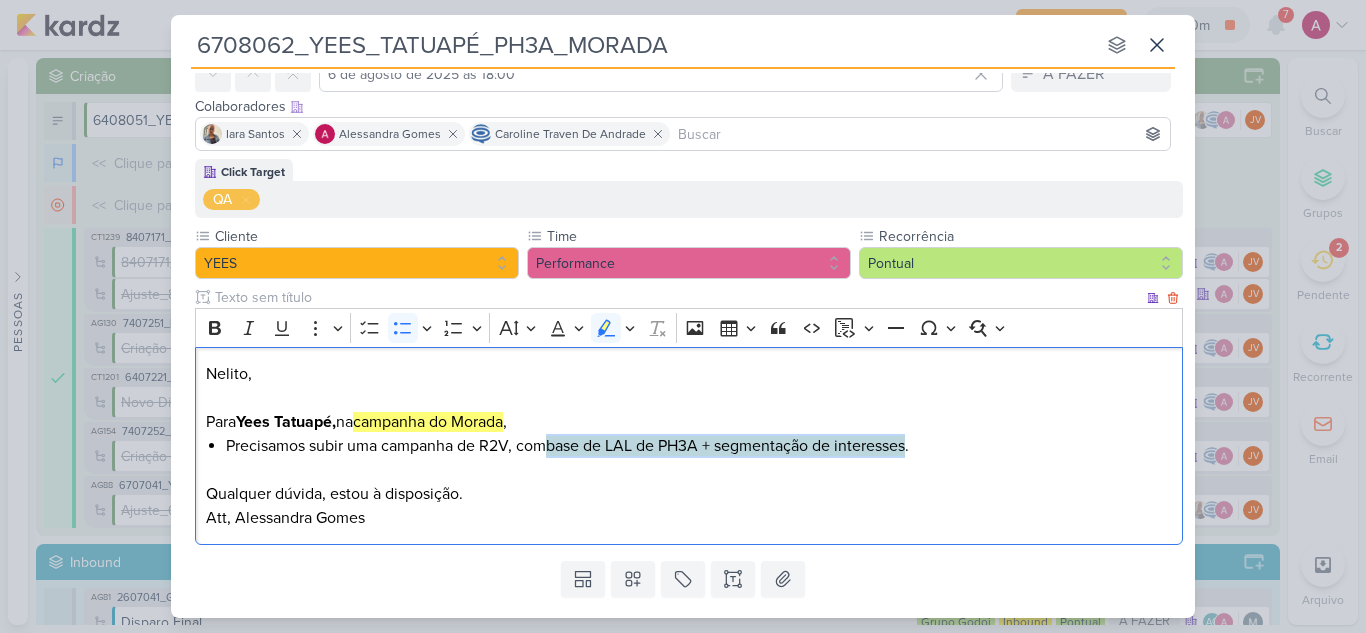 drag, startPoint x: 557, startPoint y: 446, endPoint x: 916, endPoint y: 439, distance: 359.06824 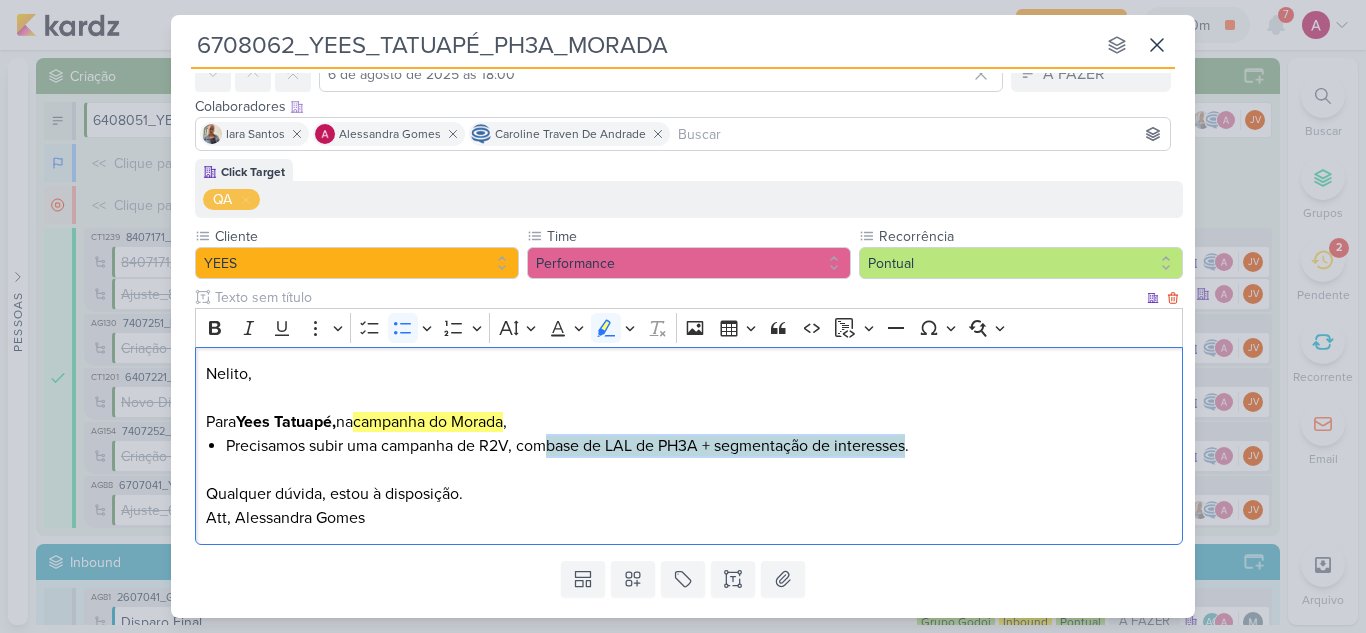 click on "Precisamos subir uma campanha de R2V, com  base de LAL de PH3A + segmentação de interesses ." at bounding box center [699, 446] 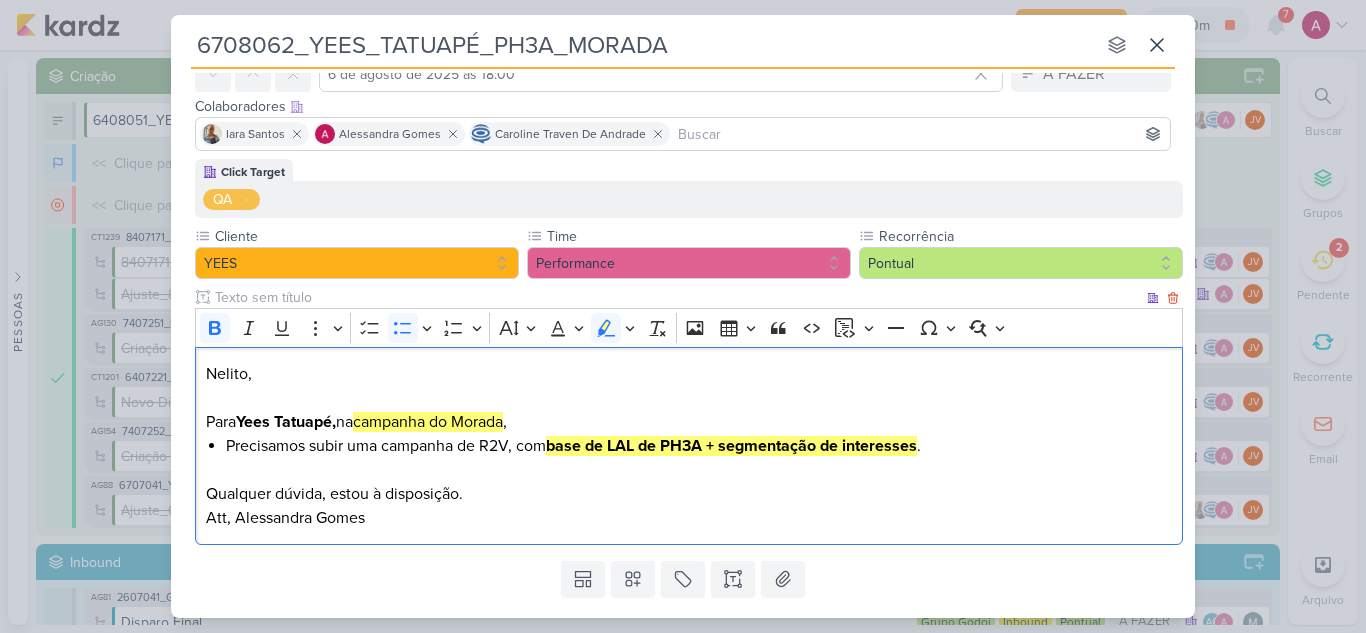 click at bounding box center (689, 470) 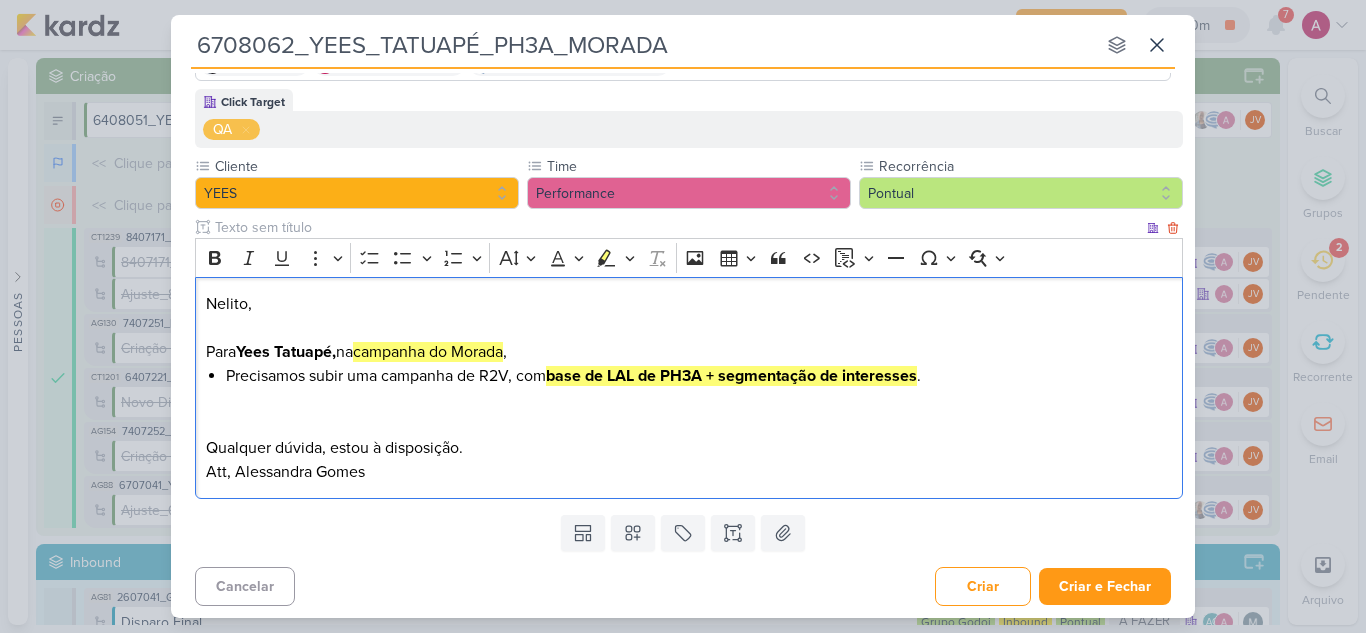 scroll, scrollTop: 175, scrollLeft: 0, axis: vertical 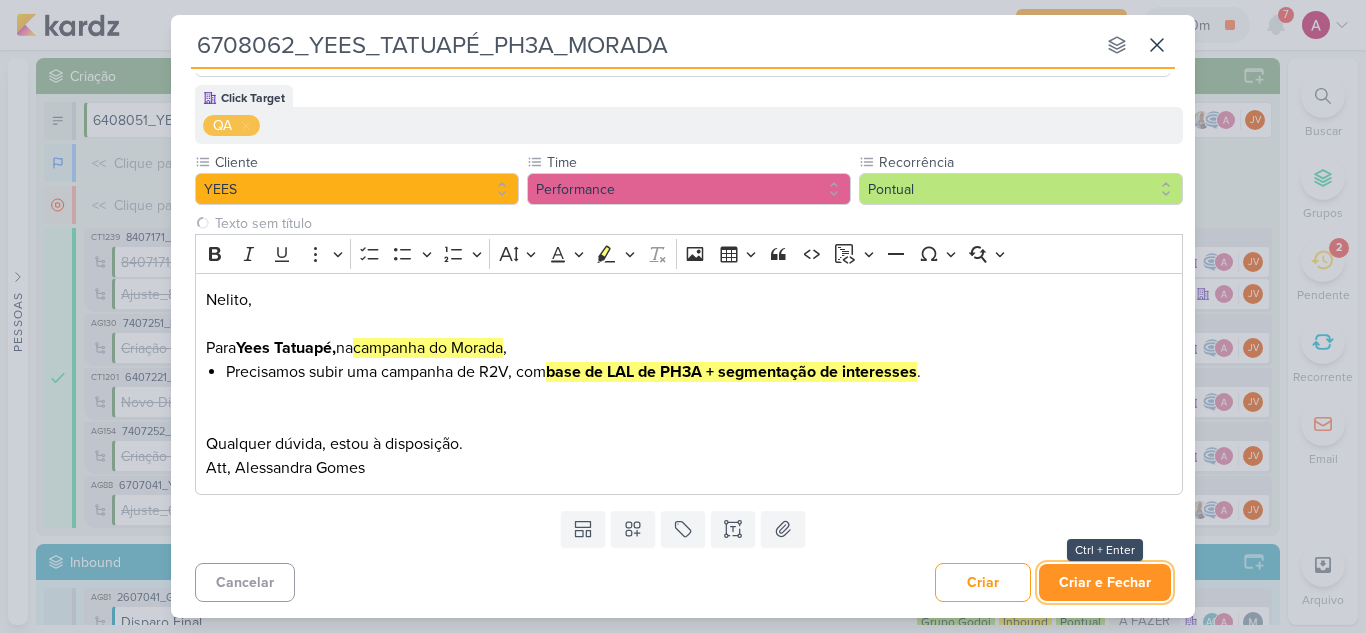 click on "Criar e Fechar" at bounding box center (1105, 582) 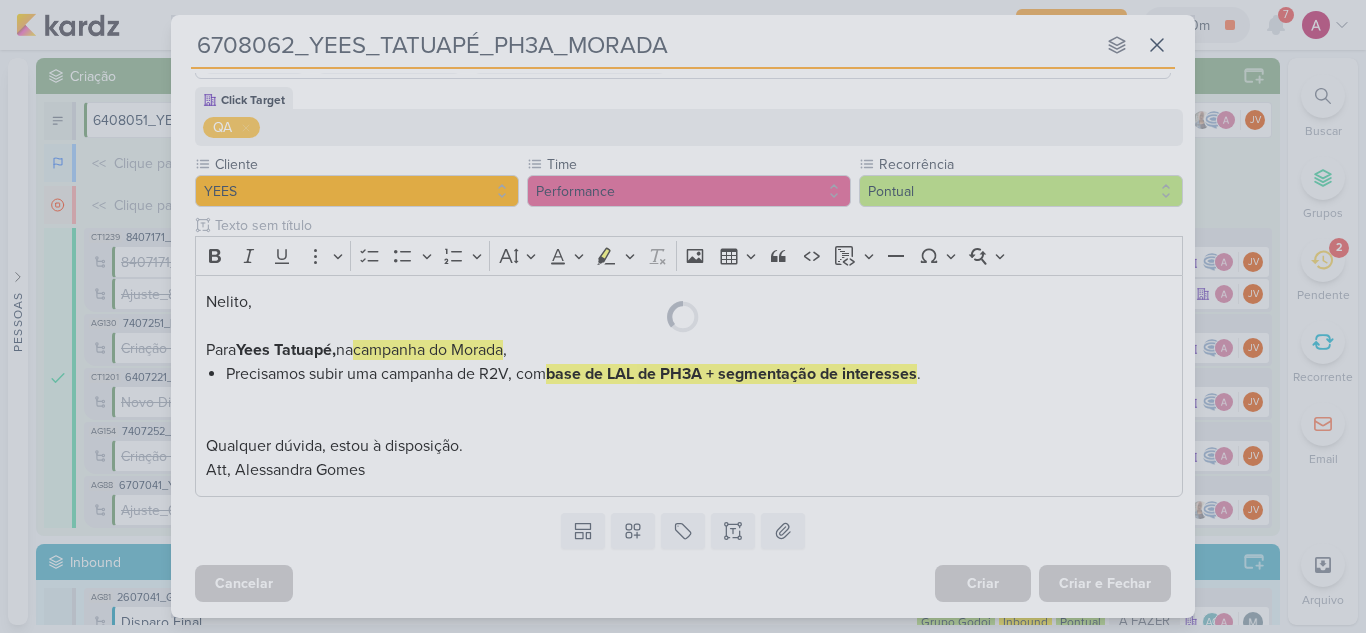 scroll, scrollTop: 173, scrollLeft: 0, axis: vertical 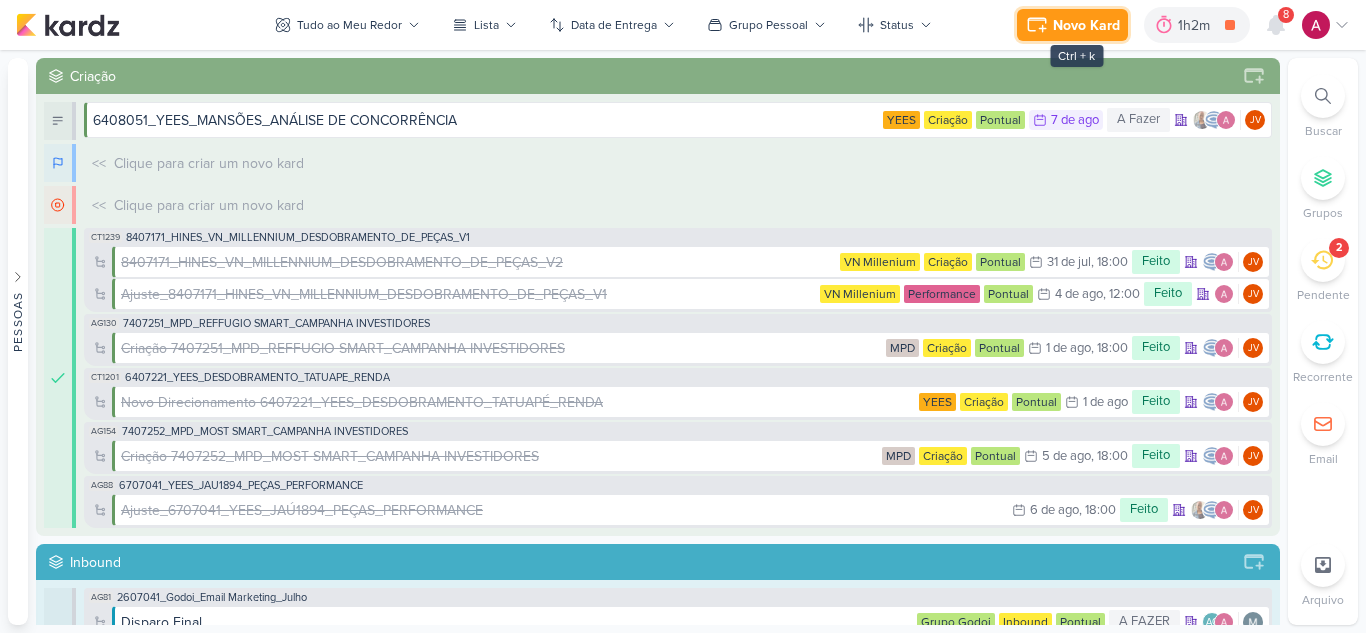 click on "Novo Kard" at bounding box center [1086, 25] 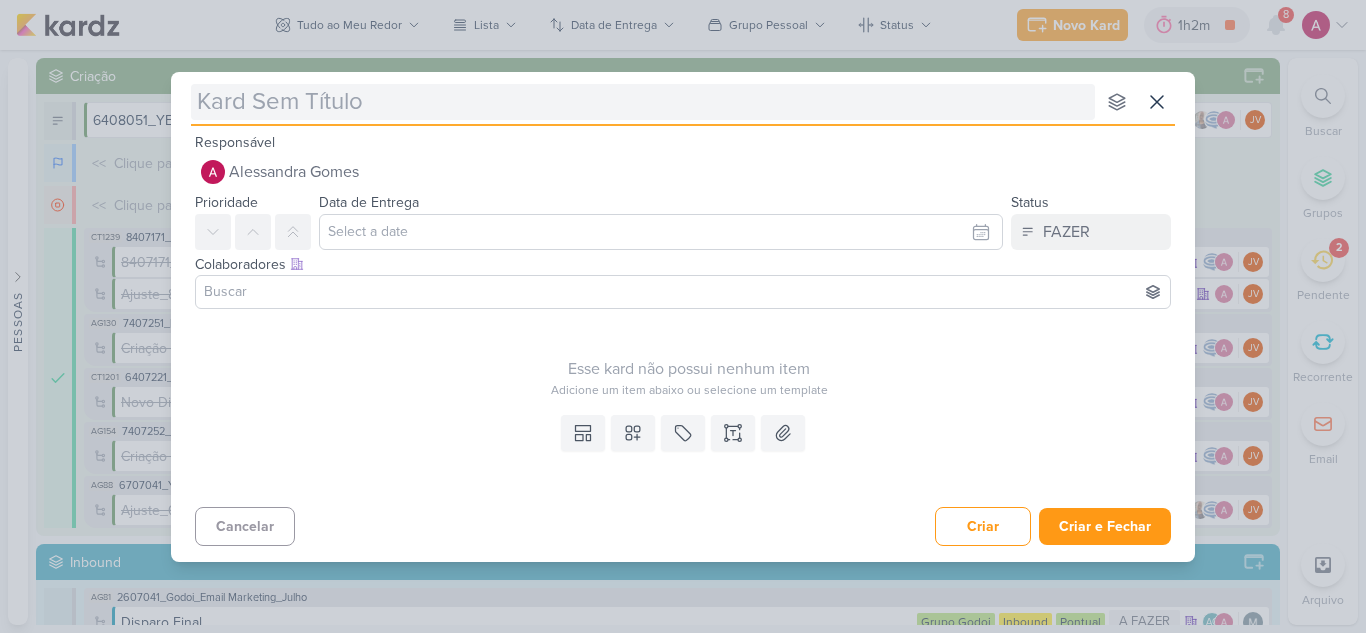 click at bounding box center [643, 102] 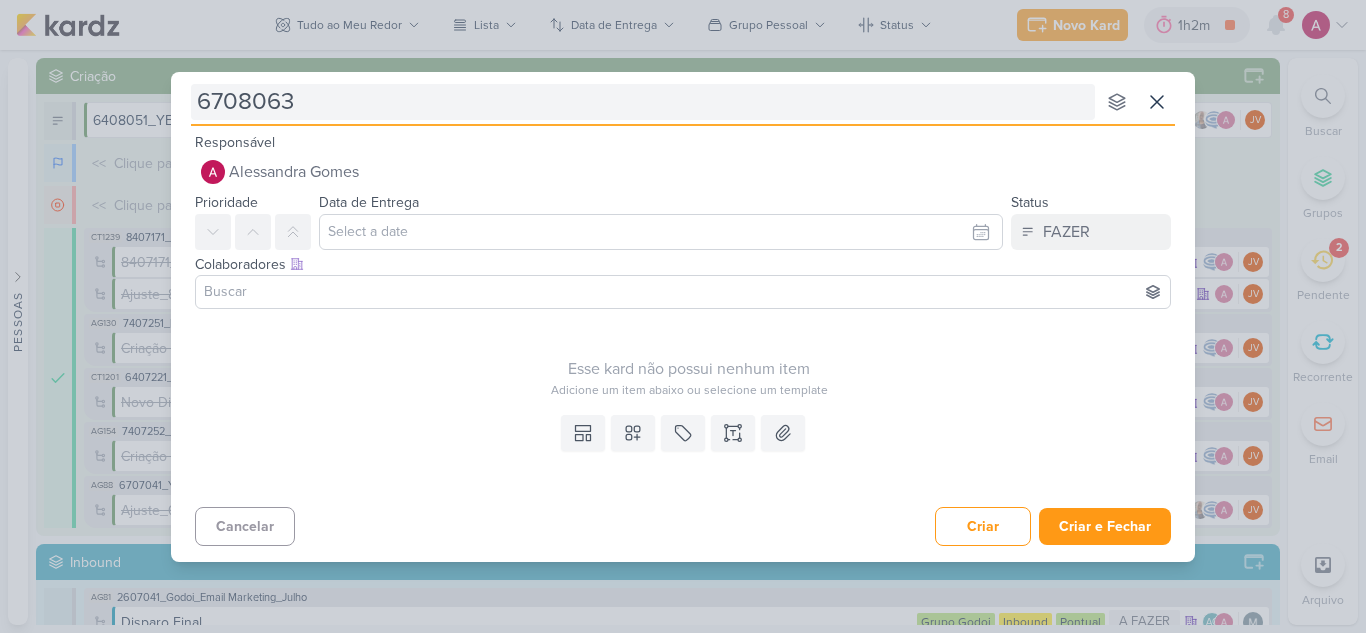 type 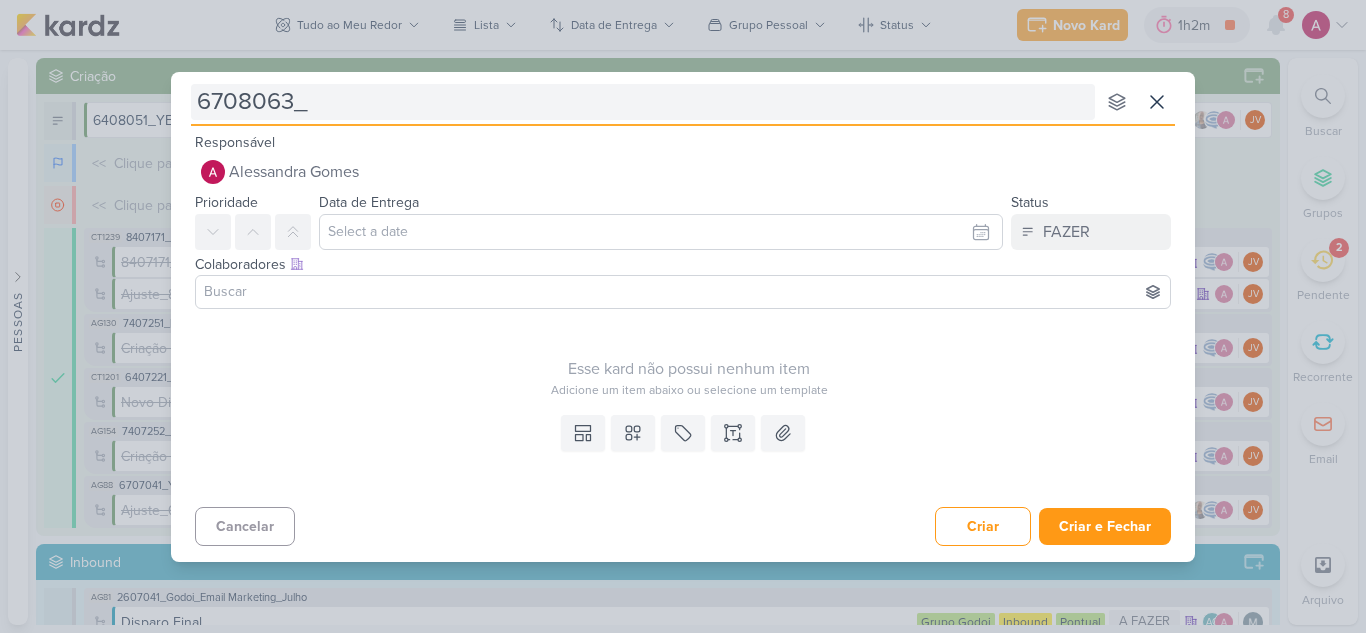 type on "6708063_Y" 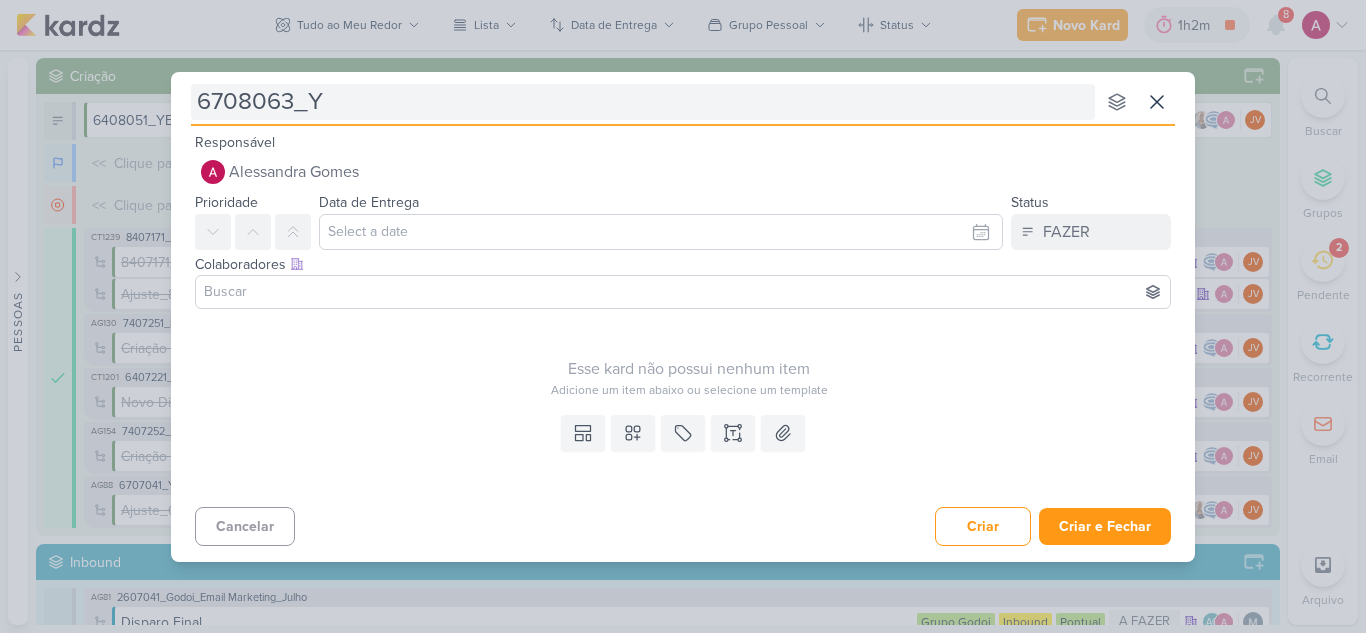 type 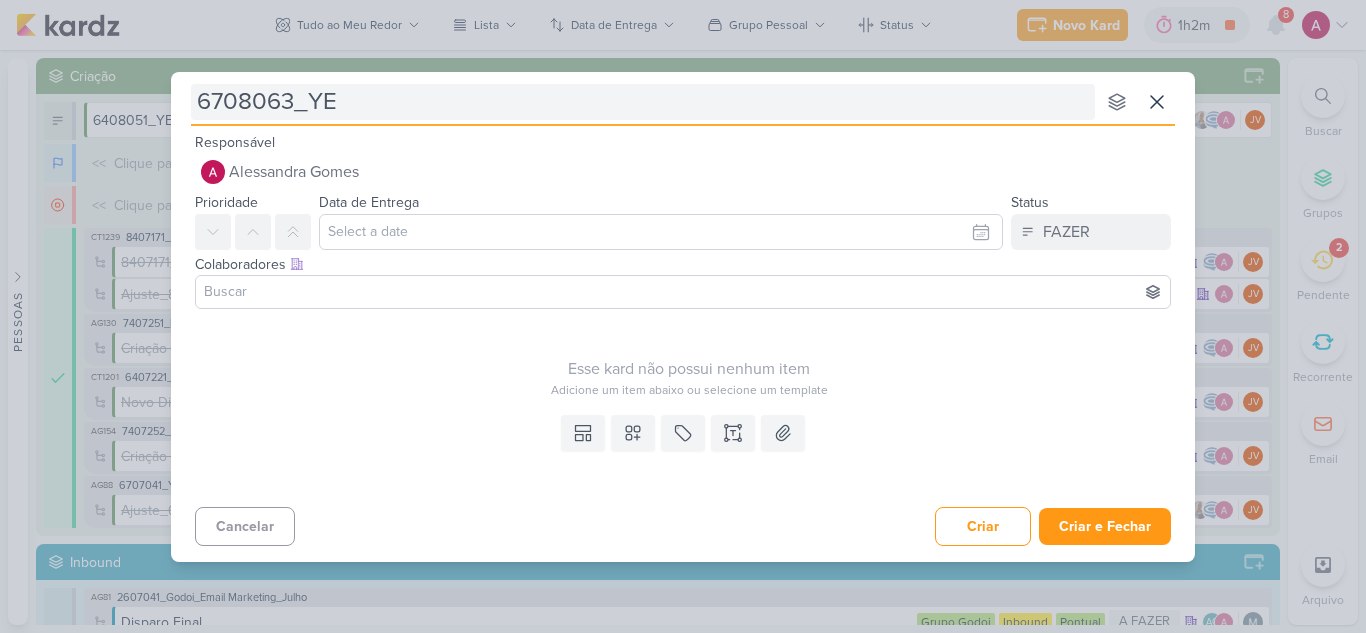 type 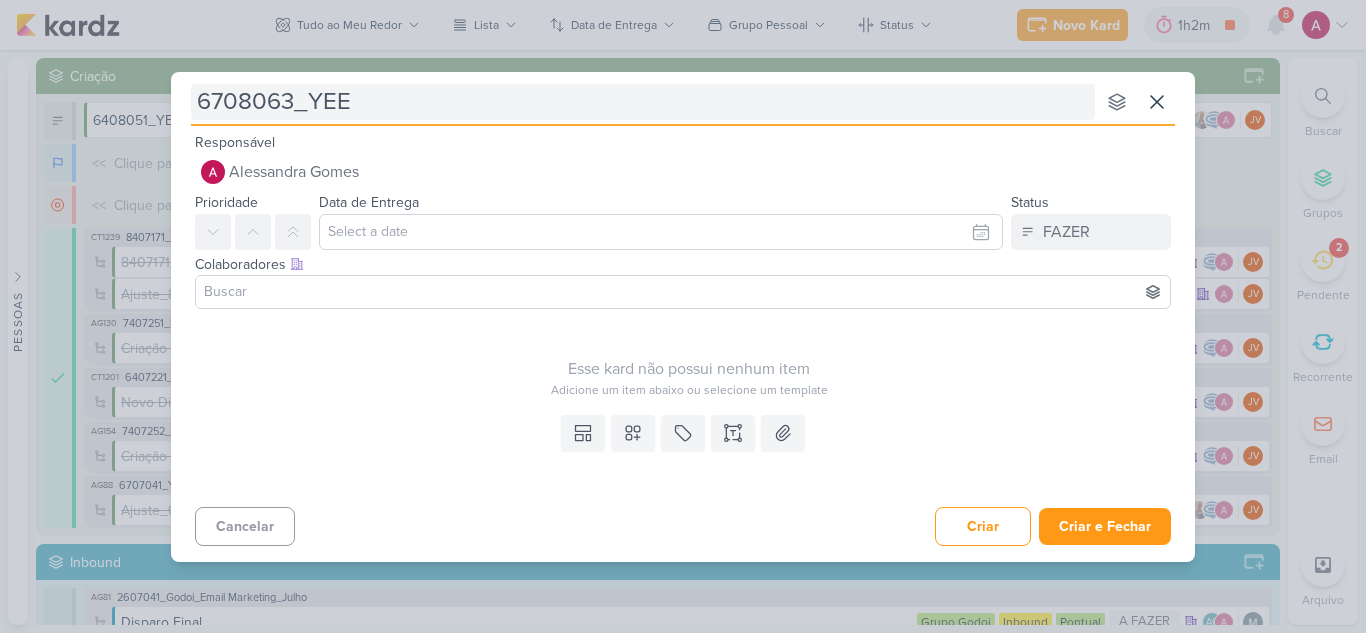 type on "6708063_YEES" 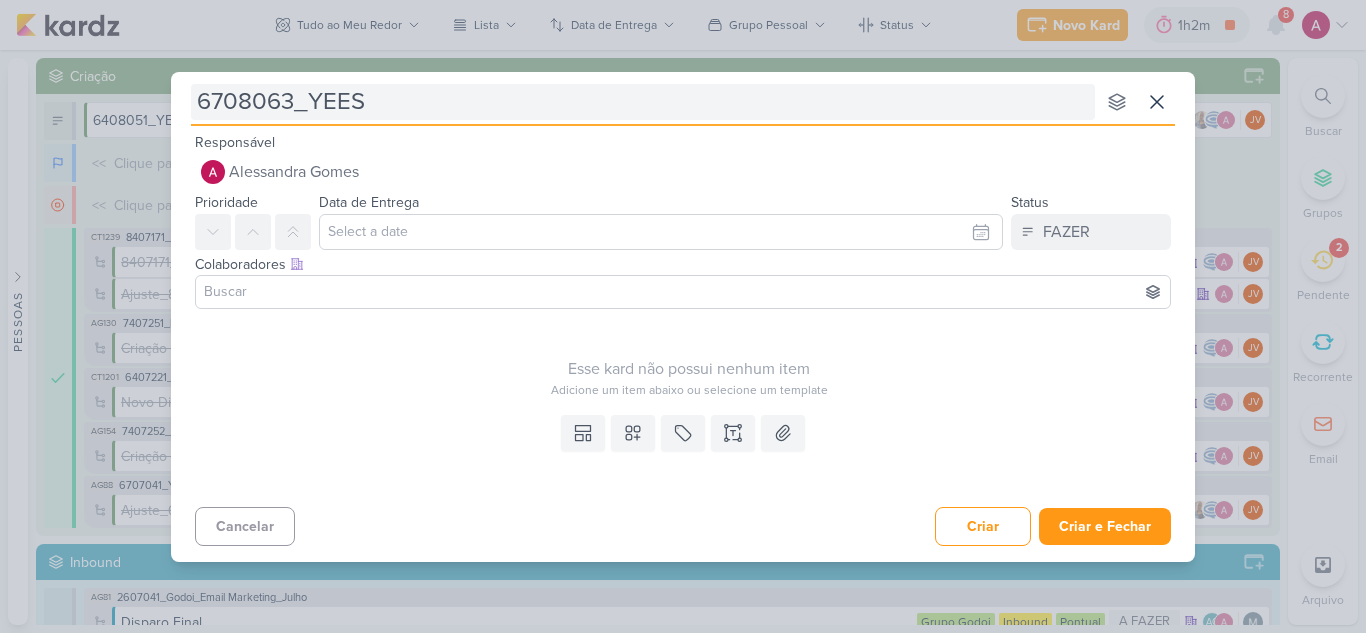 type 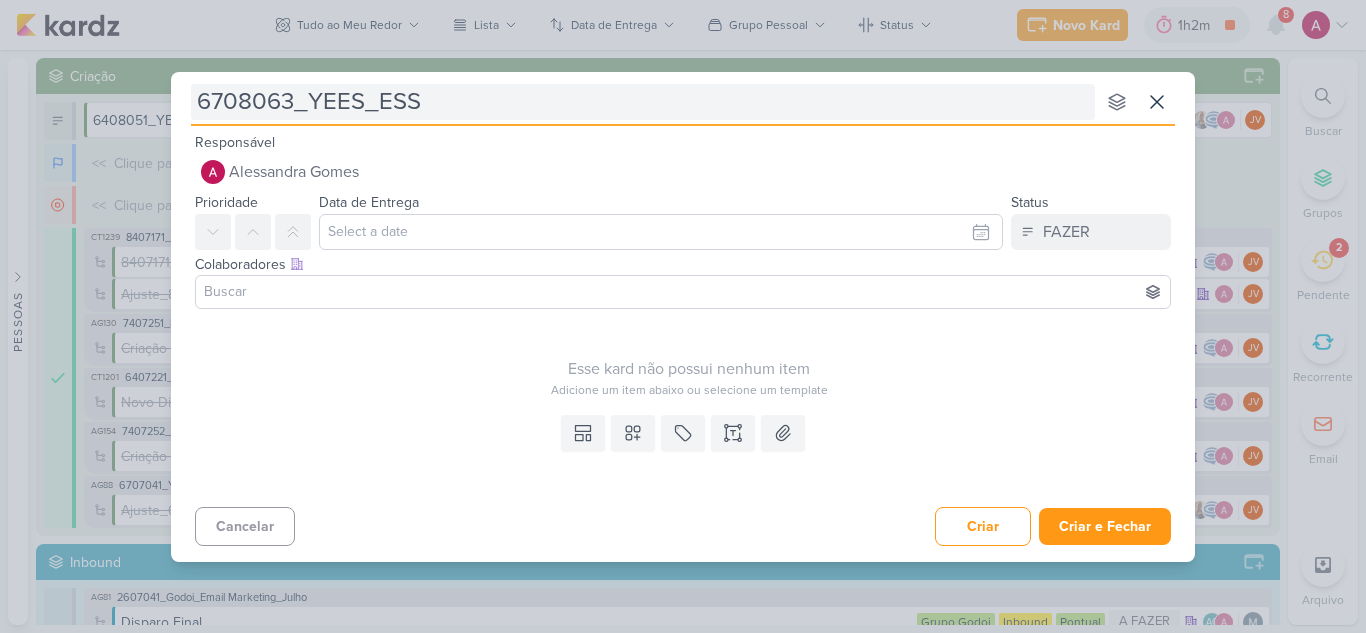 type on "6708063_YEES_ESSÊ" 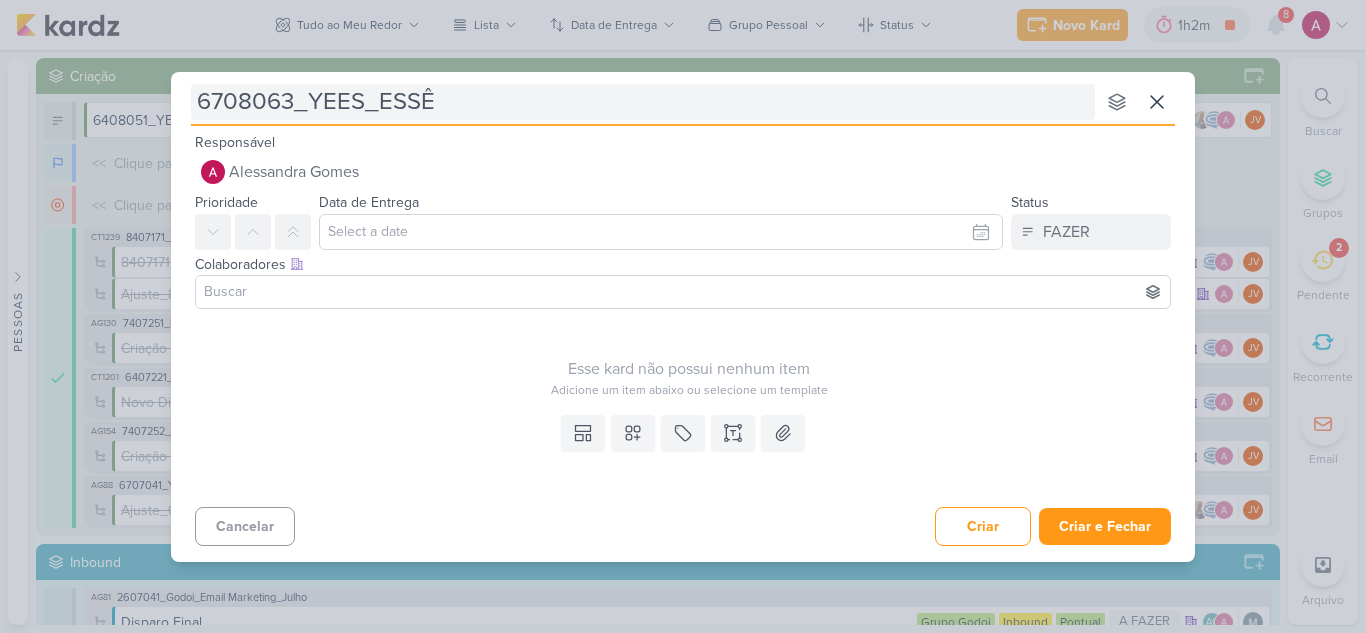 type 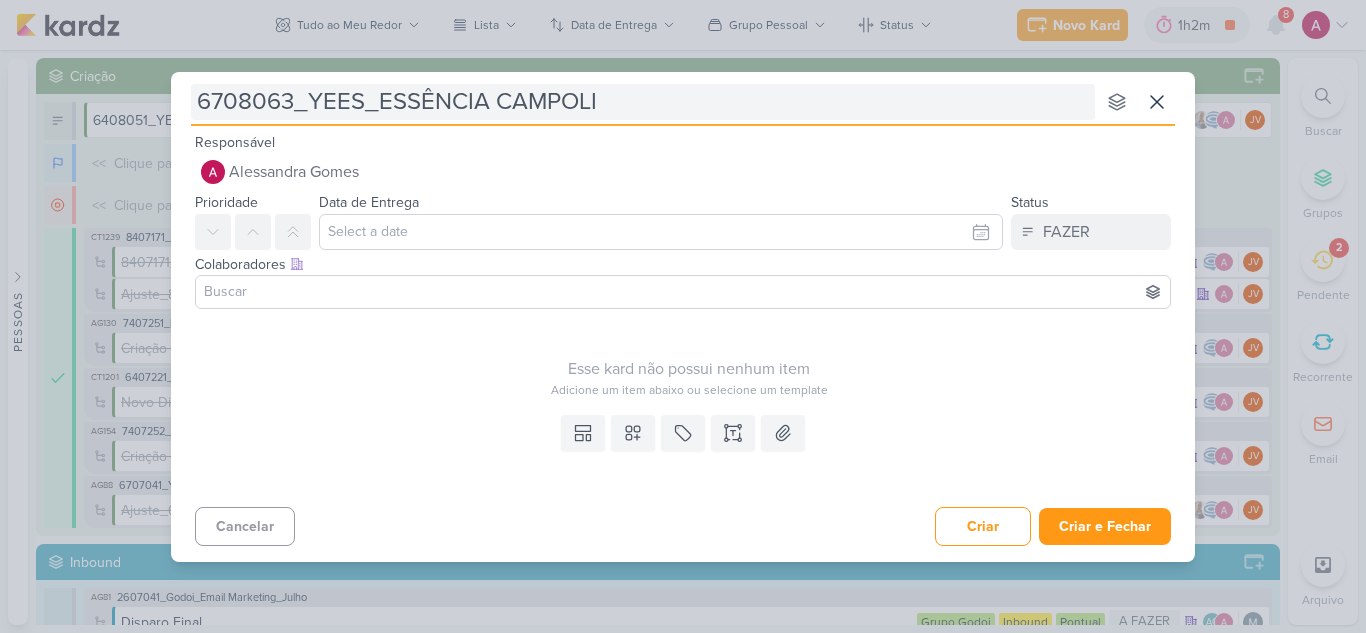 type on "6708063_YEES_ESSÊNCIA CAMPOLIM" 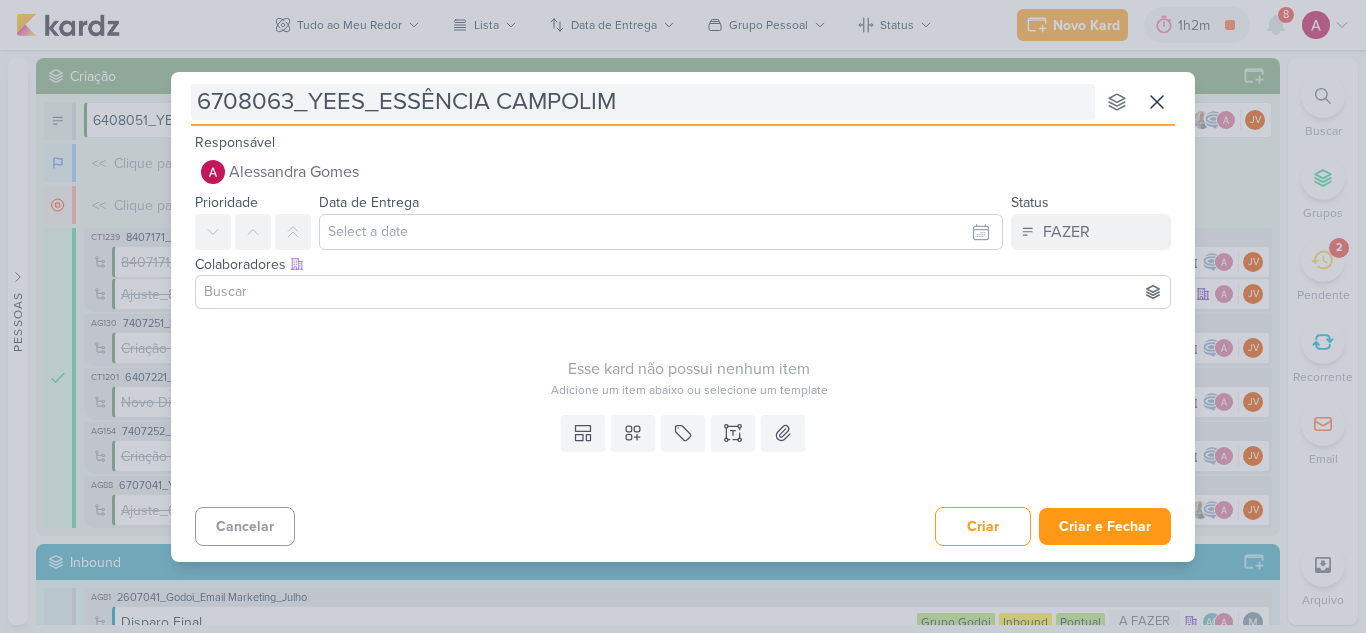 type 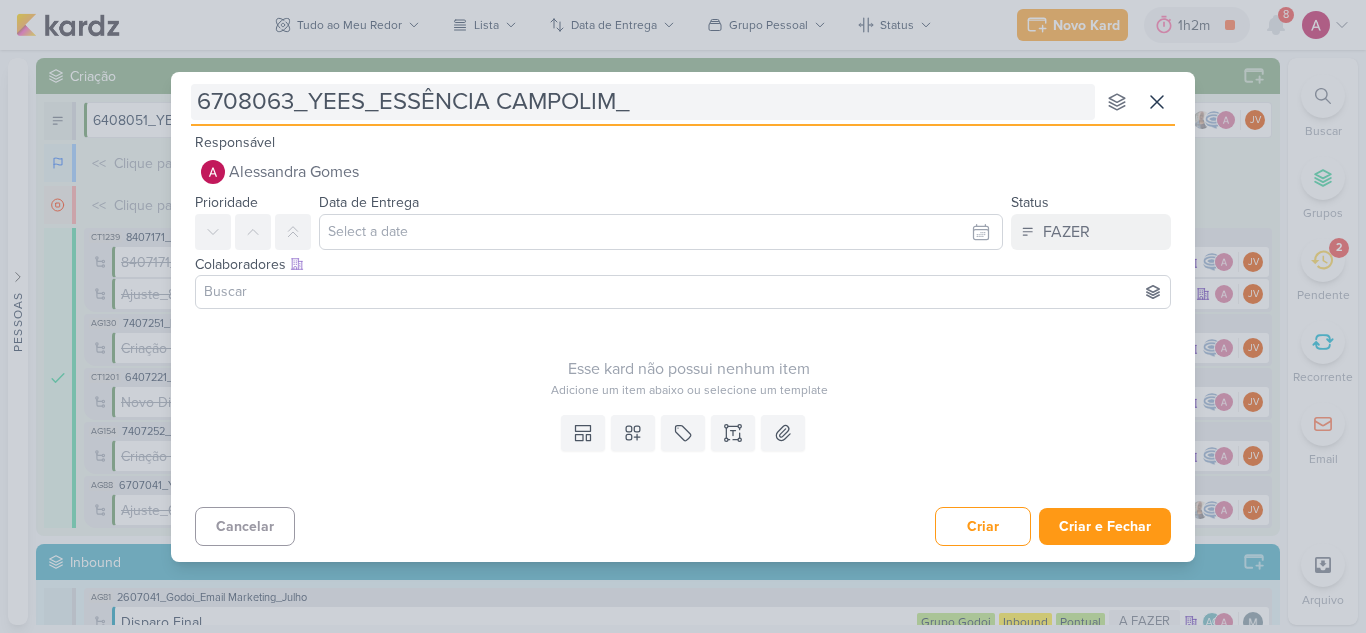 type 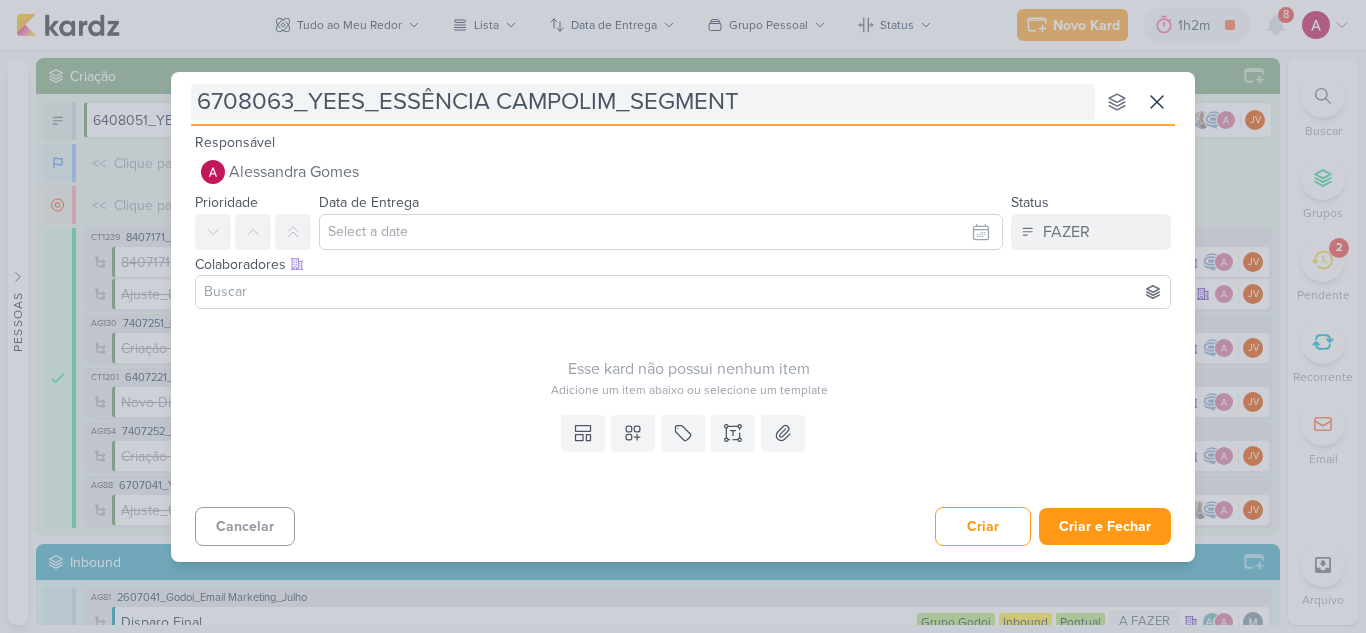 type on "6708063_YEES_ESSÊNCIA CAMPOLIM_SEGMENTA" 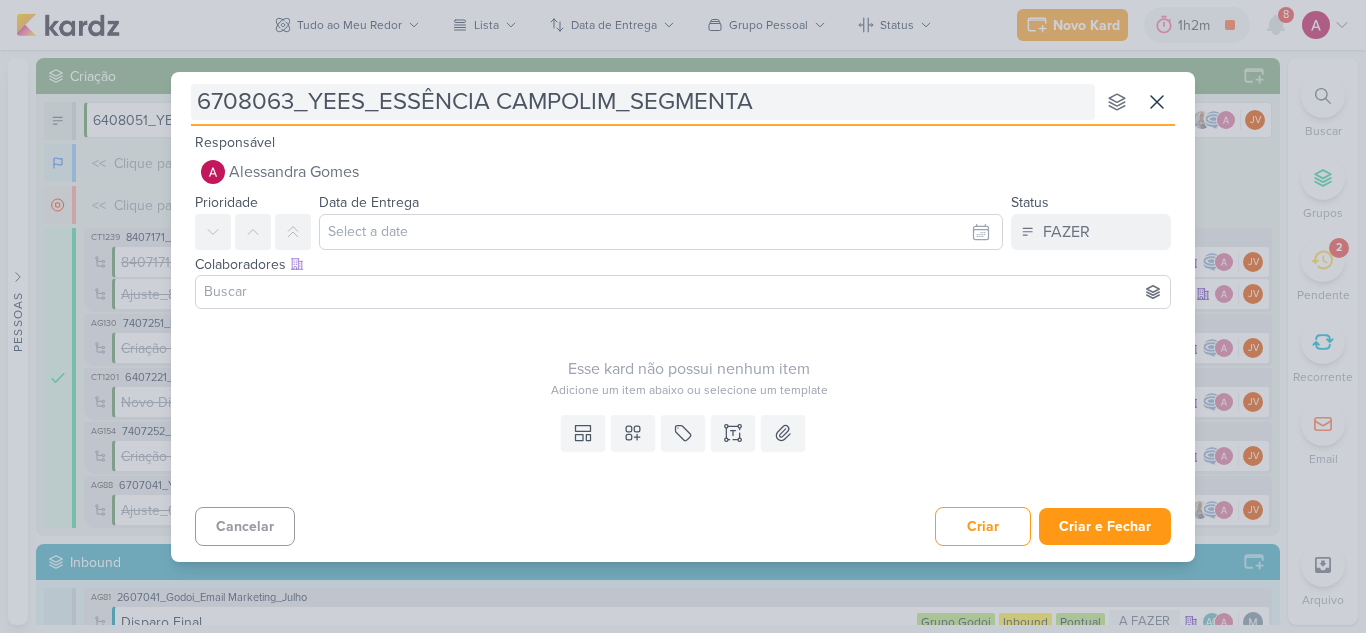 type 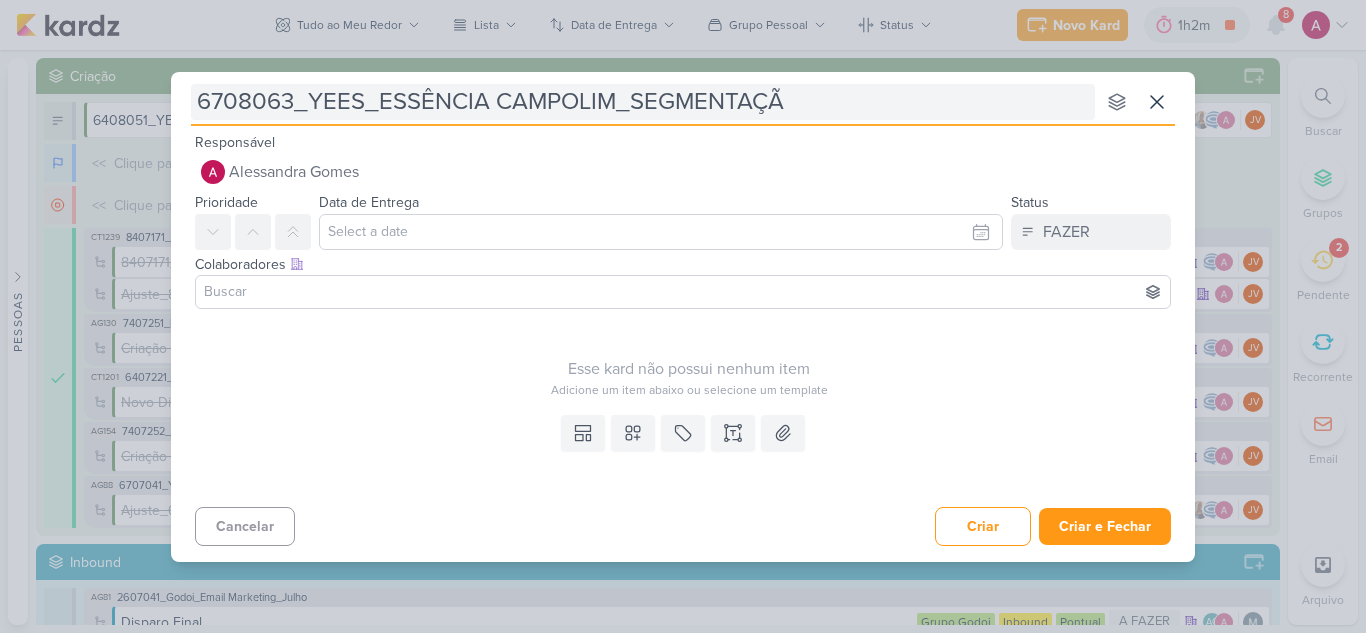 type on "6708063_YEES_ESSÊNCIA CAMPOLIM_SEGMENTAÇÃO" 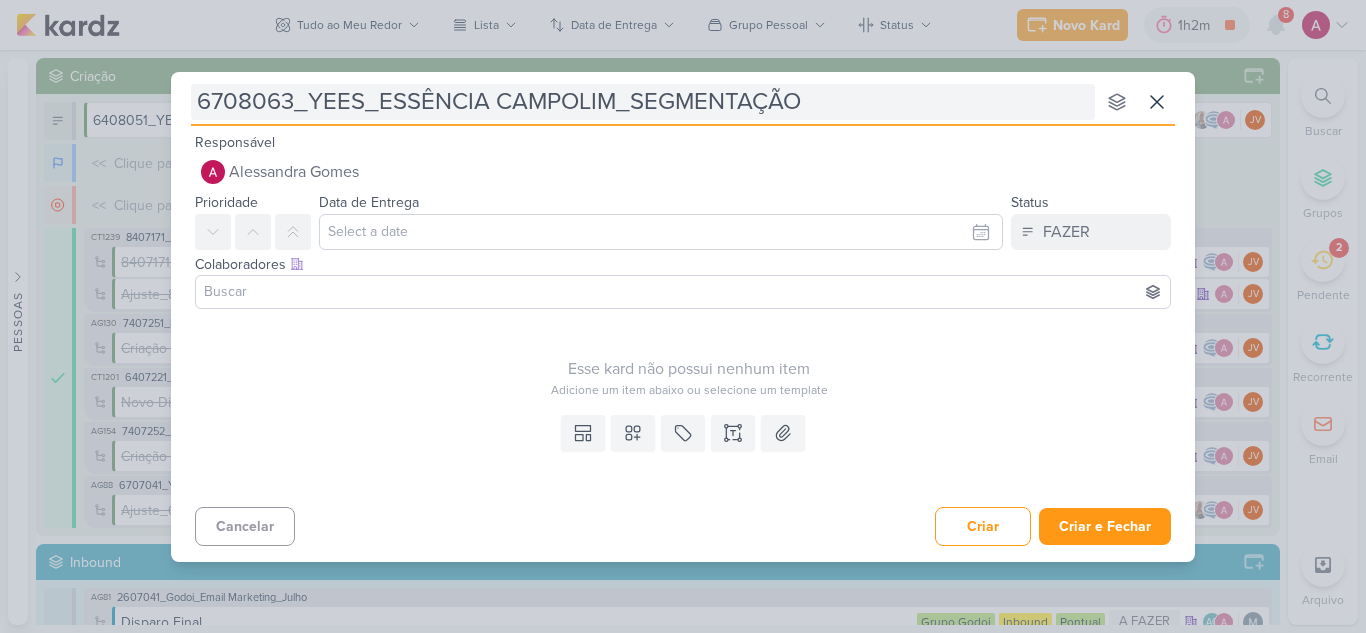 type 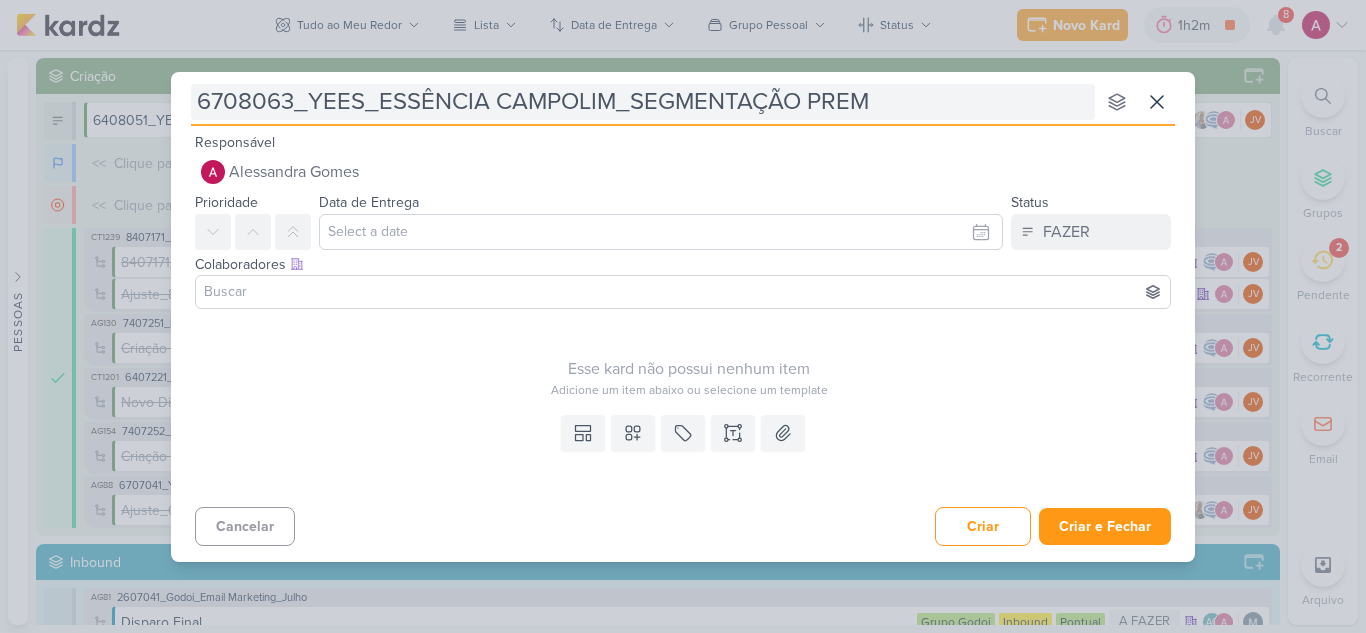 type on "6708063_YEES_ESSÊNCIA CAMPOLIM_SEGMENTAÇÃO PREMU" 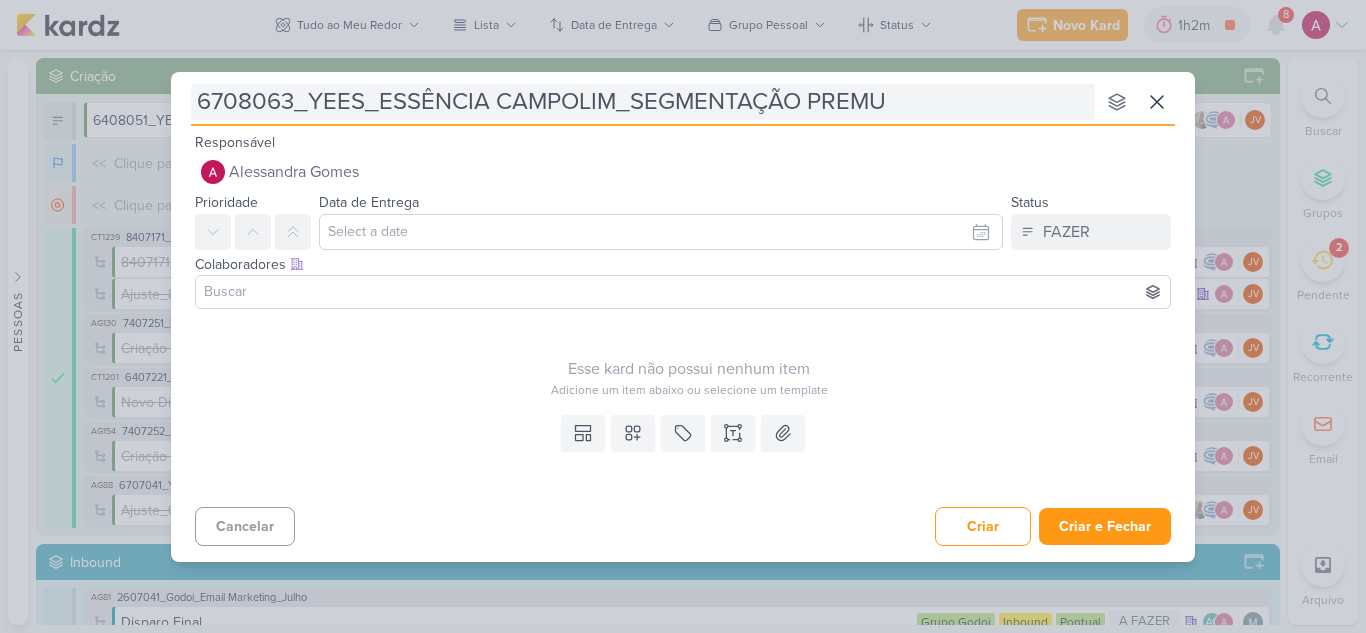 type 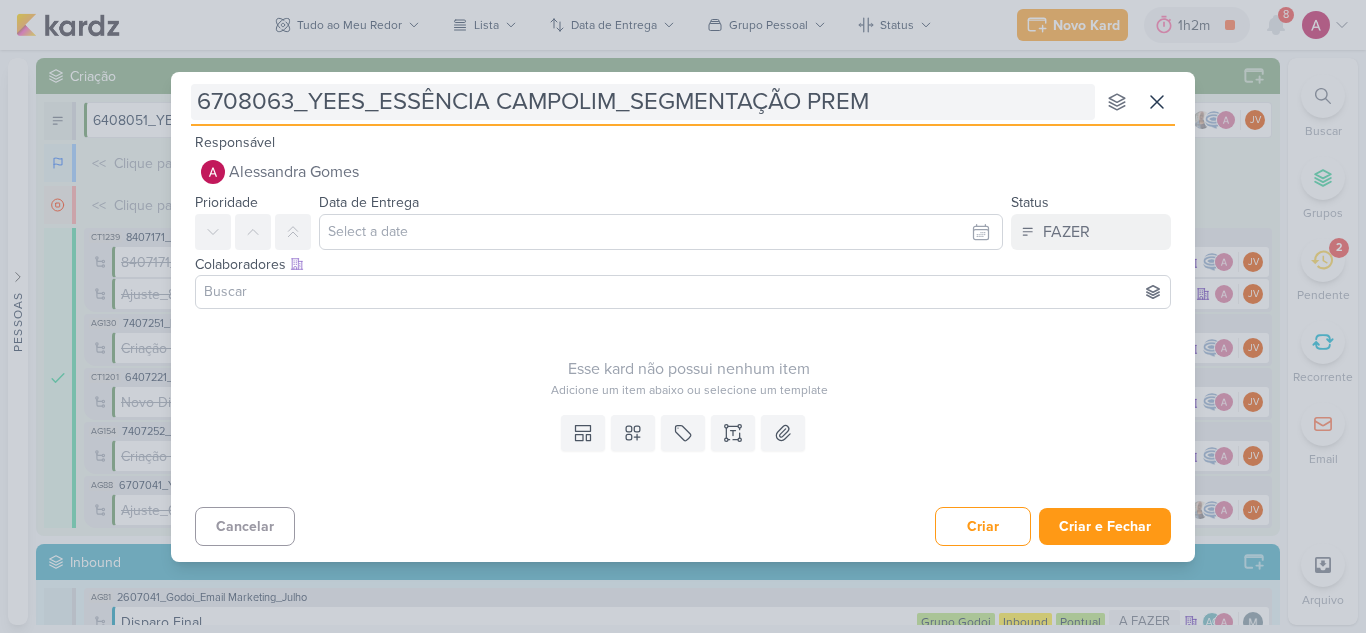 type 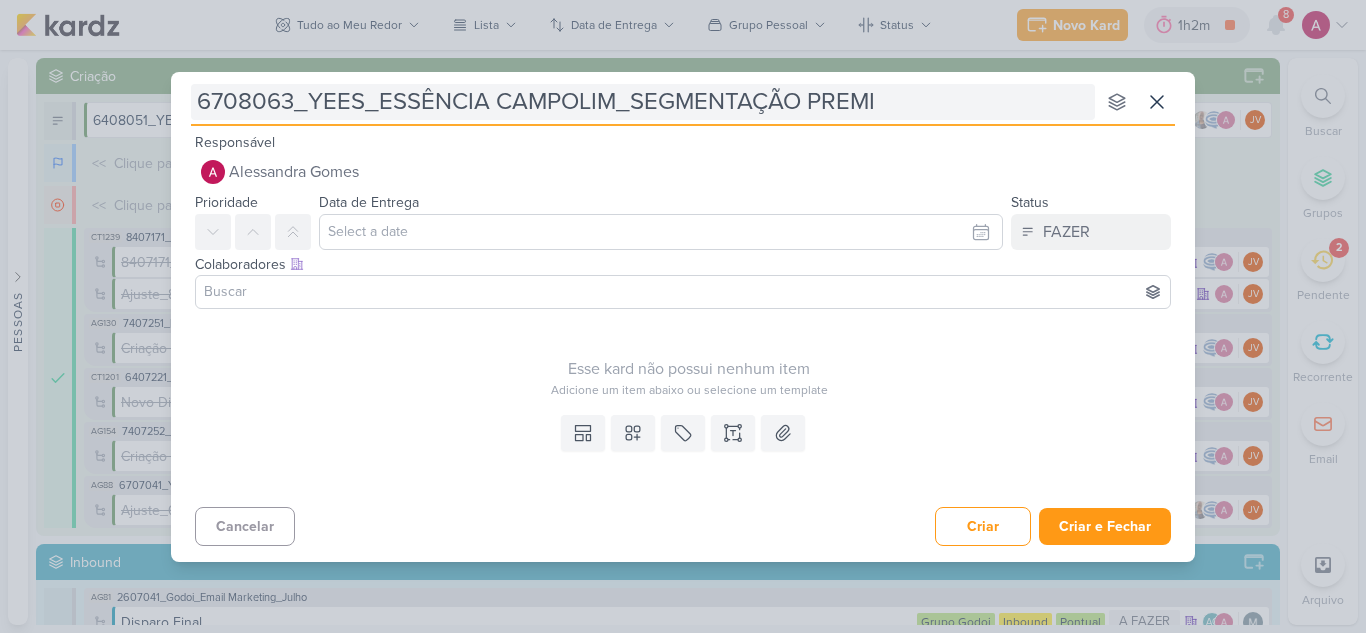 type on "6708063_YEES_ESSÊNCIA CAMPOLIM_SEGMENTAÇÃO PREMIU" 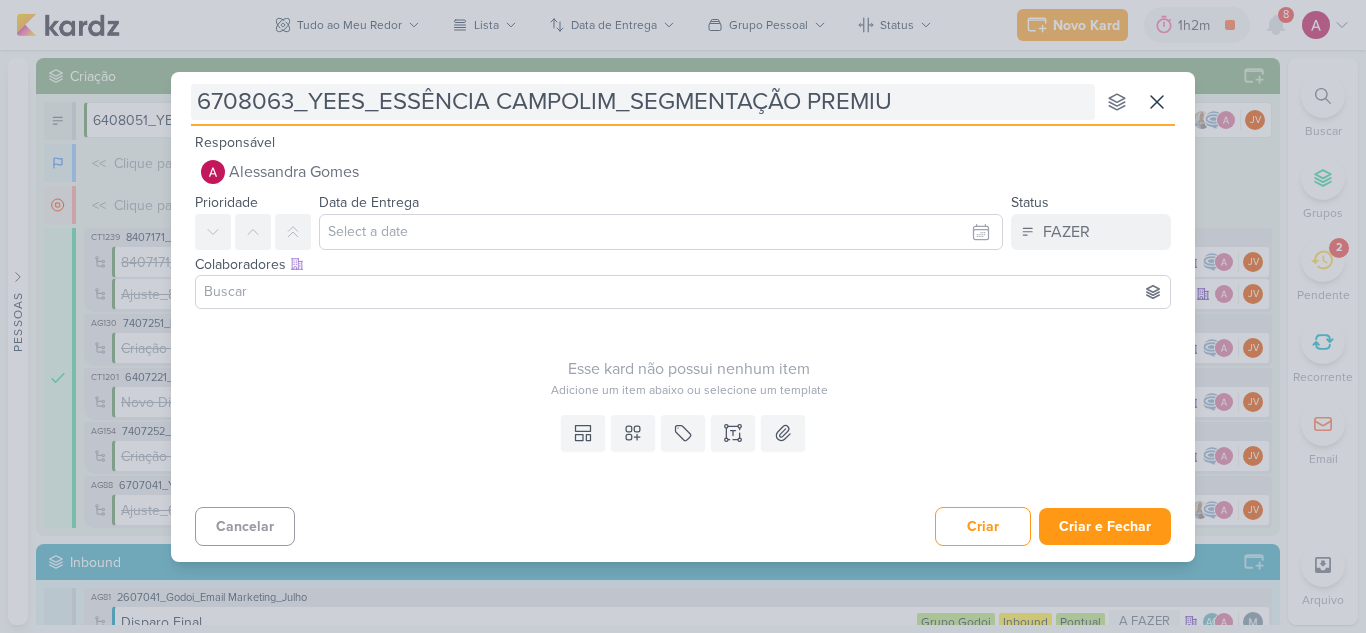 type 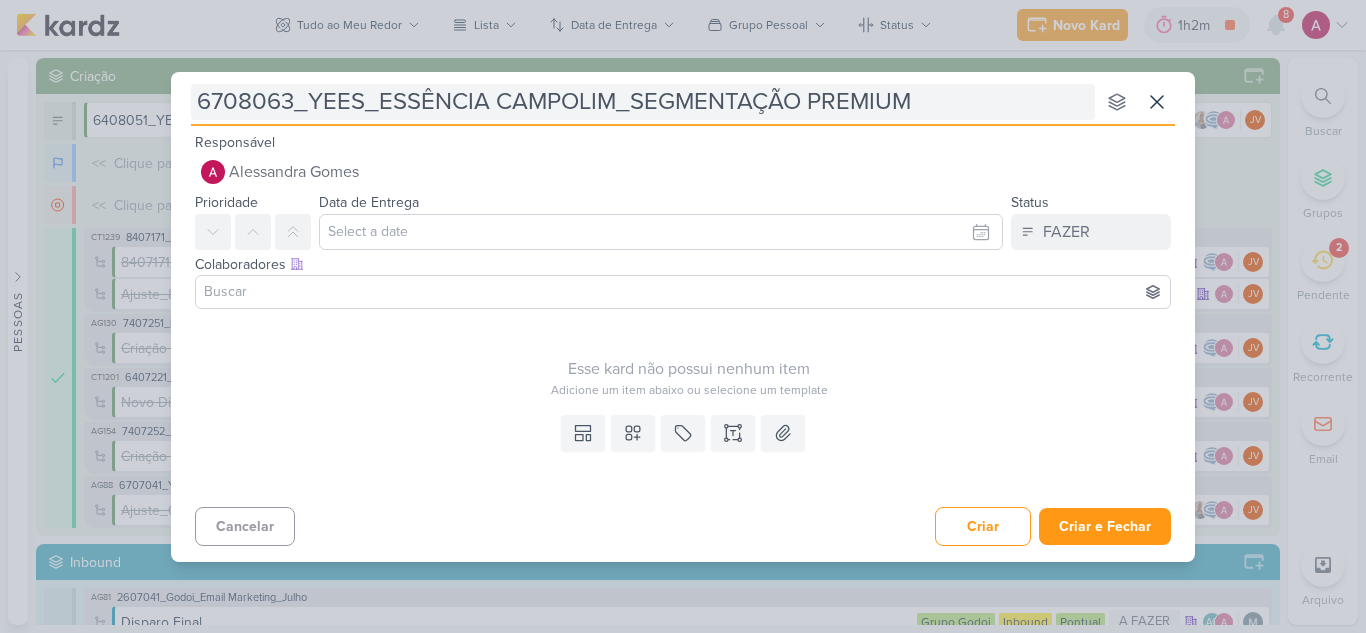 type 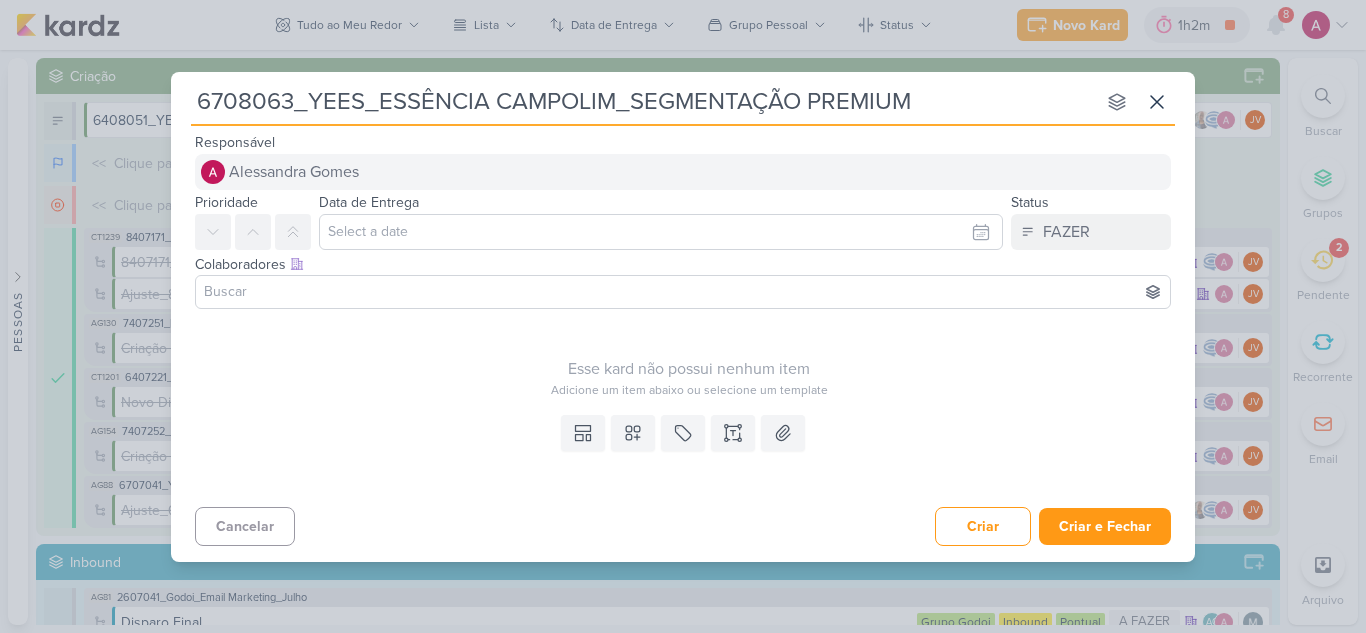 type on "6708063_YEES_ESSÊNCIA CAMPOLIM_SEGMENTAÇÃO PREMIUM" 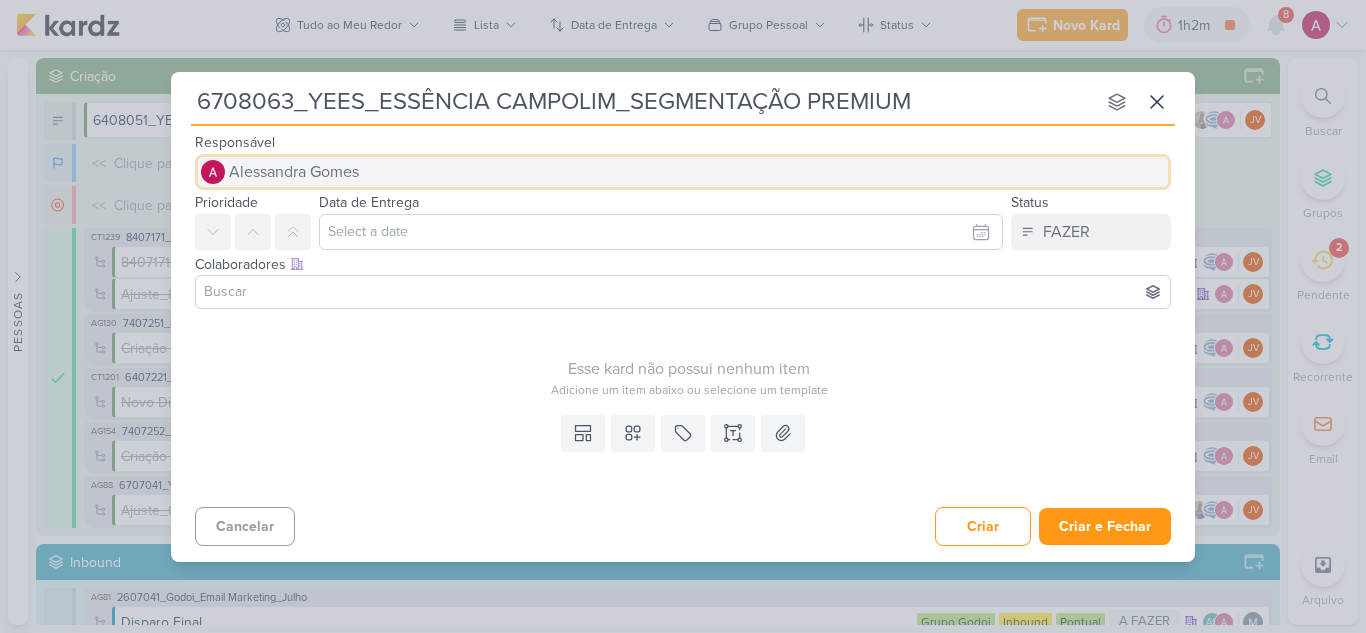 click on "Alessandra Gomes" at bounding box center (294, 172) 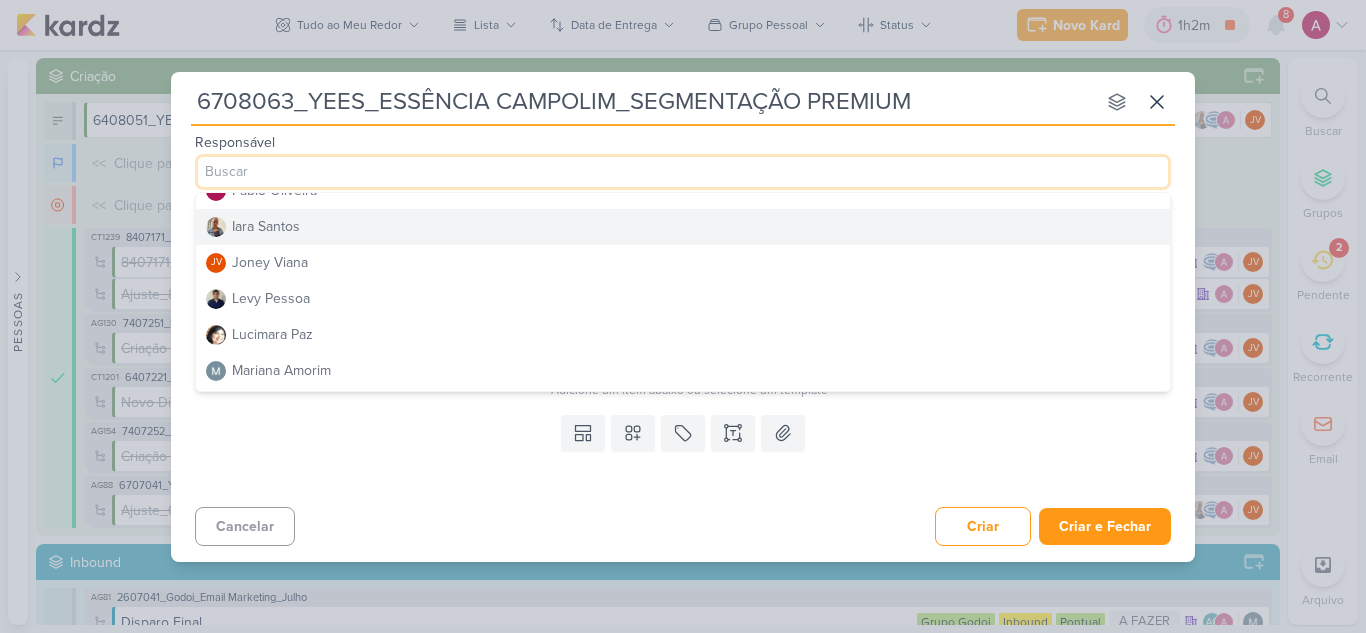 scroll, scrollTop: 300, scrollLeft: 0, axis: vertical 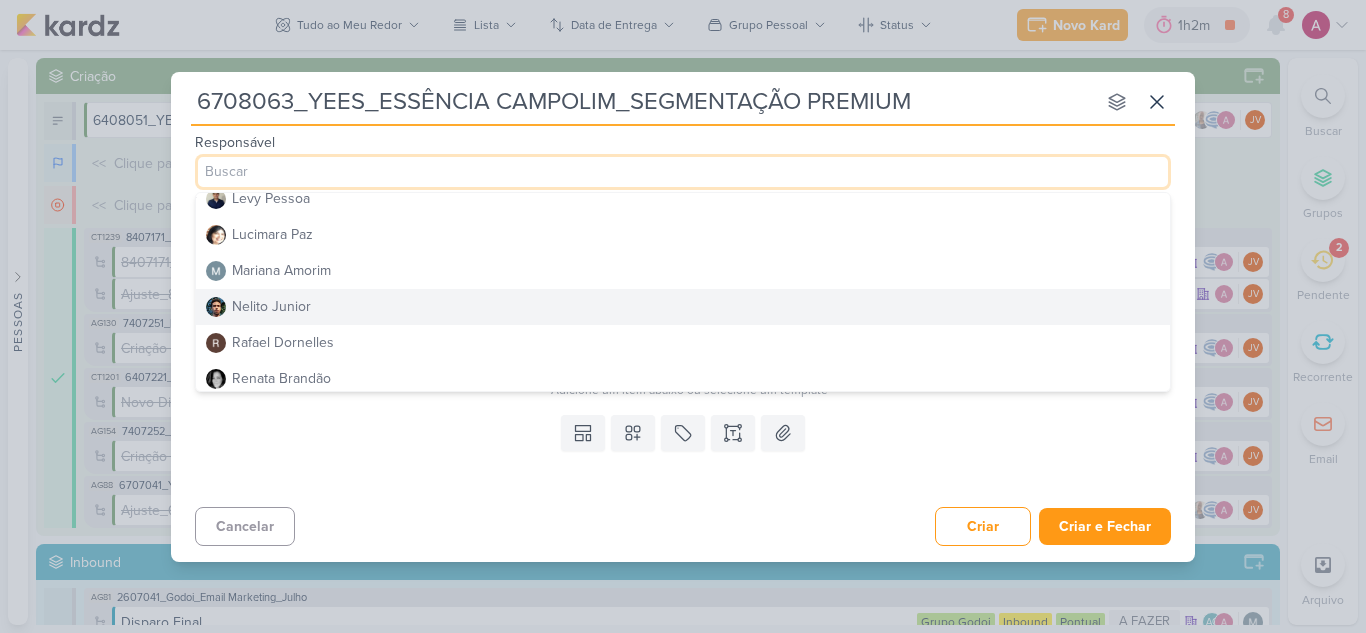 click on "Nelito Junior" at bounding box center [271, 306] 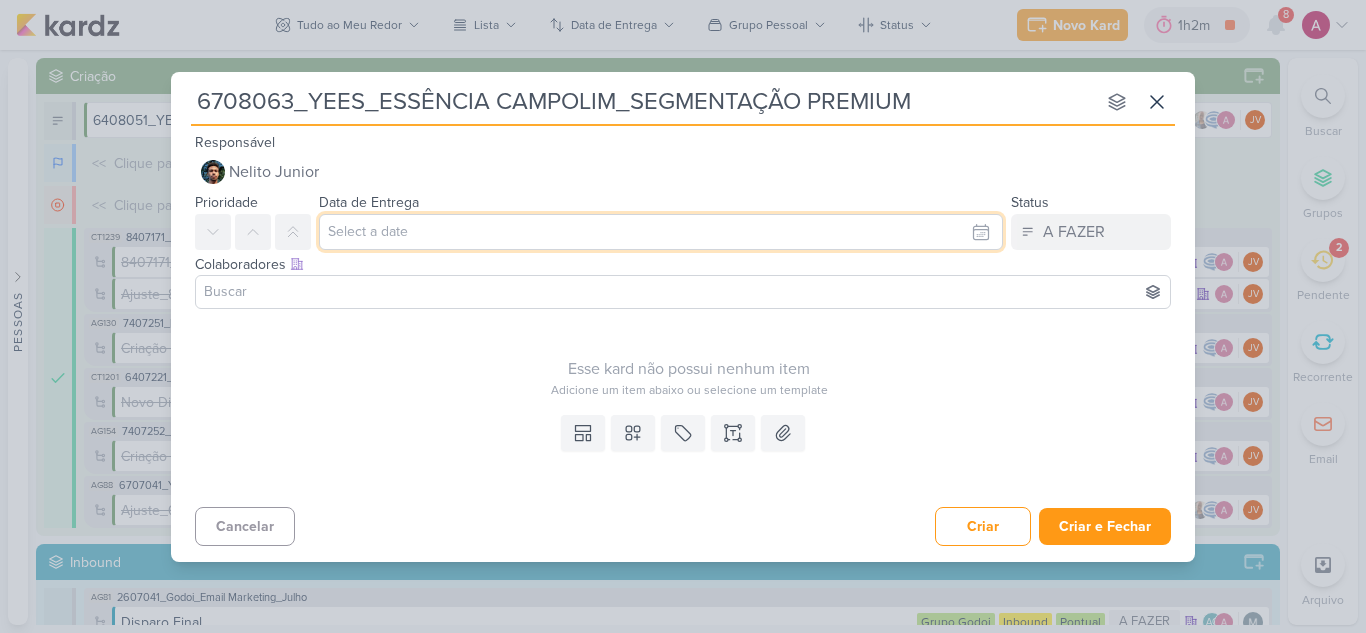 click at bounding box center [661, 232] 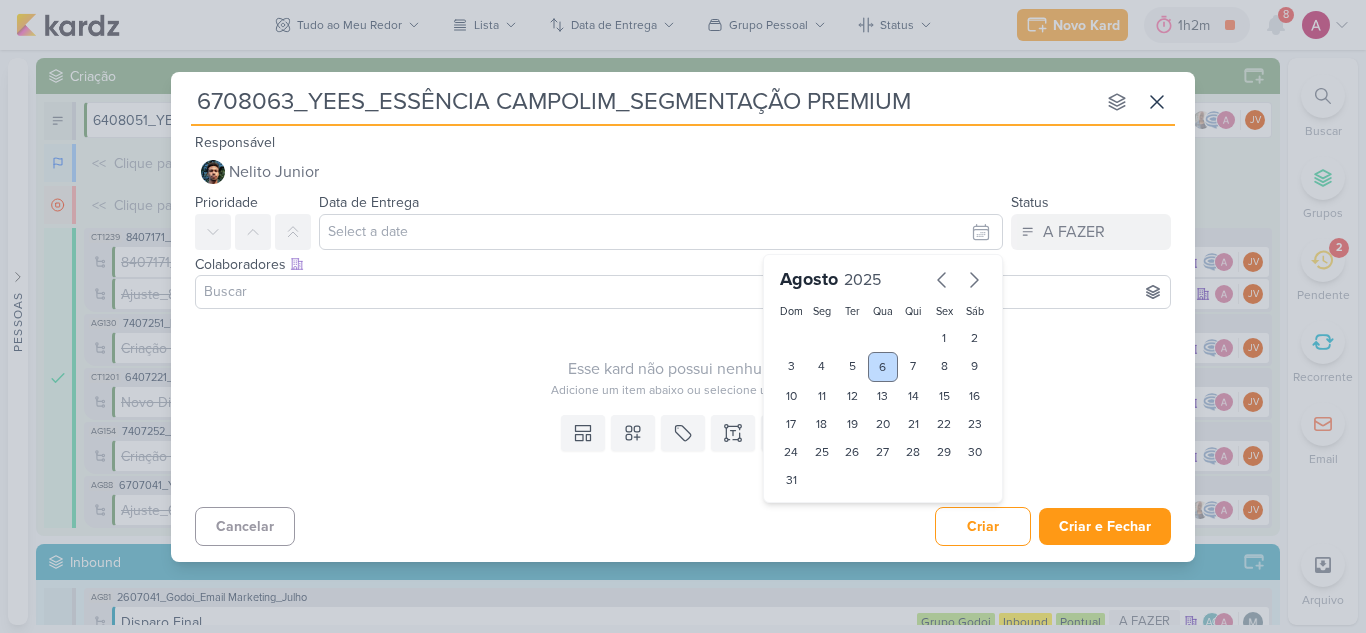 click on "6" at bounding box center [883, 367] 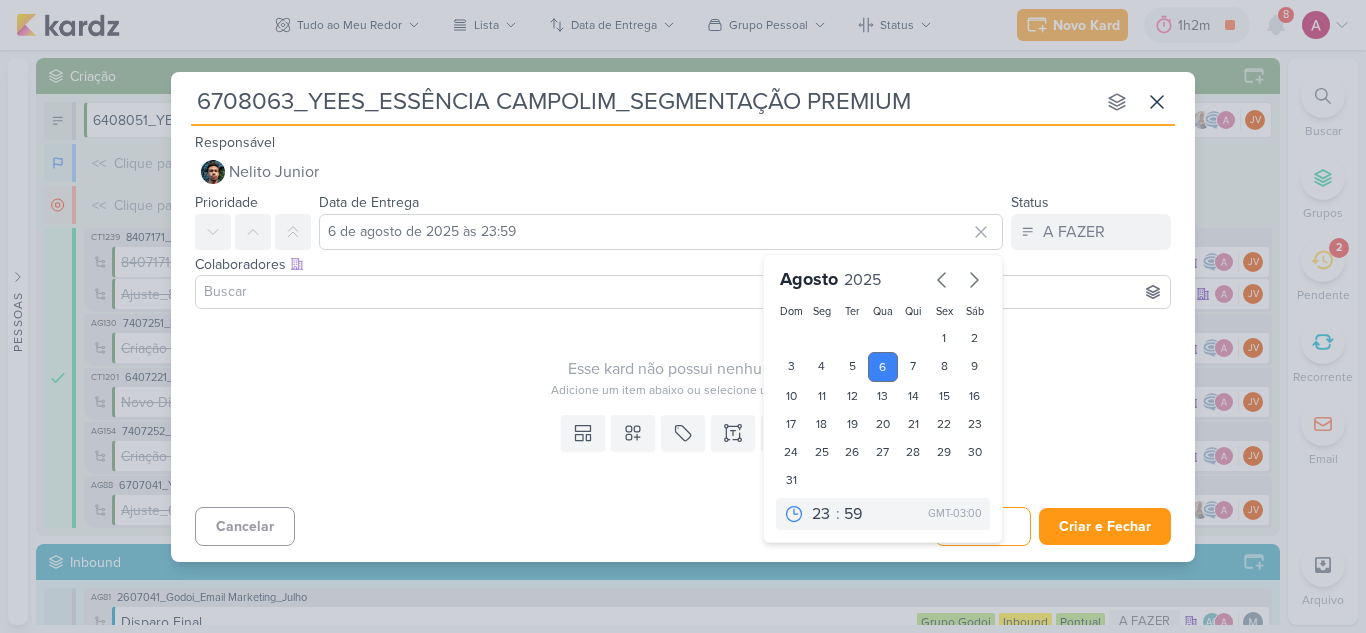 click at bounding box center [683, 292] 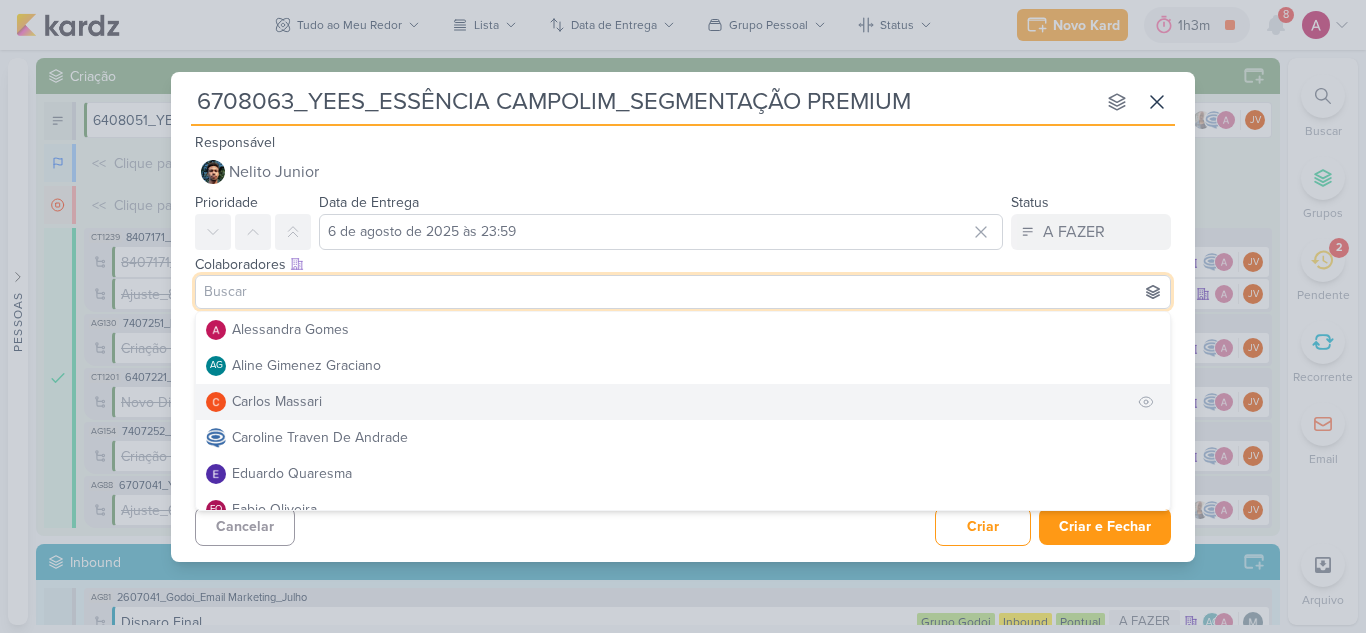 scroll, scrollTop: 100, scrollLeft: 0, axis: vertical 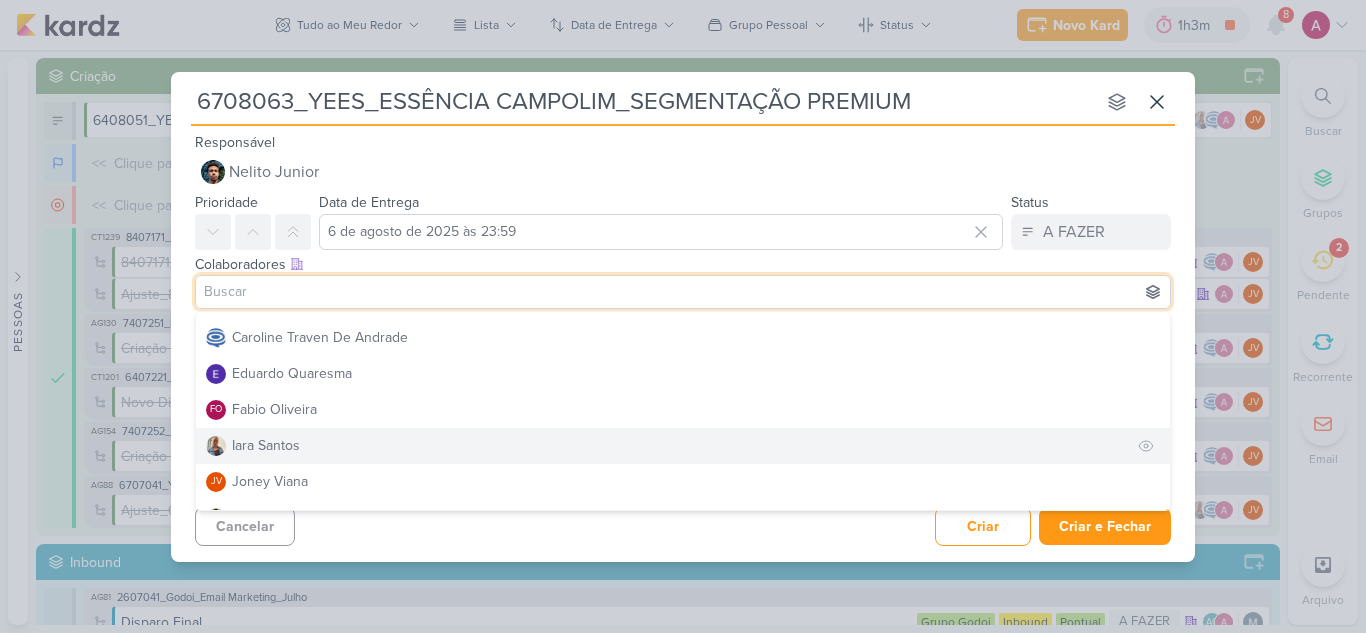 click on "Iara Santos" at bounding box center (266, 445) 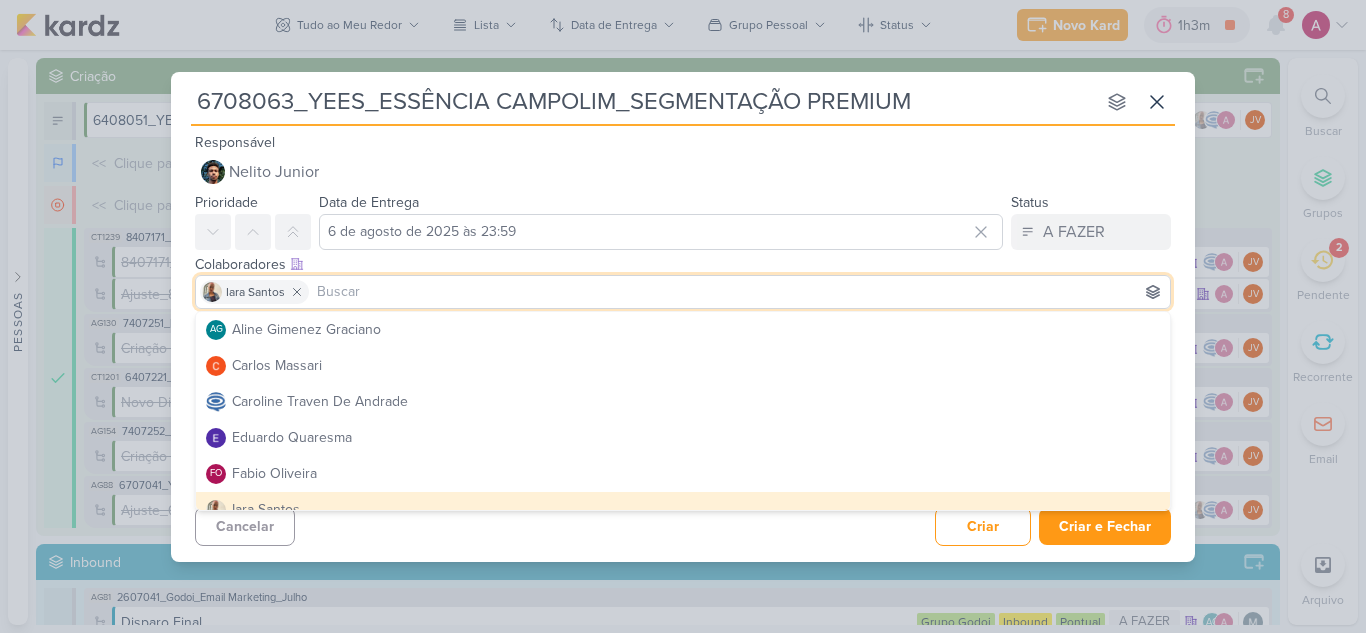 scroll, scrollTop: 0, scrollLeft: 0, axis: both 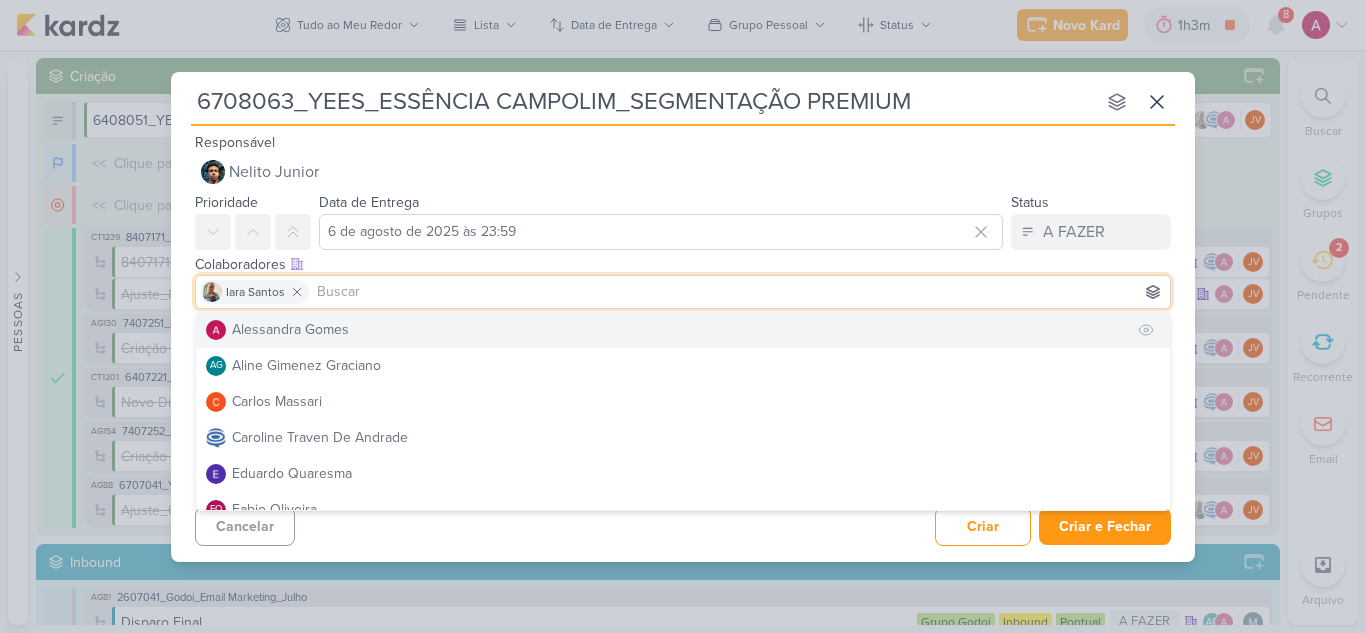 click on "Alessandra Gomes" at bounding box center (290, 329) 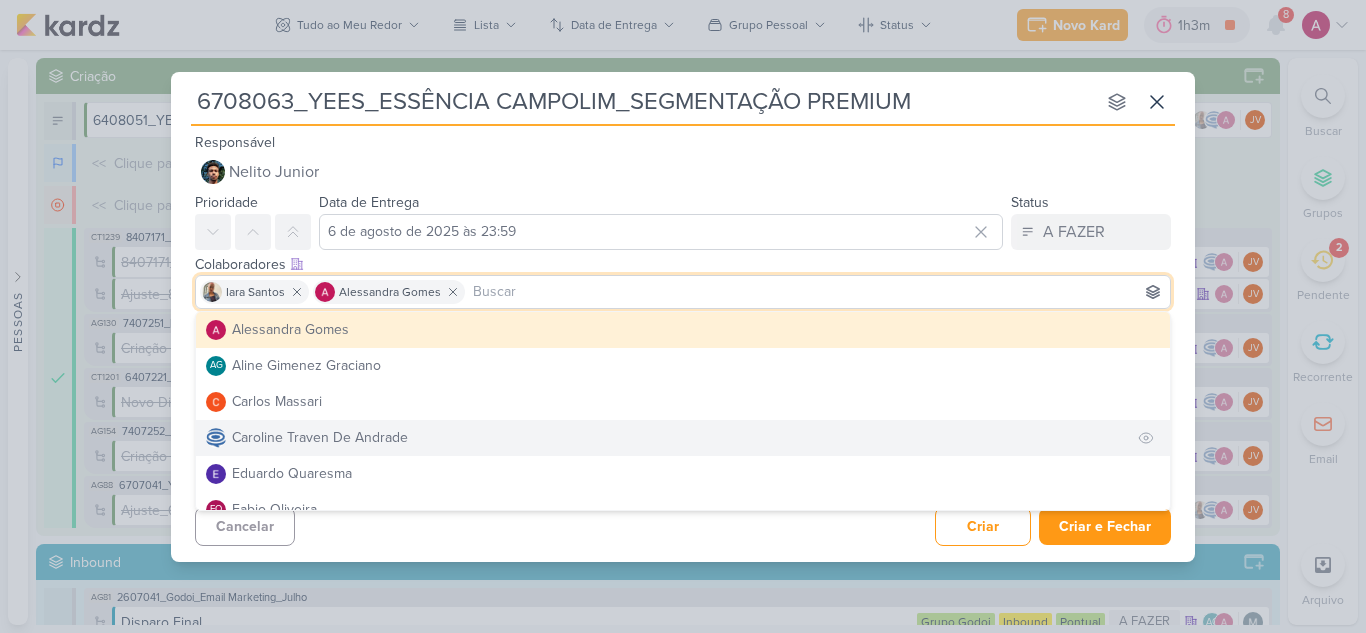 click on "Caroline Traven De Andrade" at bounding box center (320, 437) 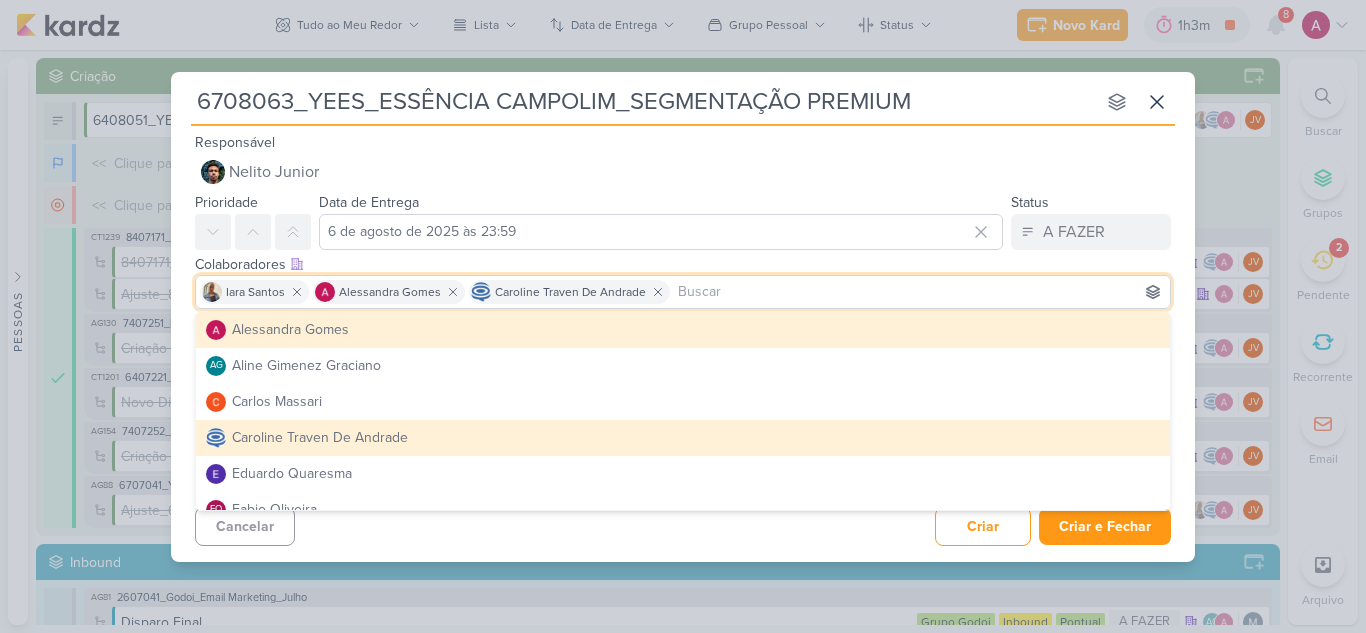 click on "Data de Entrega
6 de agosto de 2025 às 23:59
Agosto
2025
Dom
Seg
Ter
Qua
Qui
Sex
Sáb
1 2 3 4 5 6 7 8 9 10 11 12 13 14 15 16 17 18 19 20 21 22 23 24 25 26 27 28 29 30 31" at bounding box center [661, 220] 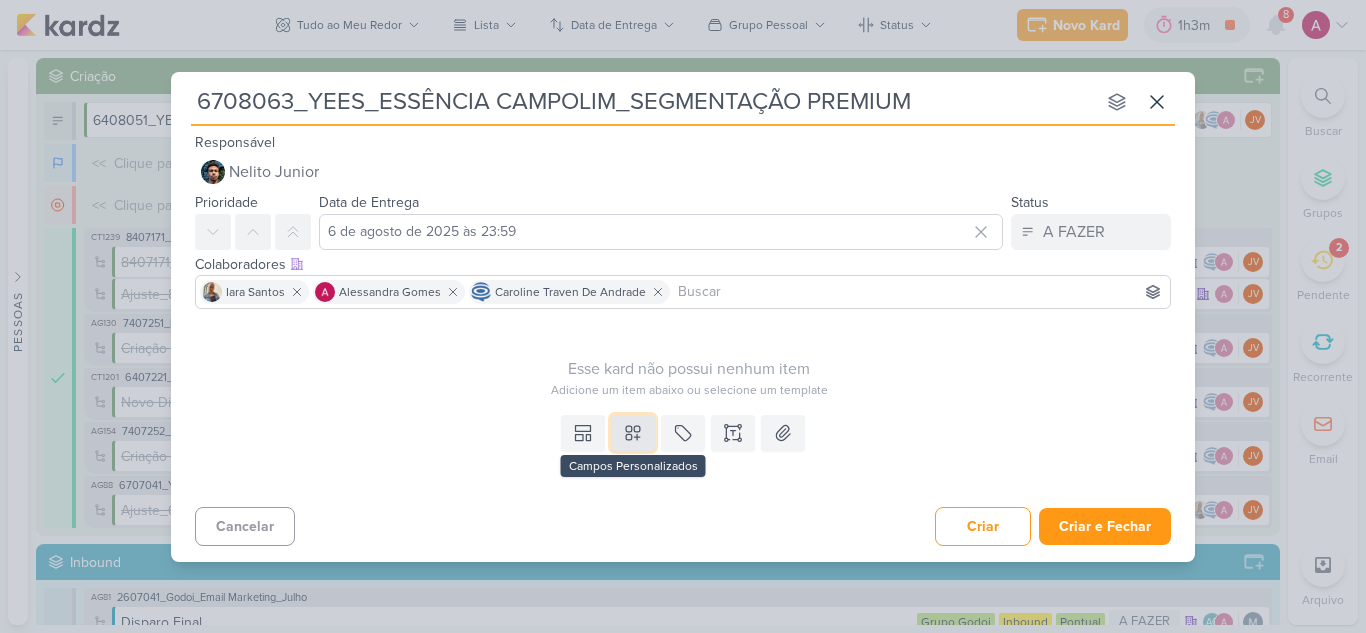 click 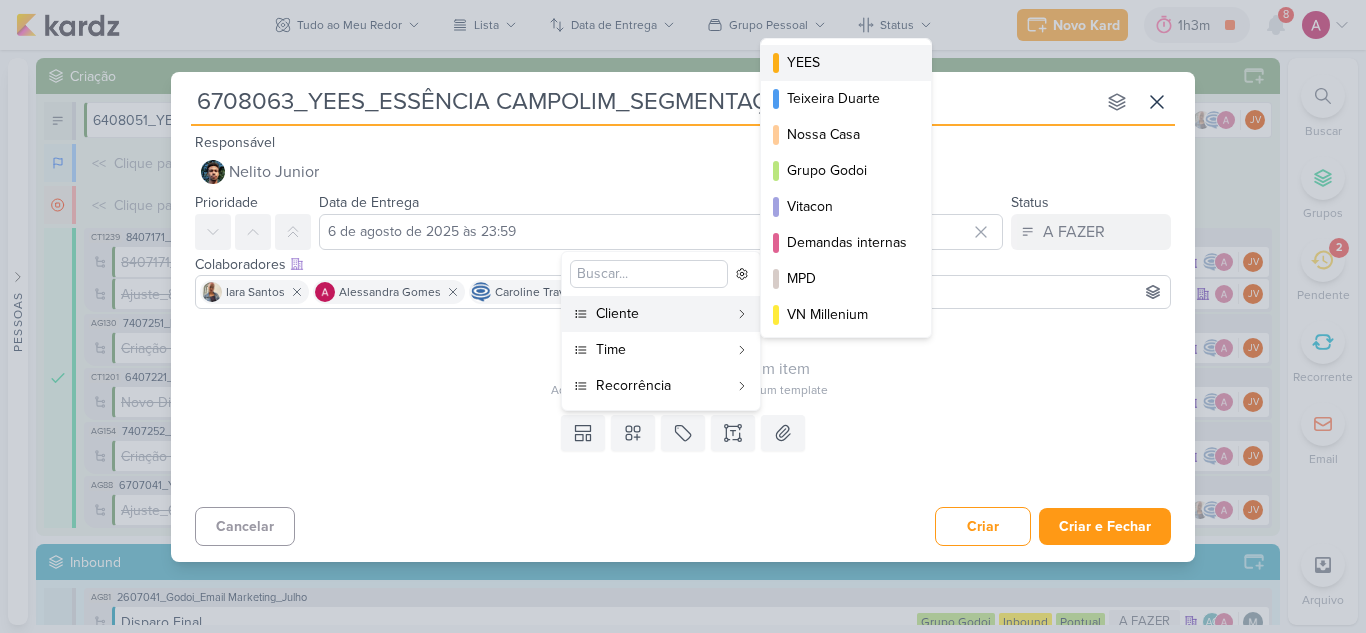 drag, startPoint x: 815, startPoint y: 55, endPoint x: 755, endPoint y: 127, distance: 93.723 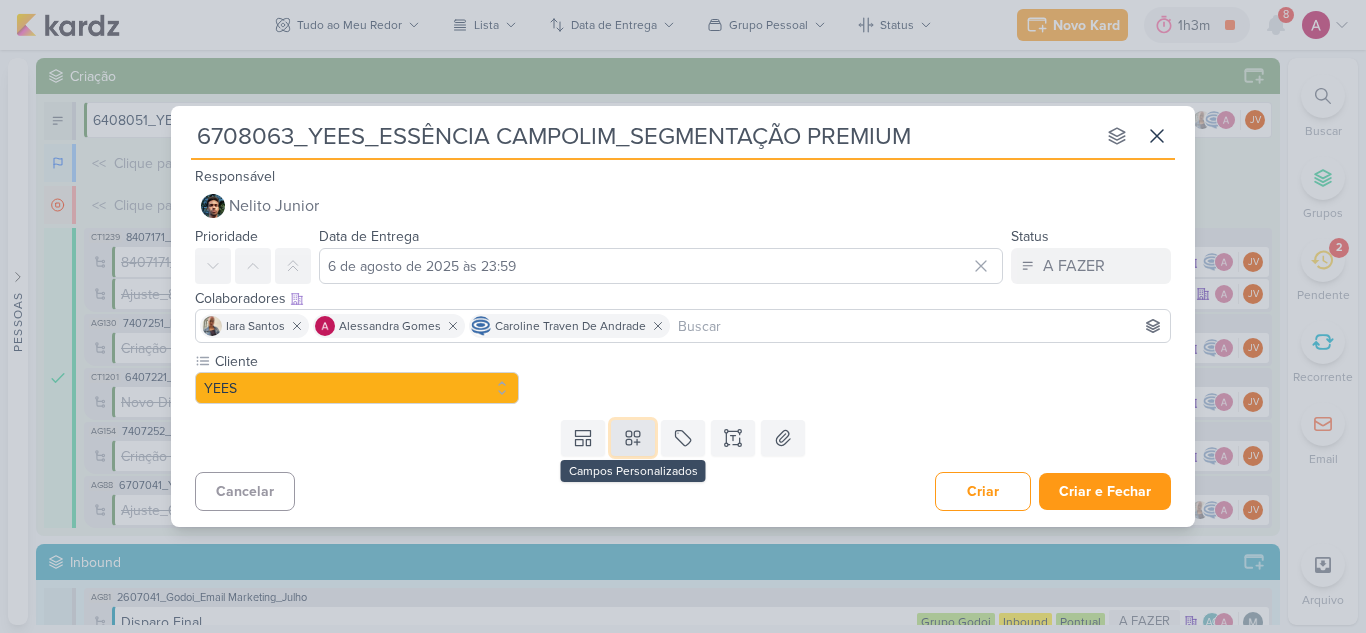 click 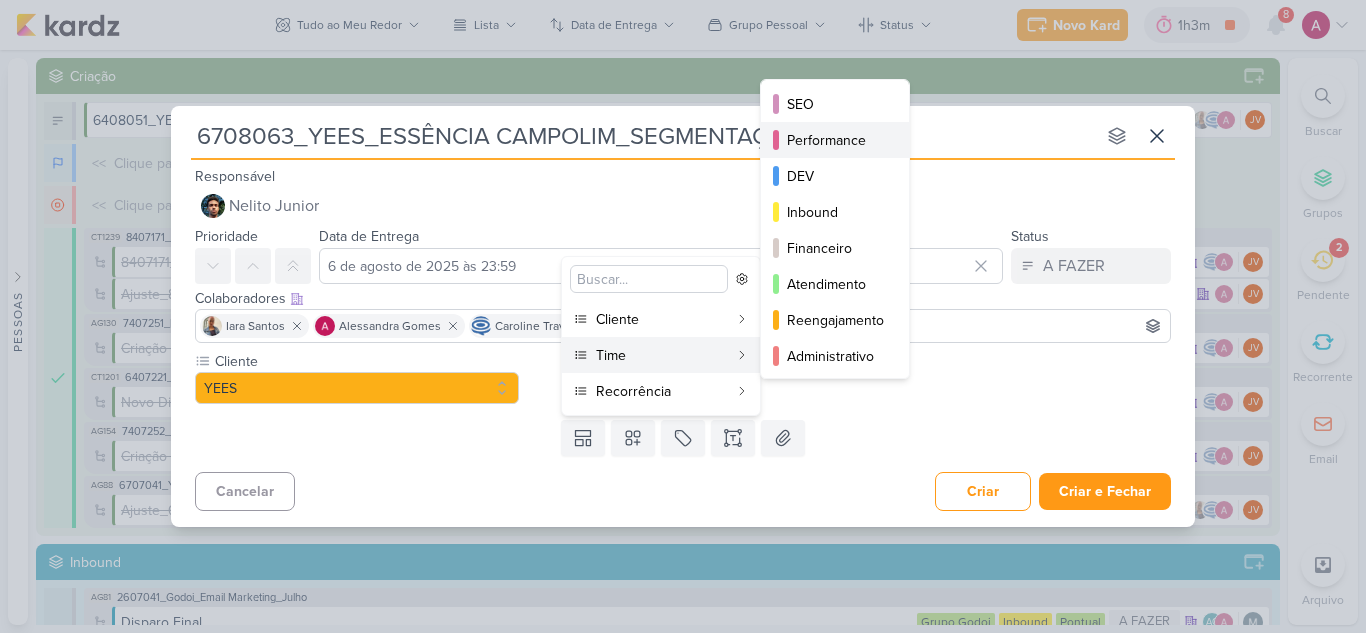 click on "Performance" at bounding box center [835, 140] 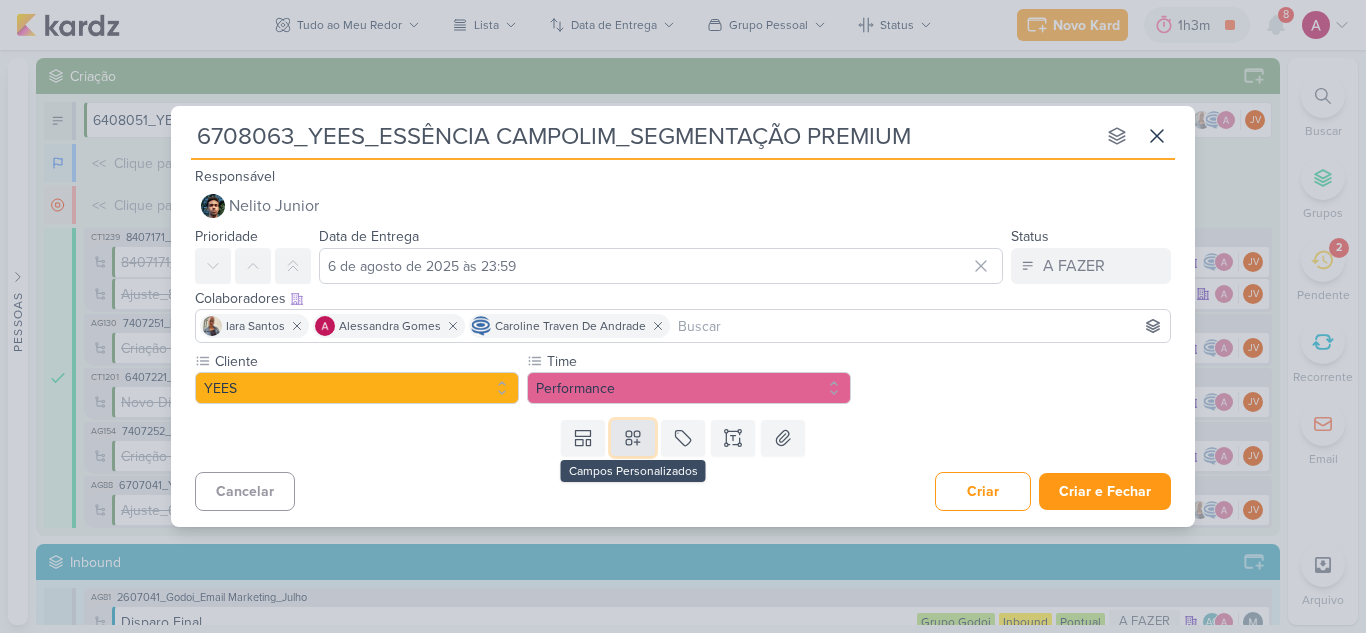 click 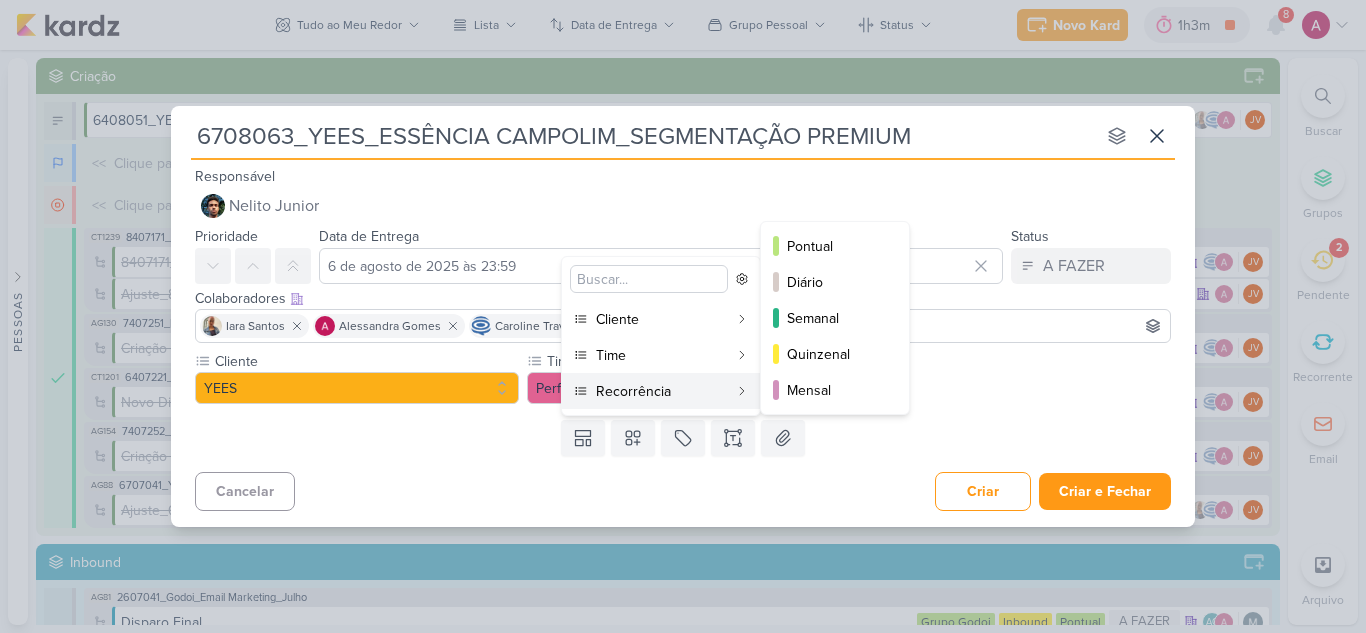 click on "Recorrência" at bounding box center (662, 391) 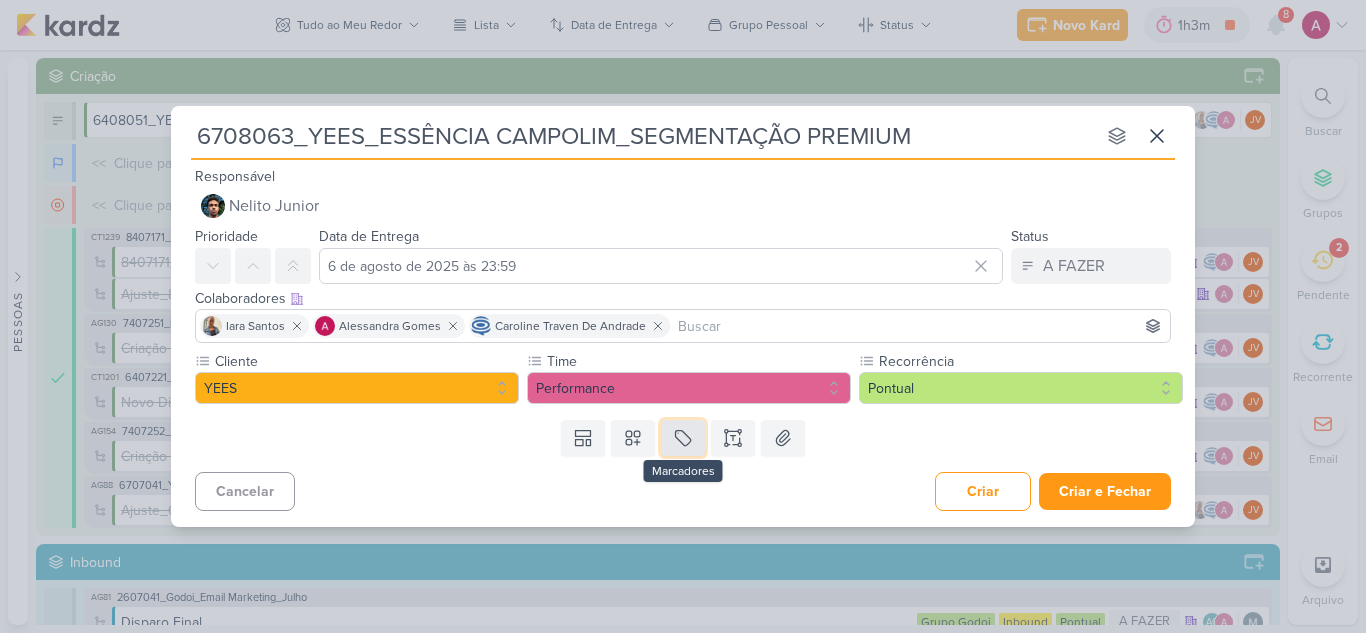 click 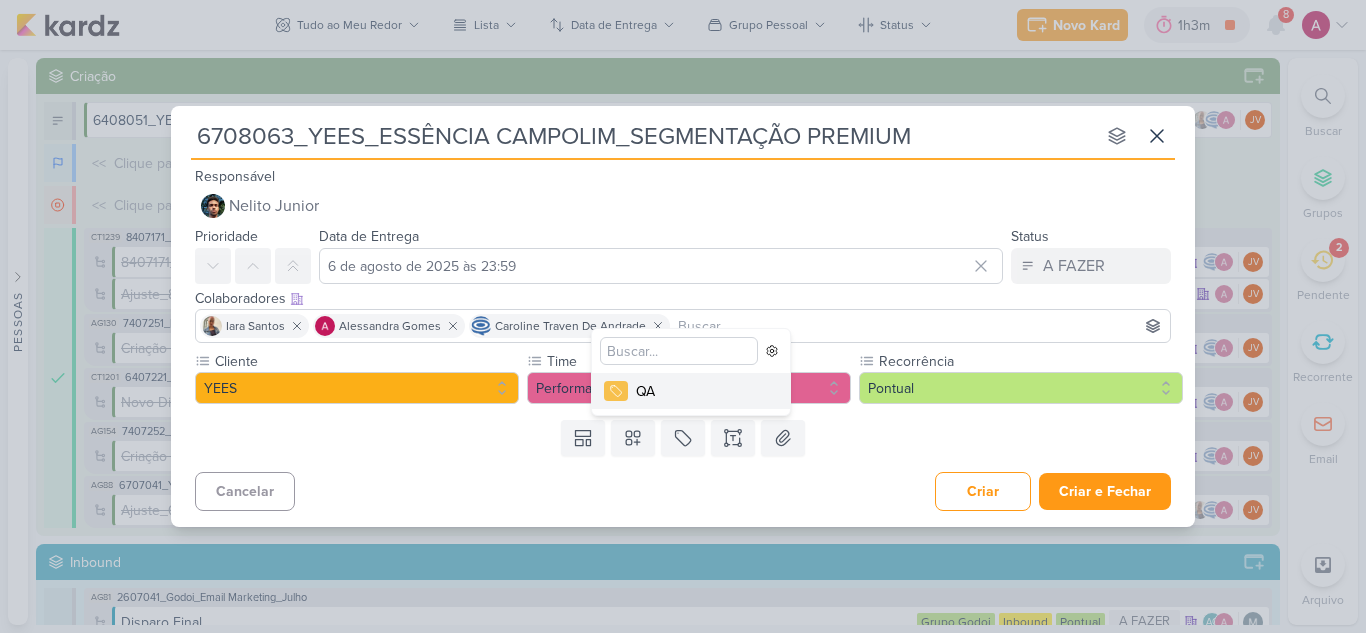 click on "QA" at bounding box center (701, 391) 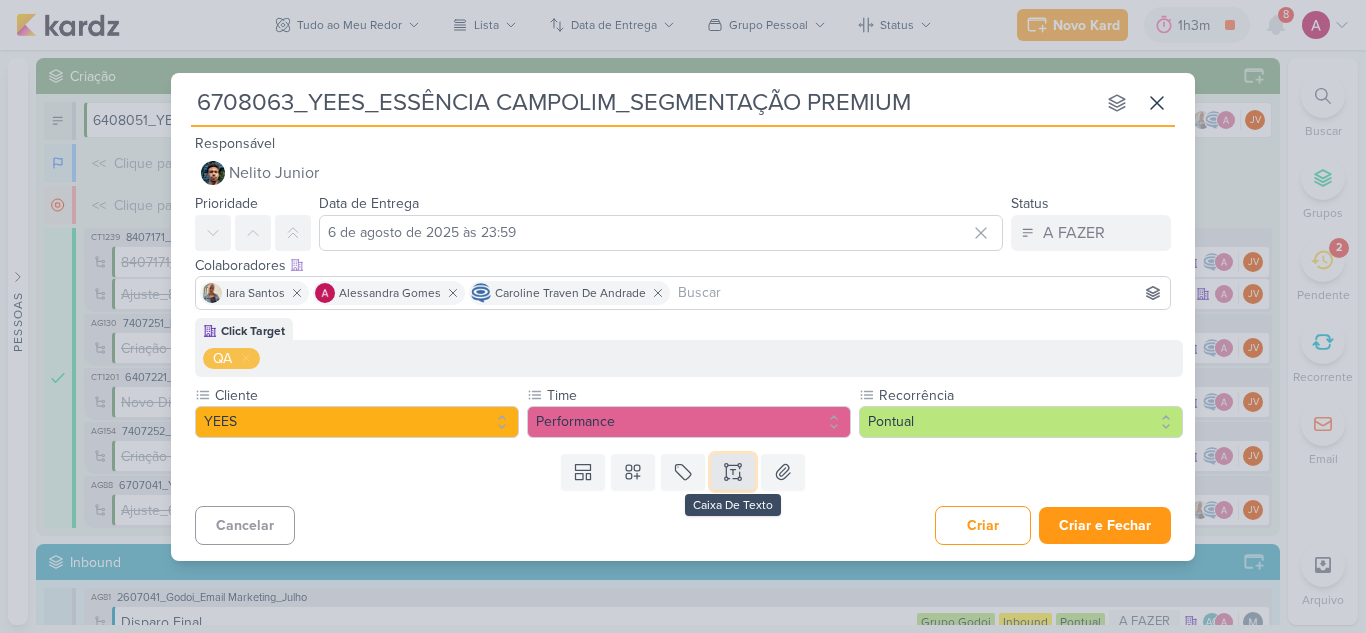 click 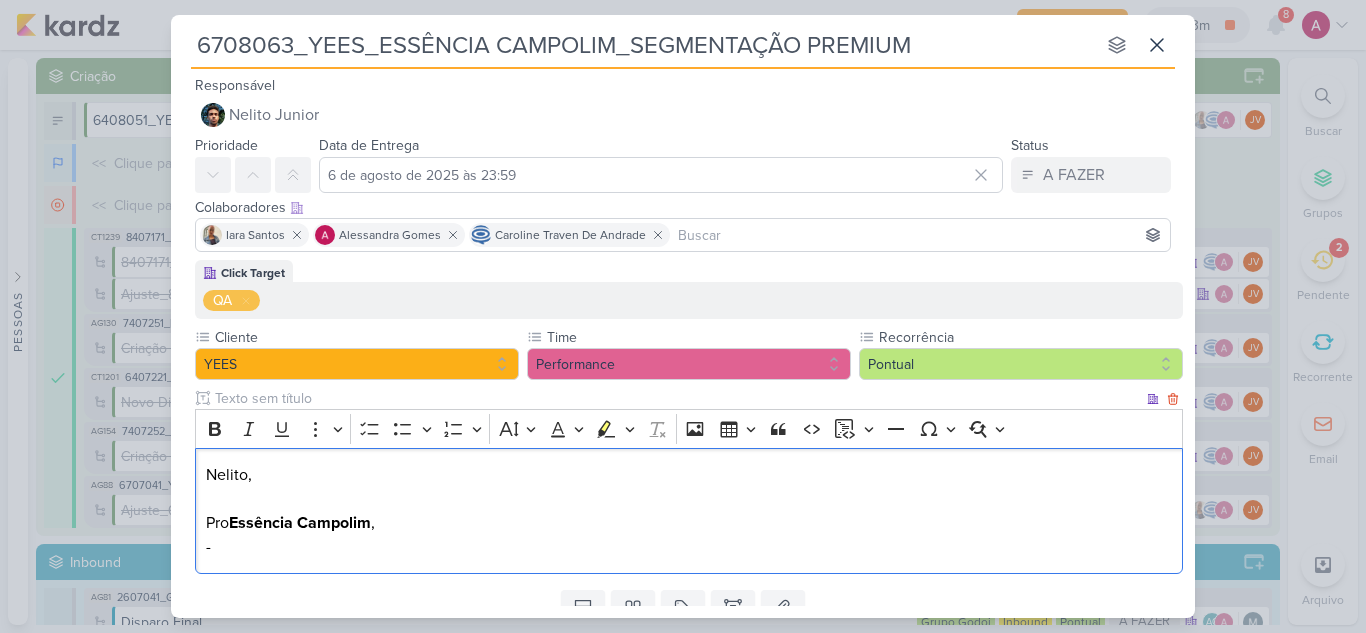 click on "Pro  Essência Campolim ," at bounding box center [689, 523] 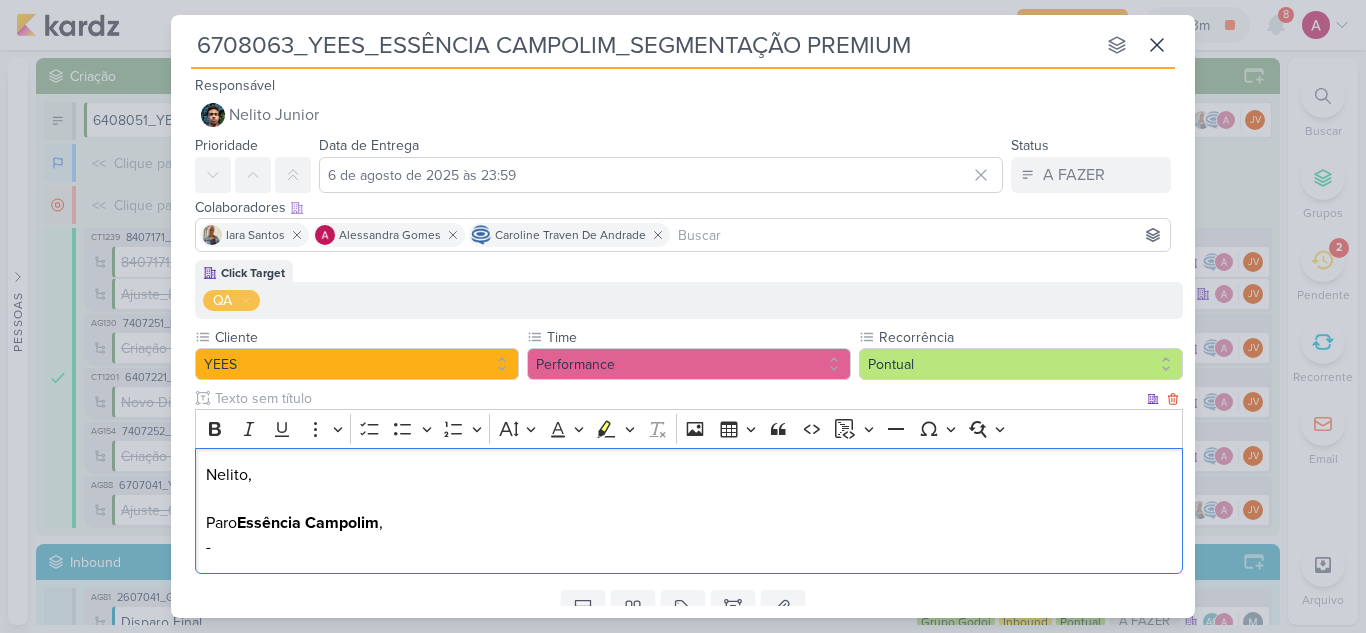 click on "Paro  Essência Campolim ," at bounding box center [689, 523] 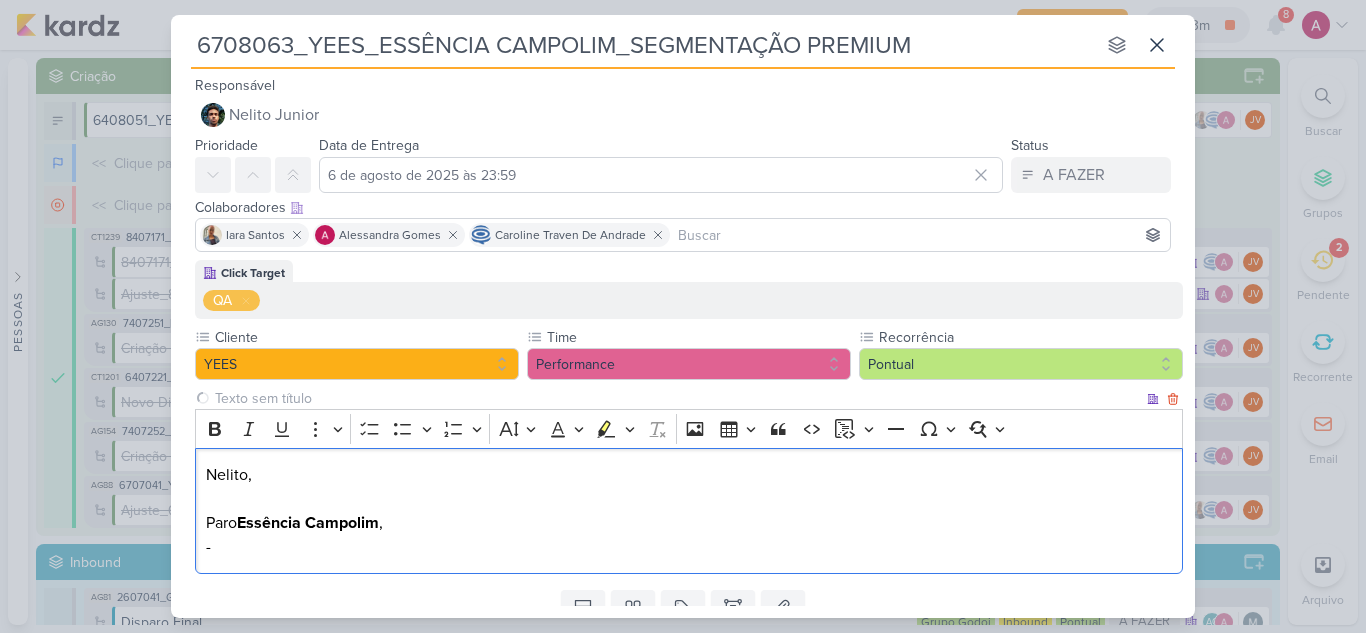 click on "Paro  Essência Campolim ," at bounding box center [689, 523] 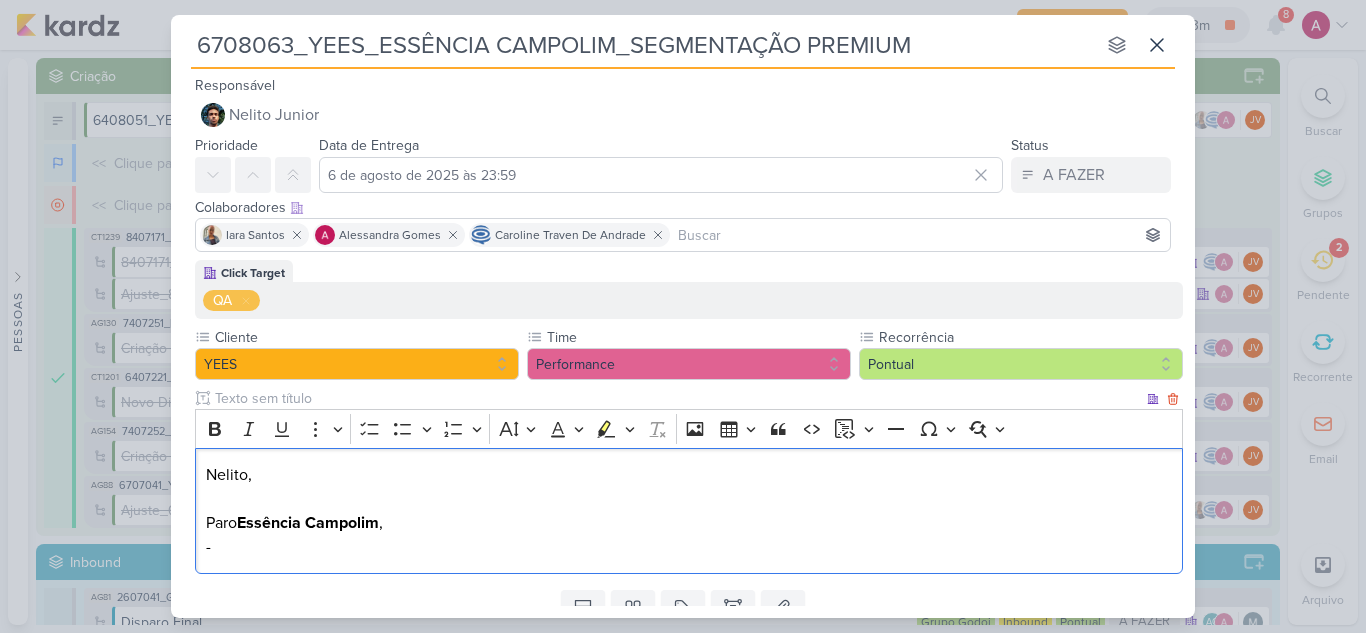 click on "Paro  Essência Campolim ," at bounding box center [689, 523] 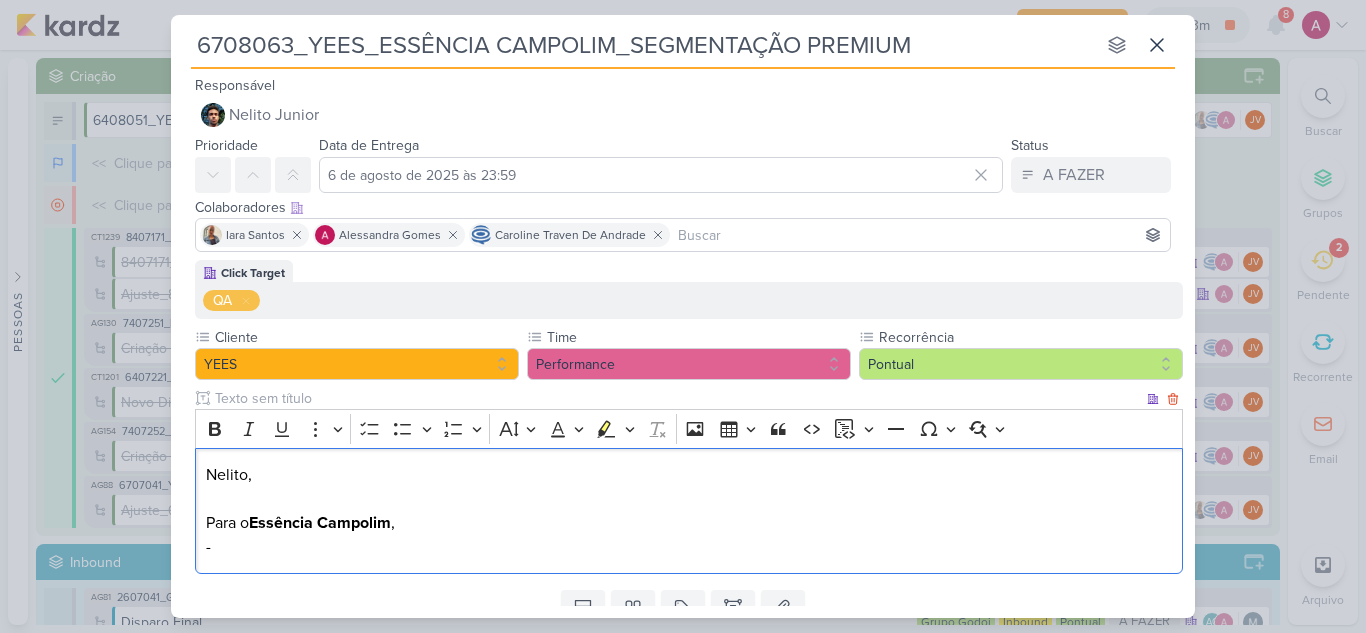 click on "Nelito,  Para o  Essência Campolim ,  -" at bounding box center (689, 511) 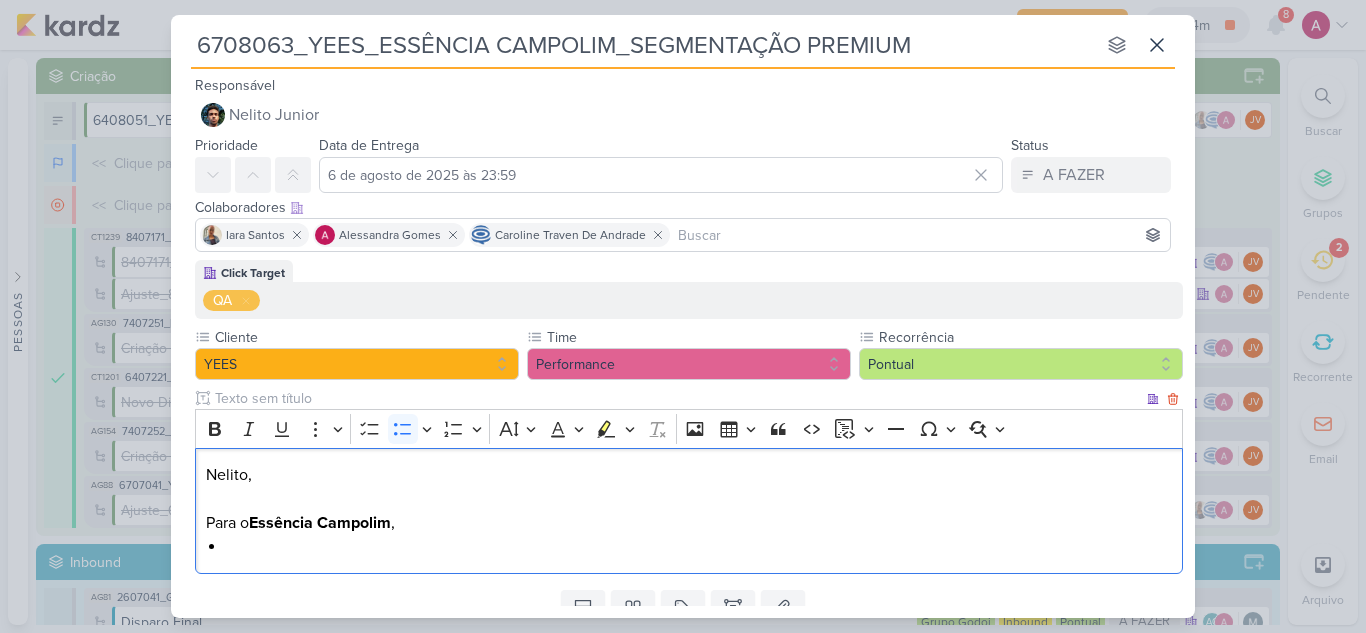 click at bounding box center [699, 547] 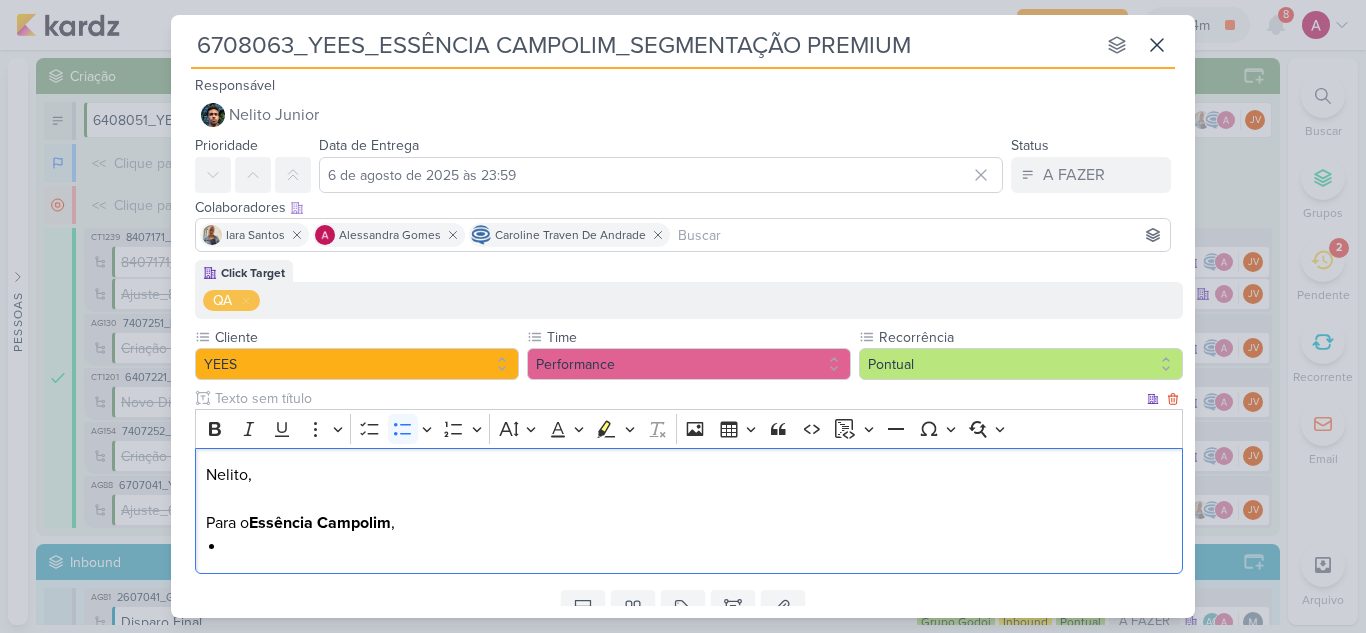 click on "Para o  Essência Campolim ," at bounding box center [689, 523] 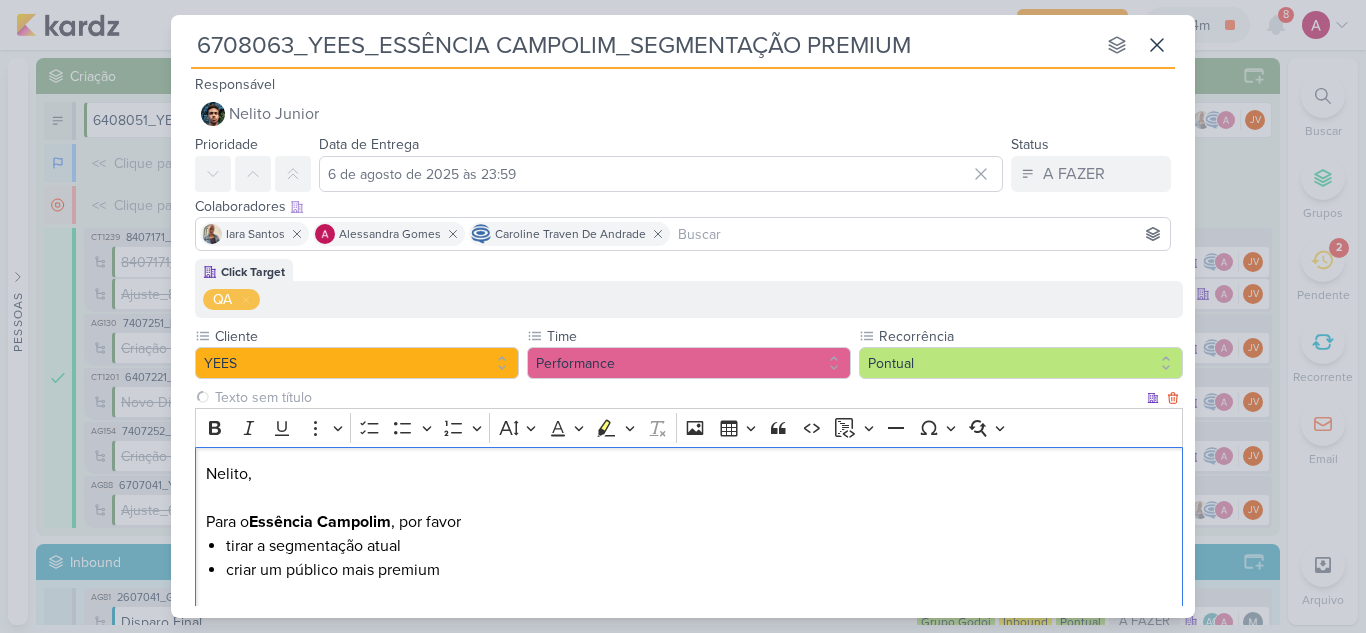 scroll, scrollTop: 25, scrollLeft: 0, axis: vertical 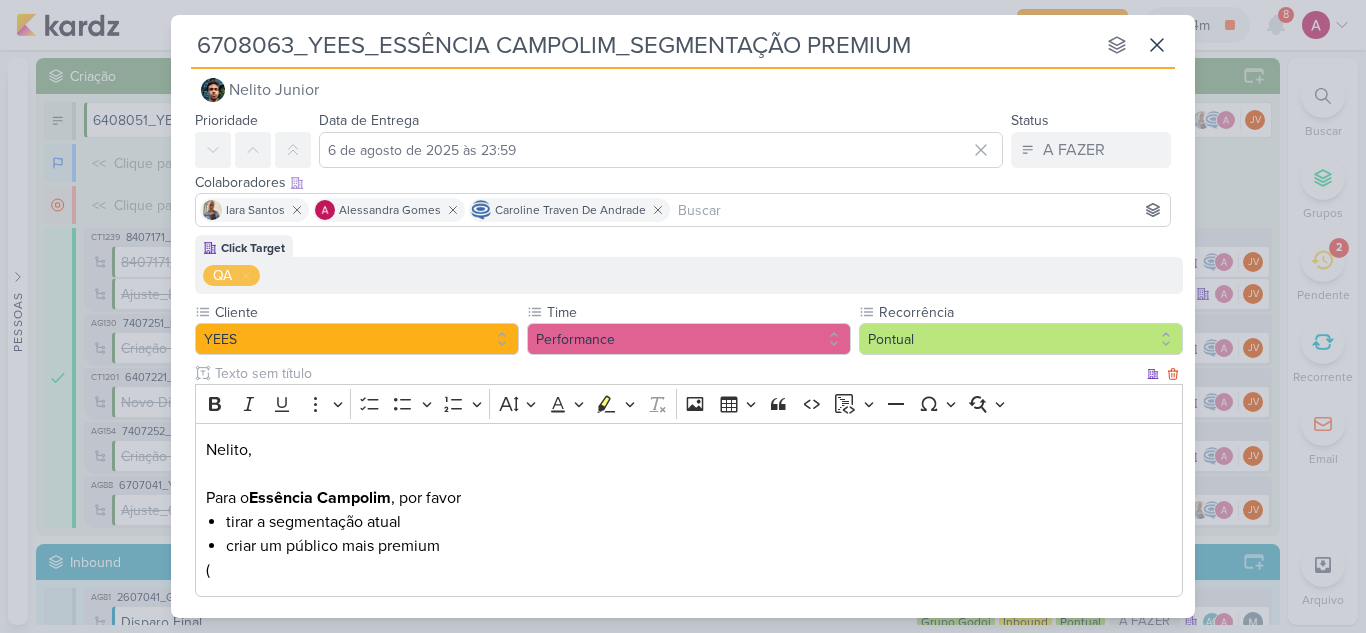 click on "(" at bounding box center (689, 570) 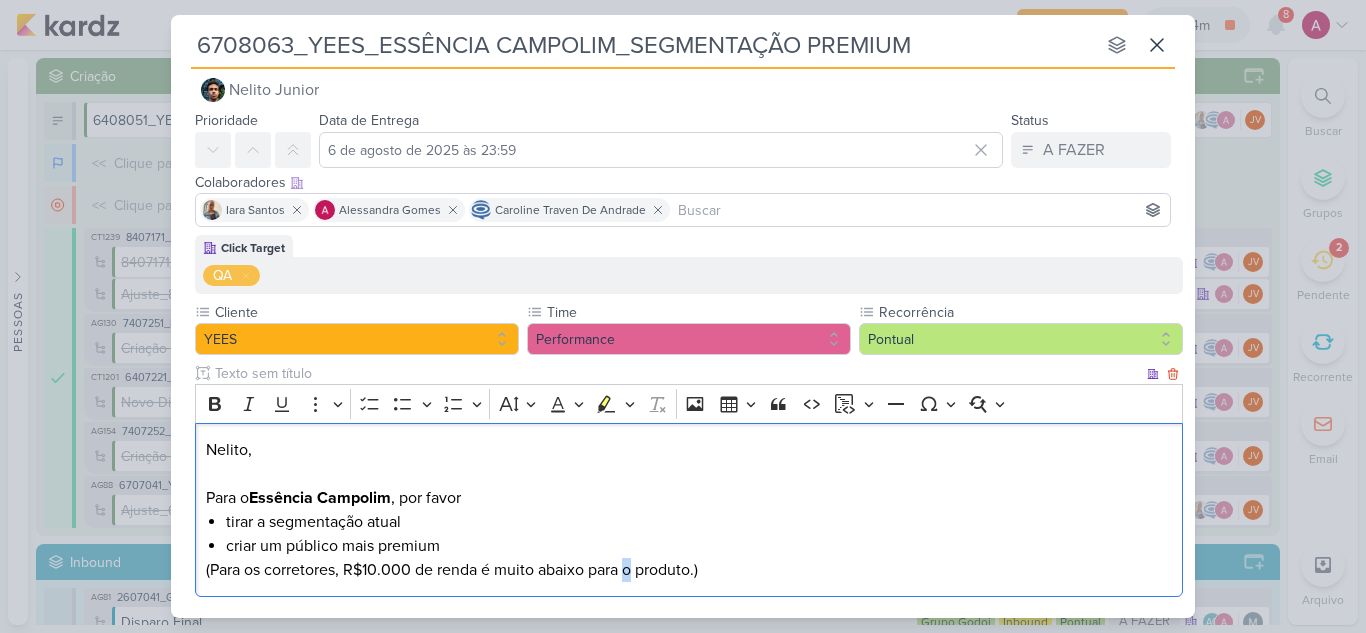 click on "(Para os corretores, R$10.000 de renda é muito abaixo para o produto.)" at bounding box center [689, 570] 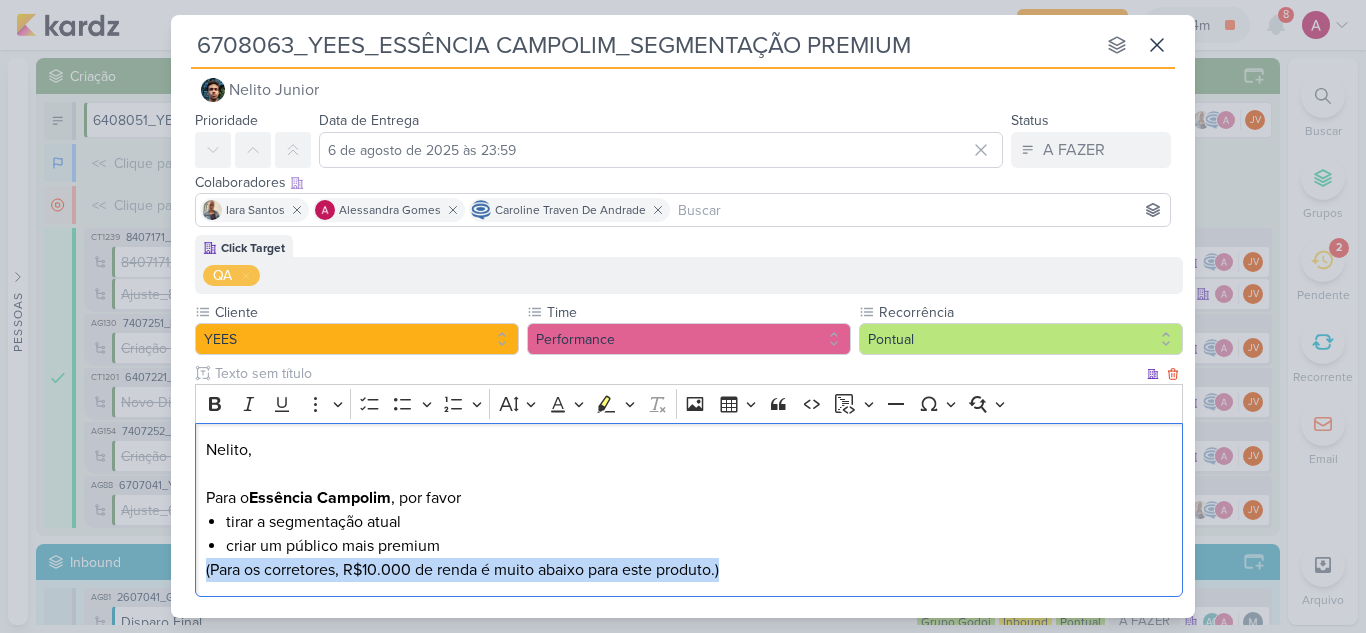 drag, startPoint x: 747, startPoint y: 577, endPoint x: 205, endPoint y: 561, distance: 542.2361 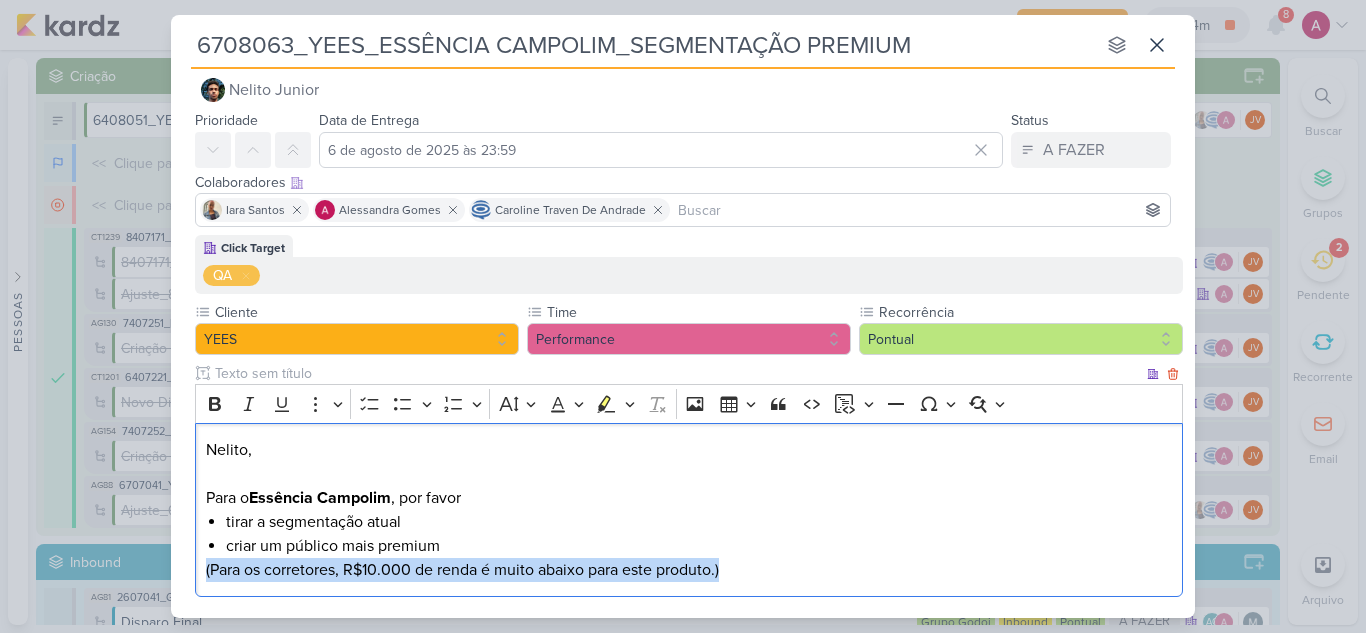 click on "(Para os corretores, R$10.000 de renda é muito abaixo para este produto.)" at bounding box center (689, 570) 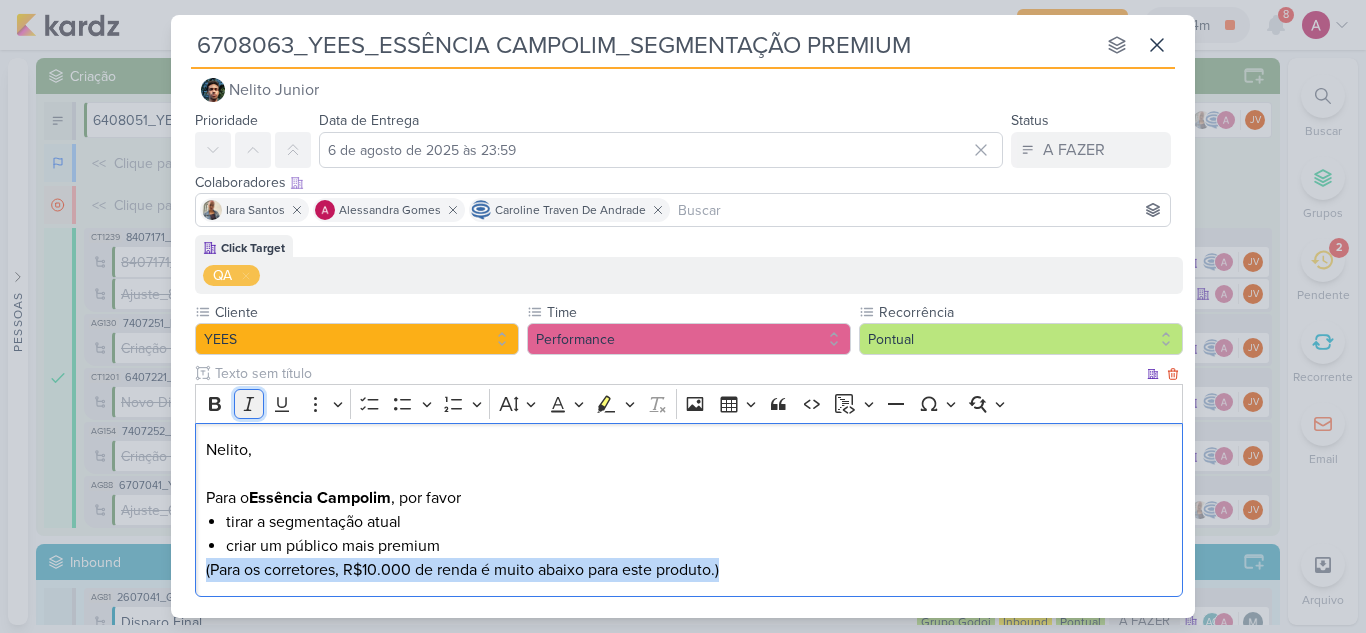click 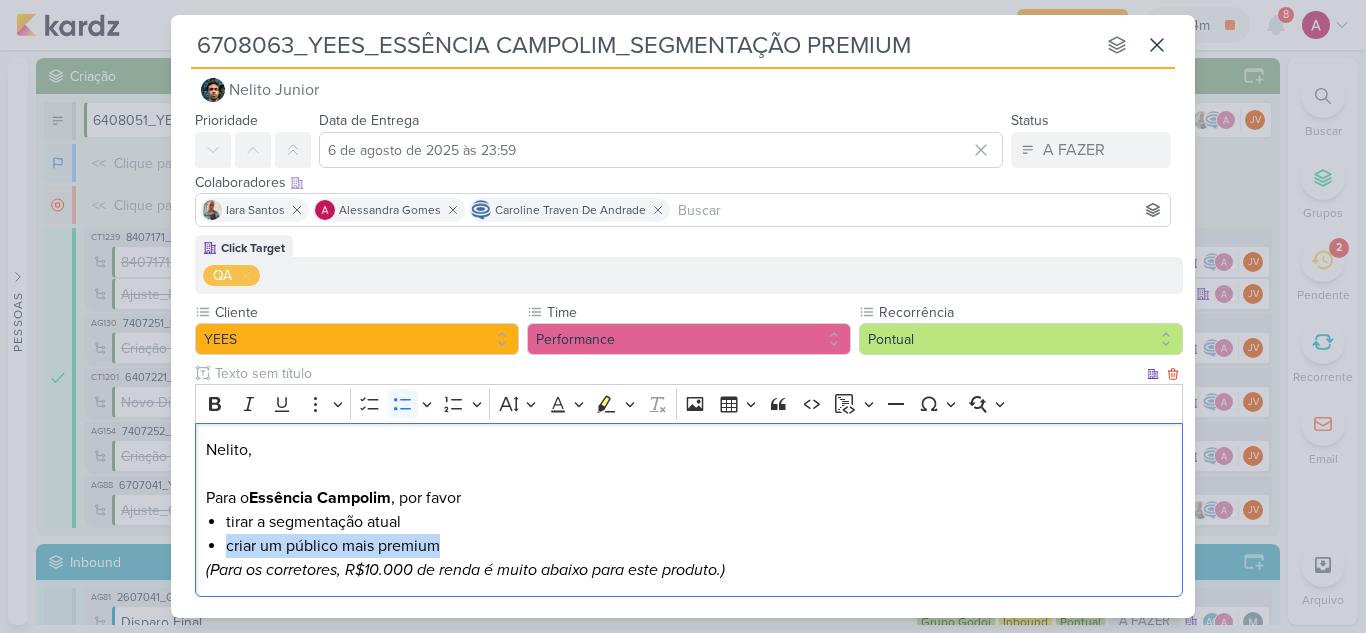 drag, startPoint x: 225, startPoint y: 548, endPoint x: 459, endPoint y: 547, distance: 234.00214 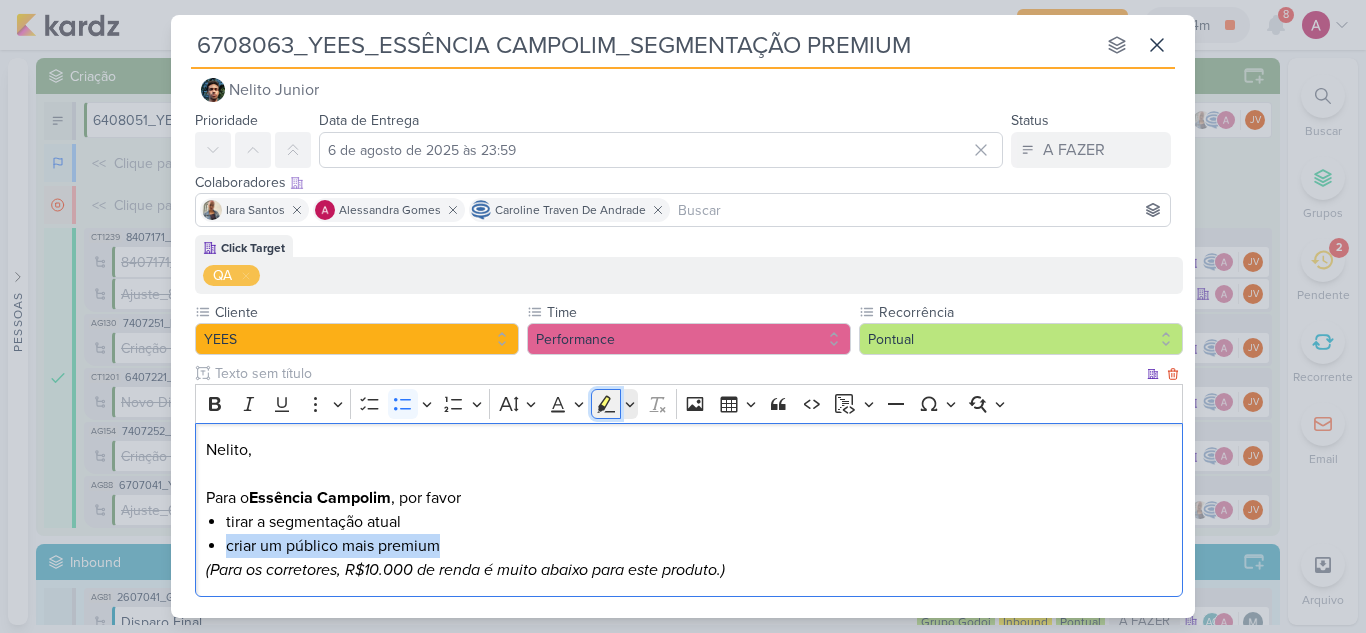 click 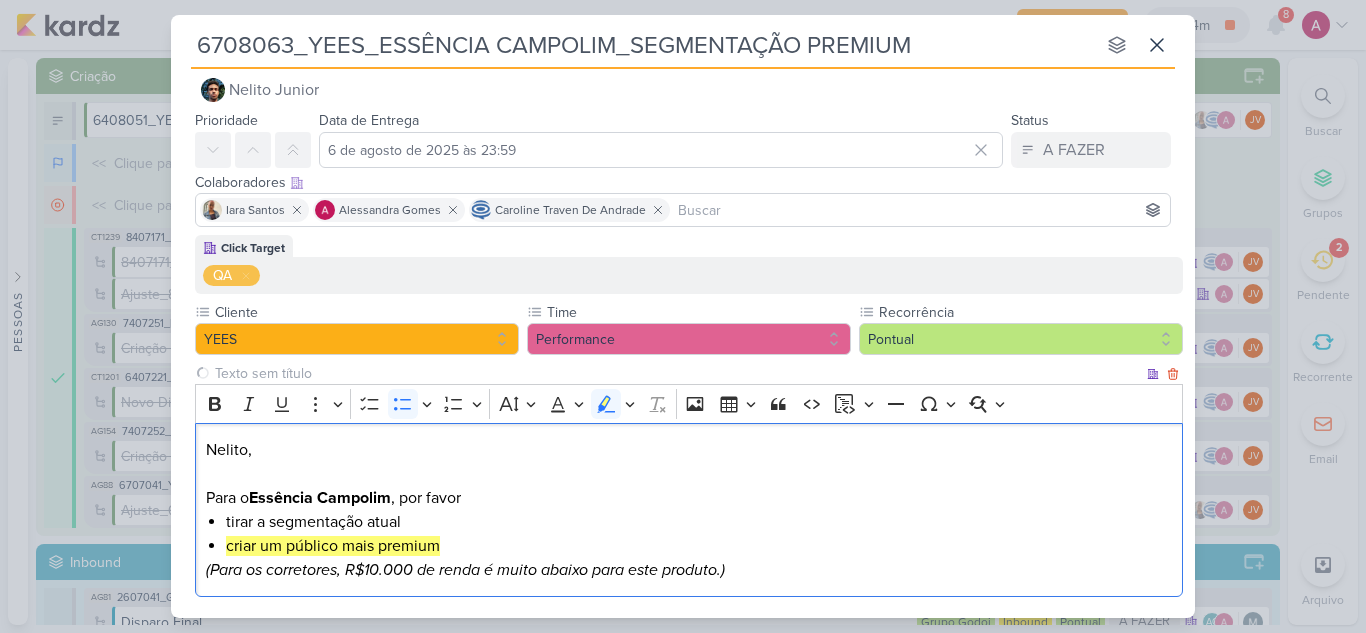 click on "tirar a segmentação atual" at bounding box center (699, 522) 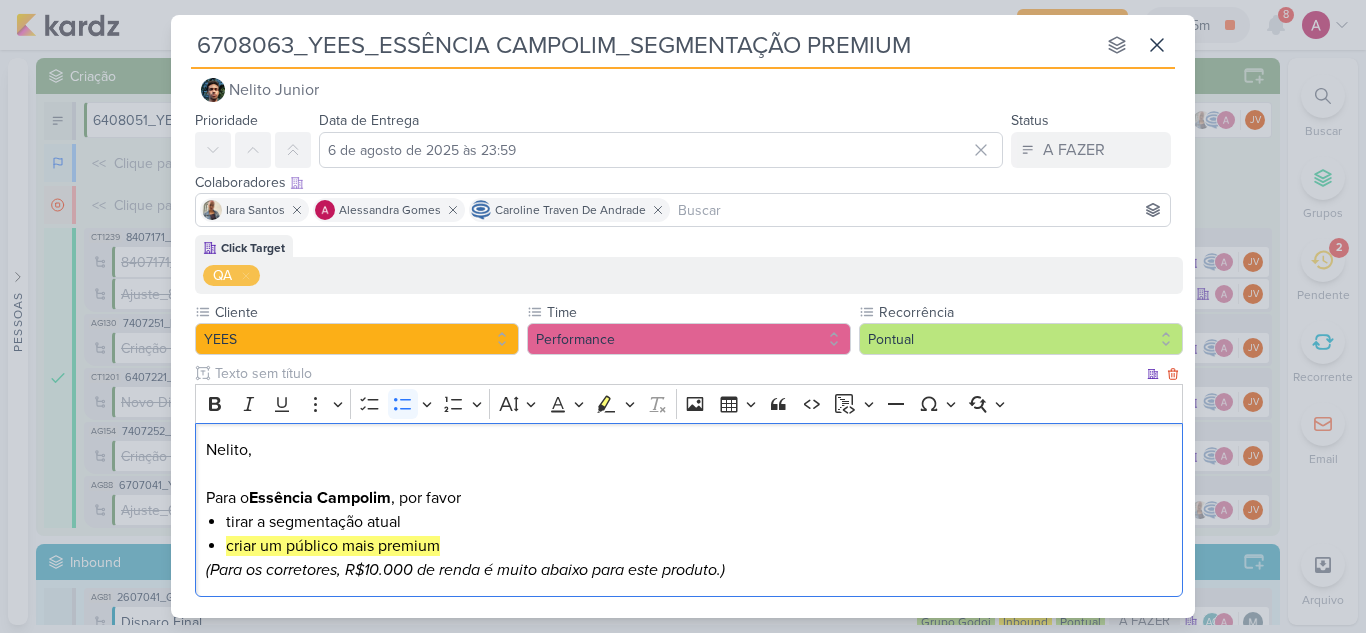 scroll, scrollTop: 125, scrollLeft: 0, axis: vertical 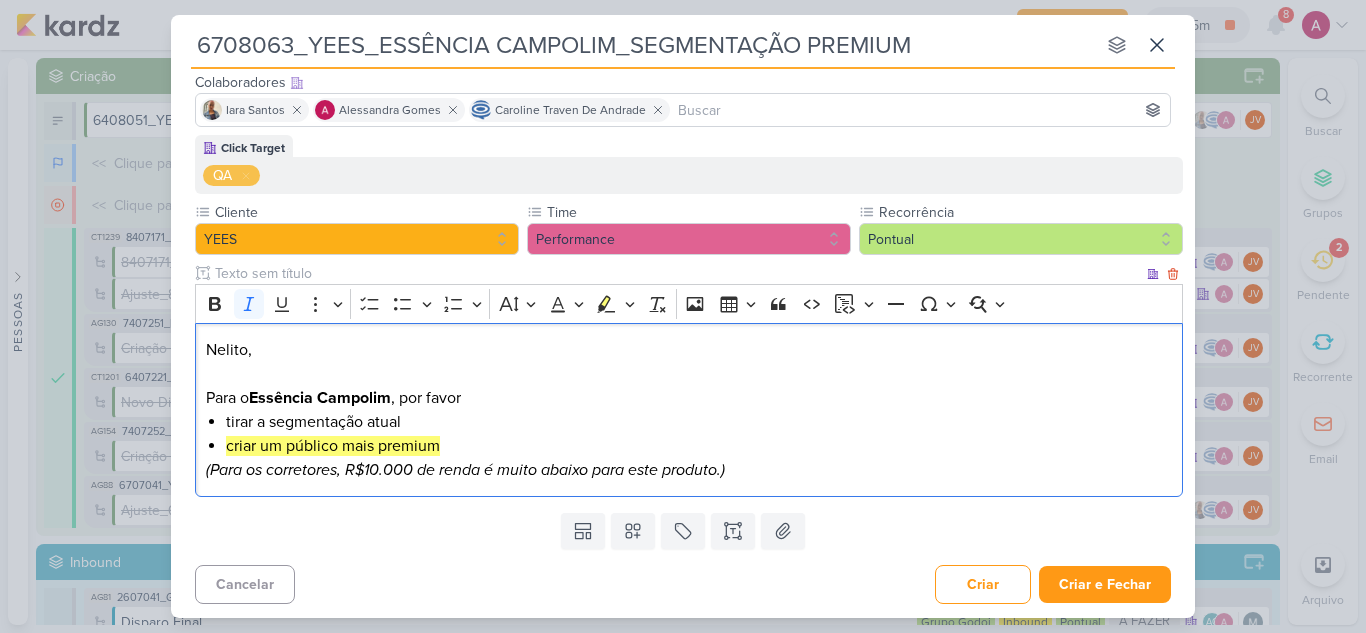 click on "(Para os corretores, R$10.000 de renda é muito abaixo para este produto.)" at bounding box center (689, 470) 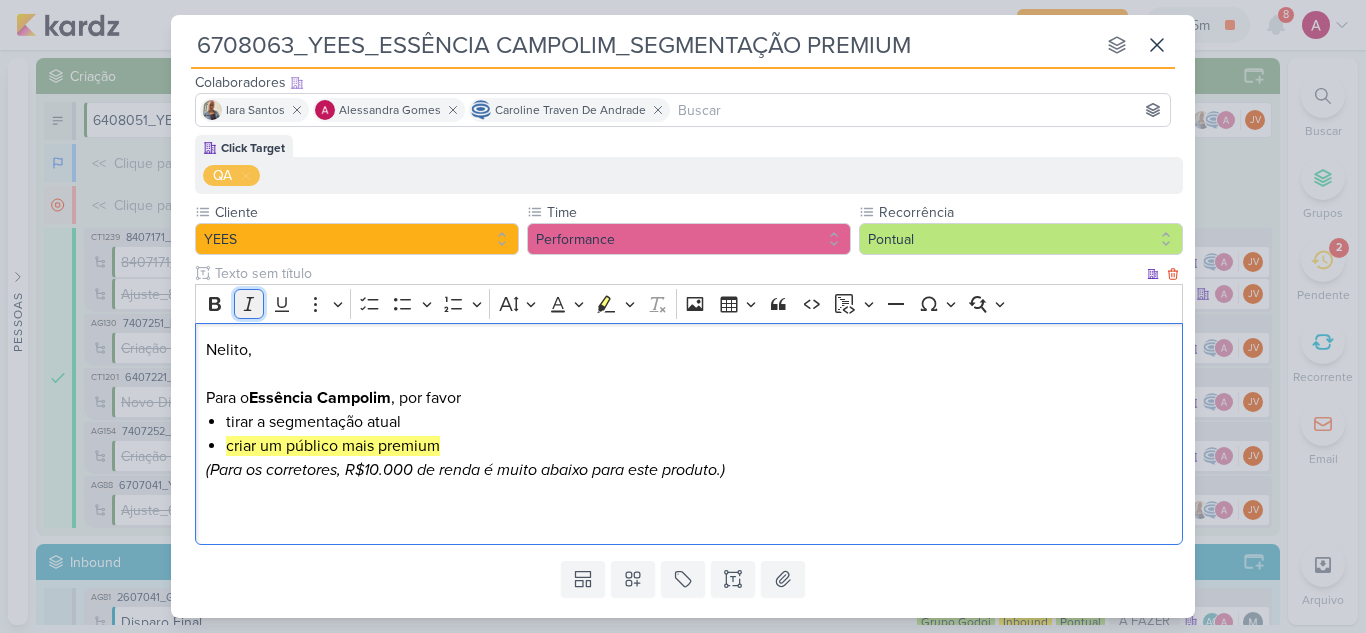click 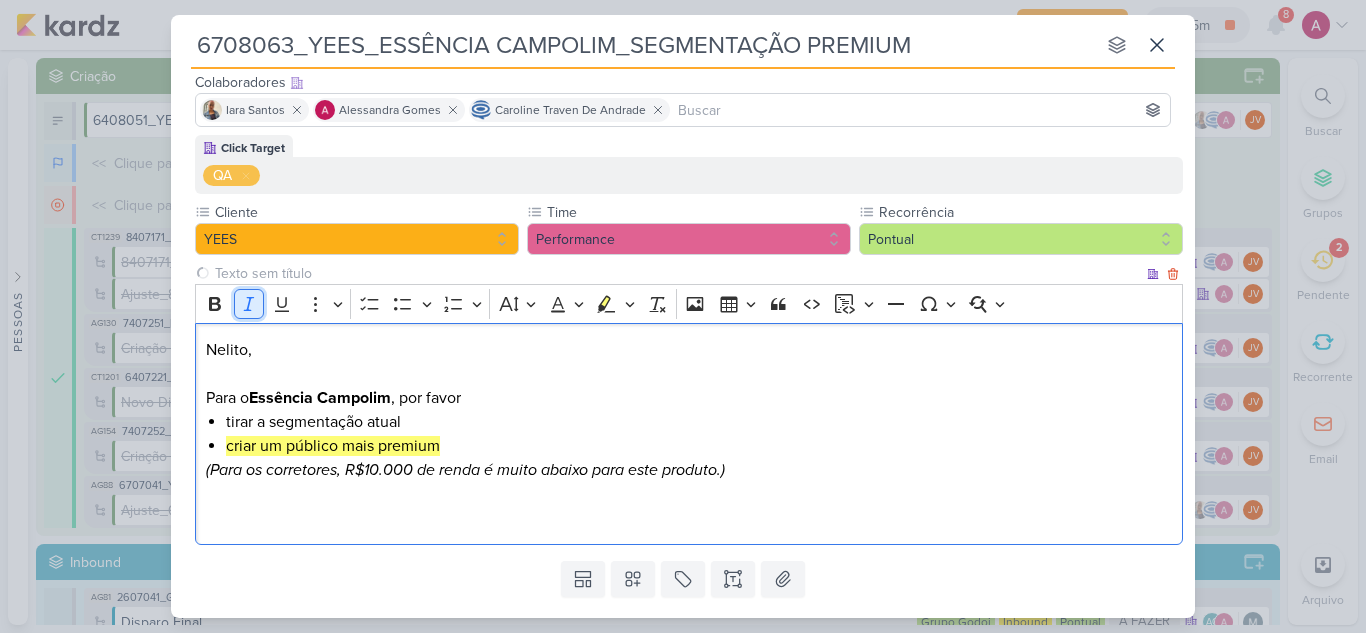 click 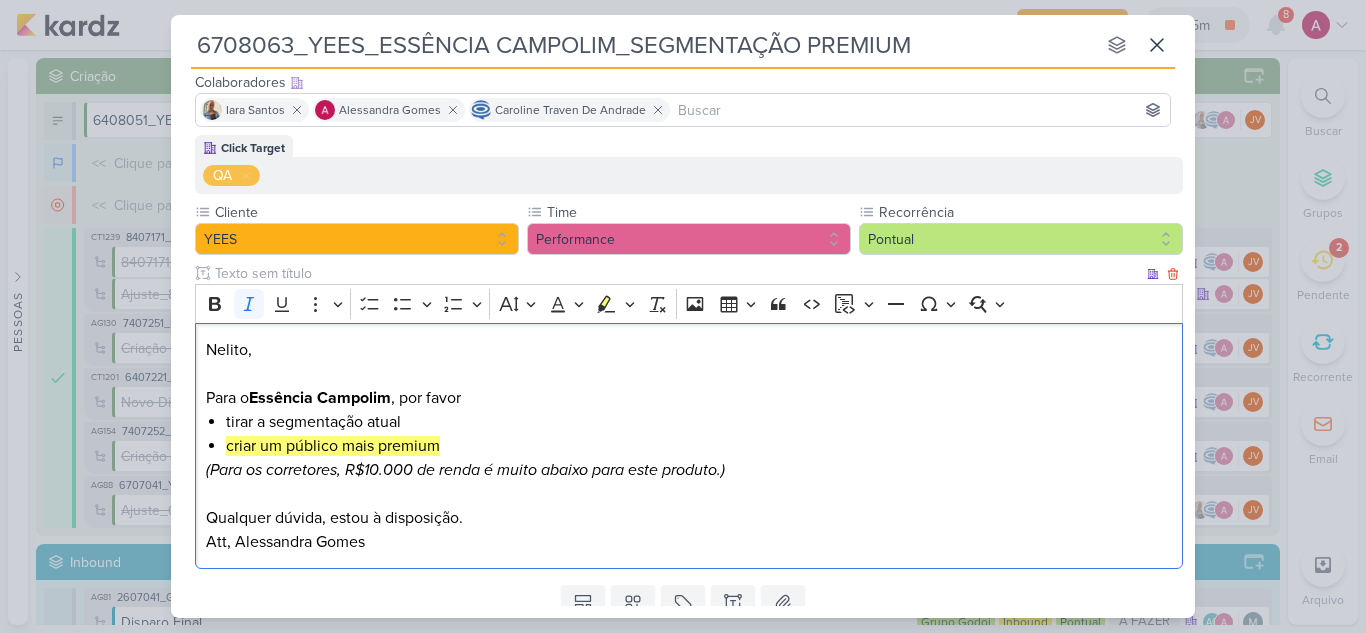 click at bounding box center [689, 494] 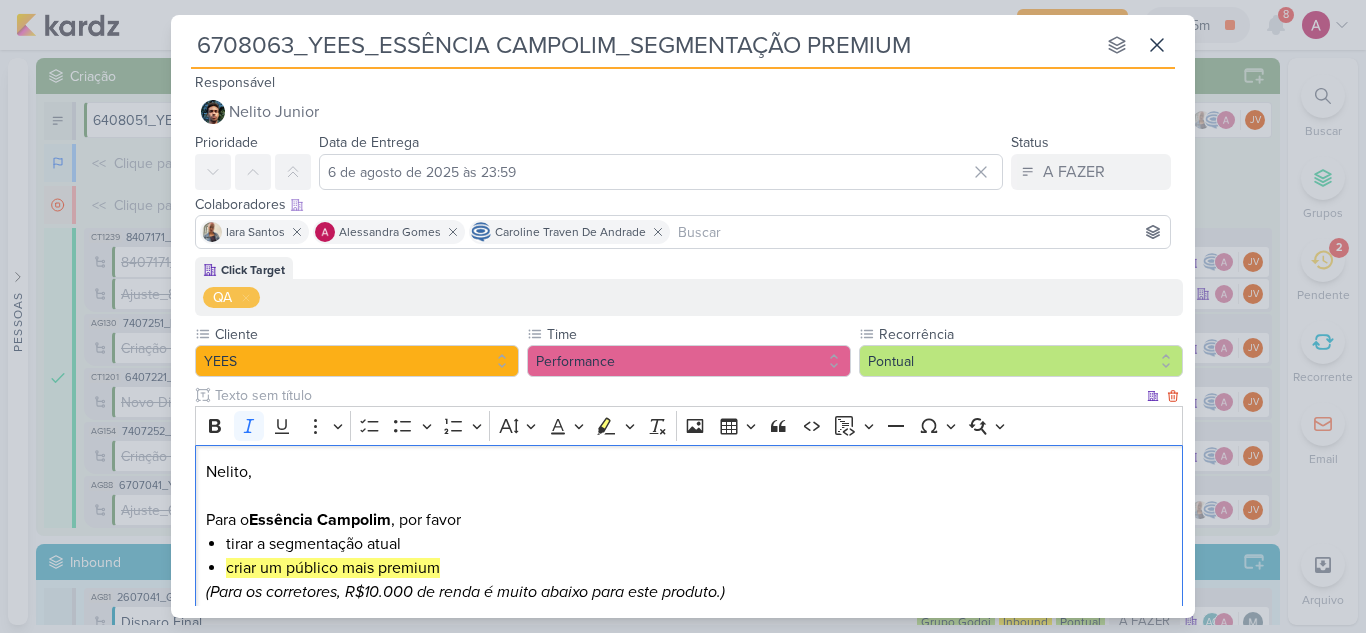 scroll, scrollTop: 0, scrollLeft: 0, axis: both 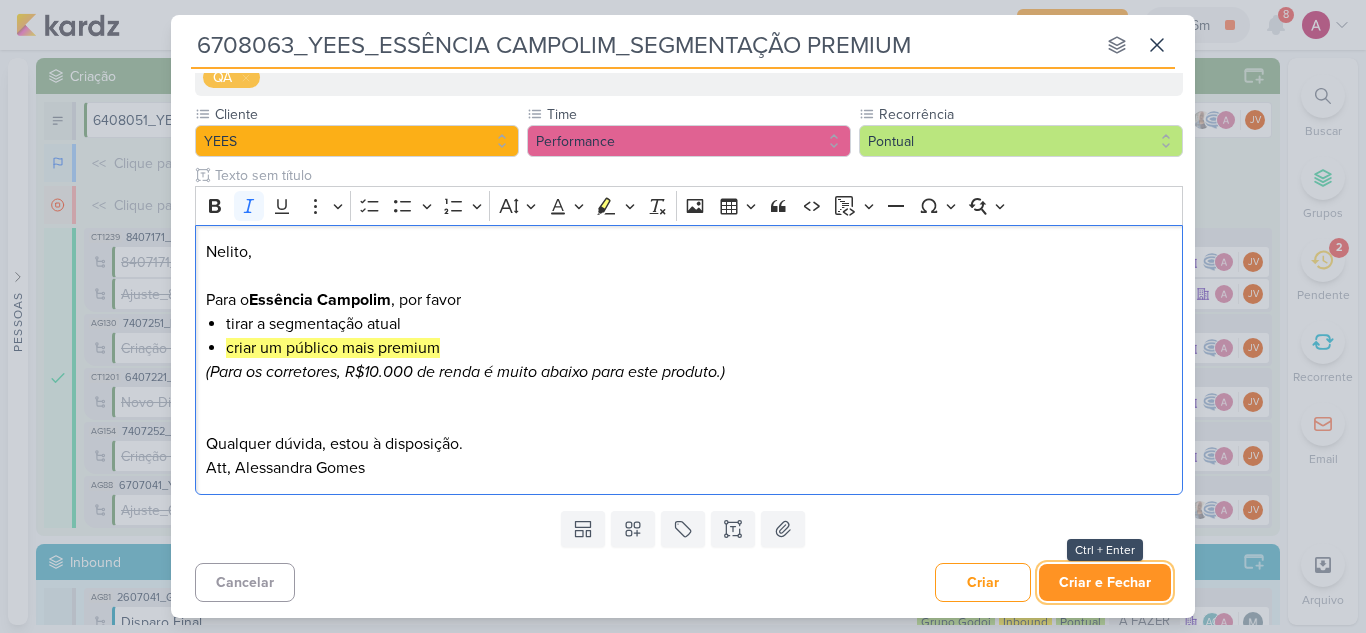 click on "Criar e Fechar" at bounding box center [1105, 582] 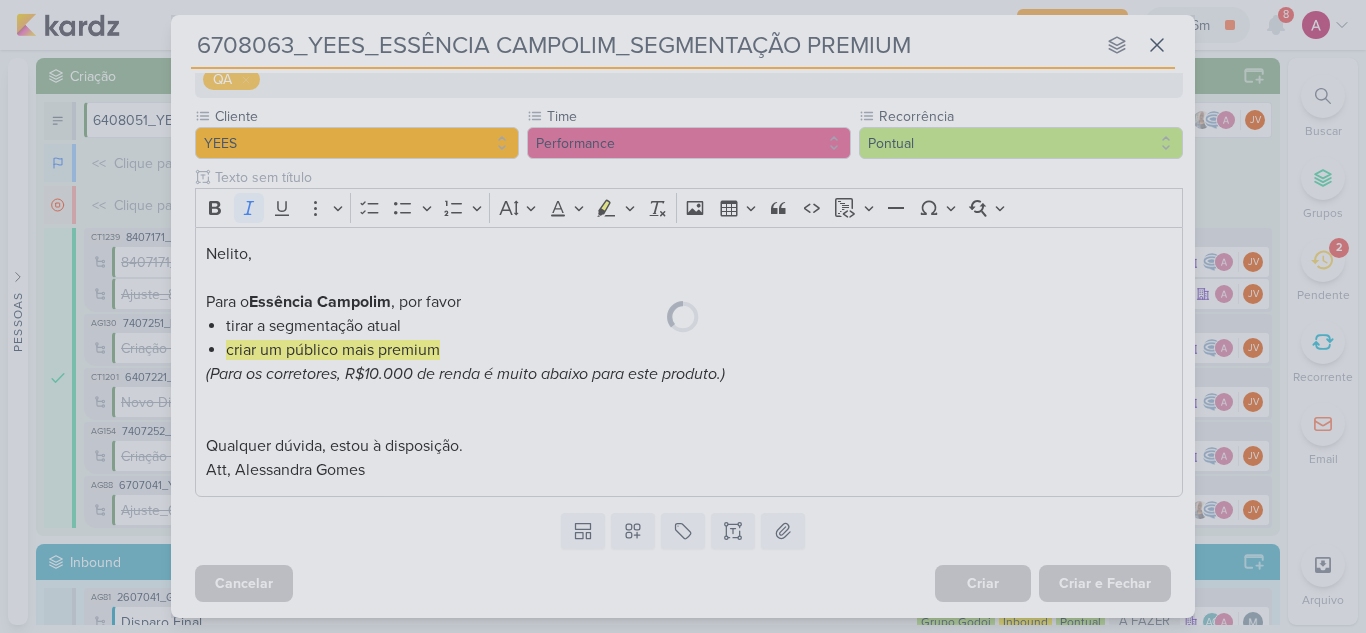 scroll, scrollTop: 221, scrollLeft: 0, axis: vertical 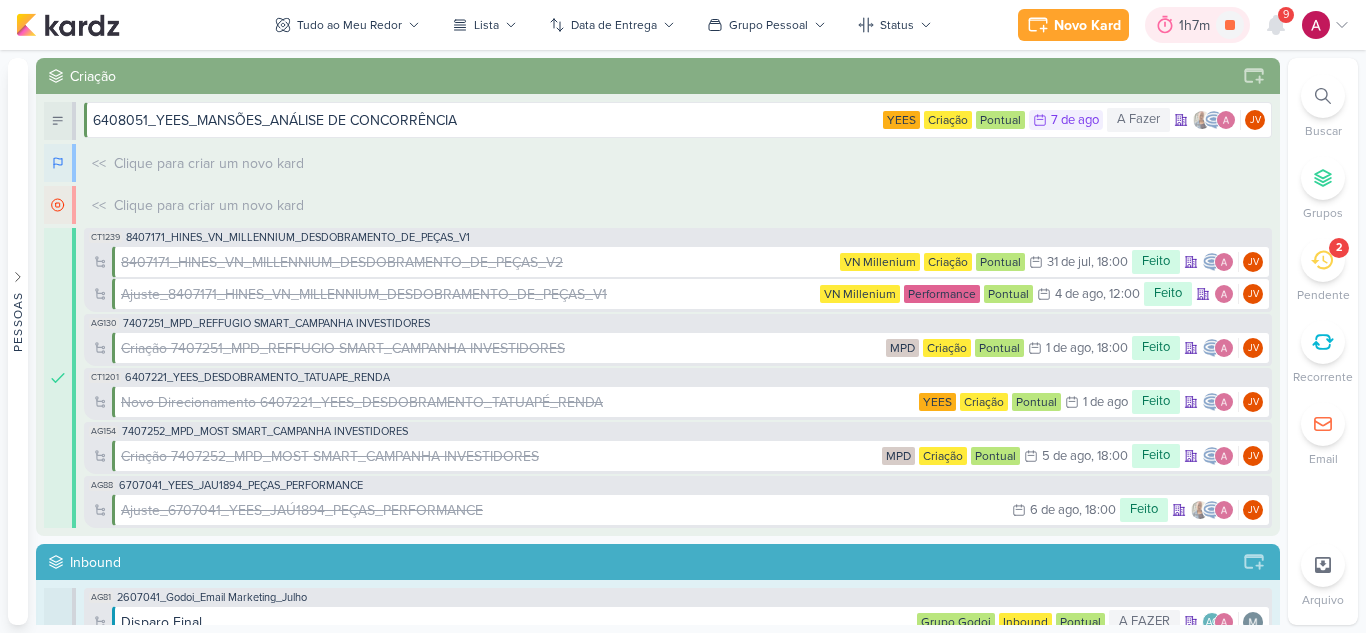 click on "1h7m" at bounding box center [1197, 25] 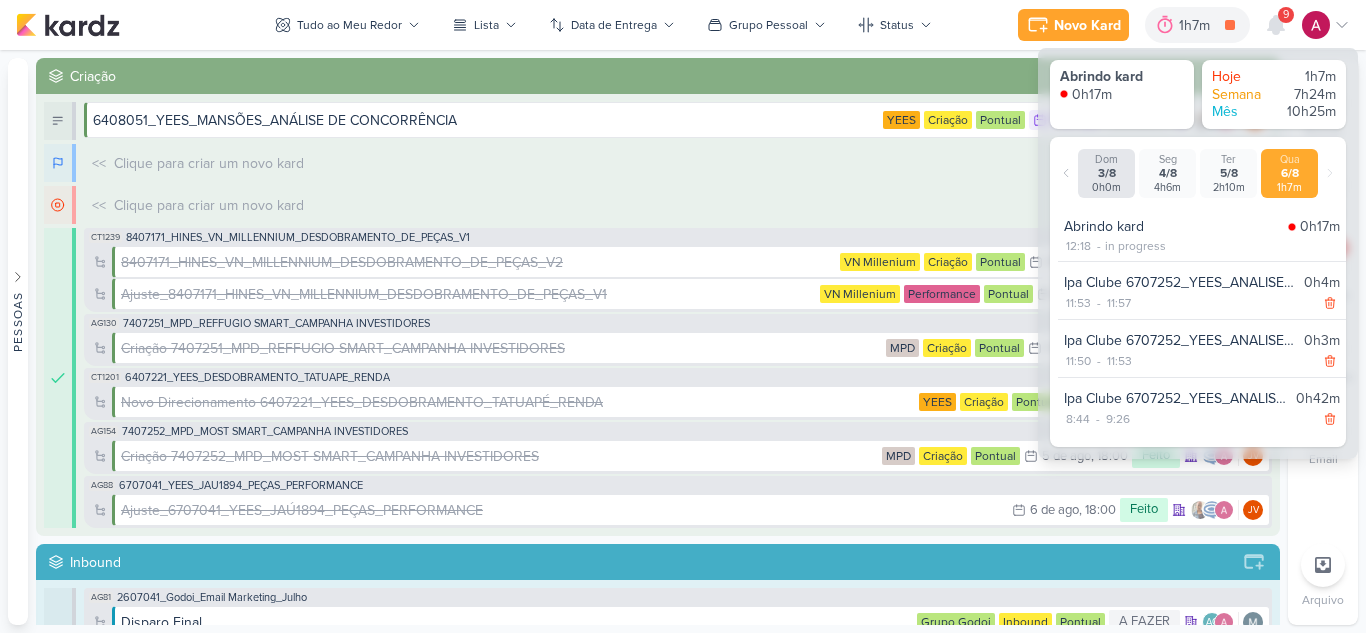 click on "Abrindo kard" at bounding box center [1172, 226] 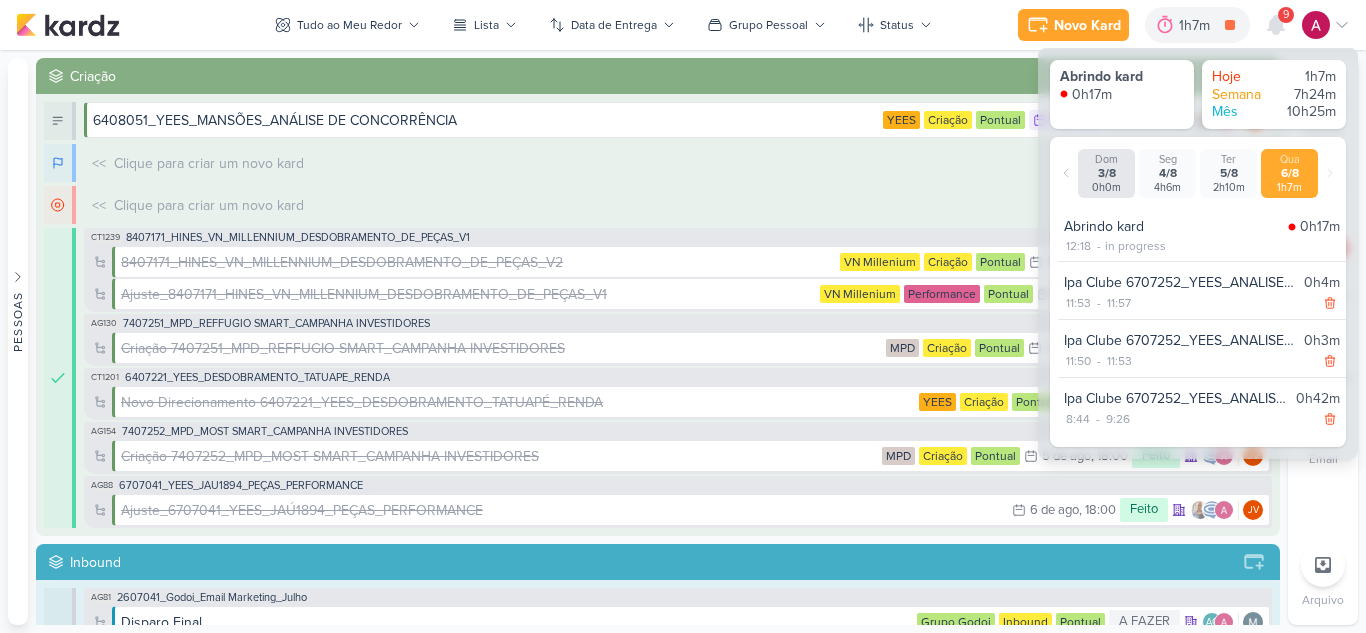 click on "0h17m" at bounding box center [1320, 226] 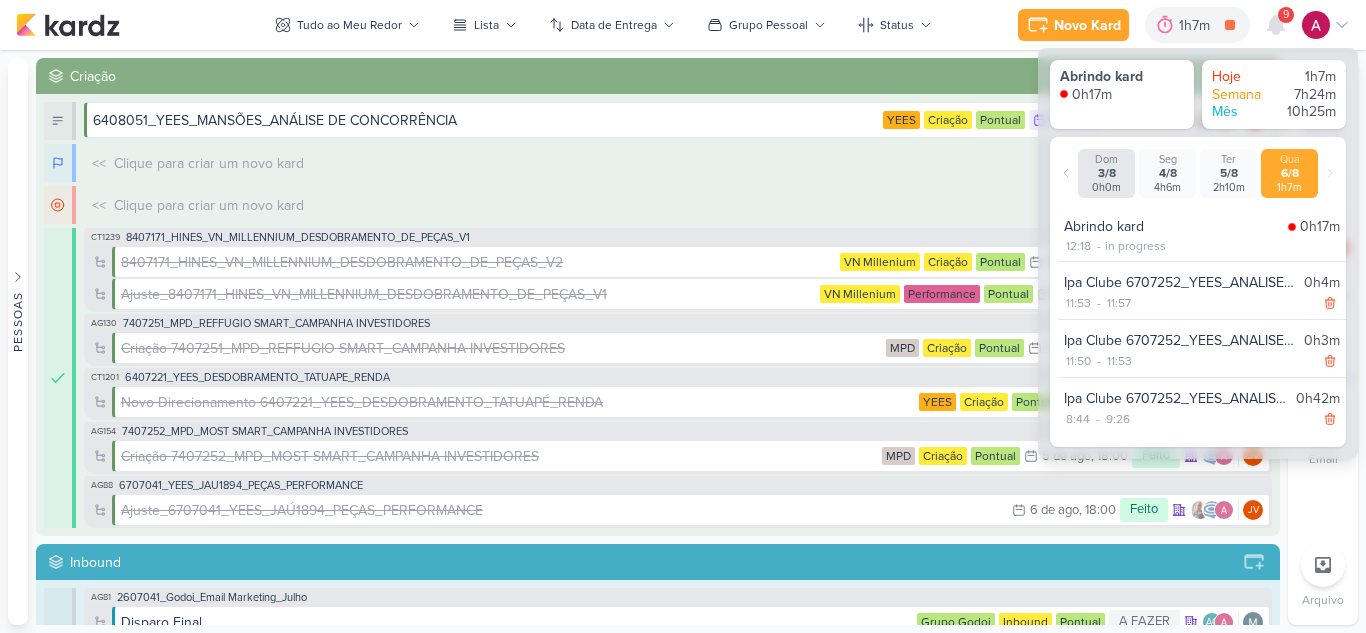 click on "Abrindo kard" at bounding box center [1172, 226] 